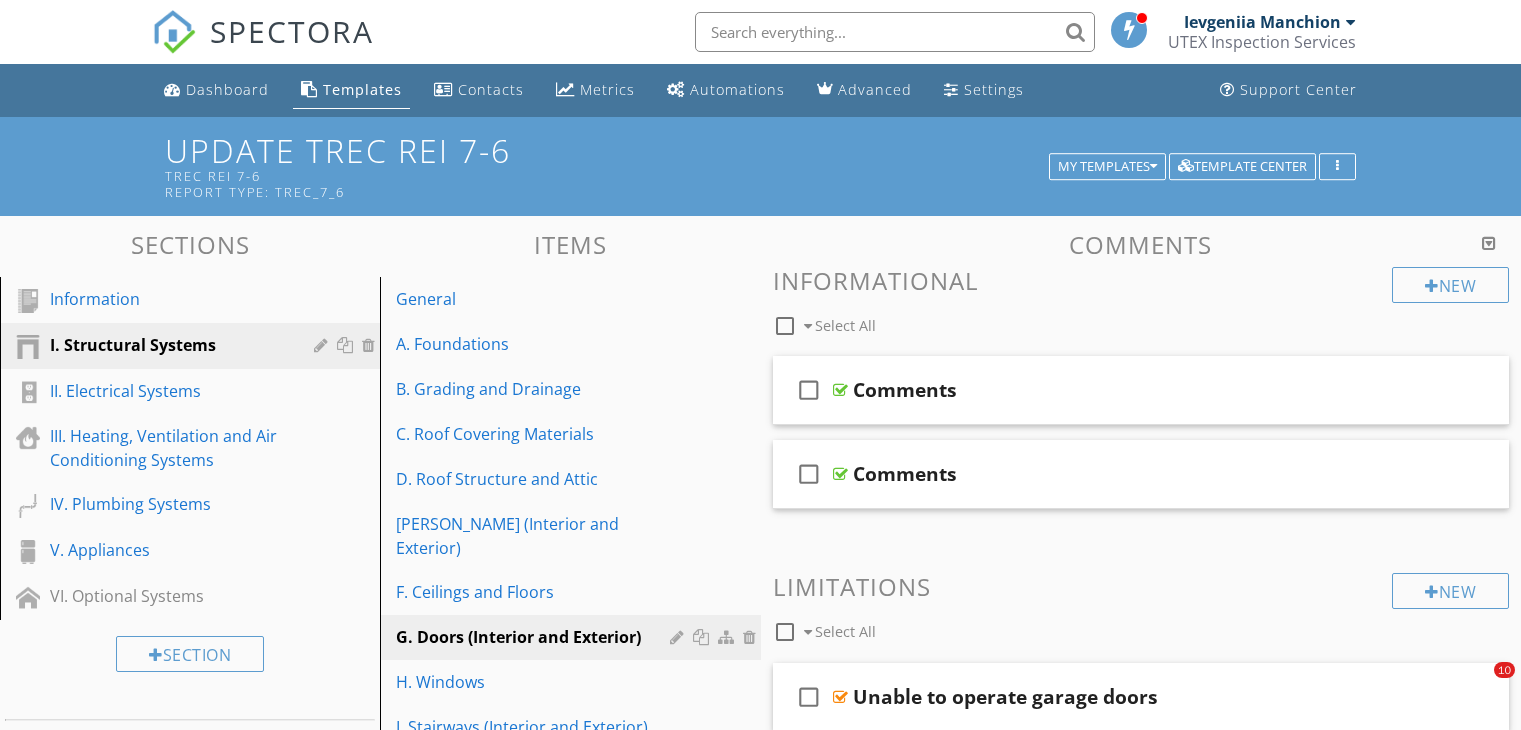 scroll, scrollTop: 603, scrollLeft: 0, axis: vertical 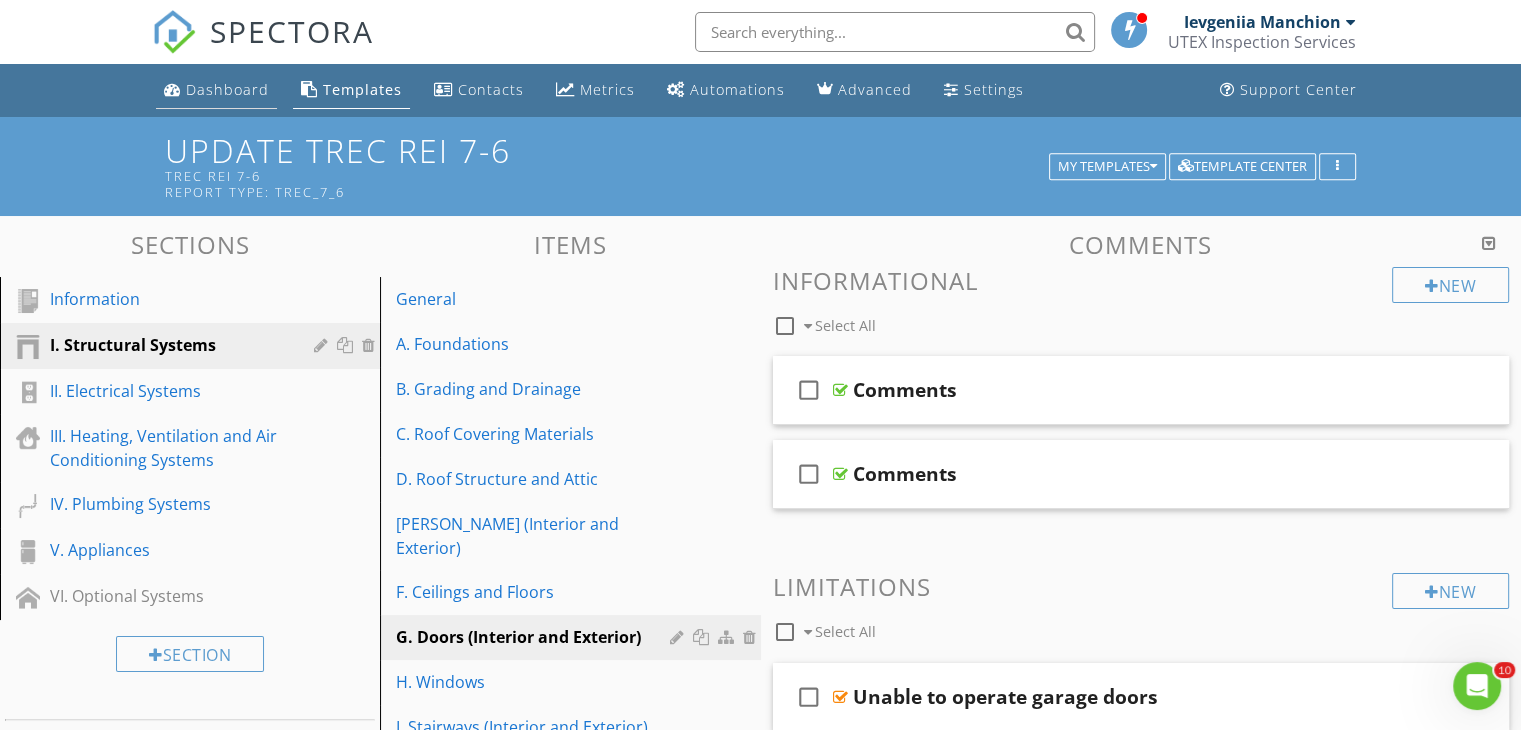 click on "Dashboard" at bounding box center [227, 89] 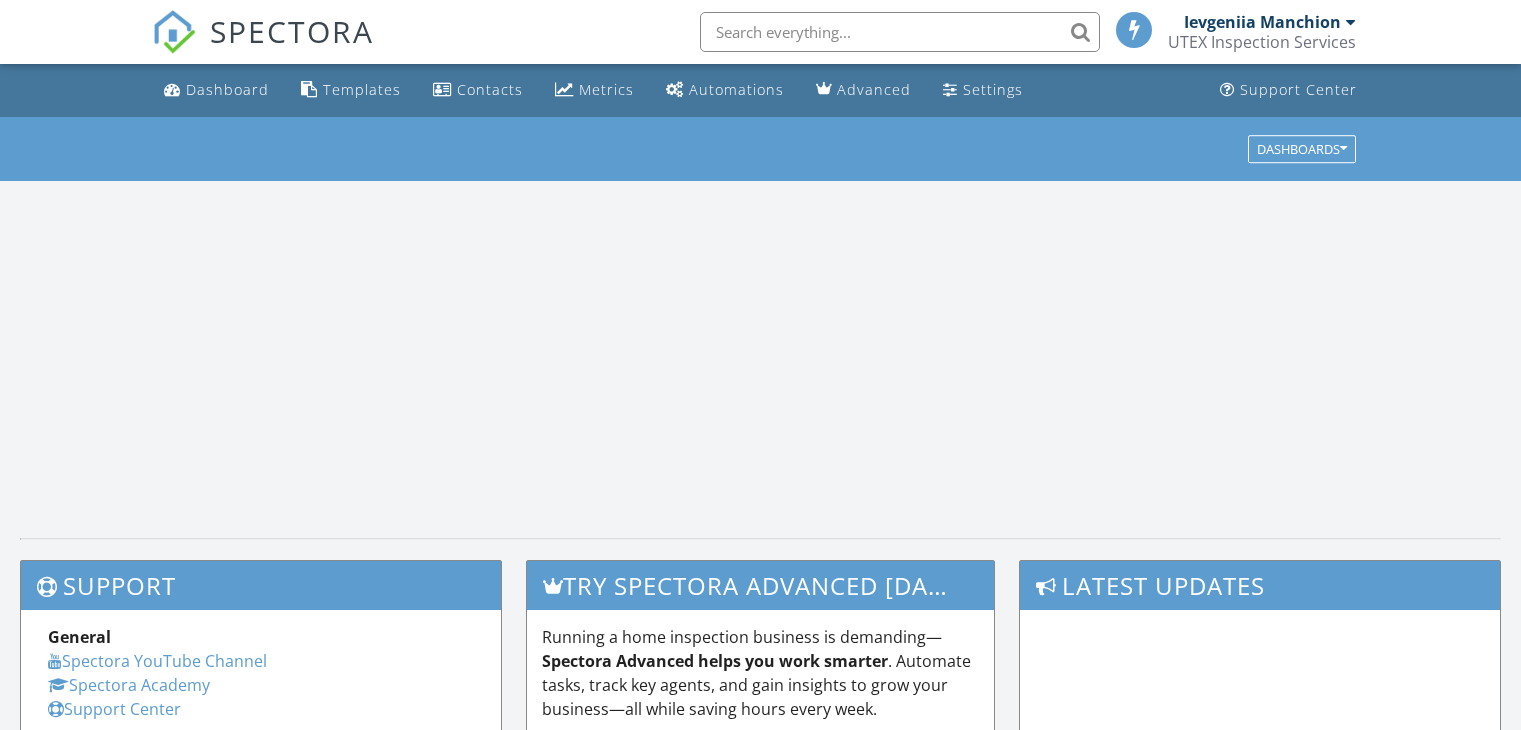 scroll, scrollTop: 0, scrollLeft: 0, axis: both 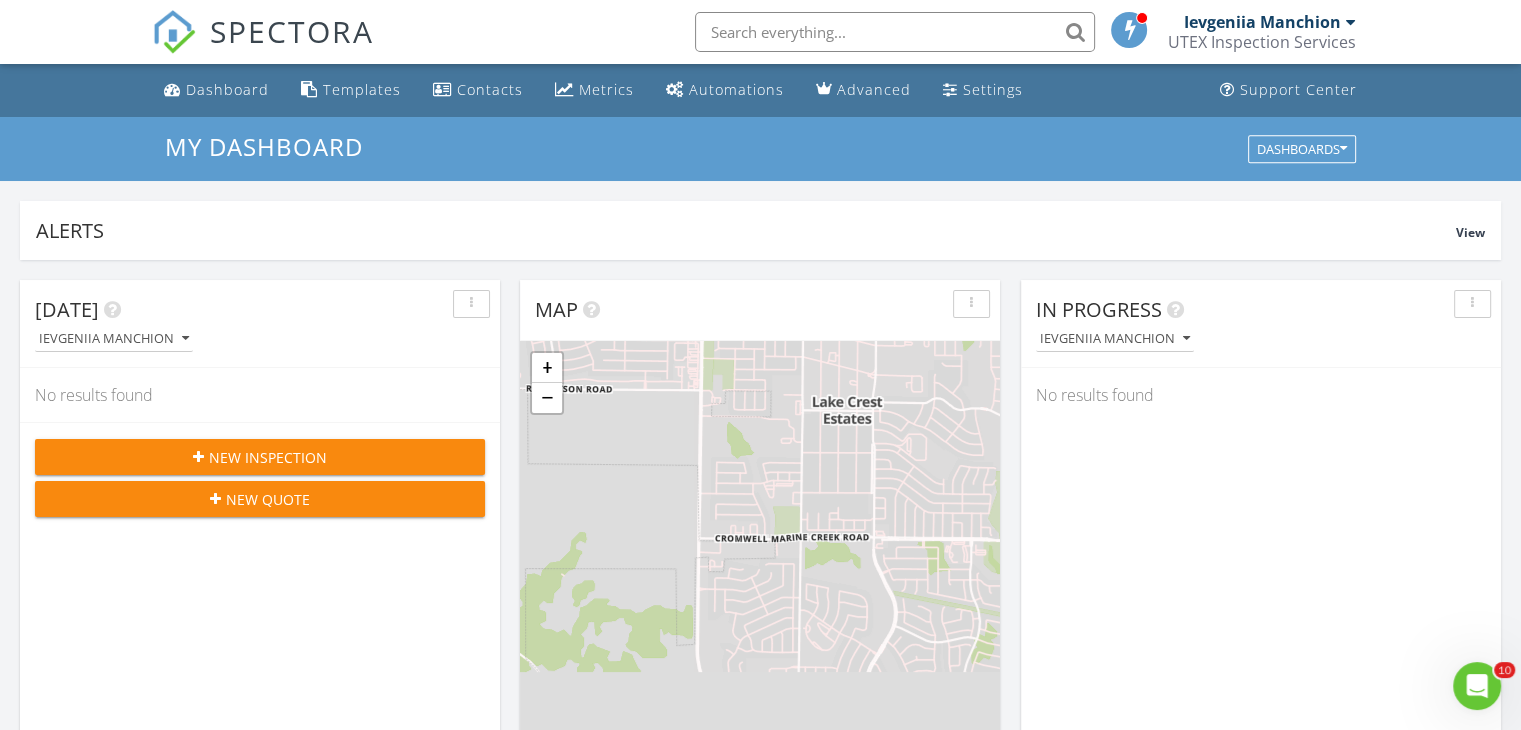 click on "New Inspection" at bounding box center (268, 457) 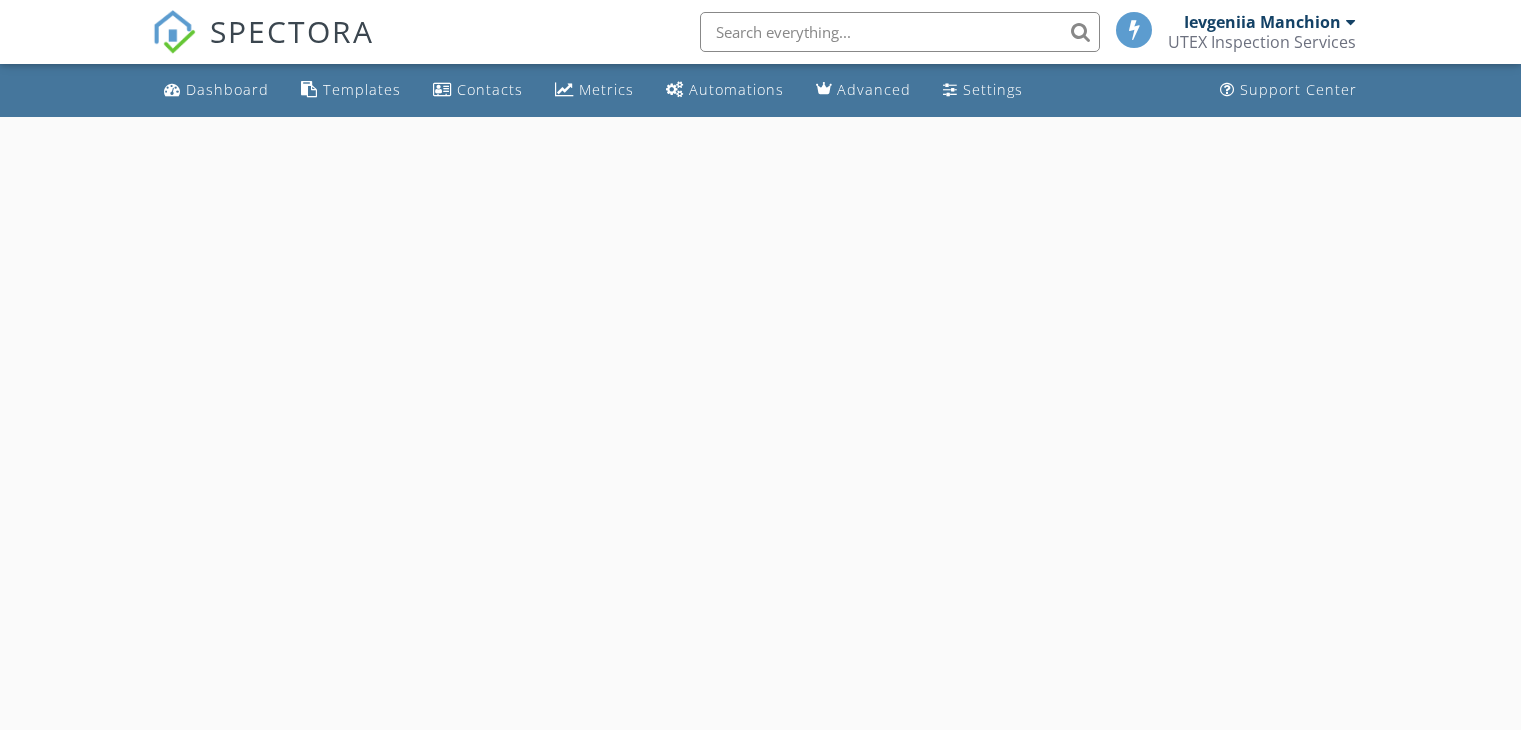 scroll, scrollTop: 0, scrollLeft: 0, axis: both 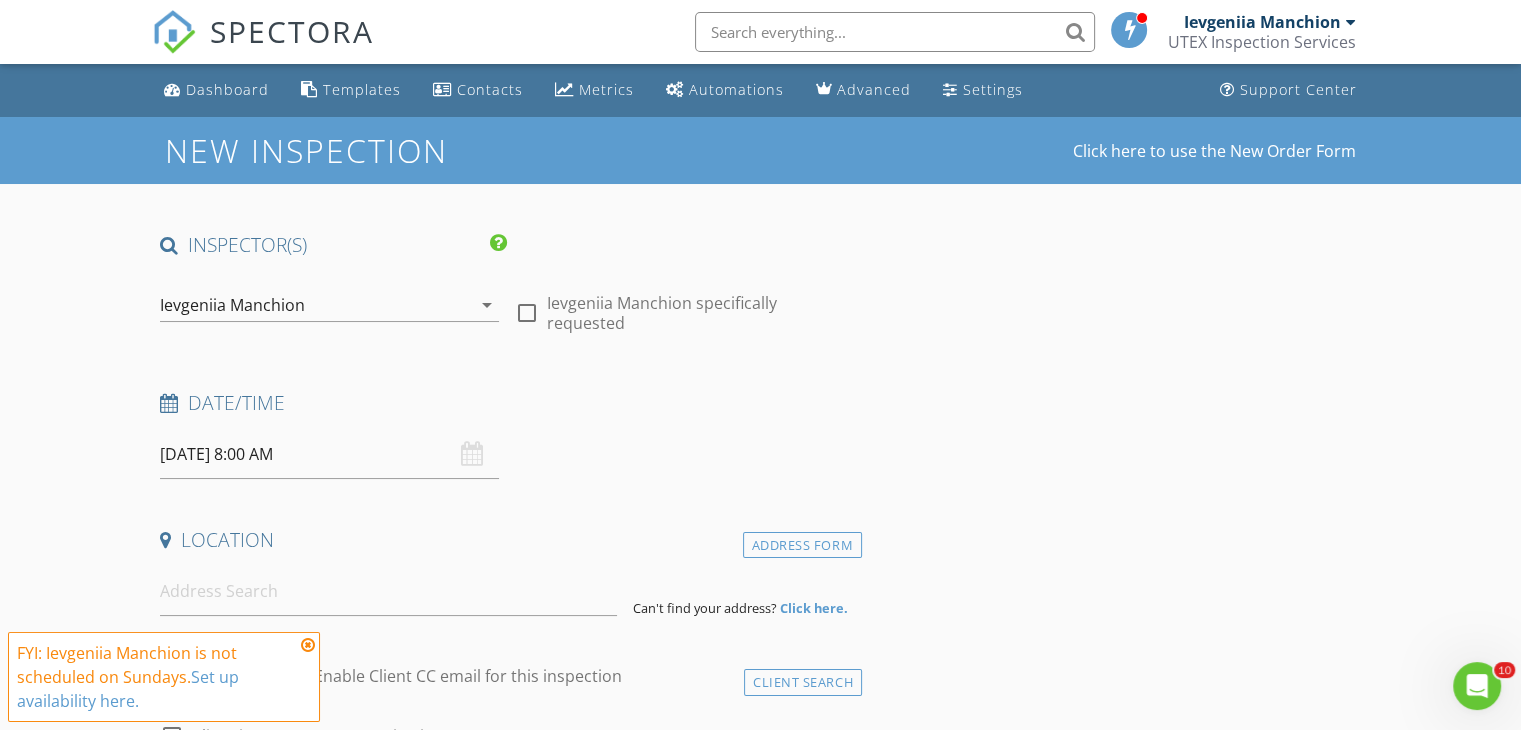 click on "07/13/2025 8:00 AM" at bounding box center (329, 454) 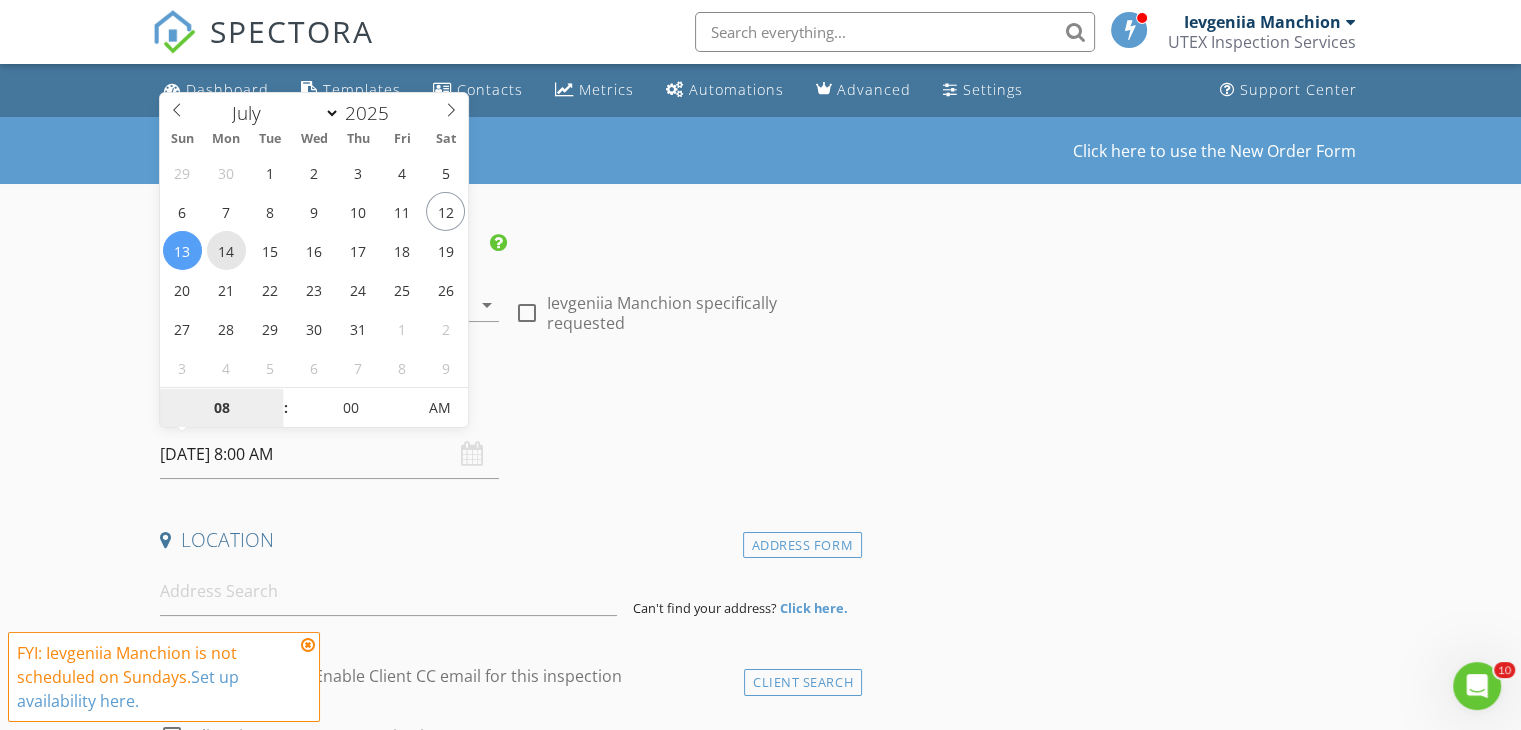 type on "[DATE] 8:00 AM" 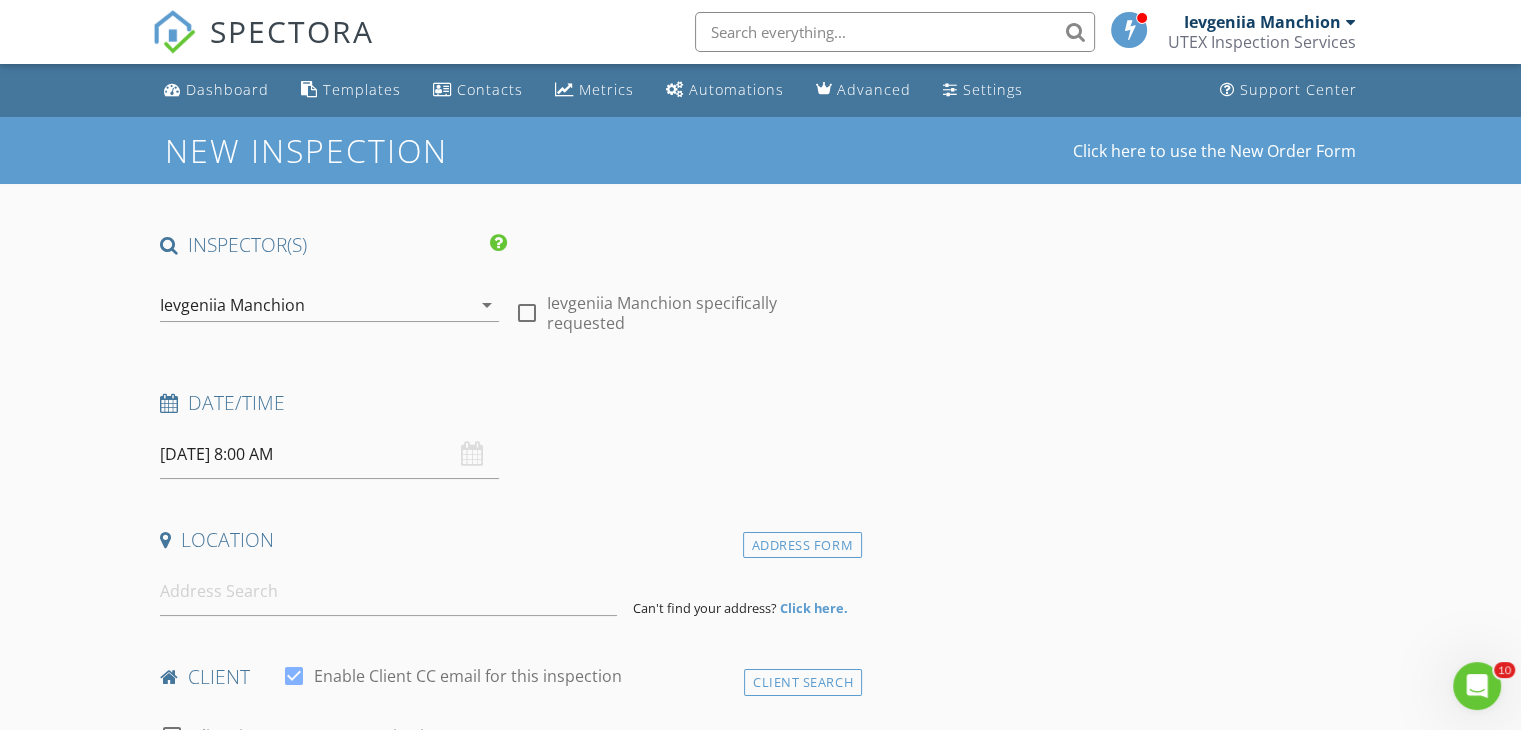 click on "INSPECTOR(S)
check_box   Ievgeniia Manchion   PRIMARY   Ievgeniia Manchion arrow_drop_down   check_box_outline_blank Ievgeniia Manchion specifically requested
Date/Time
07/14/2025 8:00 AM
Location
Address Form       Can't find your address?   Click here.
client
check_box Enable Client CC email for this inspection   Client Search     check_box_outline_blank Client is a Company/Organization     First Name   Last Name   Email   CC Email   Phone           Notes   Private Notes
ADD ADDITIONAL client
SERVICES
check_box_outline_blank   Swimming Pool and Spa Inspection   check_box_outline_blank   Landscape Irrigation (Sprinkler) System   check_box_outline_blank   Pier-a-Beam Foundation/Crawlspace Inspection   check_box_outline_blank   Builder's Home Warranty Inspection" at bounding box center (507, 1608) 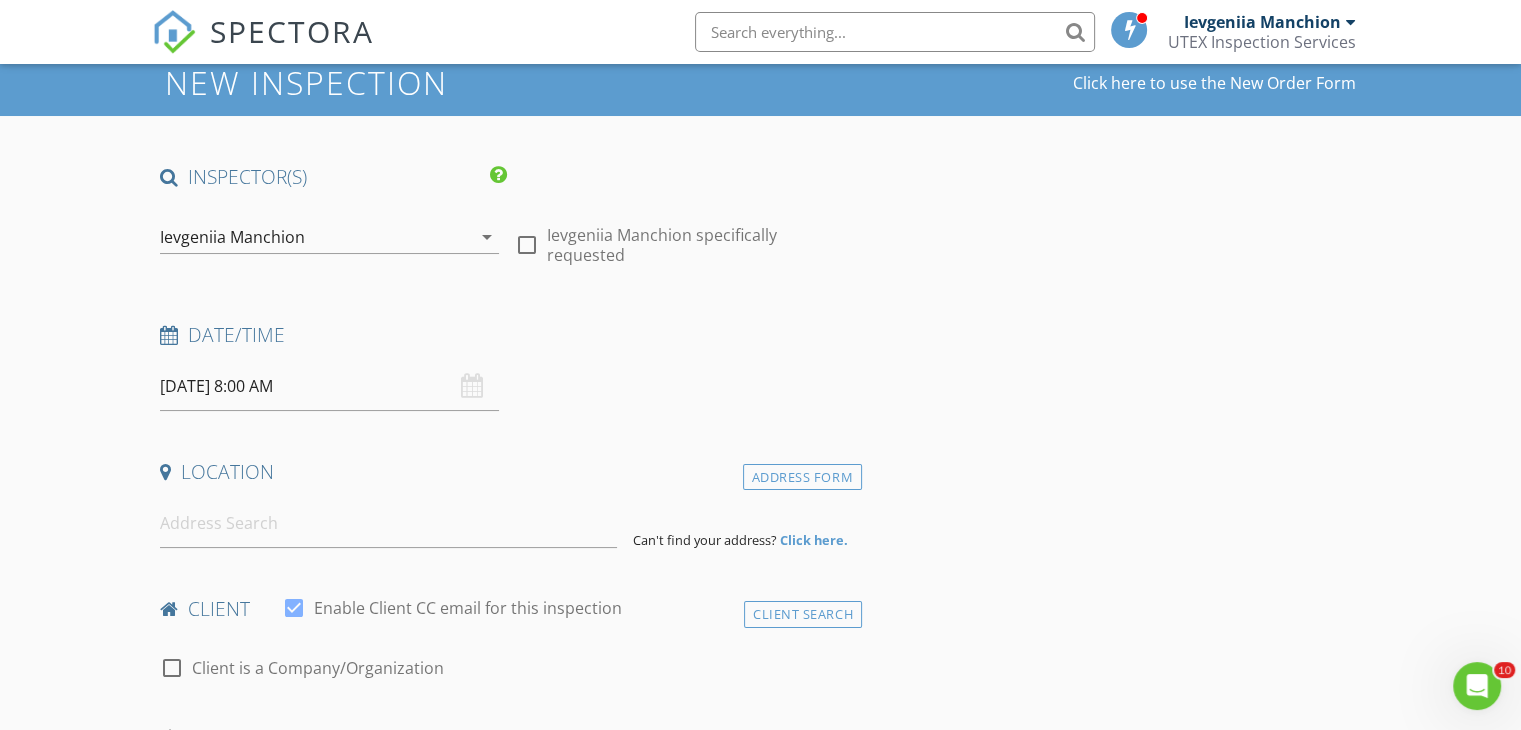 scroll, scrollTop: 100, scrollLeft: 0, axis: vertical 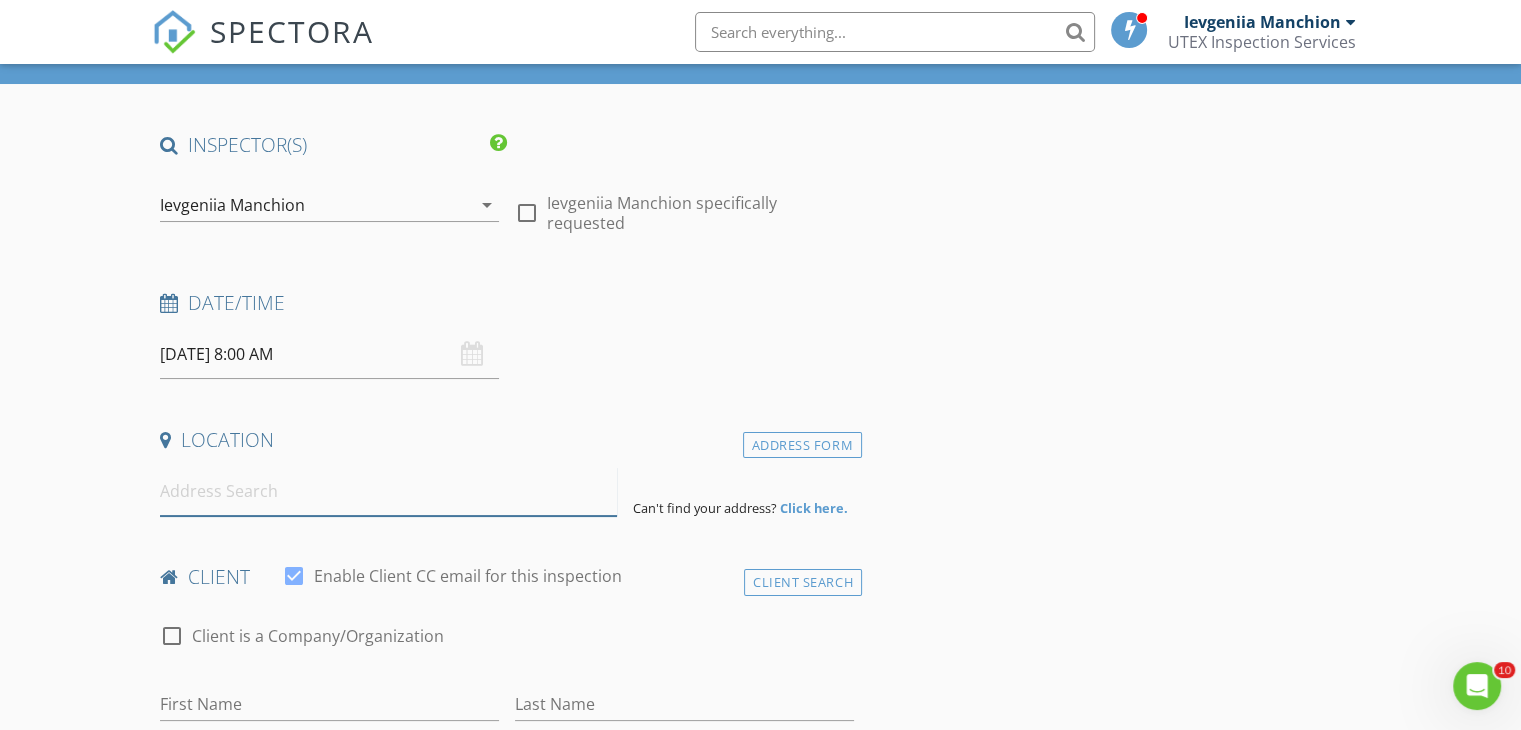 click at bounding box center (388, 491) 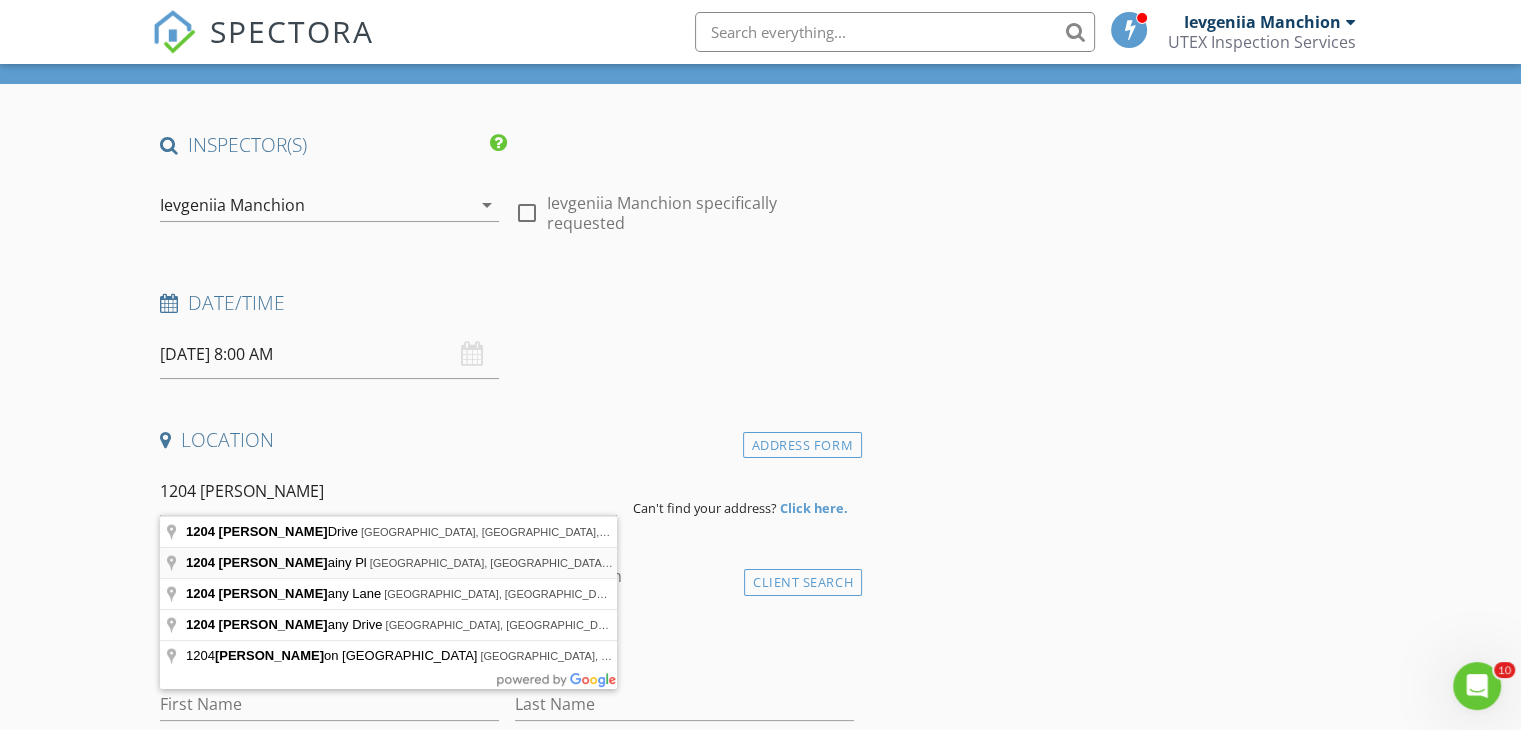 type on "1204 Brittainy Pl, Carrollton, TX, USA" 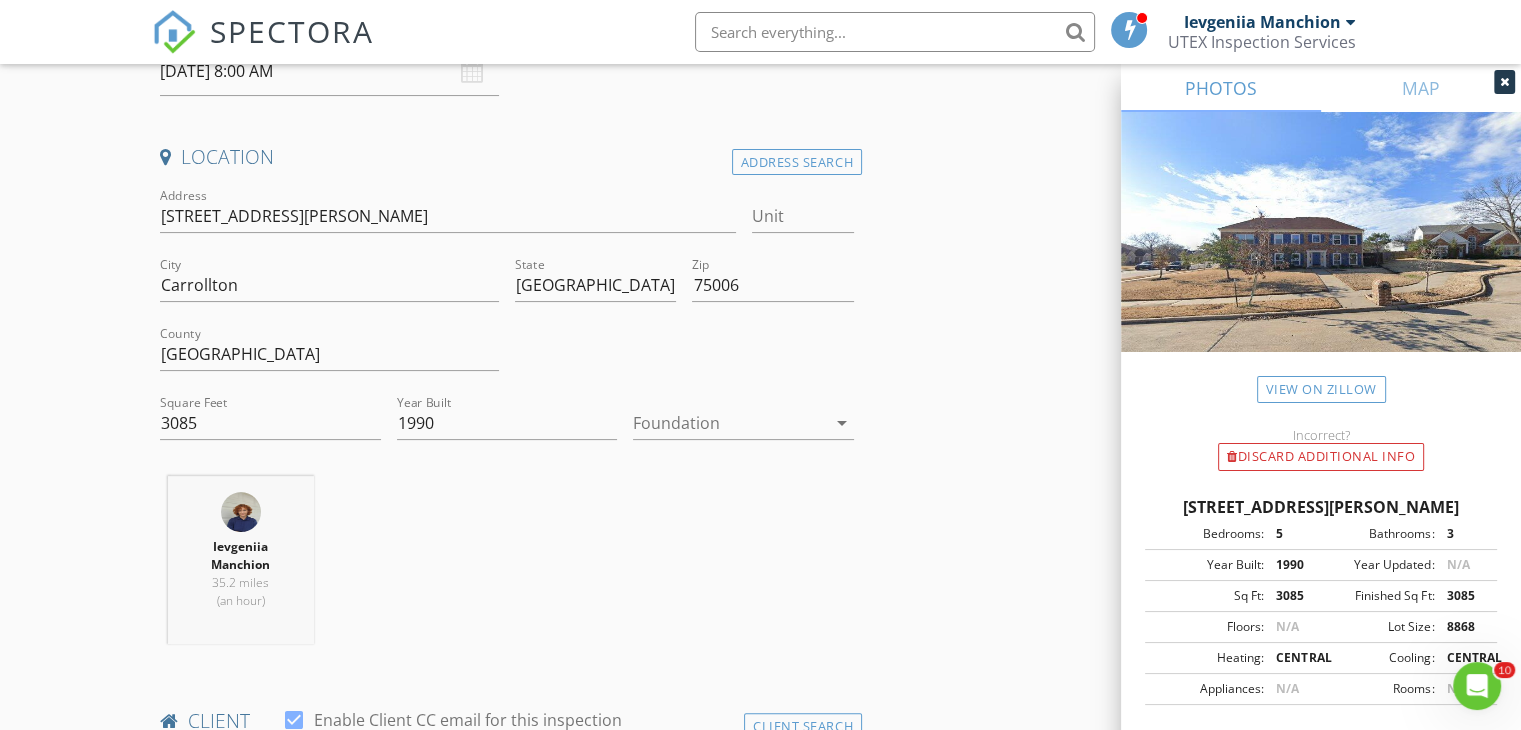 scroll, scrollTop: 400, scrollLeft: 0, axis: vertical 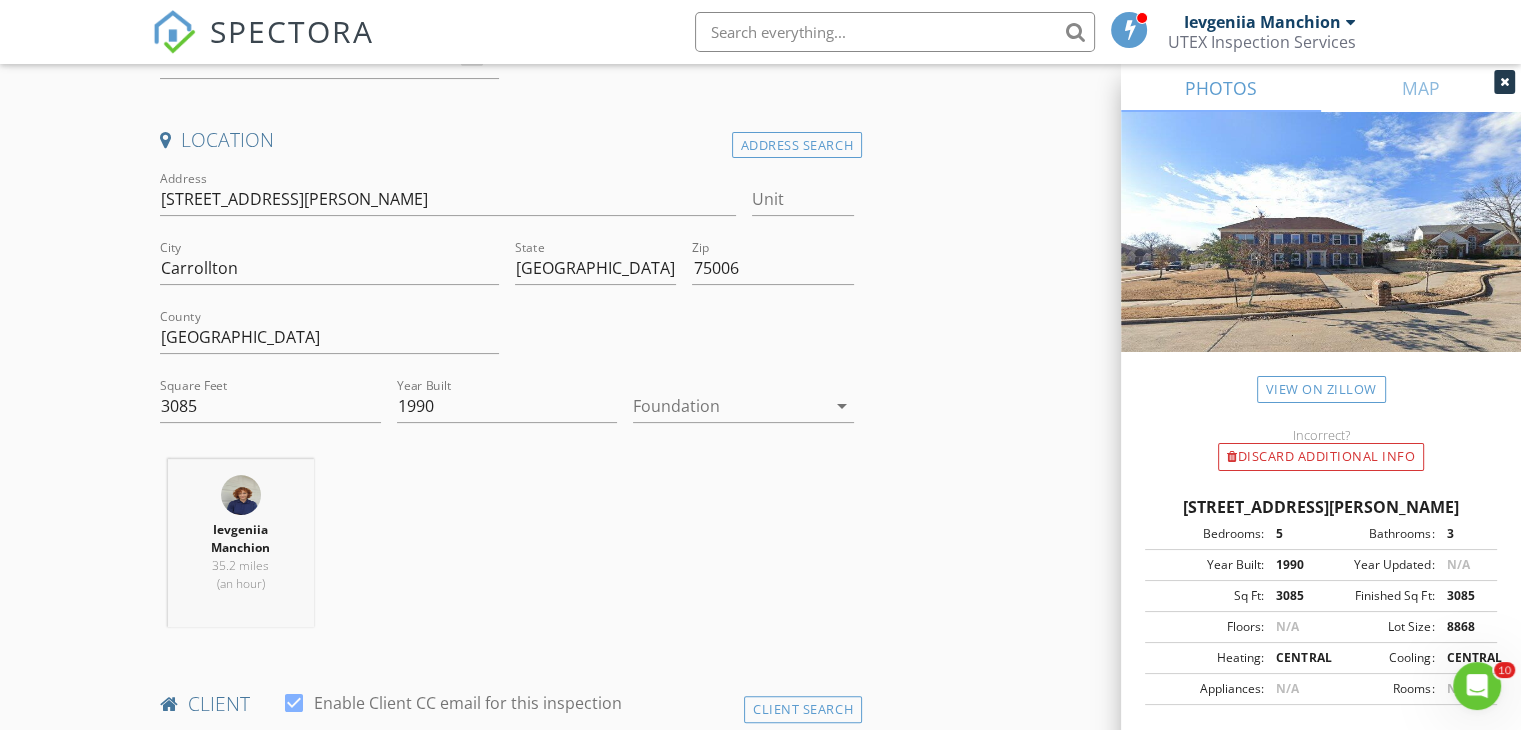 click at bounding box center (729, 406) 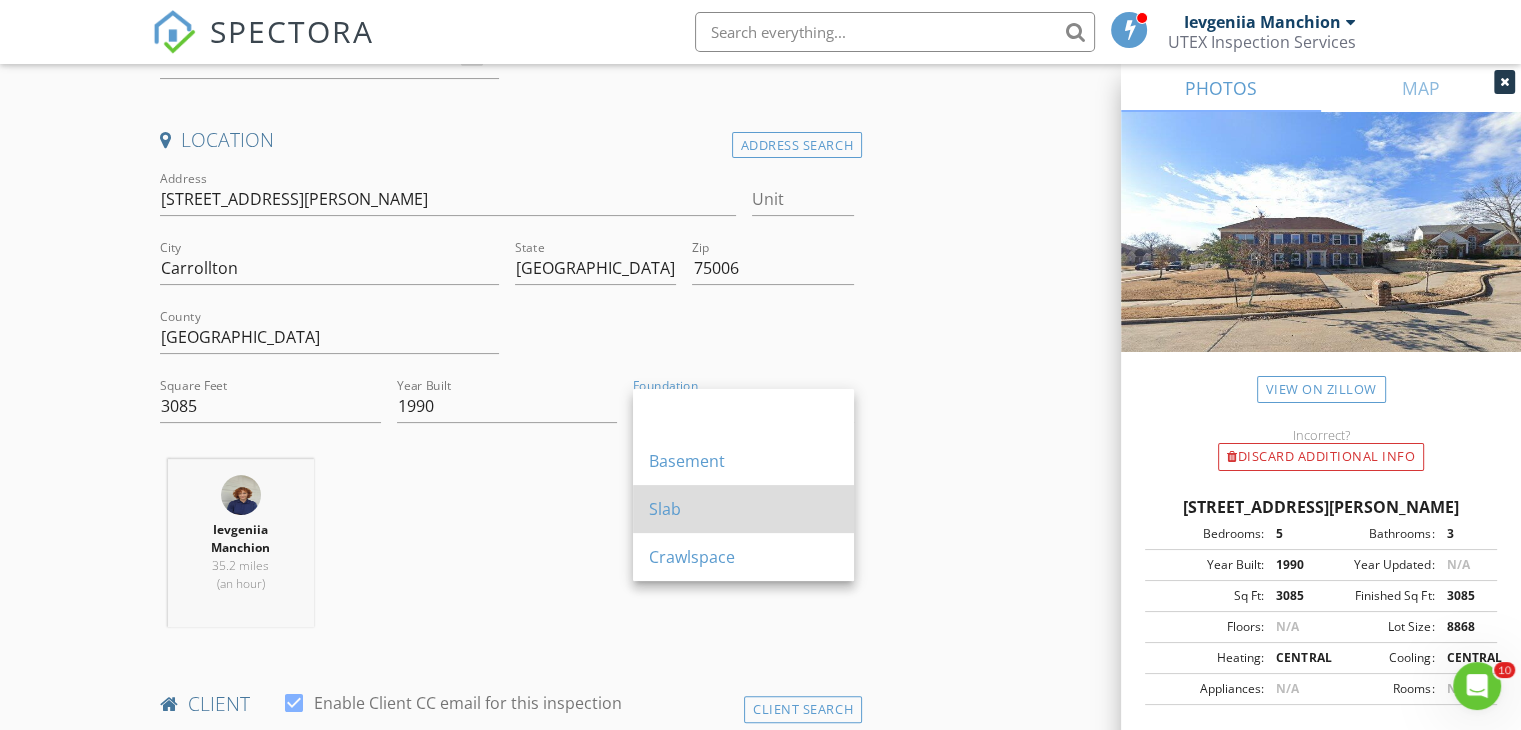 click on "Slab" at bounding box center [743, 509] 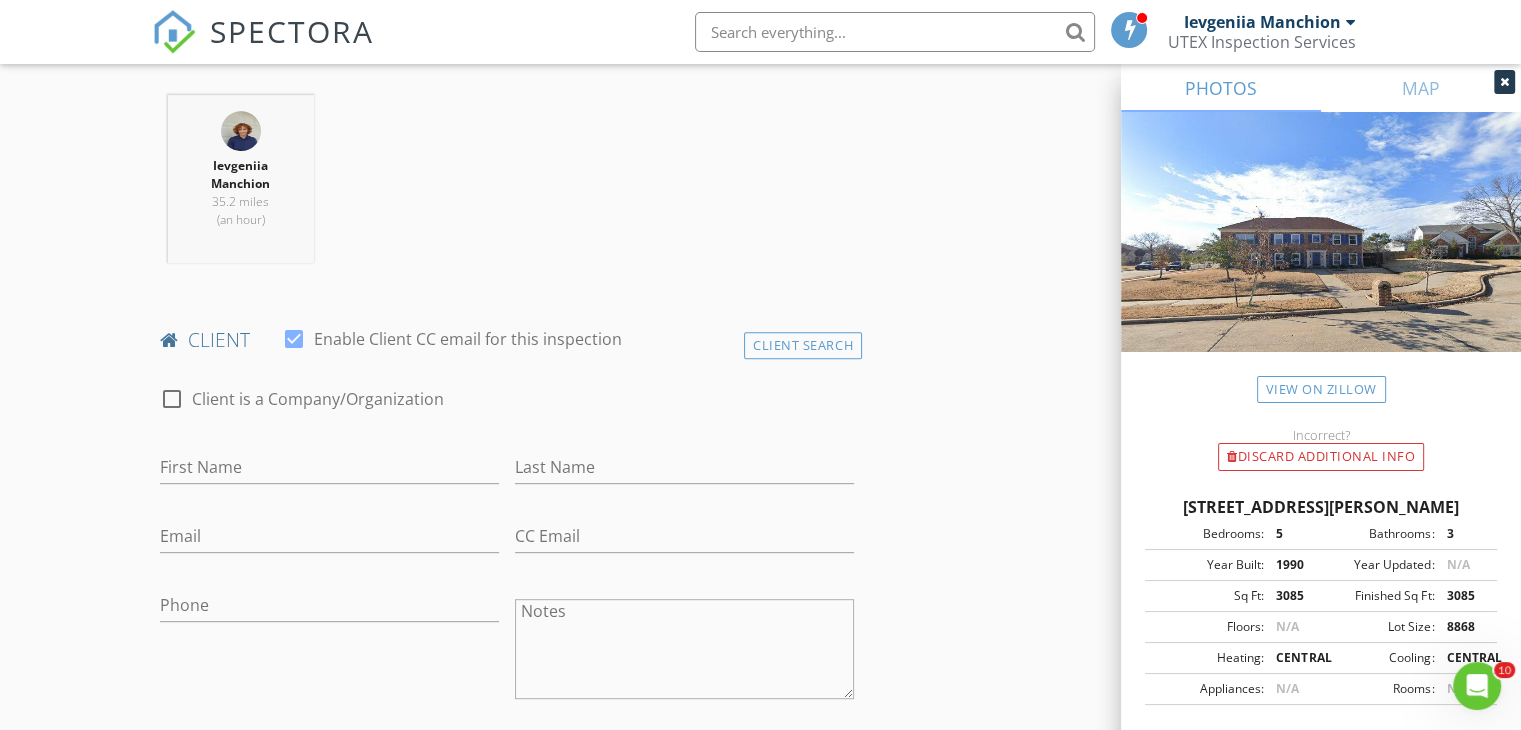 scroll, scrollTop: 800, scrollLeft: 0, axis: vertical 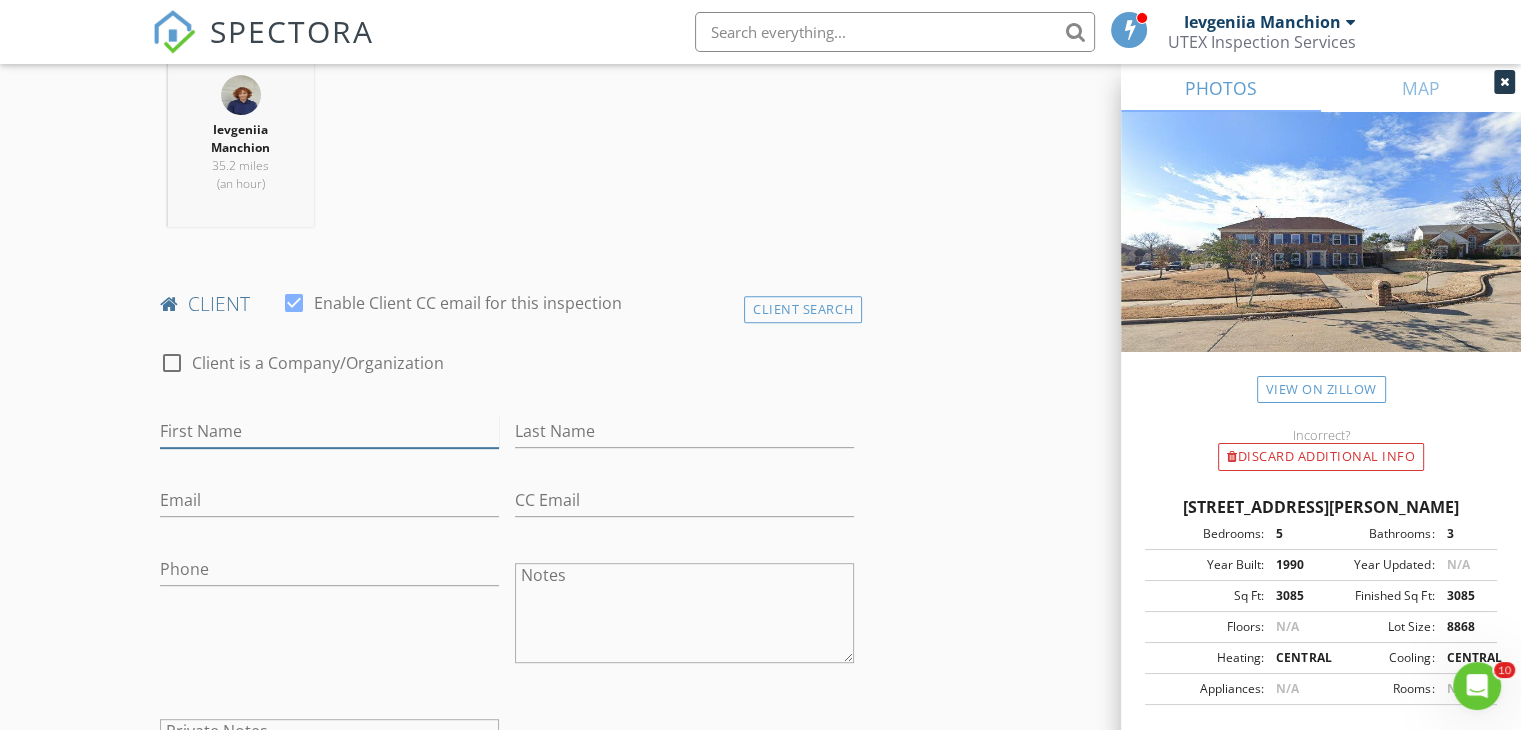 click on "First Name" at bounding box center (329, 431) 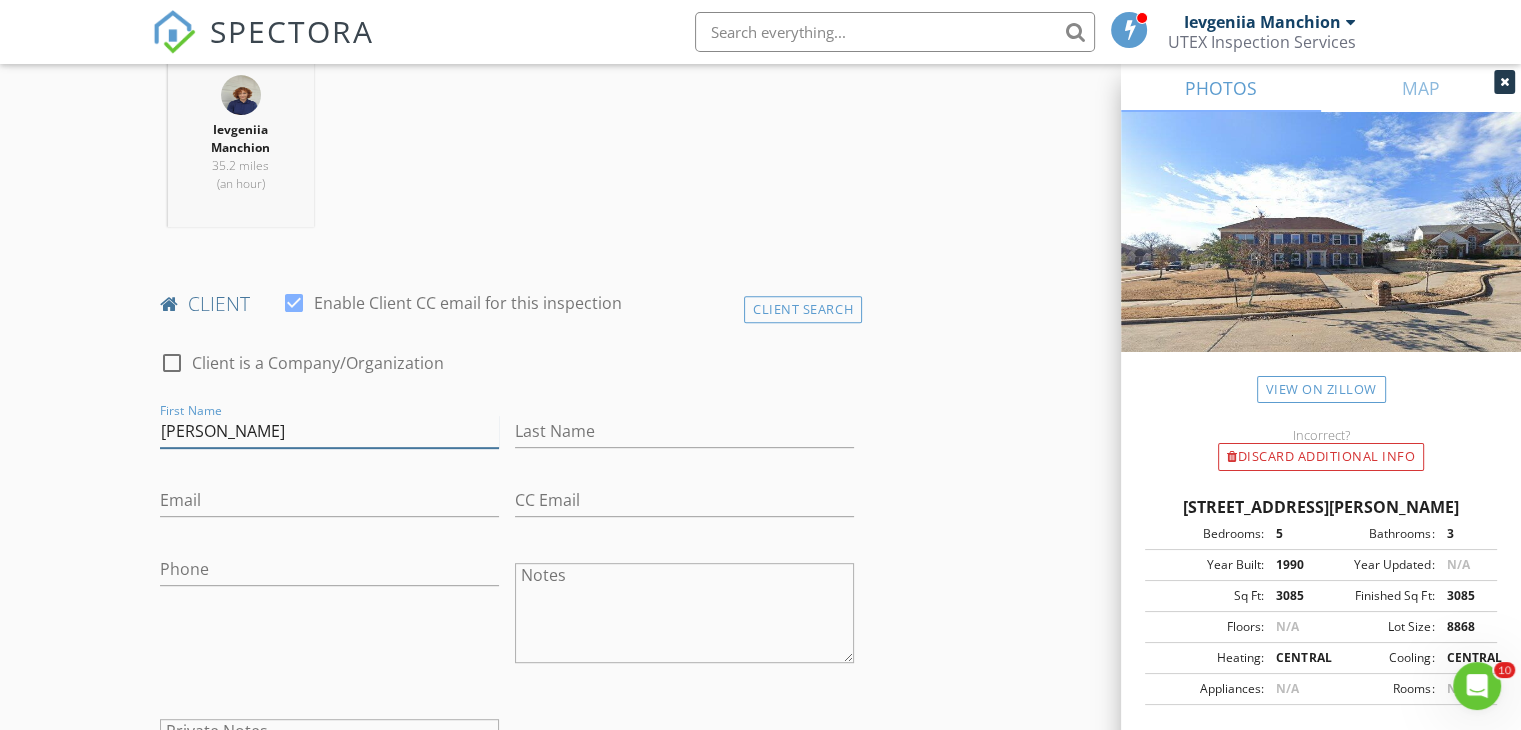 type on "Kevin" 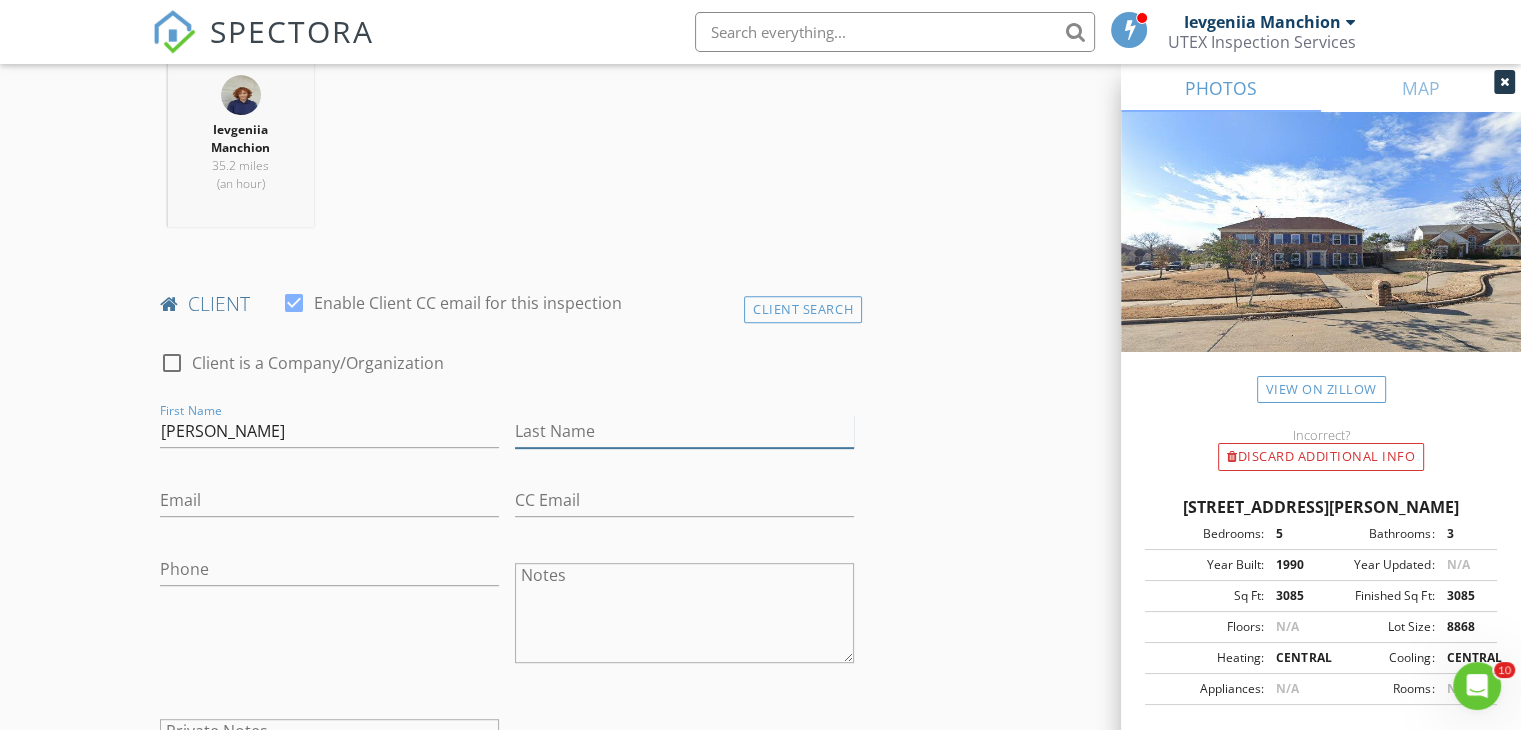click on "Last Name" at bounding box center [684, 431] 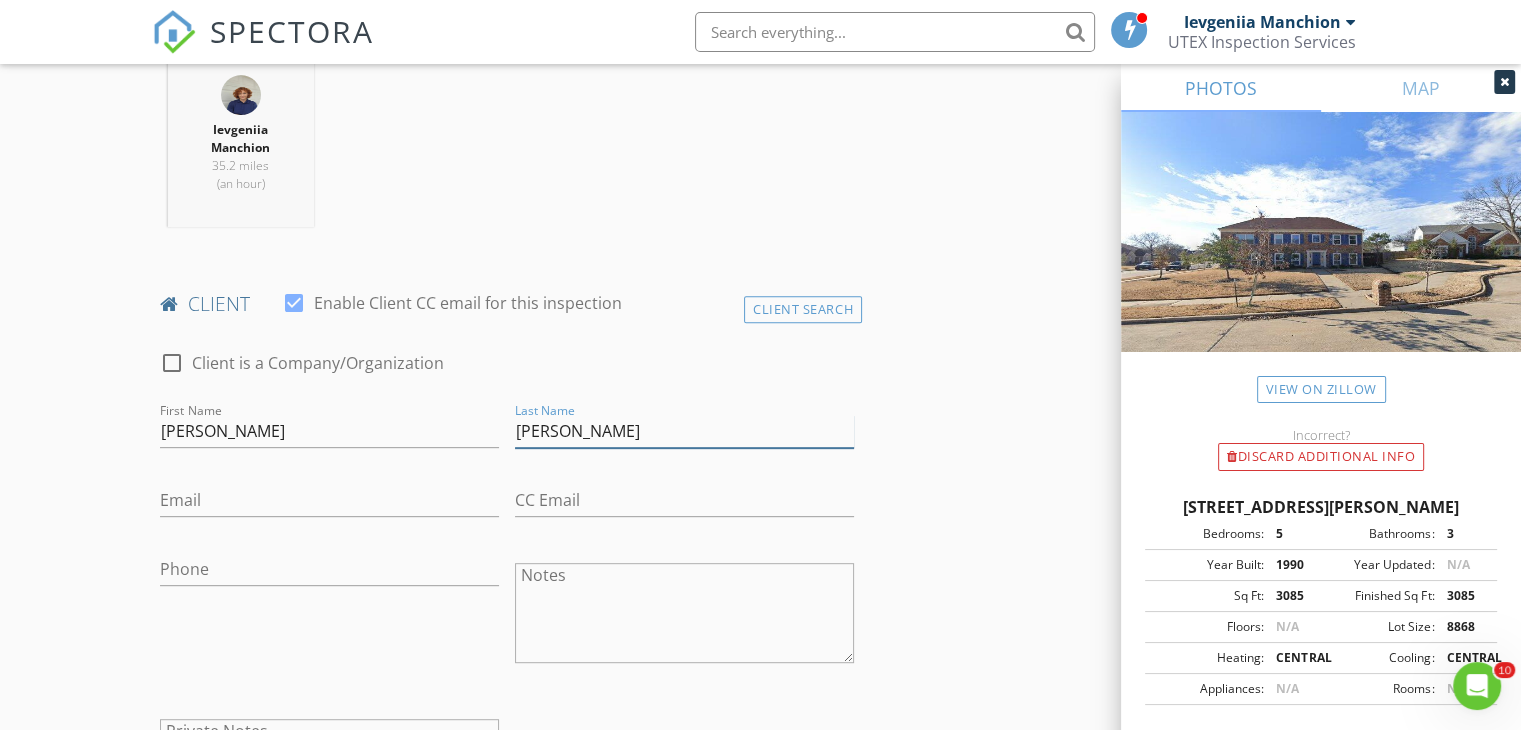 type on "Wang" 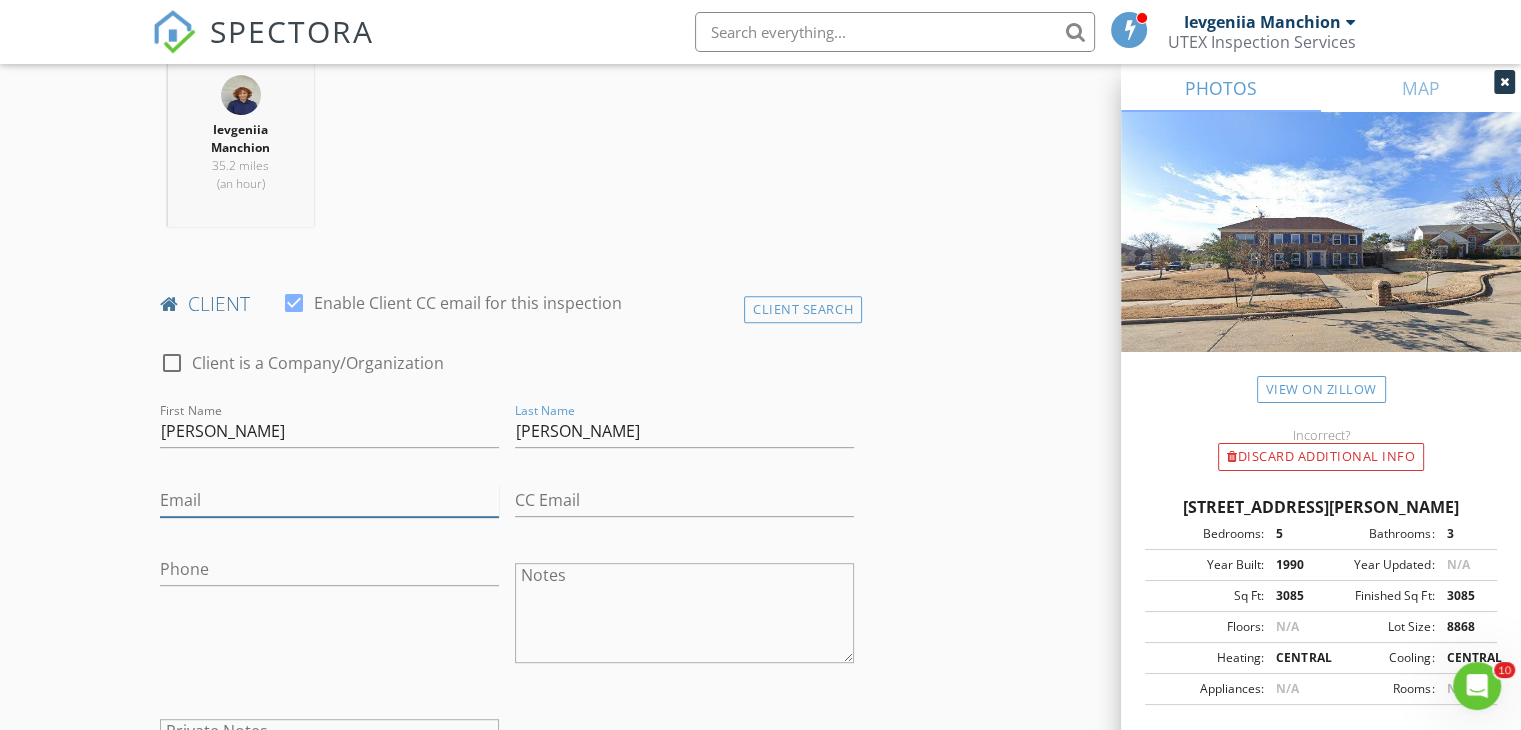 click on "Email" at bounding box center [329, 500] 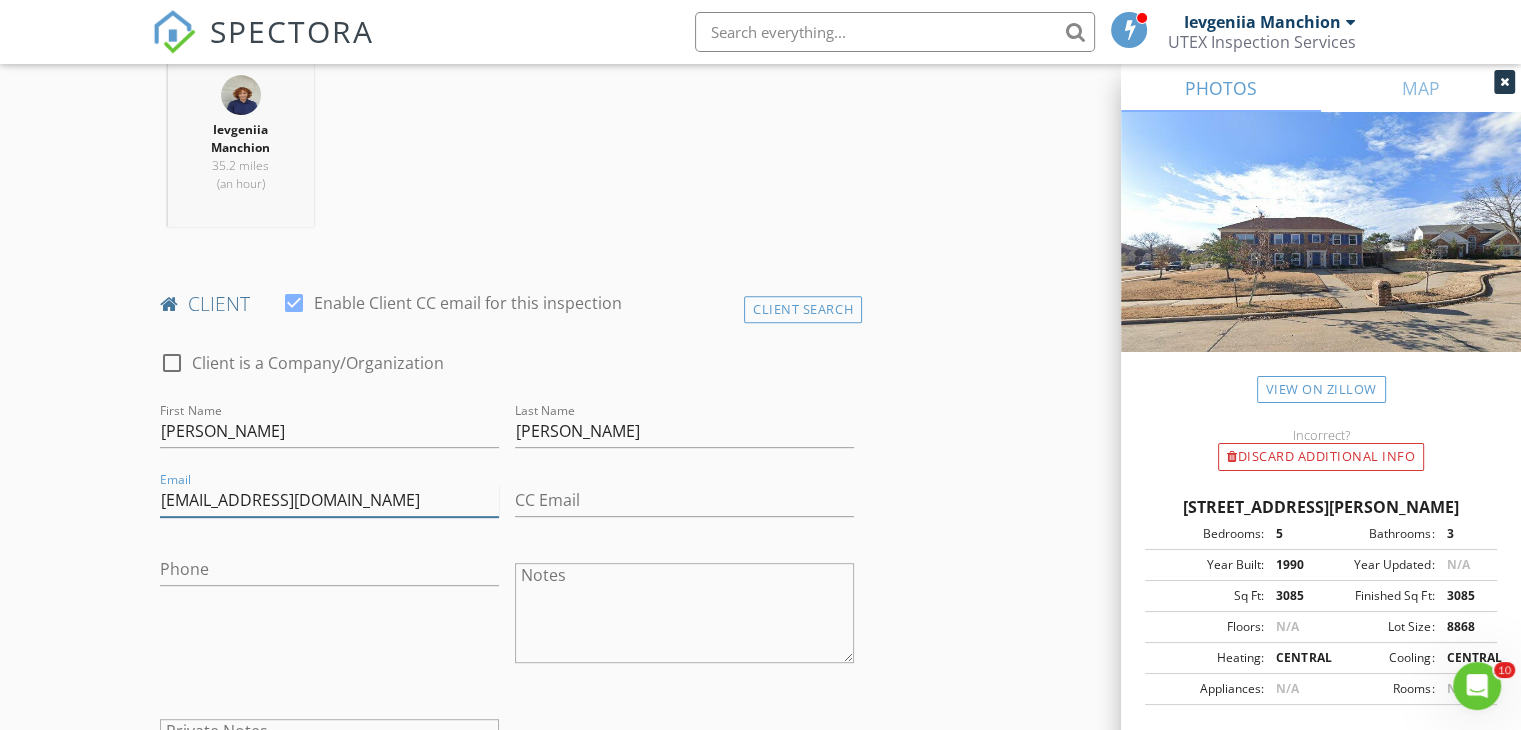 type on "kevinwang4tw@yahoo.com" 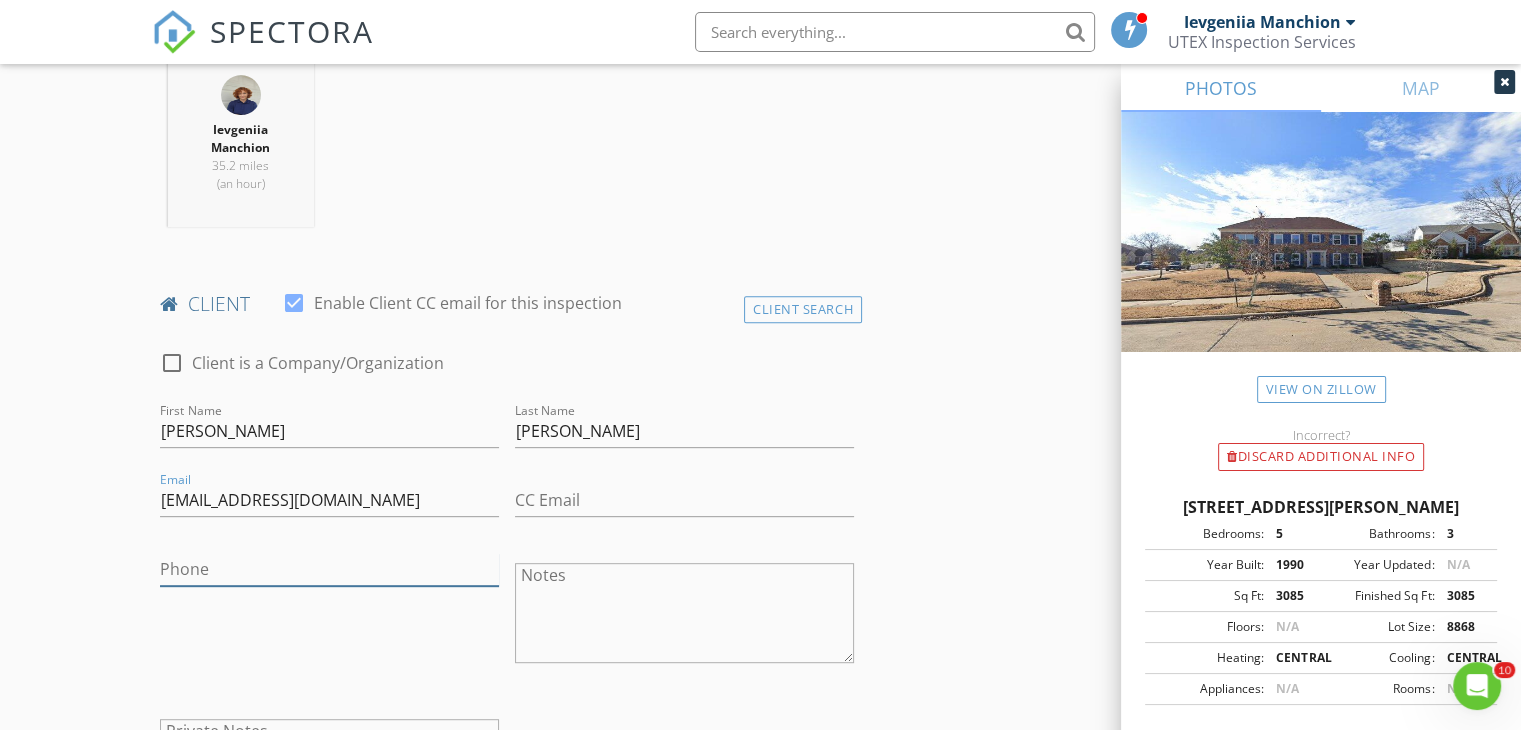 click on "Phone" at bounding box center [329, 569] 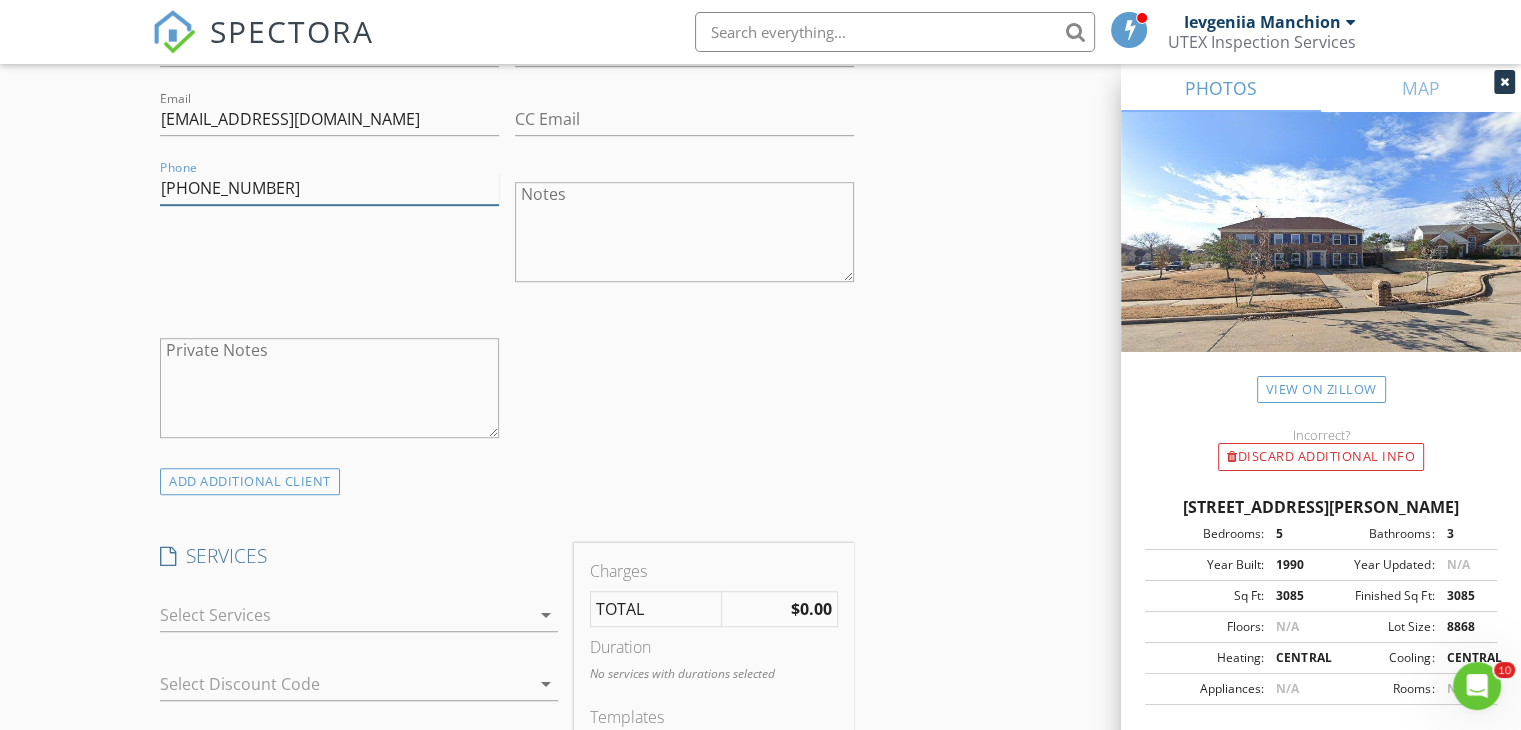 scroll, scrollTop: 1200, scrollLeft: 0, axis: vertical 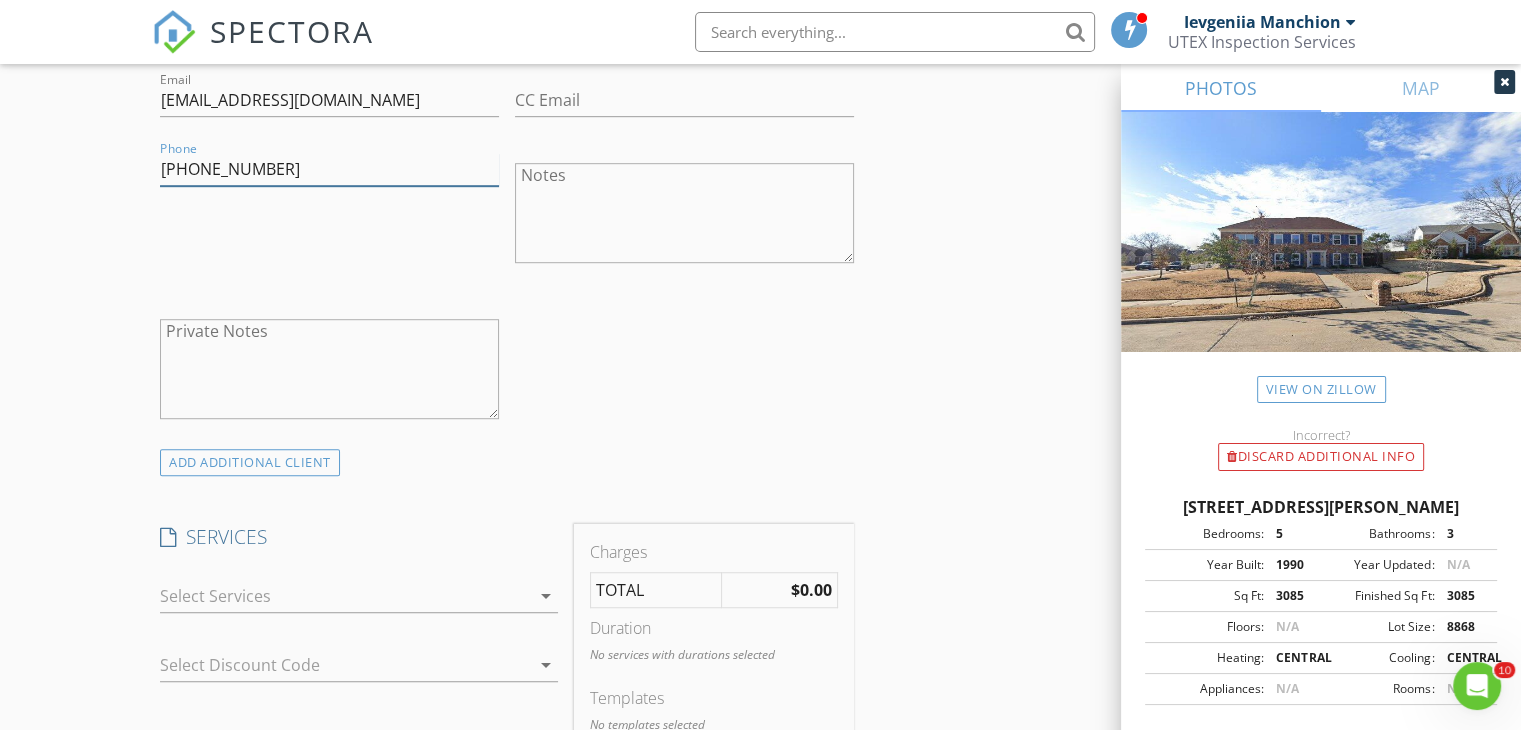 type on "915-929-0287" 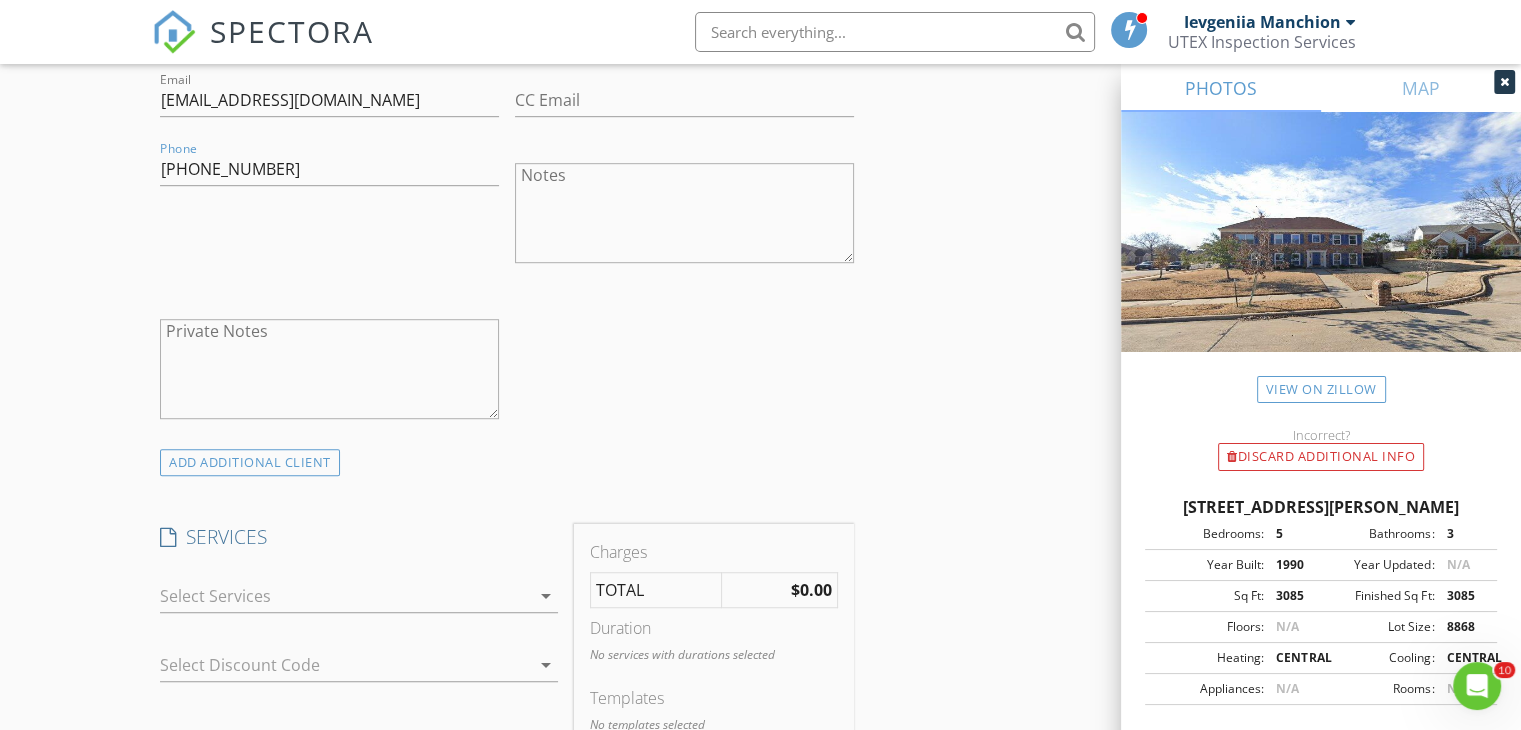 click at bounding box center (345, 596) 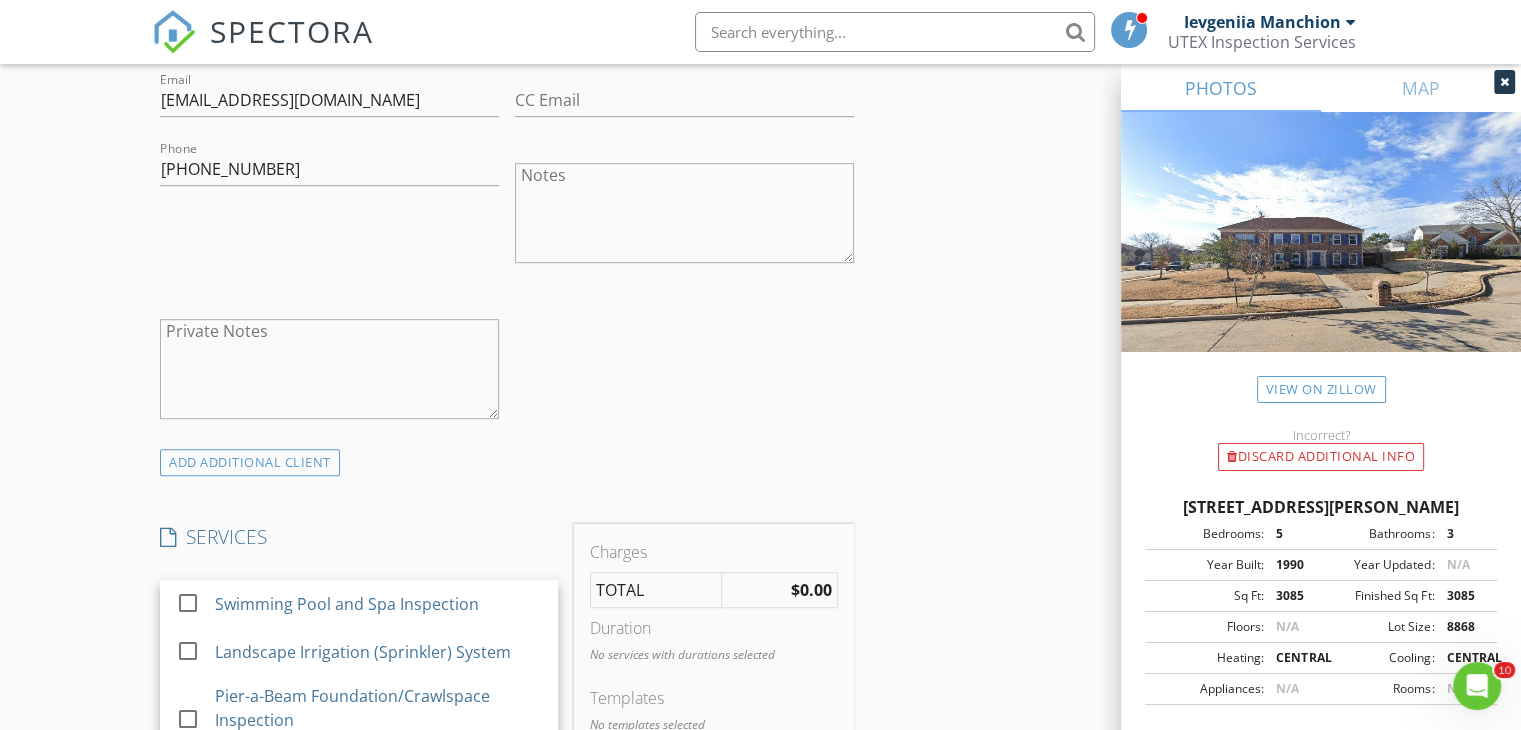 scroll, scrollTop: 340, scrollLeft: 0, axis: vertical 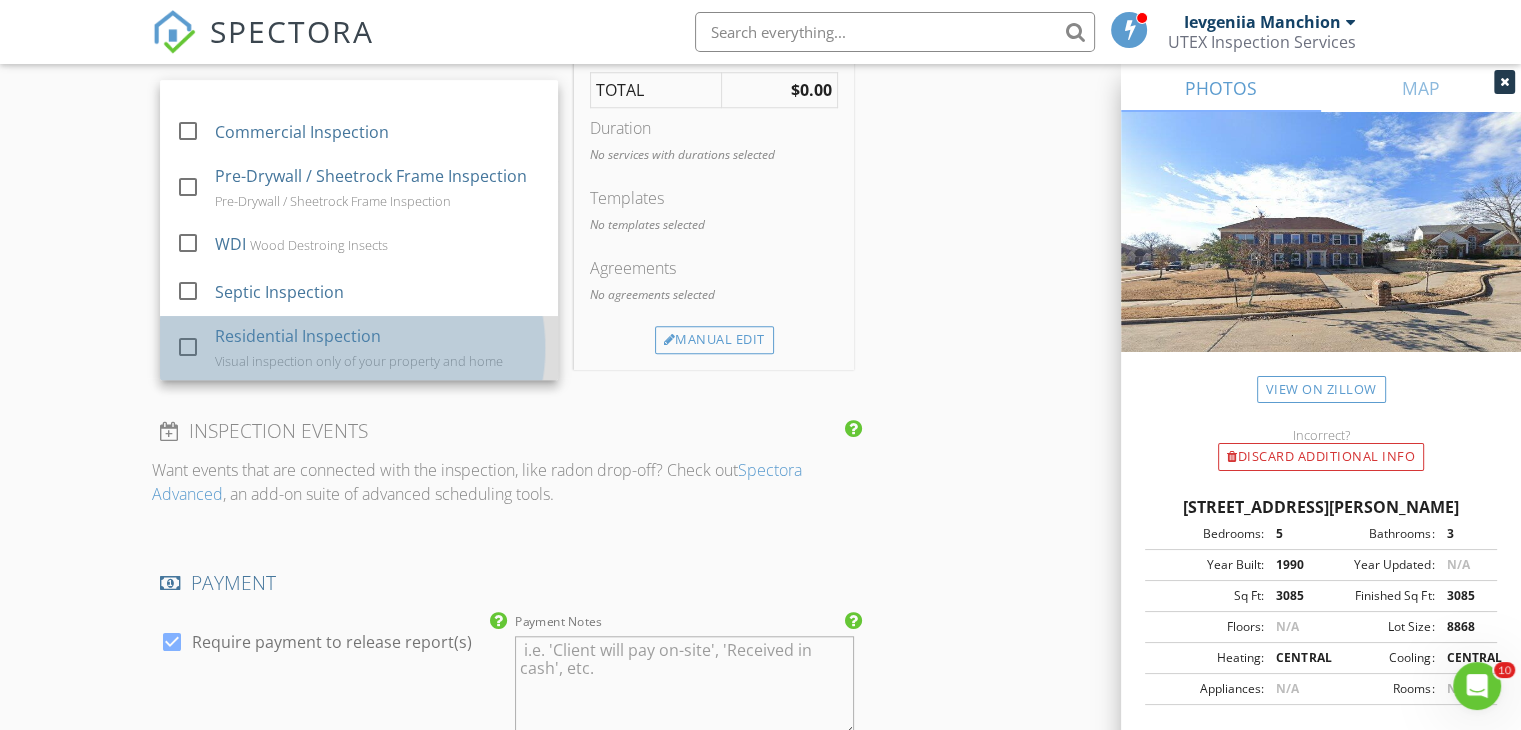 click on "Visual inspection only of your property and home" at bounding box center [359, 361] 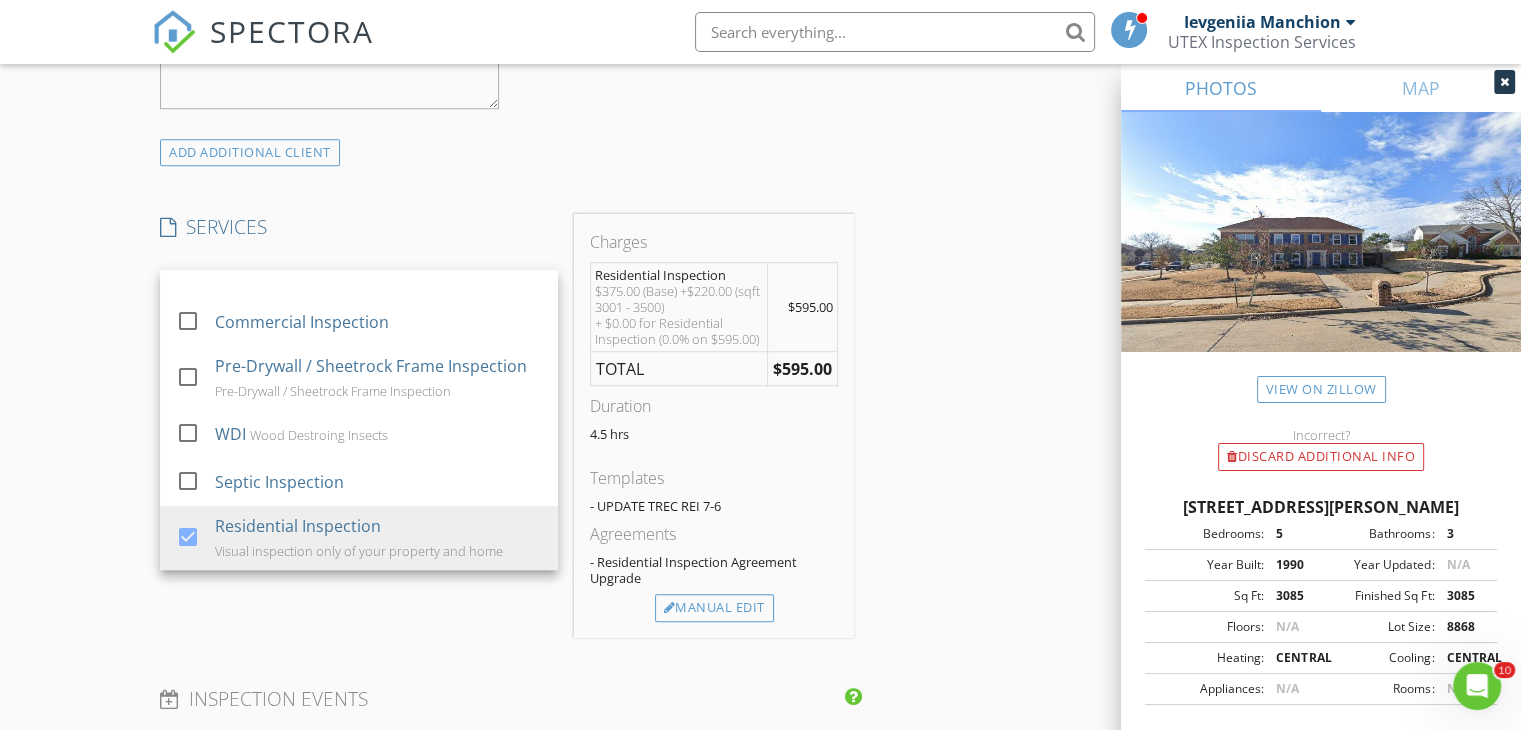scroll, scrollTop: 1500, scrollLeft: 0, axis: vertical 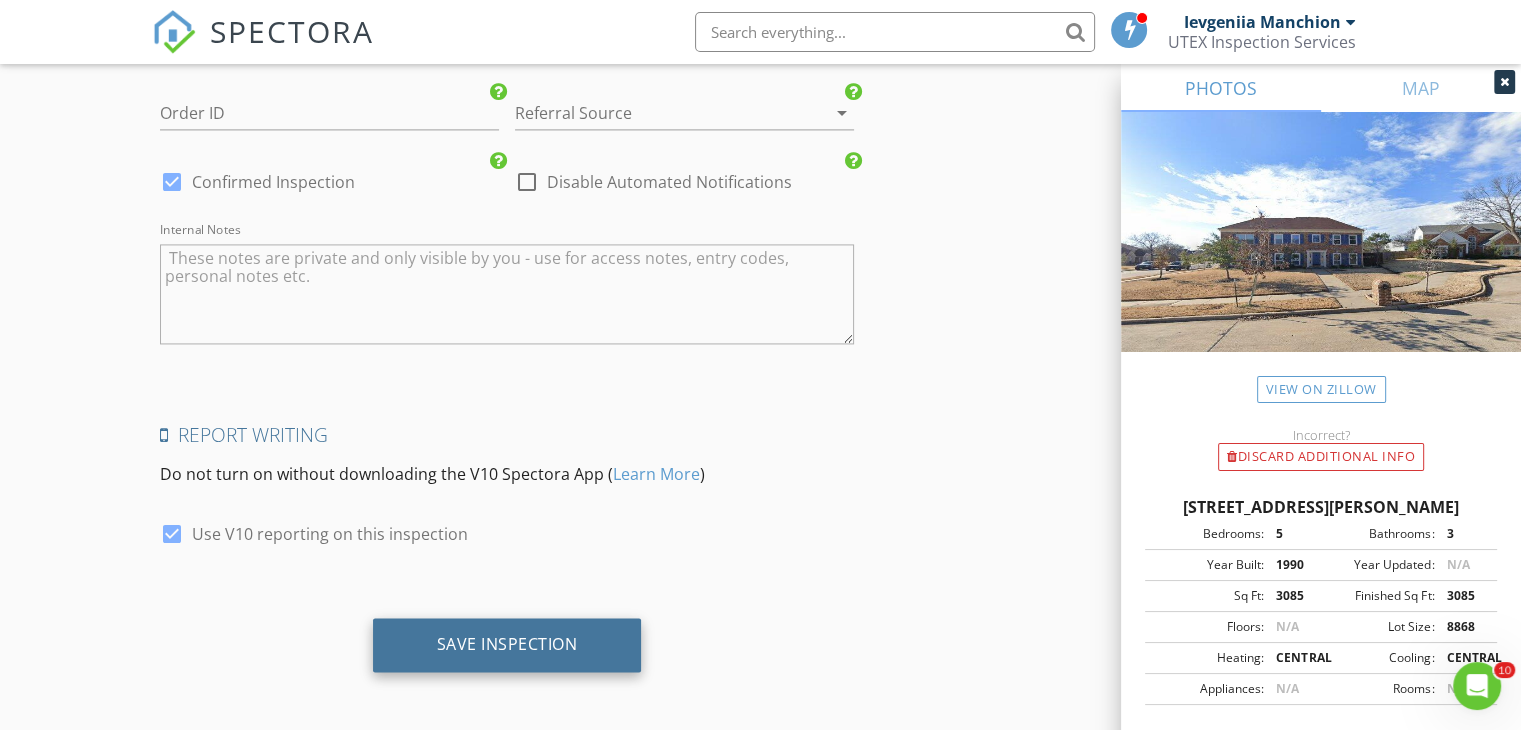click on "Save Inspection" at bounding box center [507, 644] 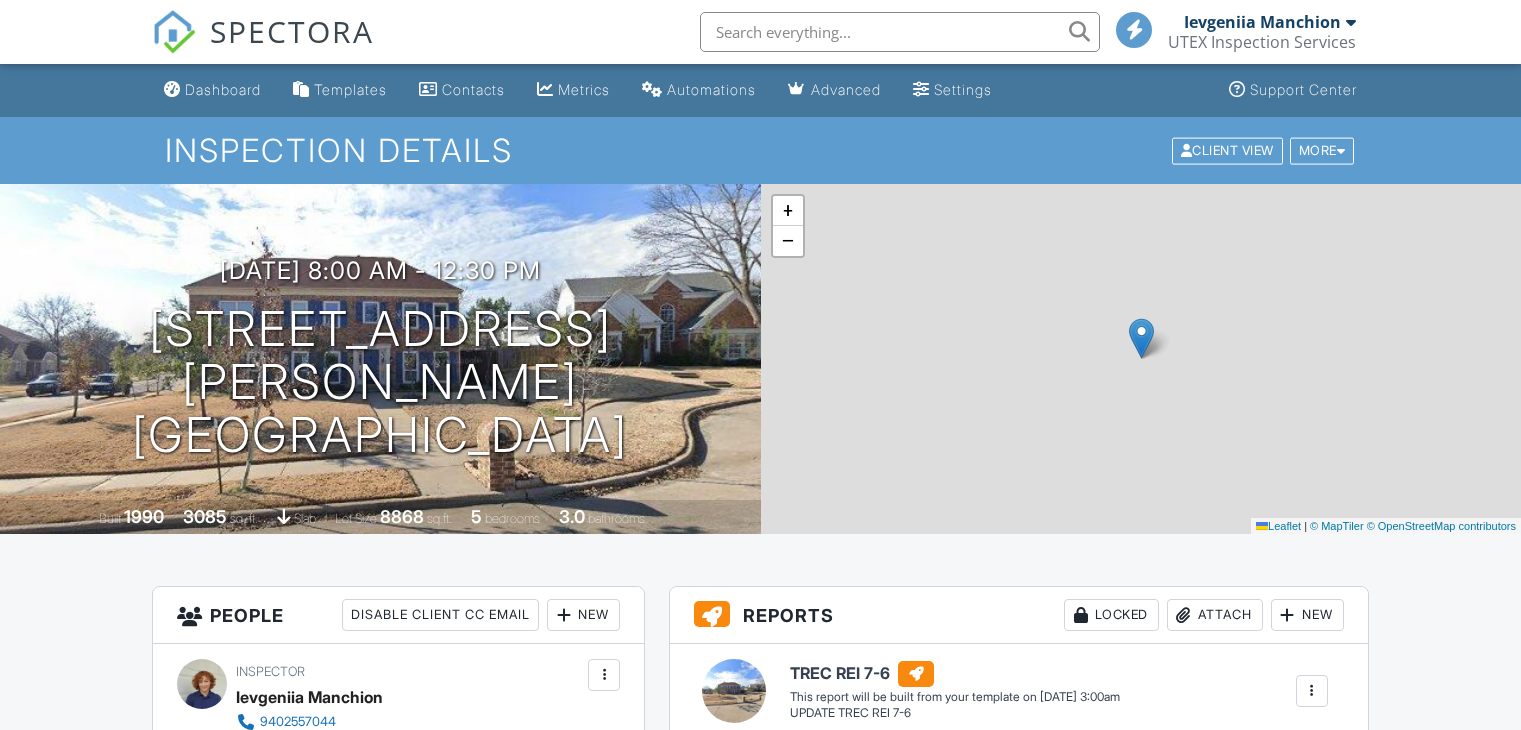 scroll, scrollTop: 0, scrollLeft: 0, axis: both 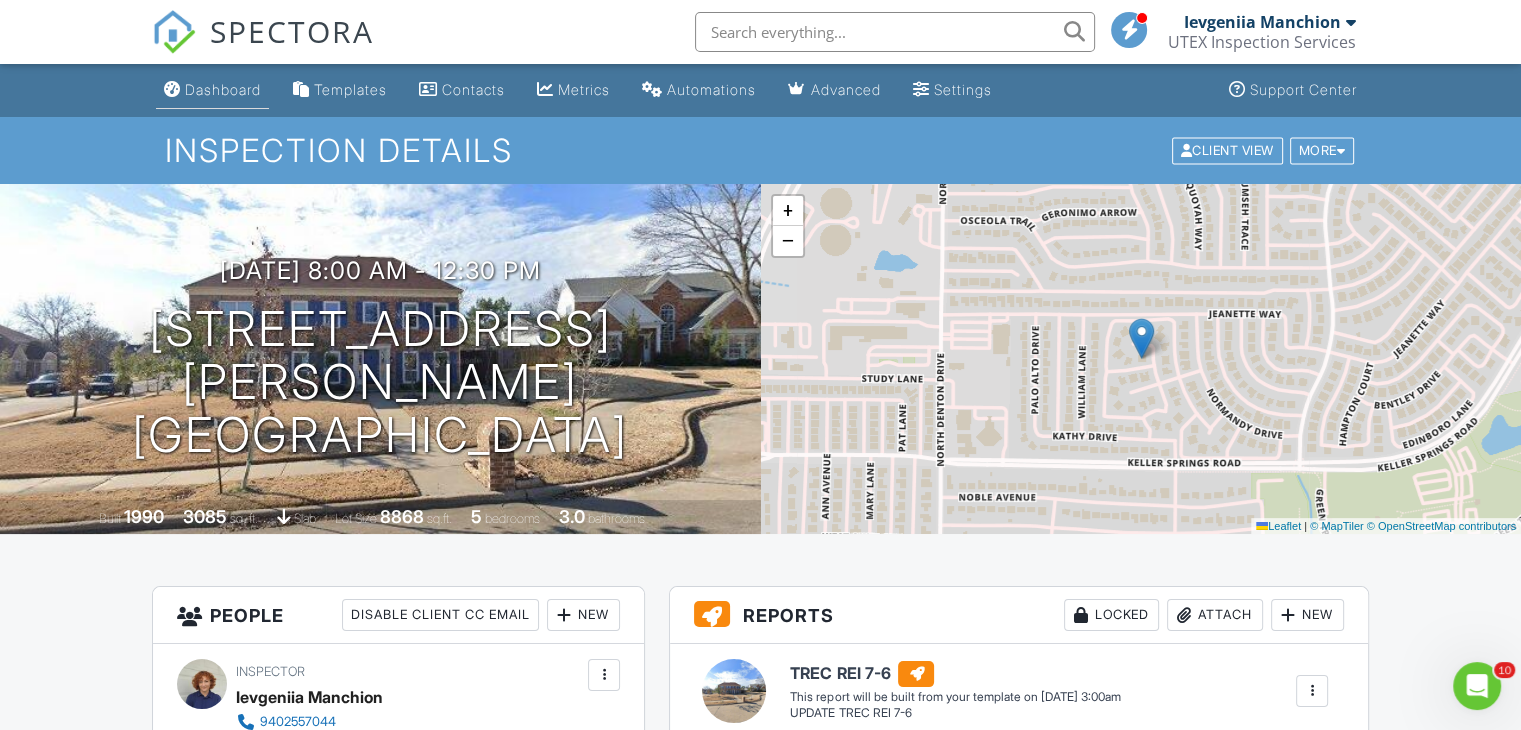 click on "Dashboard" at bounding box center (223, 89) 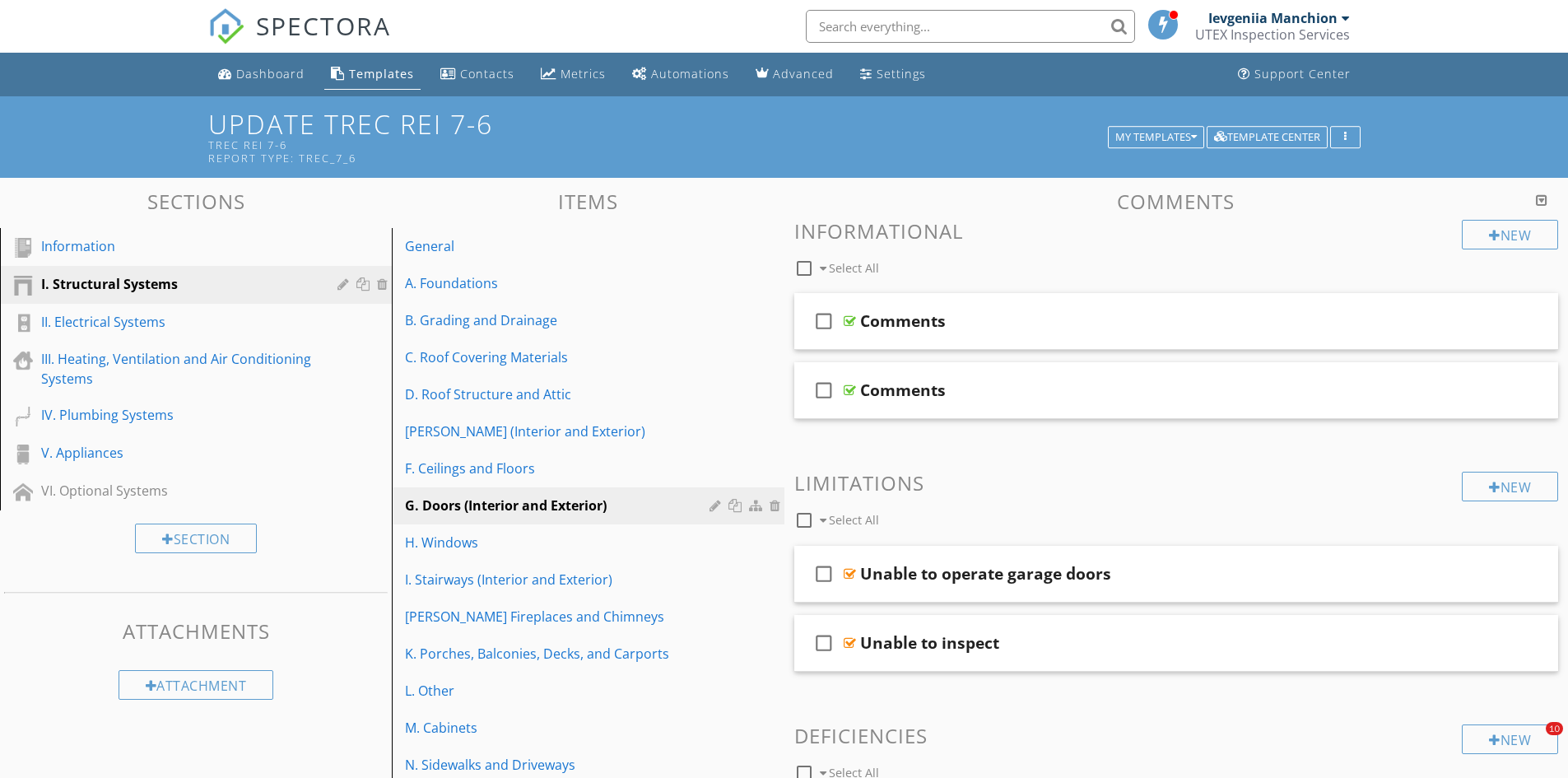 scroll, scrollTop: 576, scrollLeft: 0, axis: vertical 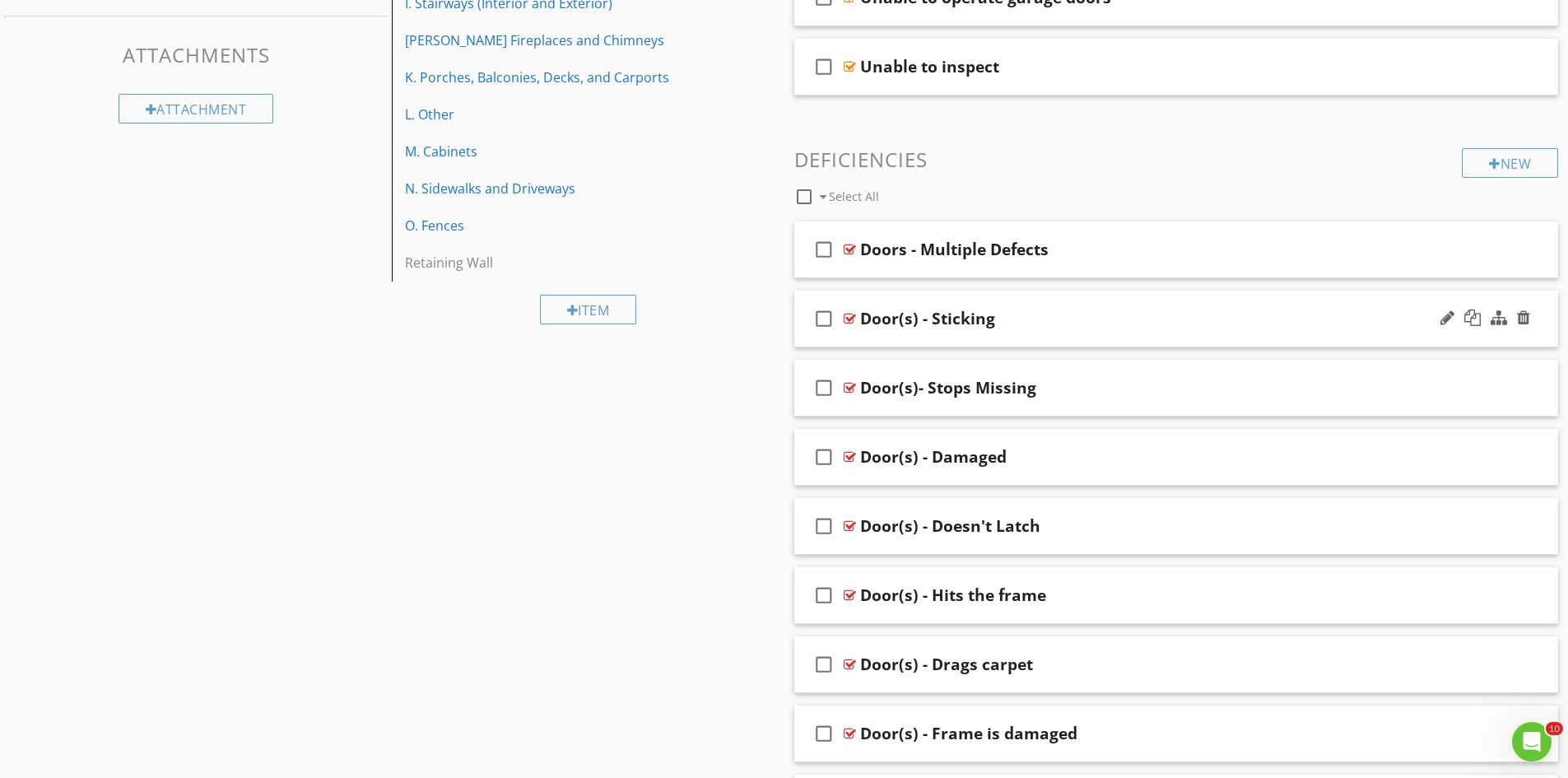 click on "Door(s) - Sticking" at bounding box center (928, 319) 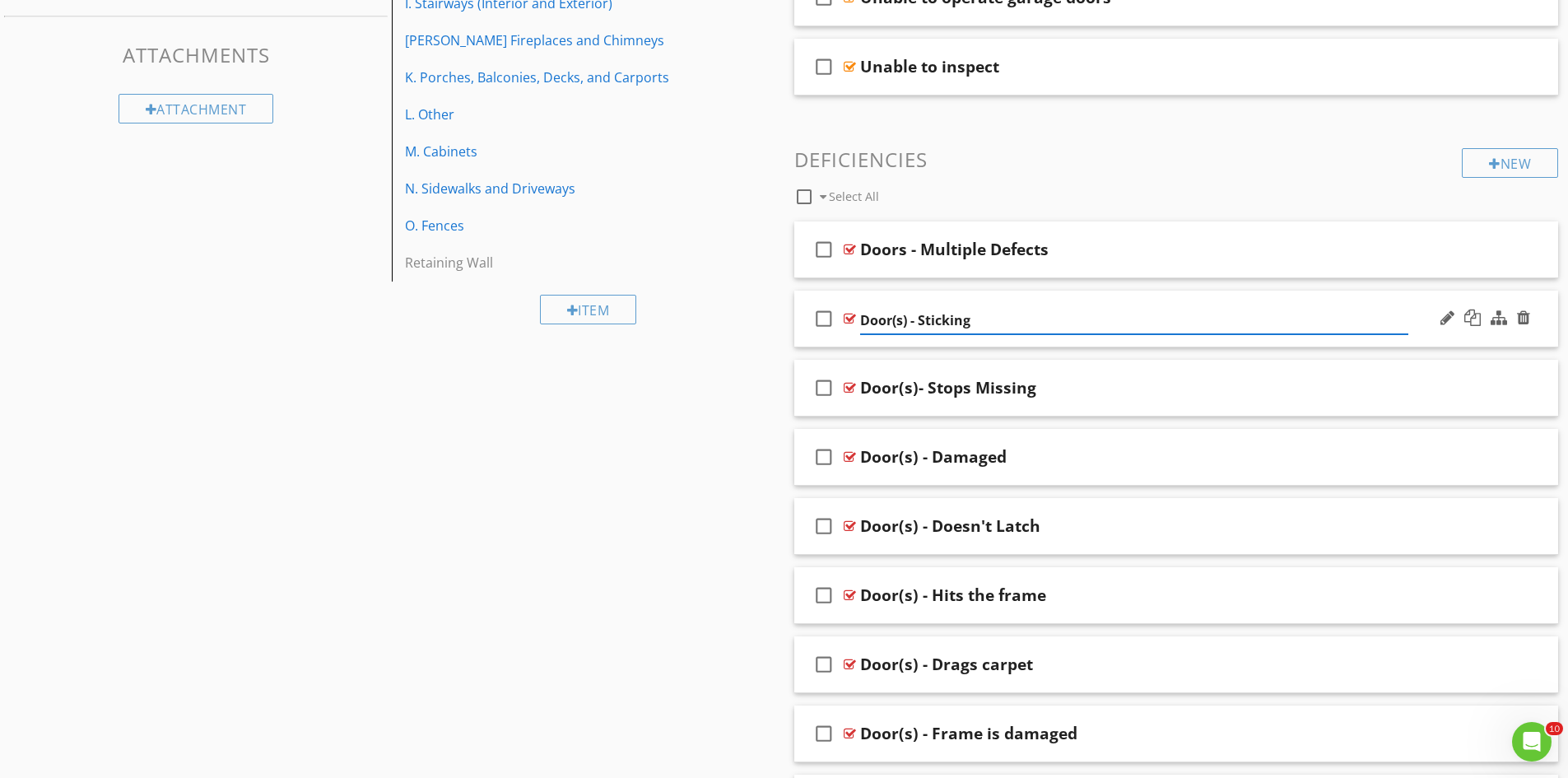 click at bounding box center (849, 319) 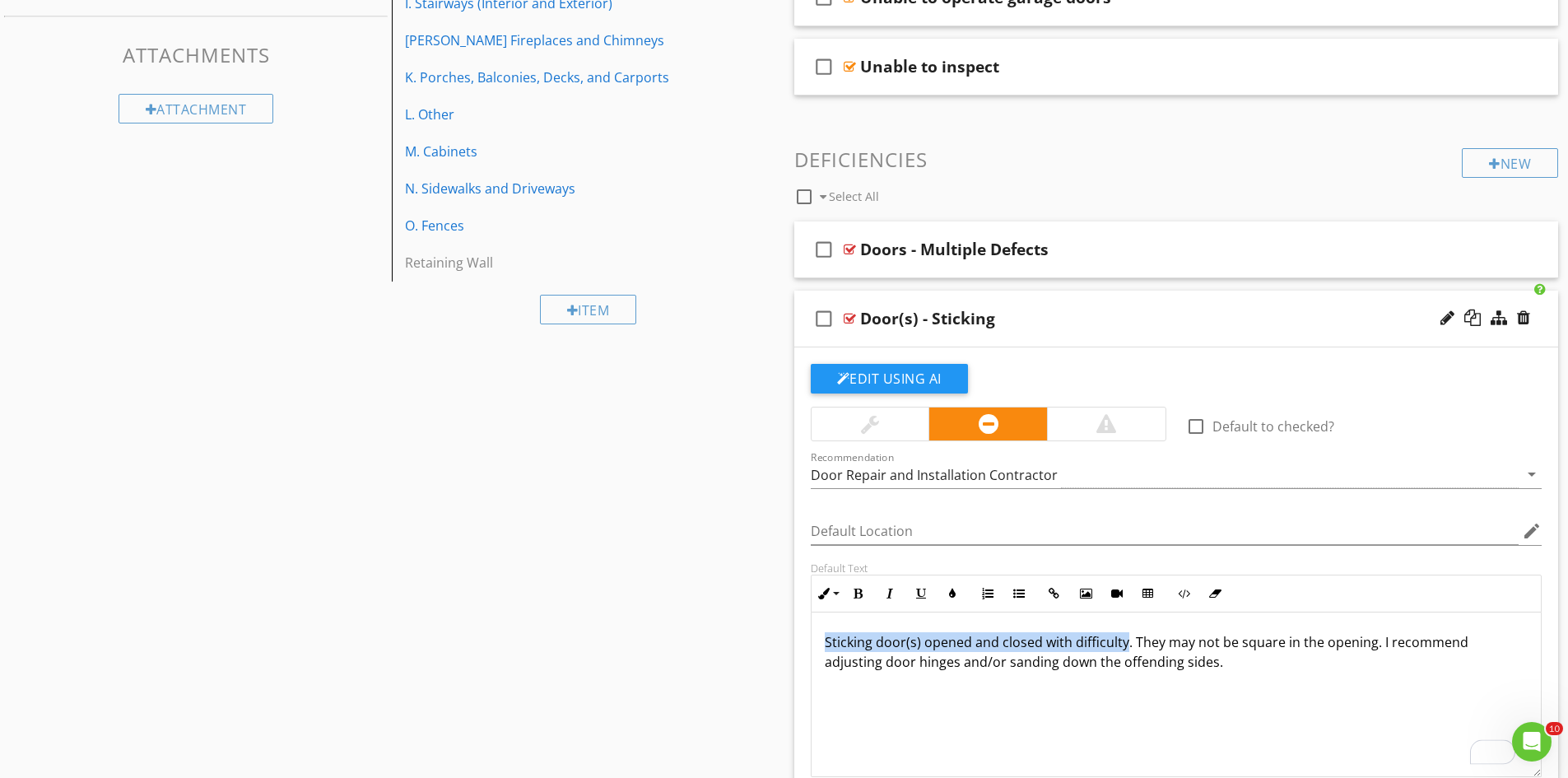 drag, startPoint x: 1123, startPoint y: 645, endPoint x: 823, endPoint y: 641, distance: 300.02667 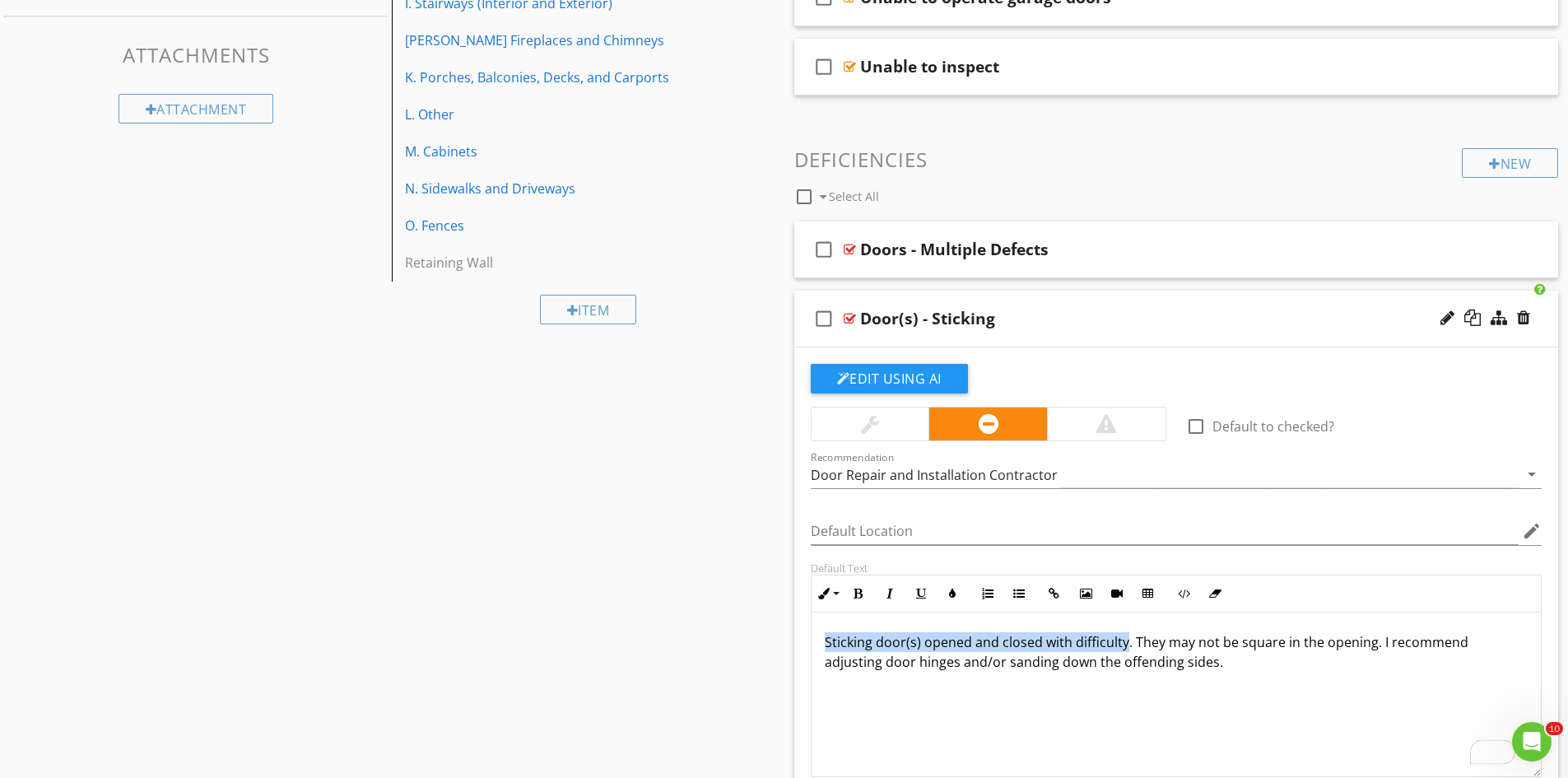 click on "Sticking door(s) opened and closed with difficulty. They may not be square in the opening. I recommend adjusting door hinges and/or sanding down the offending sides." at bounding box center [1176, 695] 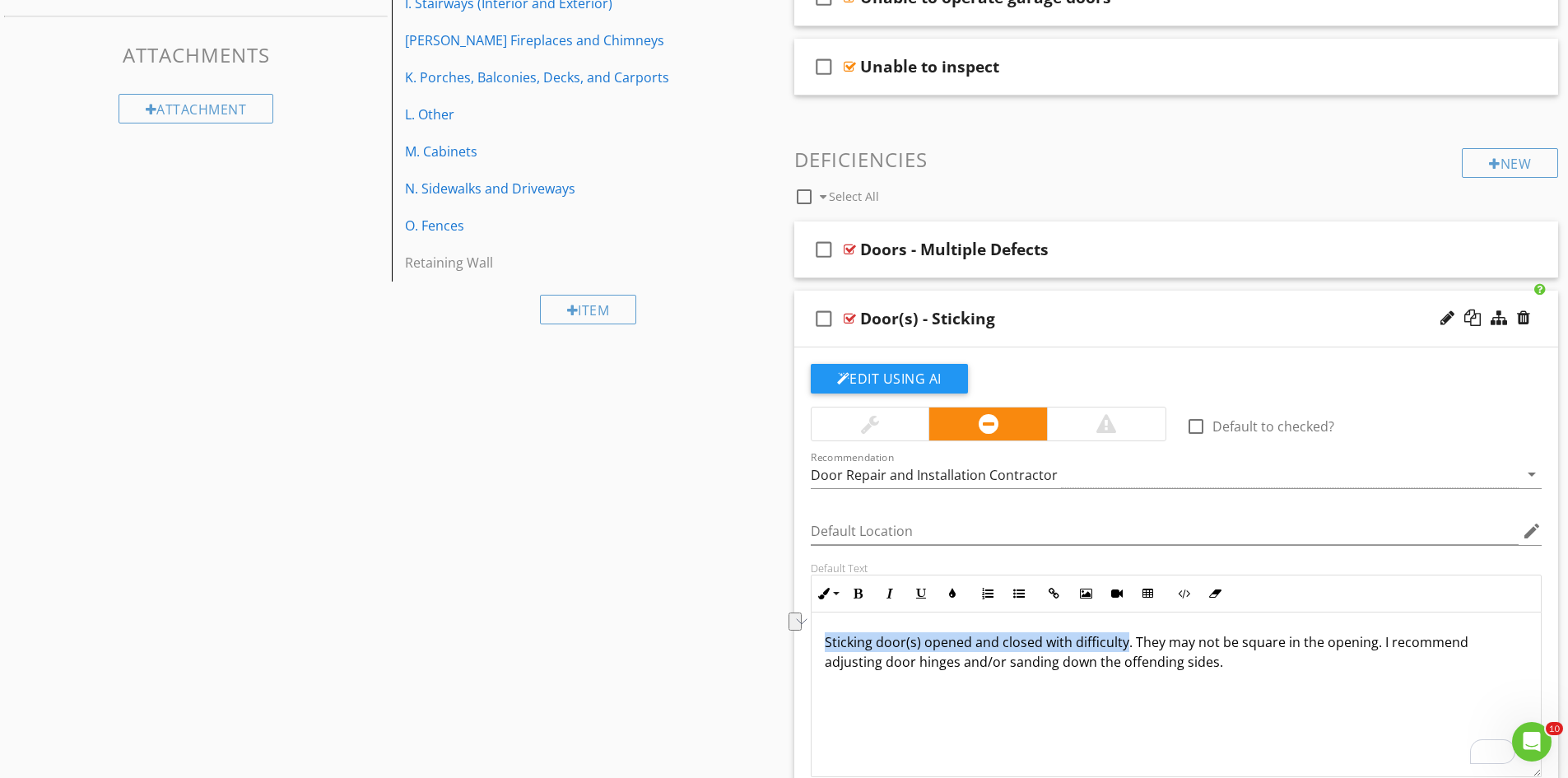 copy on "Sticking door(s) opened and closed with difficulty" 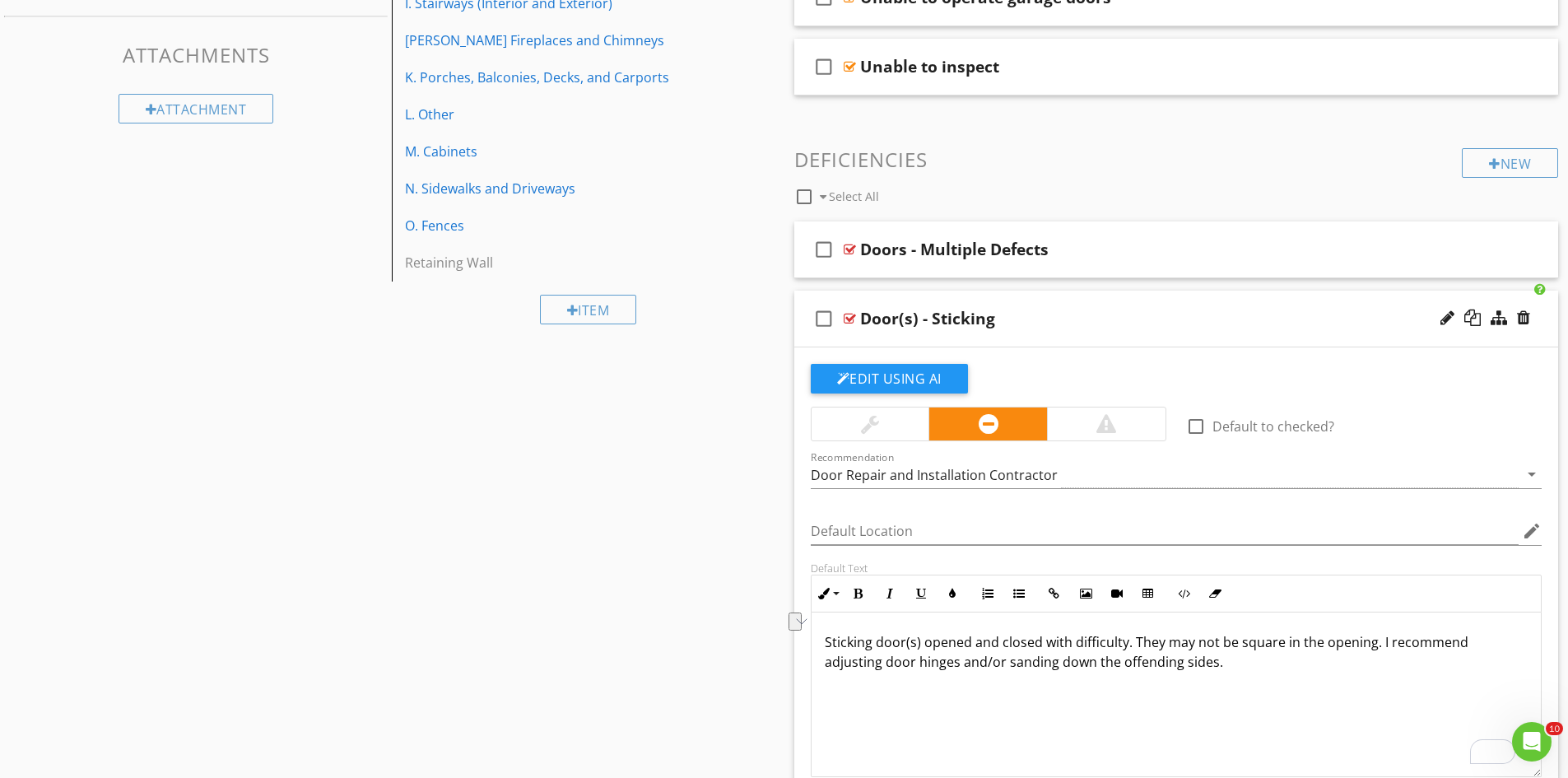 click at bounding box center (849, 319) 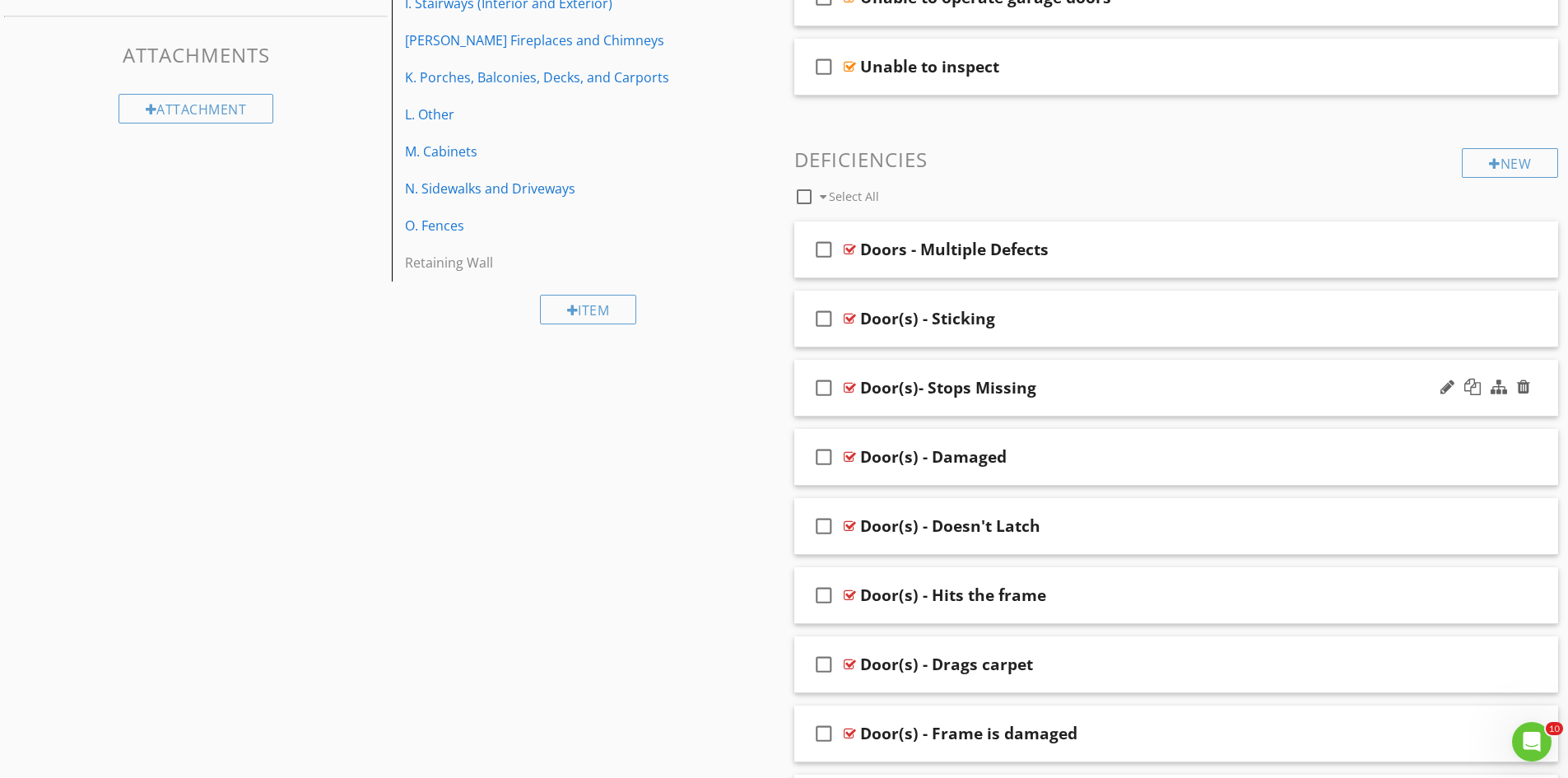 click at bounding box center (849, 388) 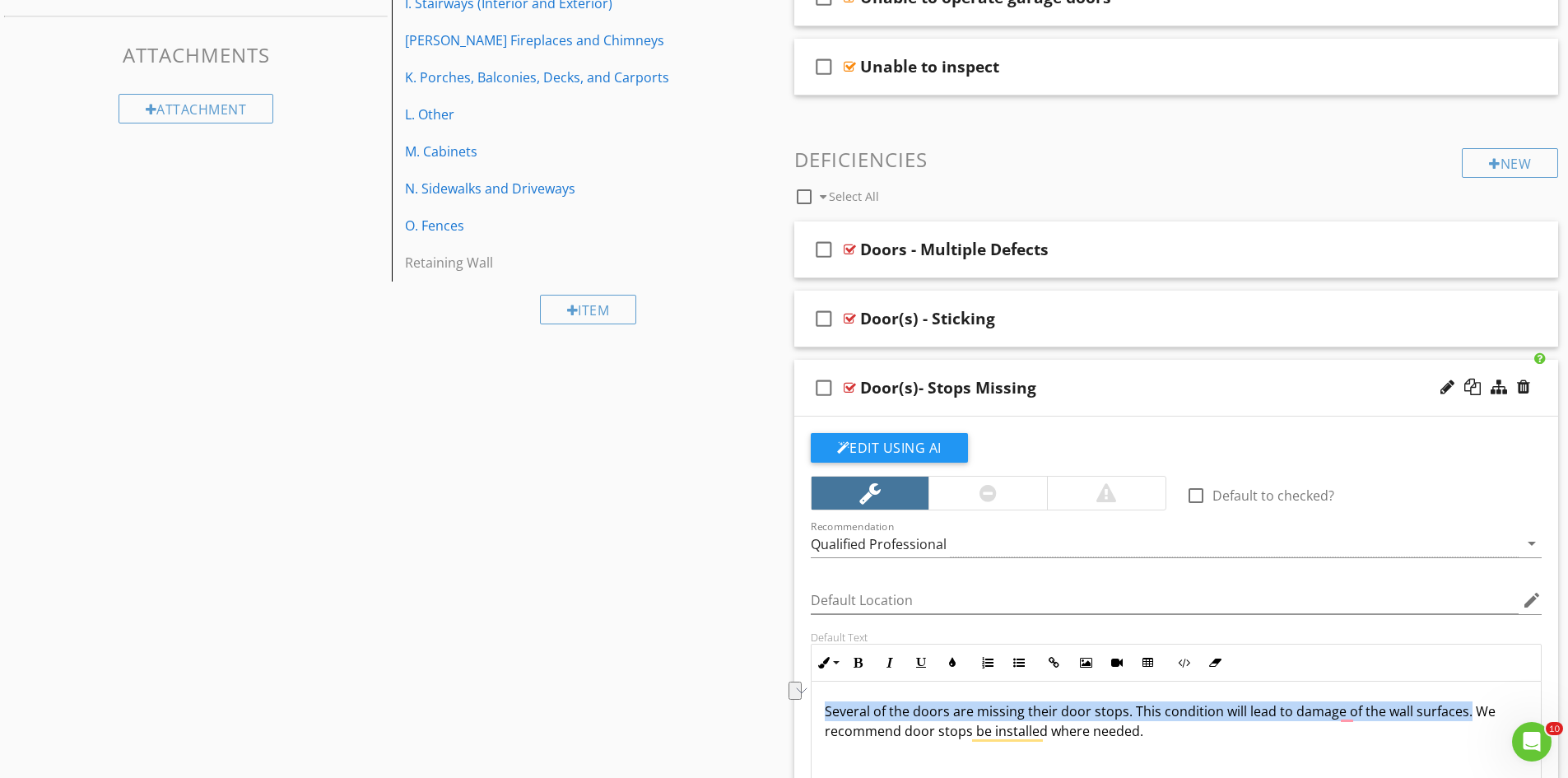 drag, startPoint x: 1463, startPoint y: 716, endPoint x: 822, endPoint y: 706, distance: 641.078 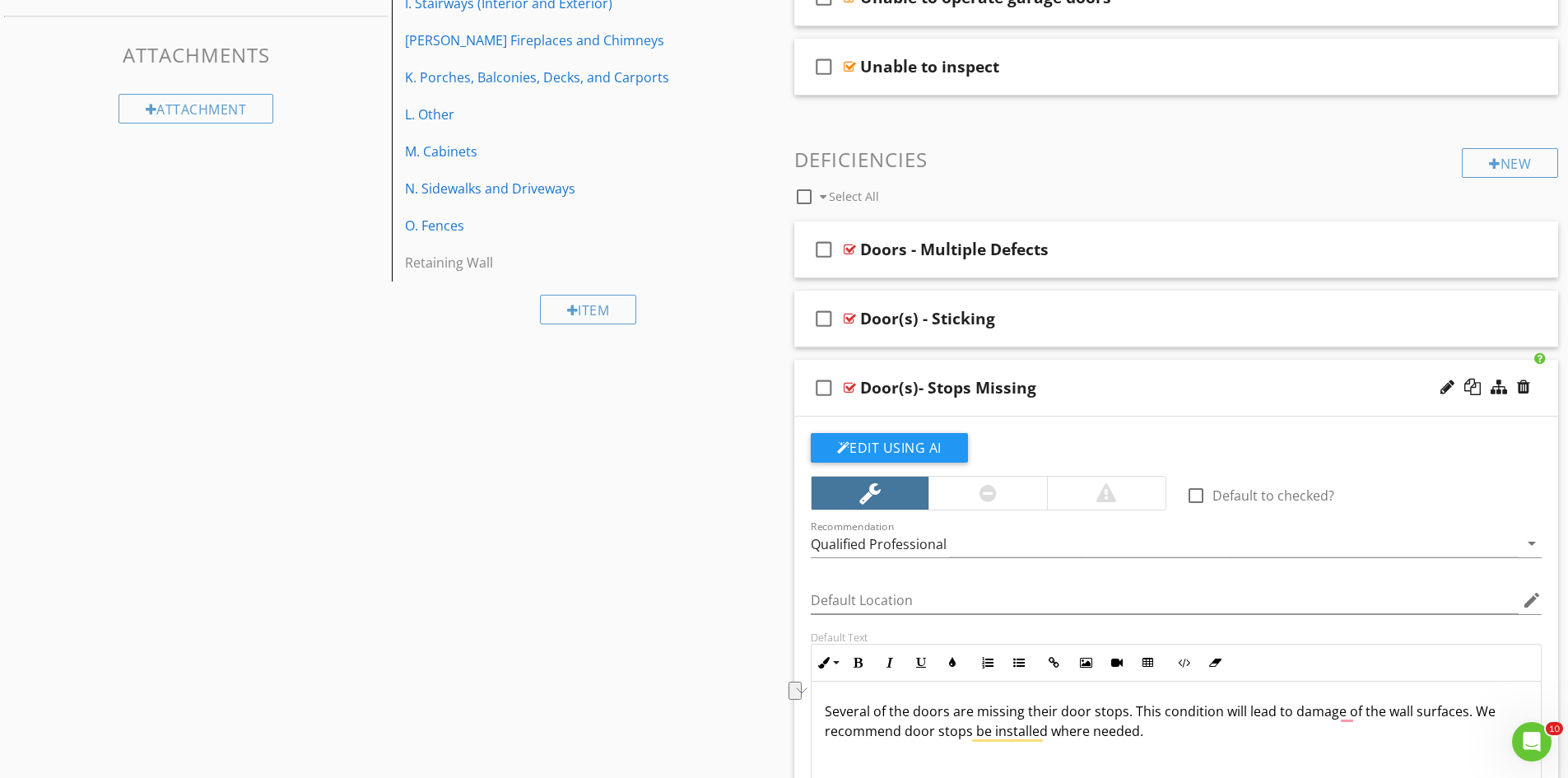 click at bounding box center (849, 388) 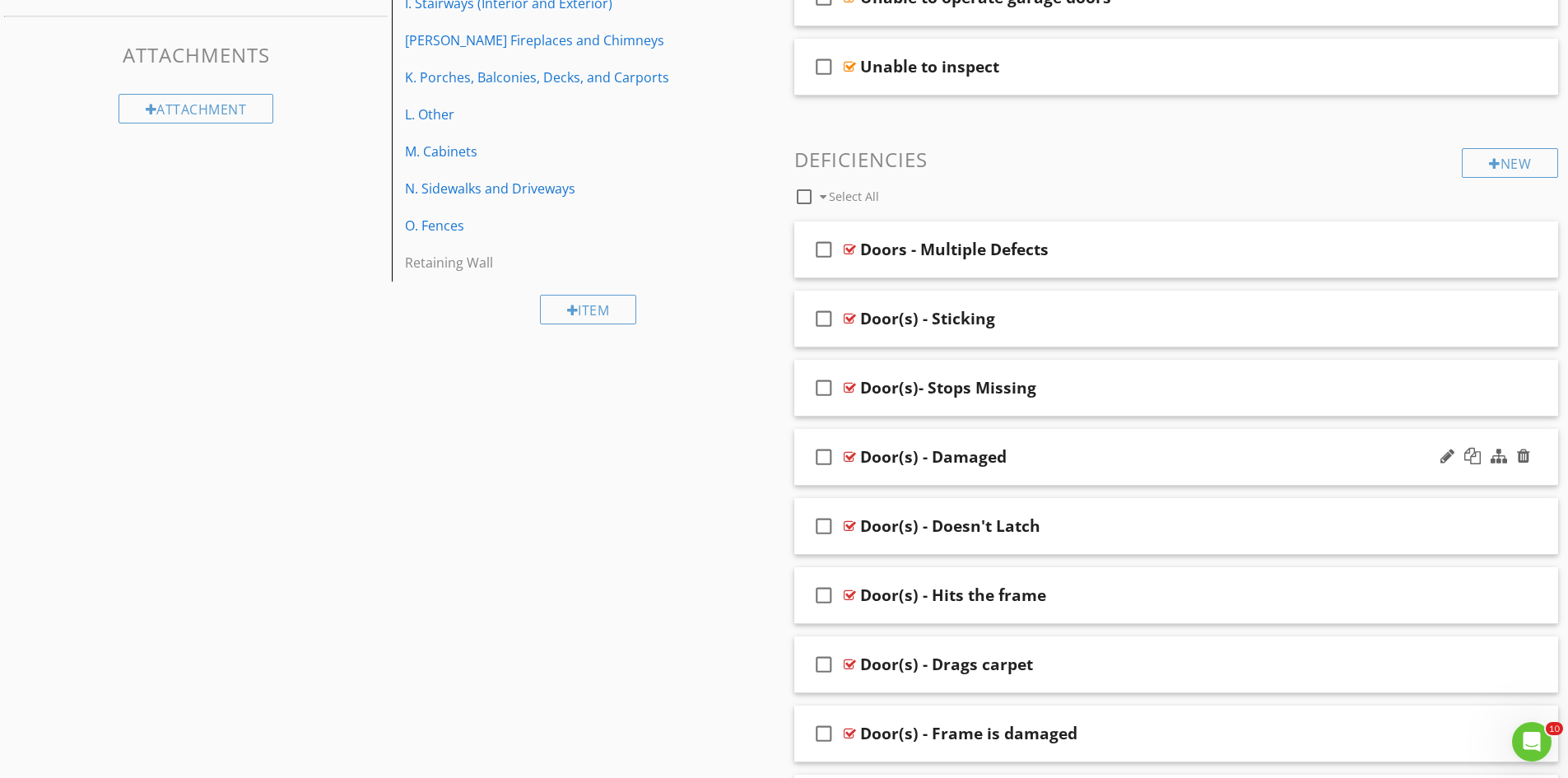 click at bounding box center (849, 457) 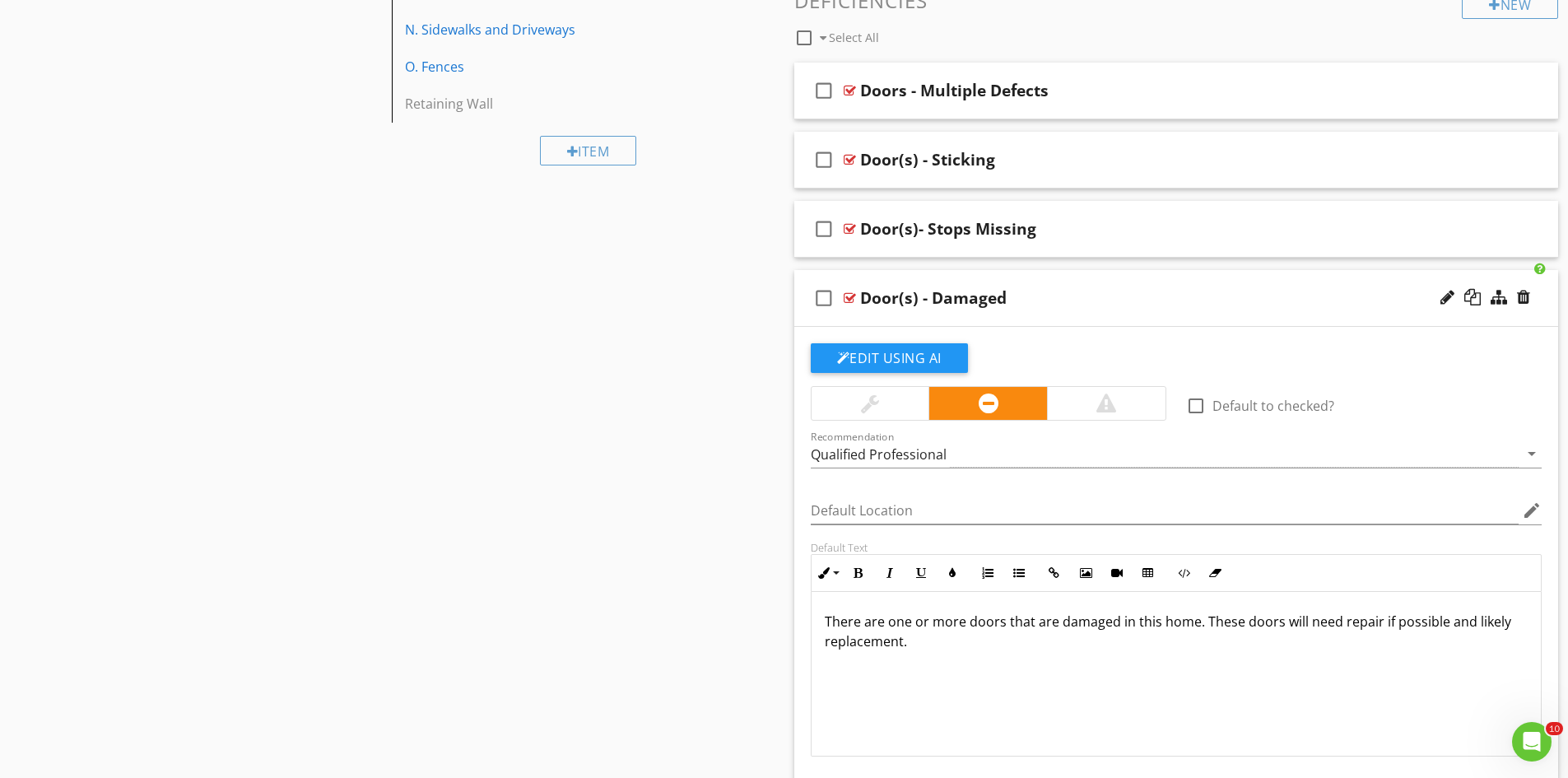 scroll, scrollTop: 823, scrollLeft: 0, axis: vertical 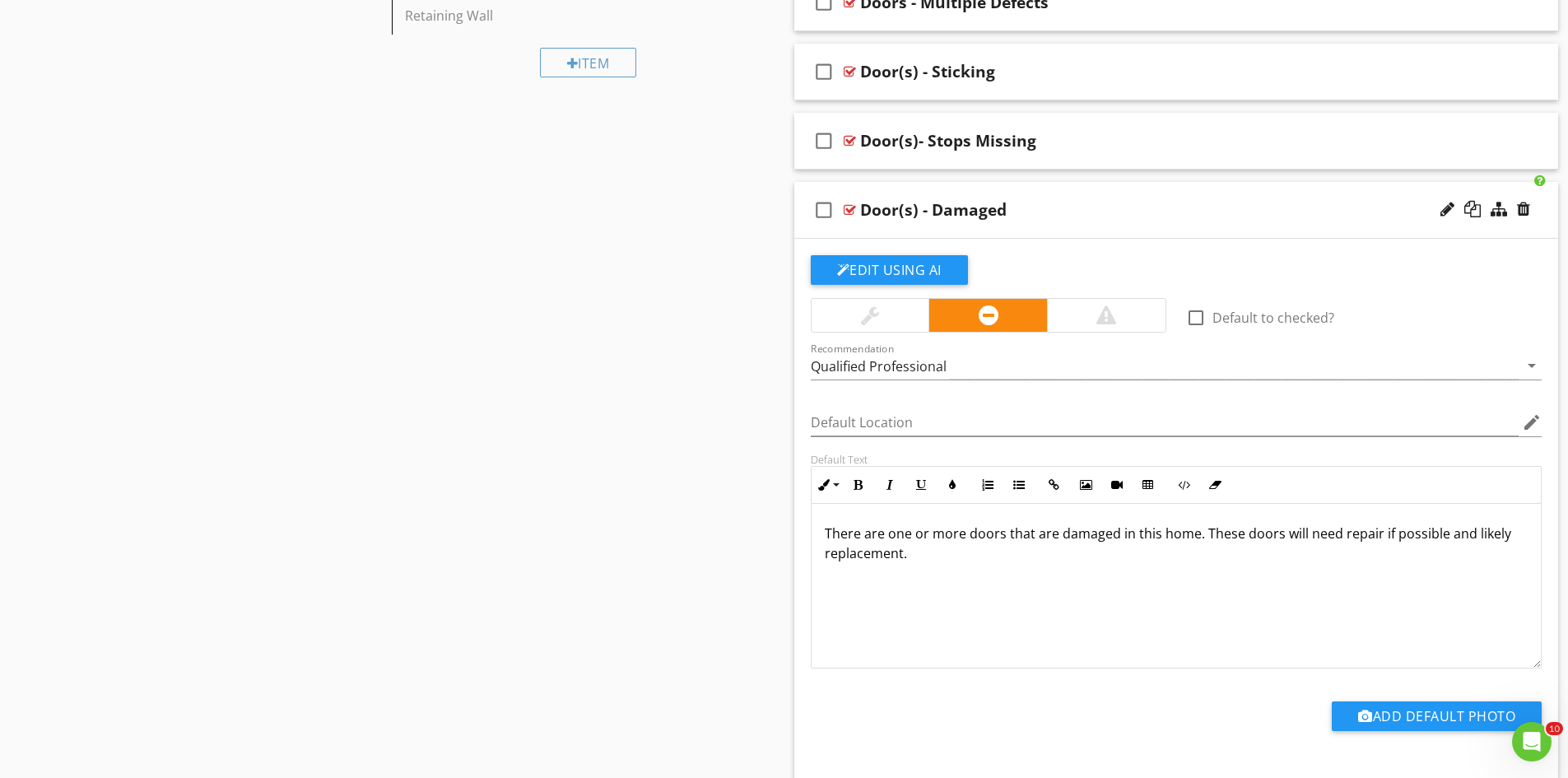 click at bounding box center [849, 210] 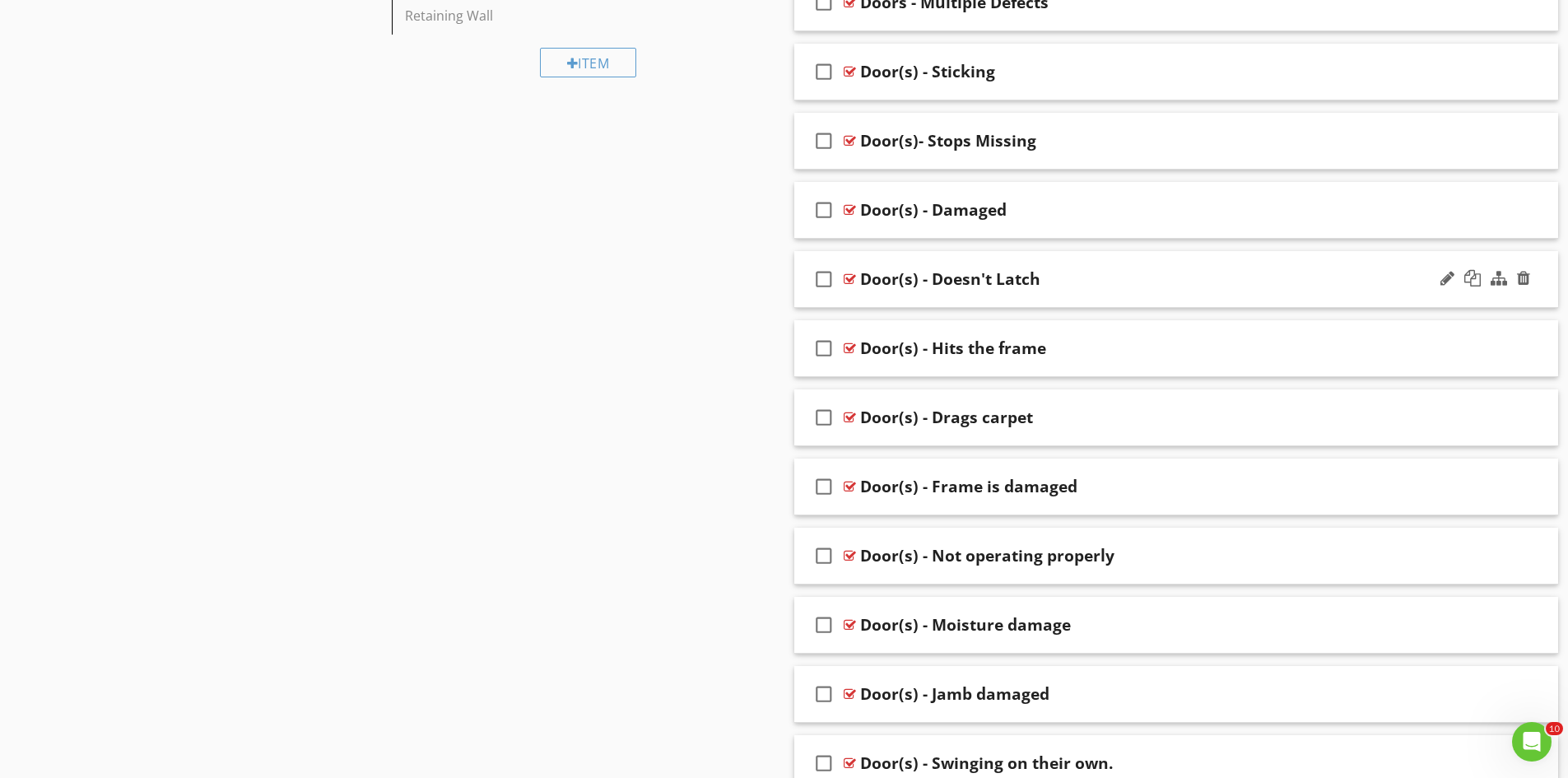 click at bounding box center [849, 279] 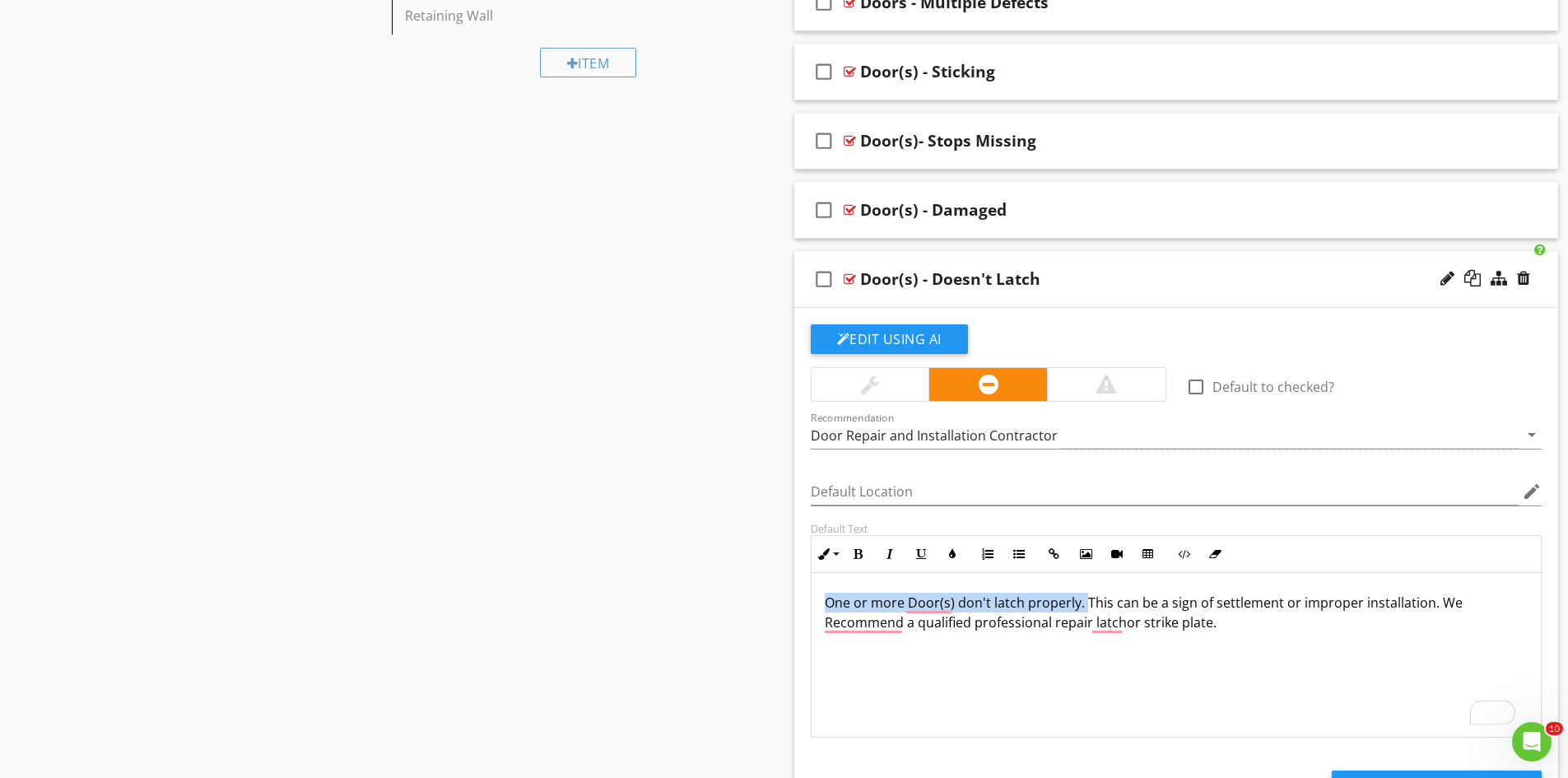 drag, startPoint x: 823, startPoint y: 603, endPoint x: 1082, endPoint y: 592, distance: 259.23349 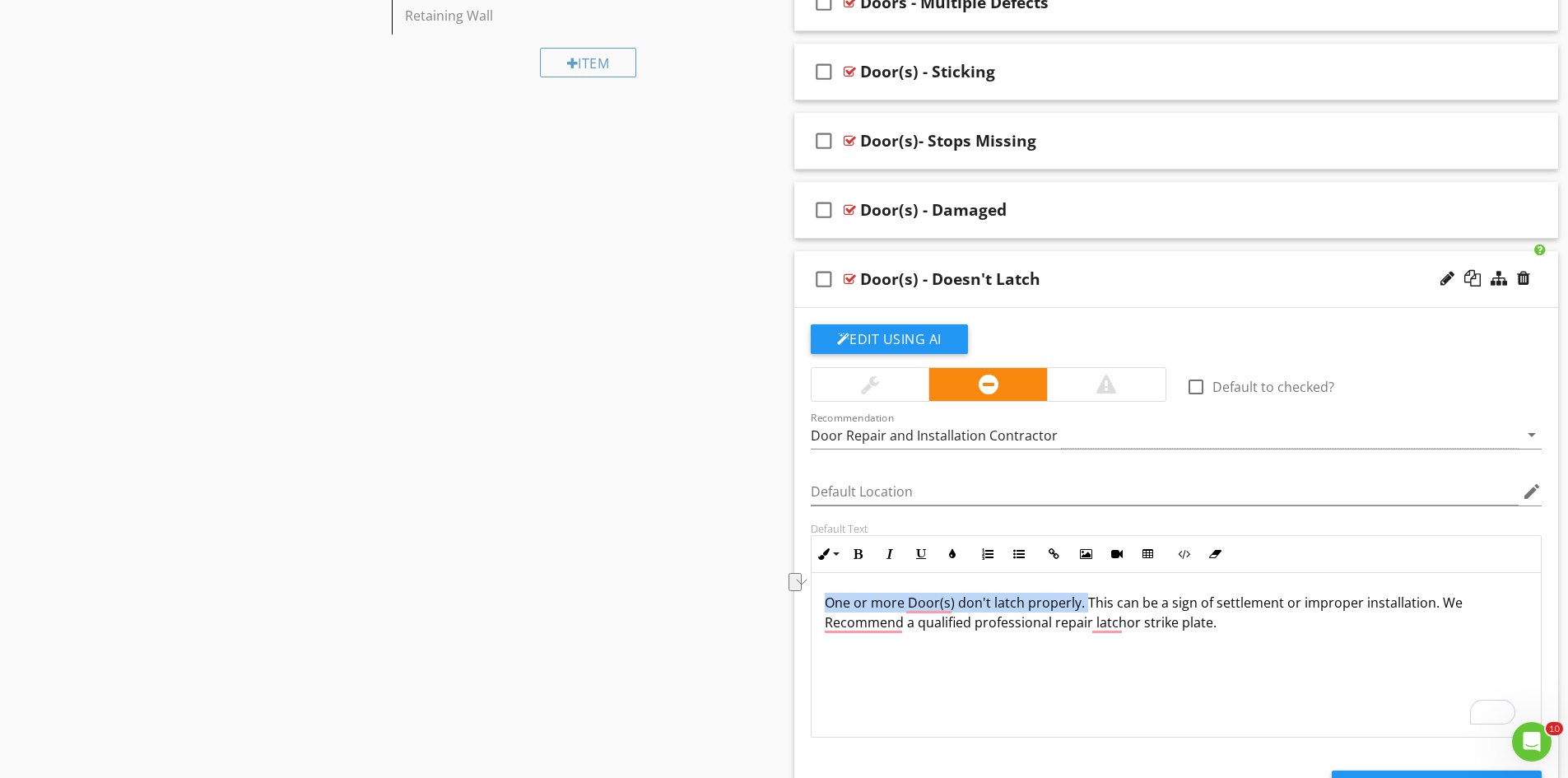 copy on "One or more Door(s) don't latch properly." 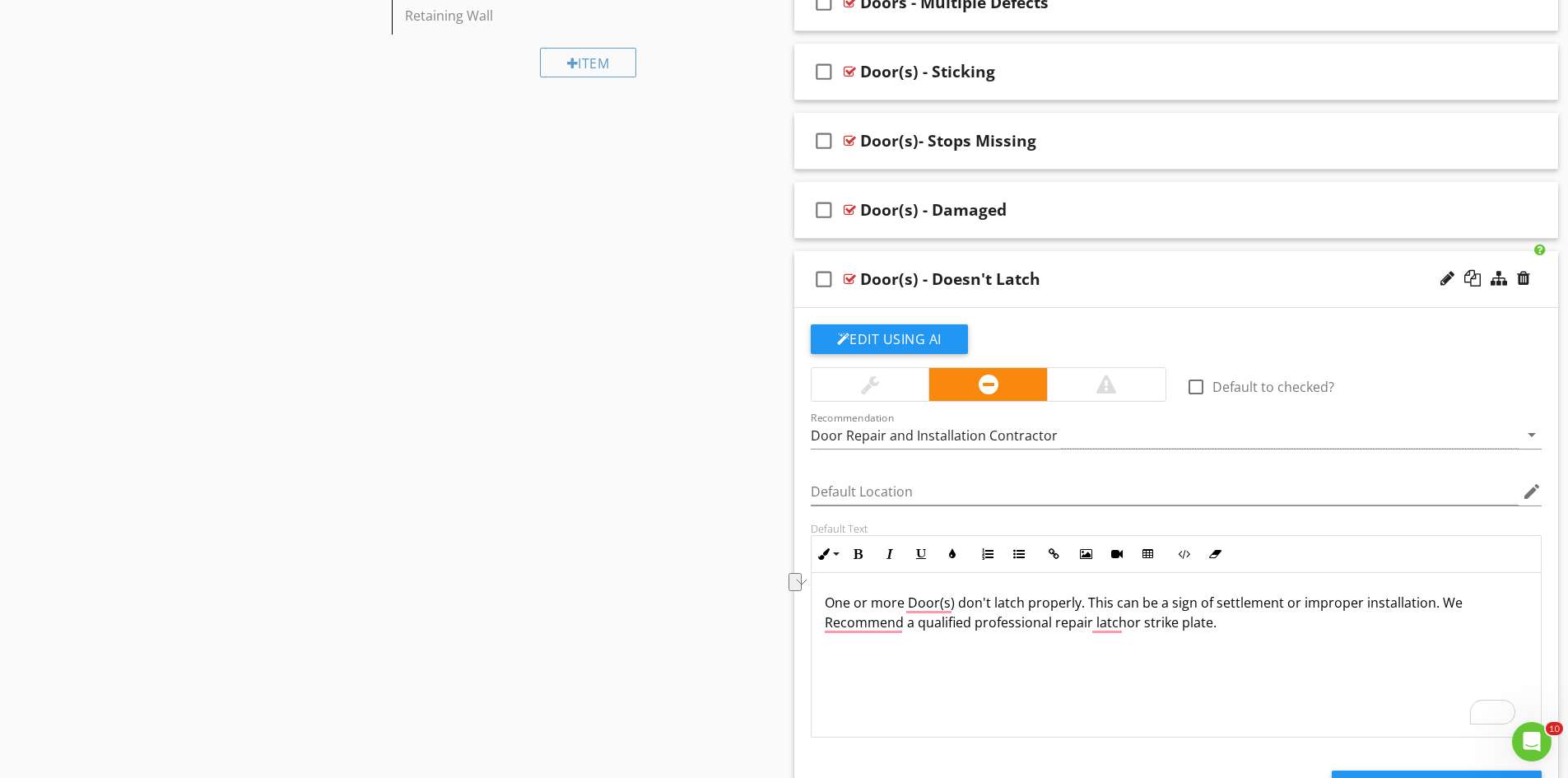 click at bounding box center (849, 279) 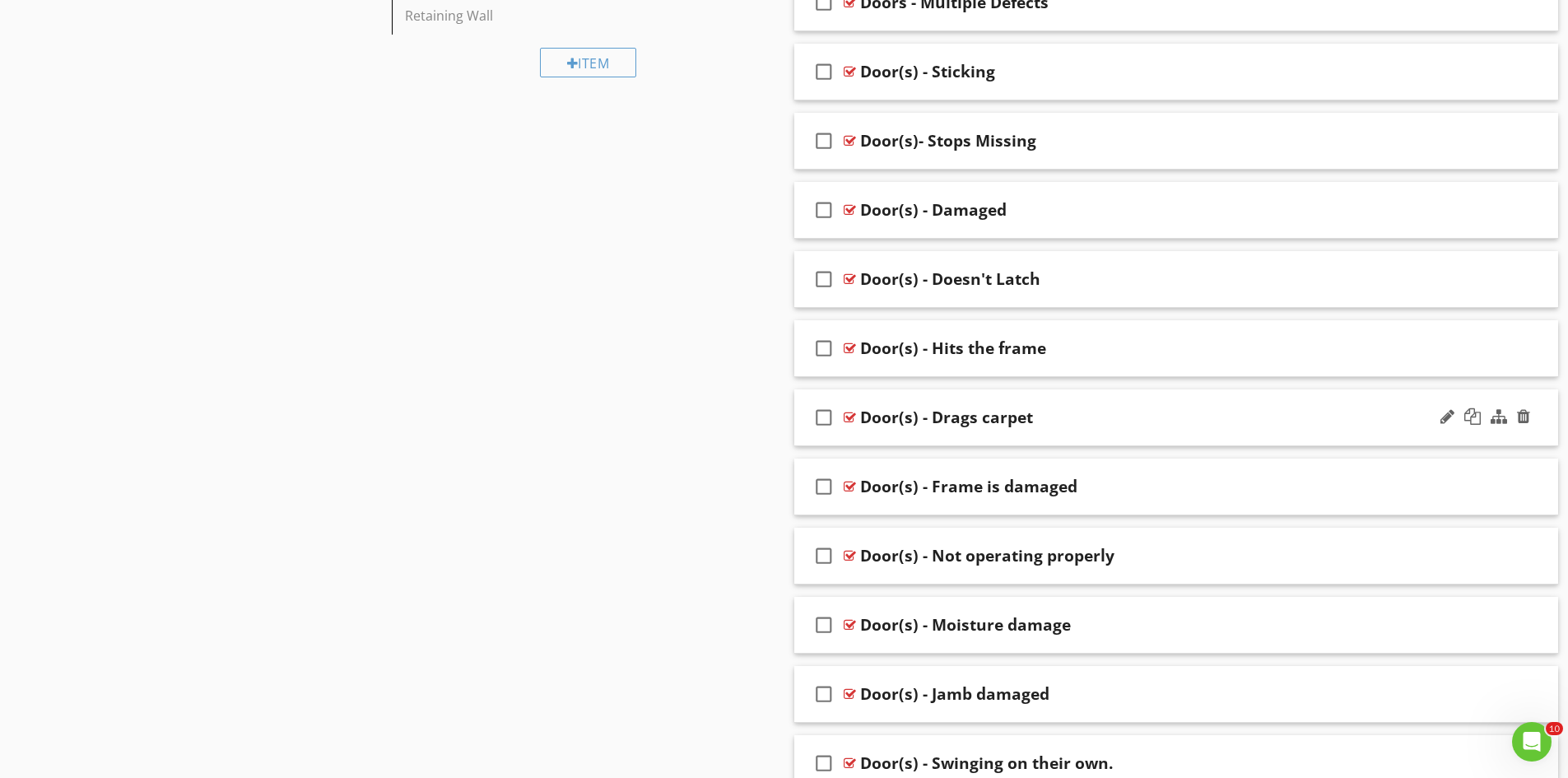 click at bounding box center (849, 417) 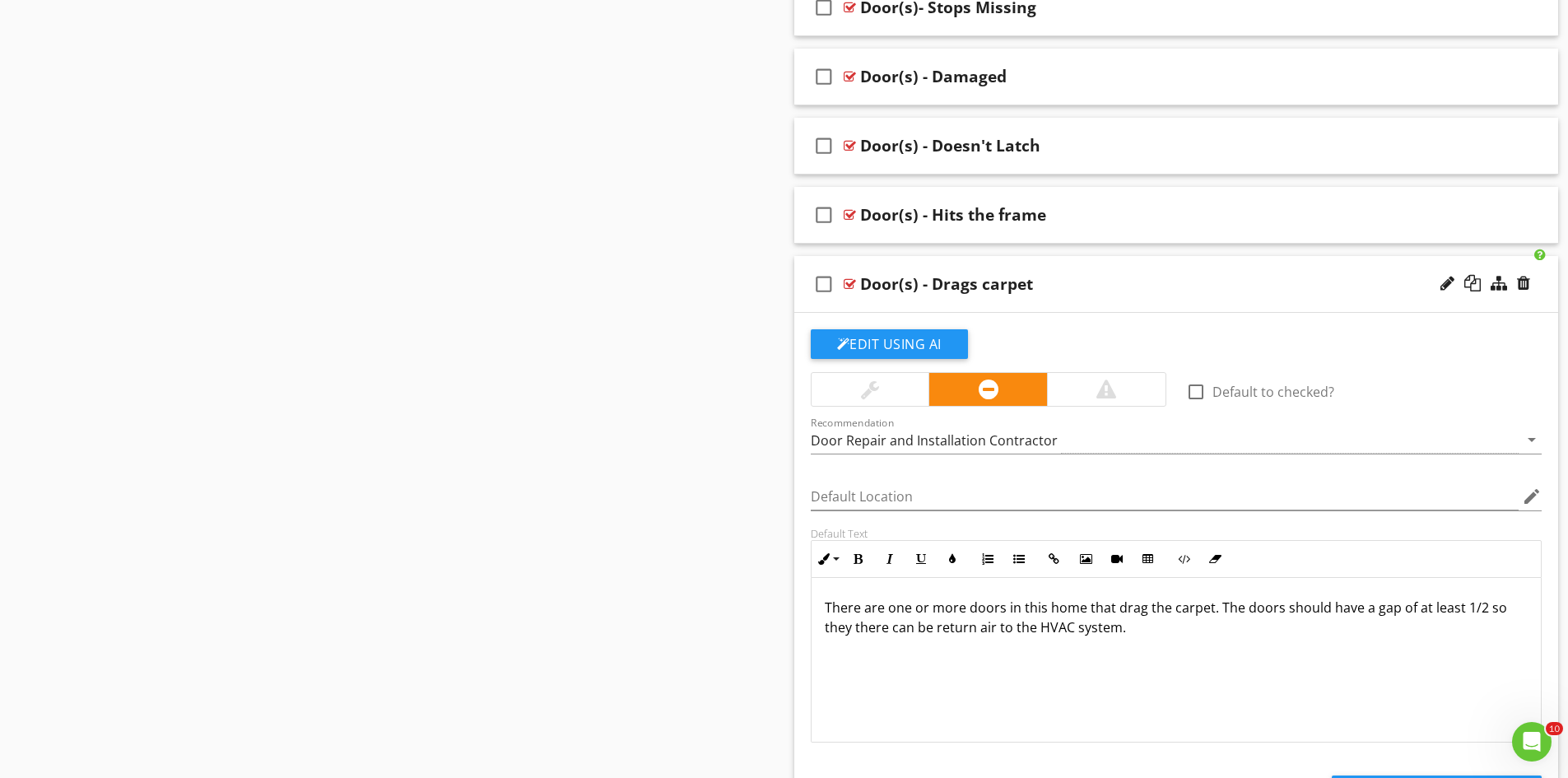 scroll, scrollTop: 988, scrollLeft: 0, axis: vertical 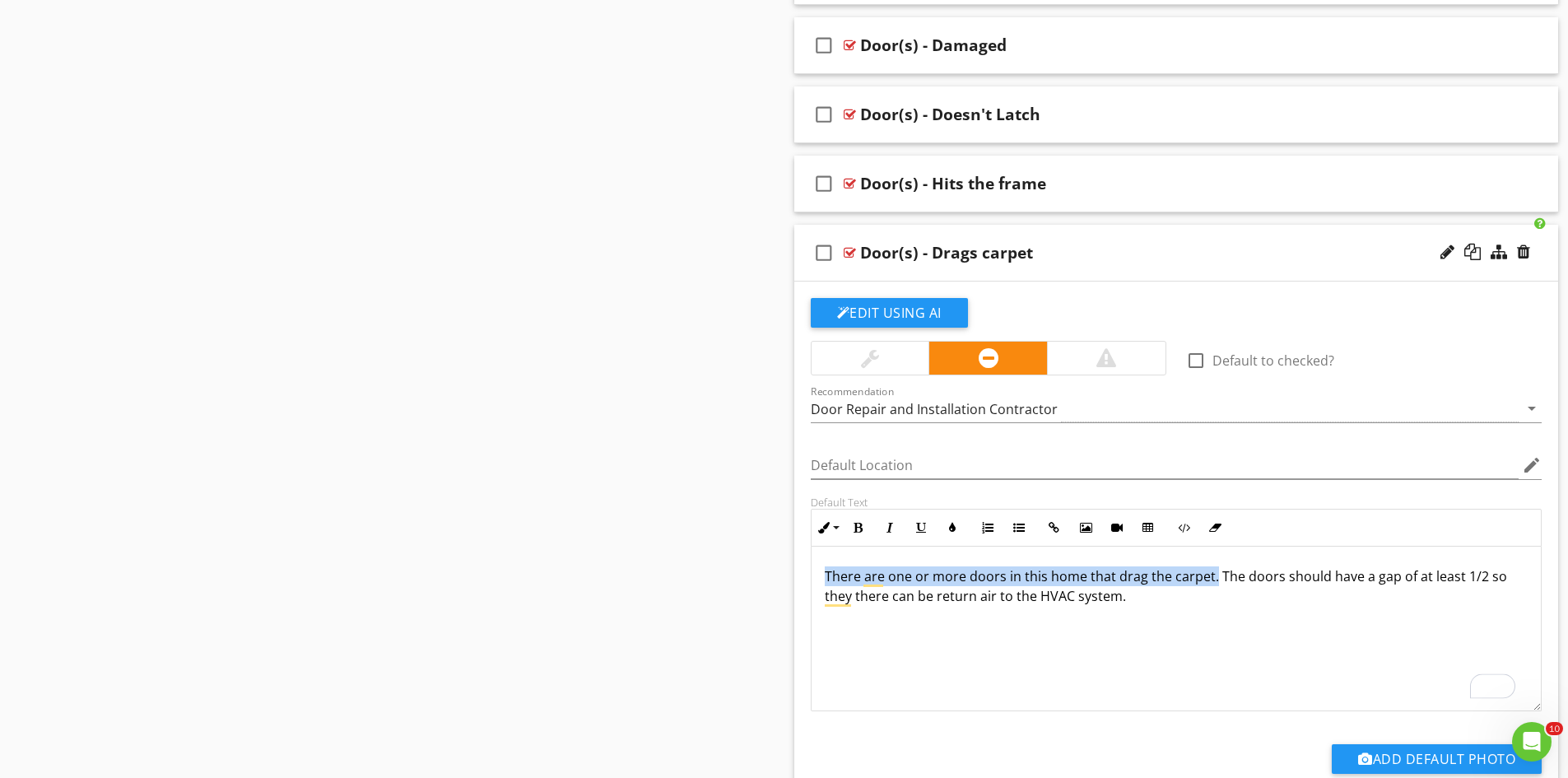 click on "There are one or more doors in this home that drag the carpet. The doors should have a gap of at least 1/2 so they there can be return air to the HVAC system." at bounding box center [1176, 586] 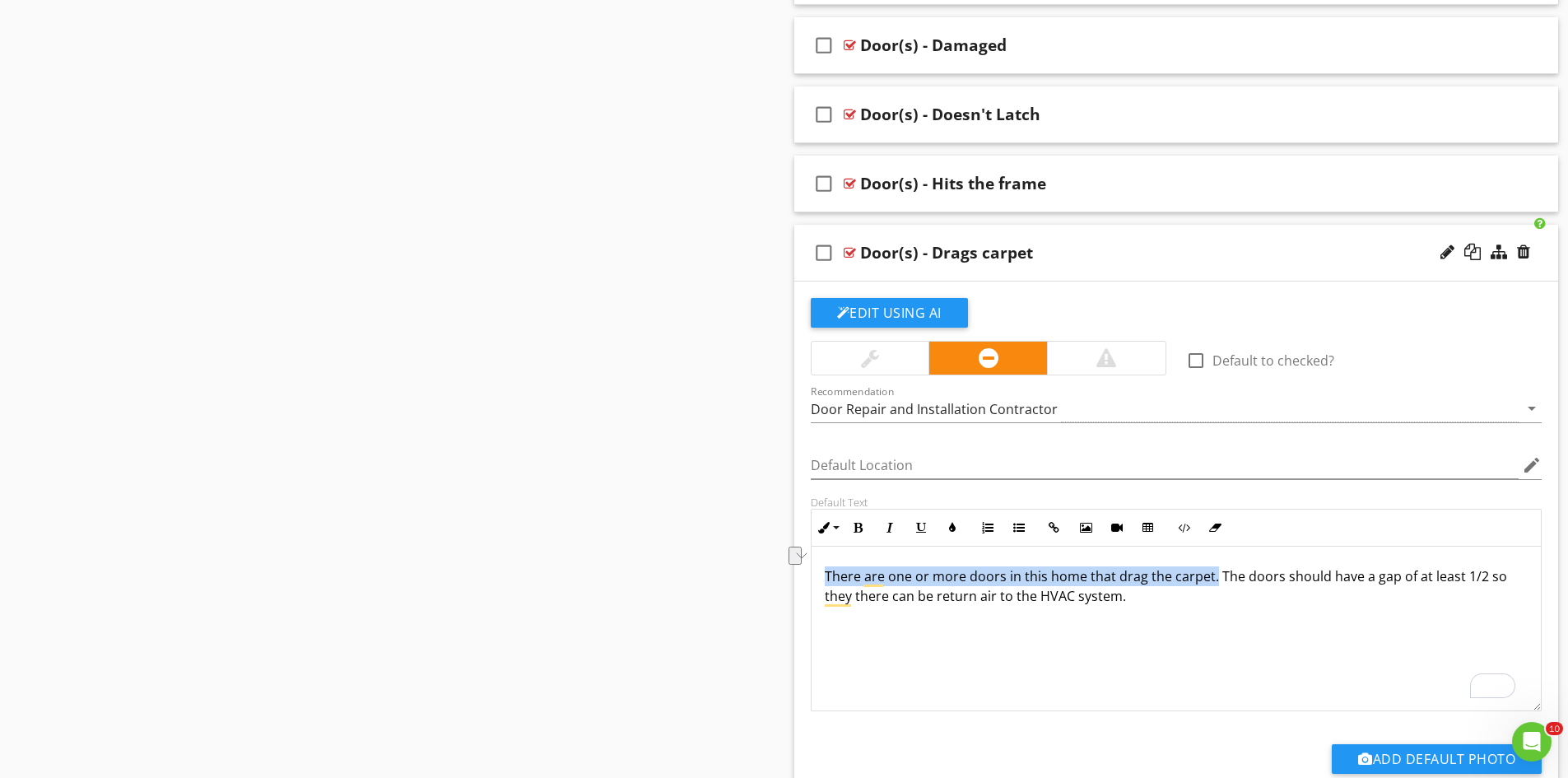 copy on "There are one or more doors in this home that drag the carpet." 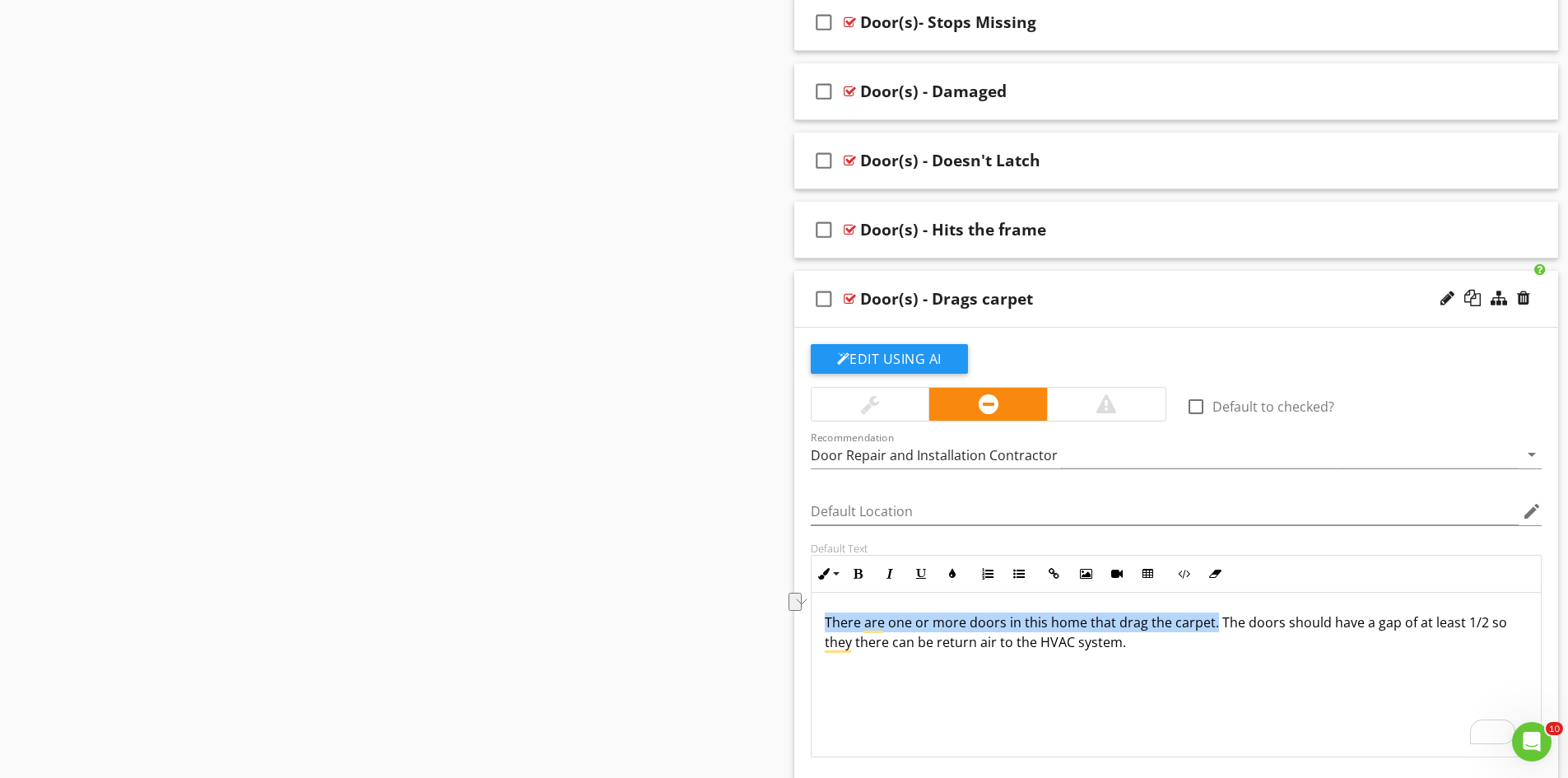 scroll, scrollTop: 906, scrollLeft: 0, axis: vertical 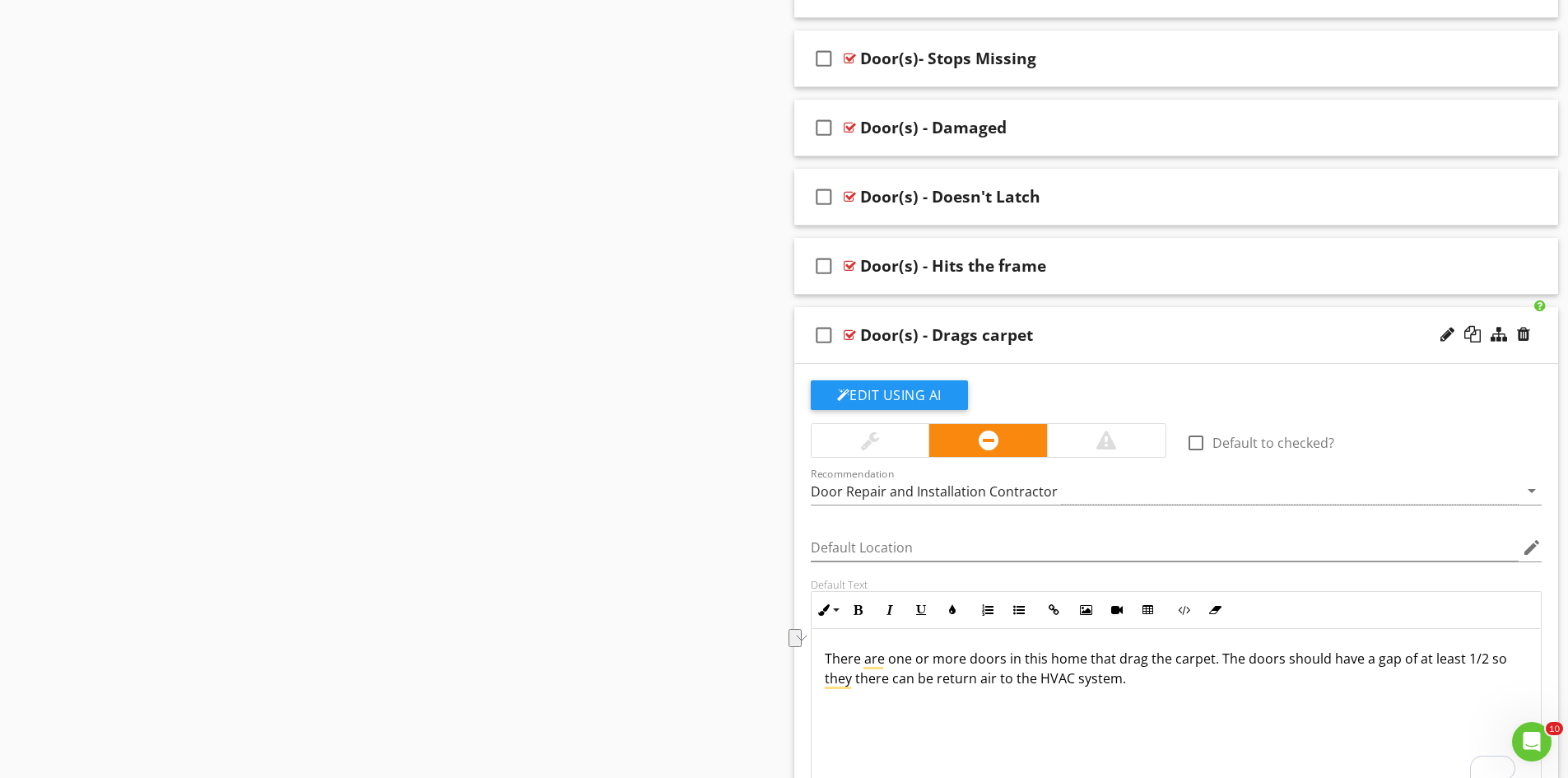 click at bounding box center [849, 335] 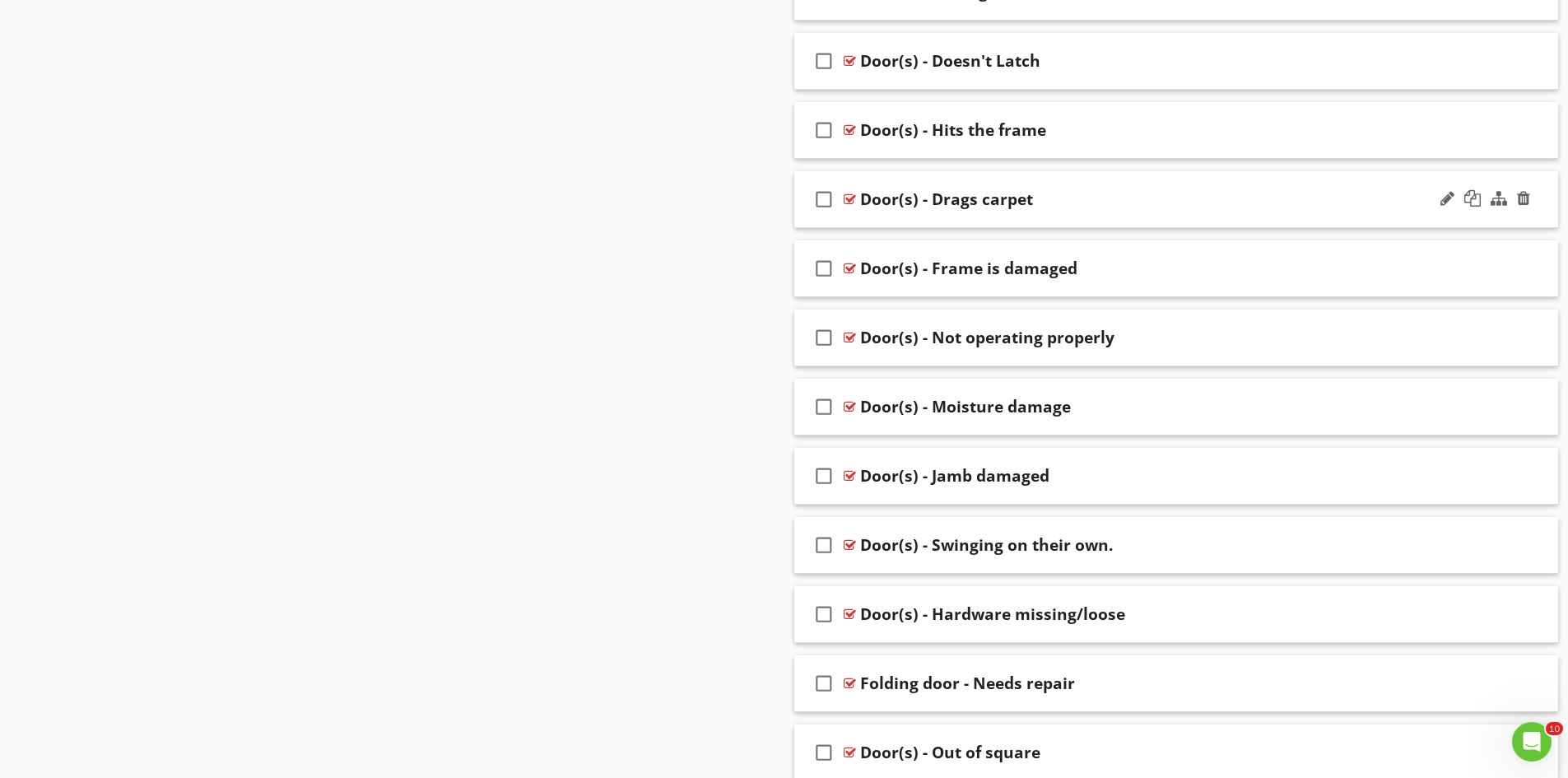 scroll, scrollTop: 1070, scrollLeft: 0, axis: vertical 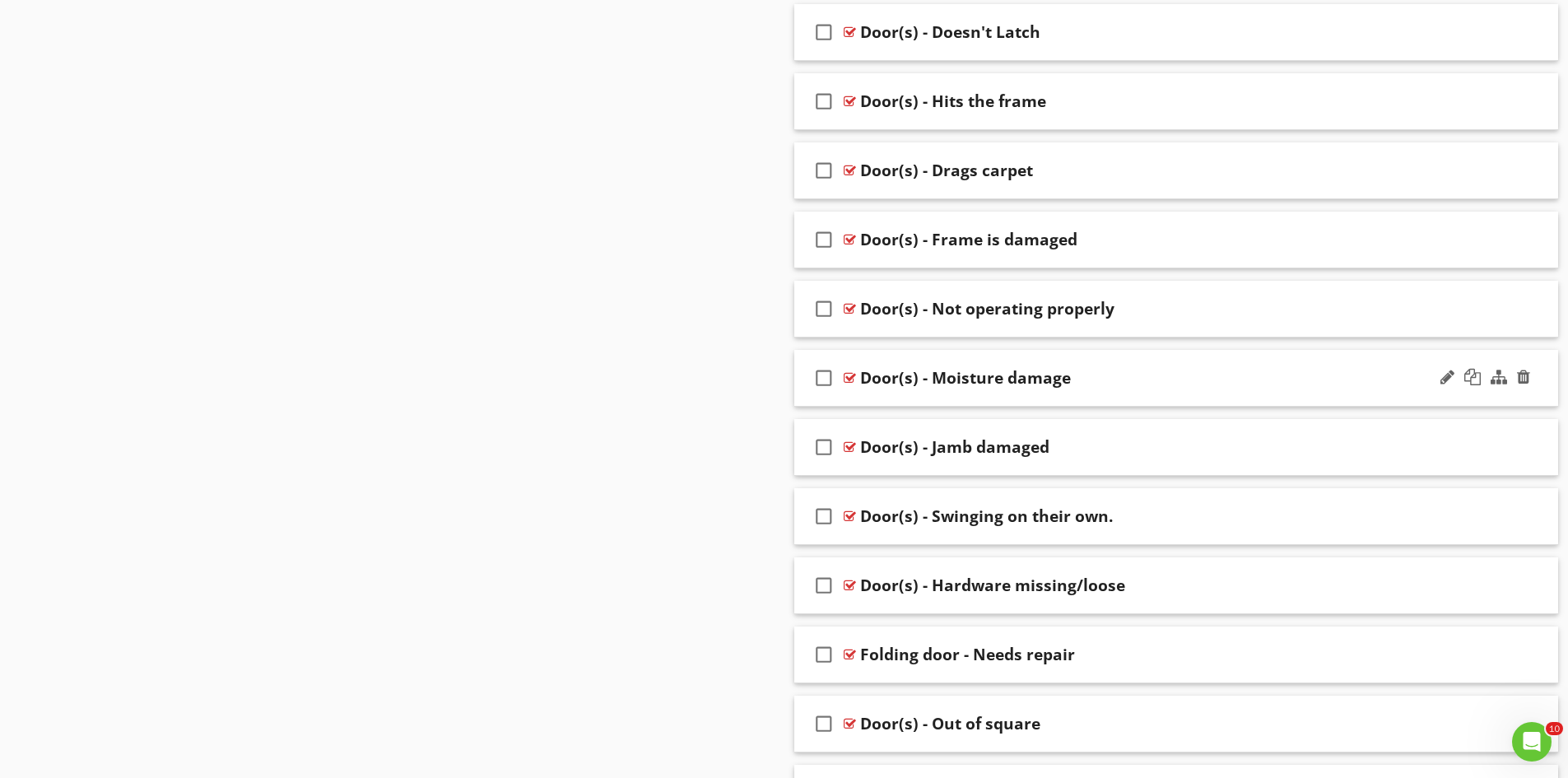 click at bounding box center (849, 378) 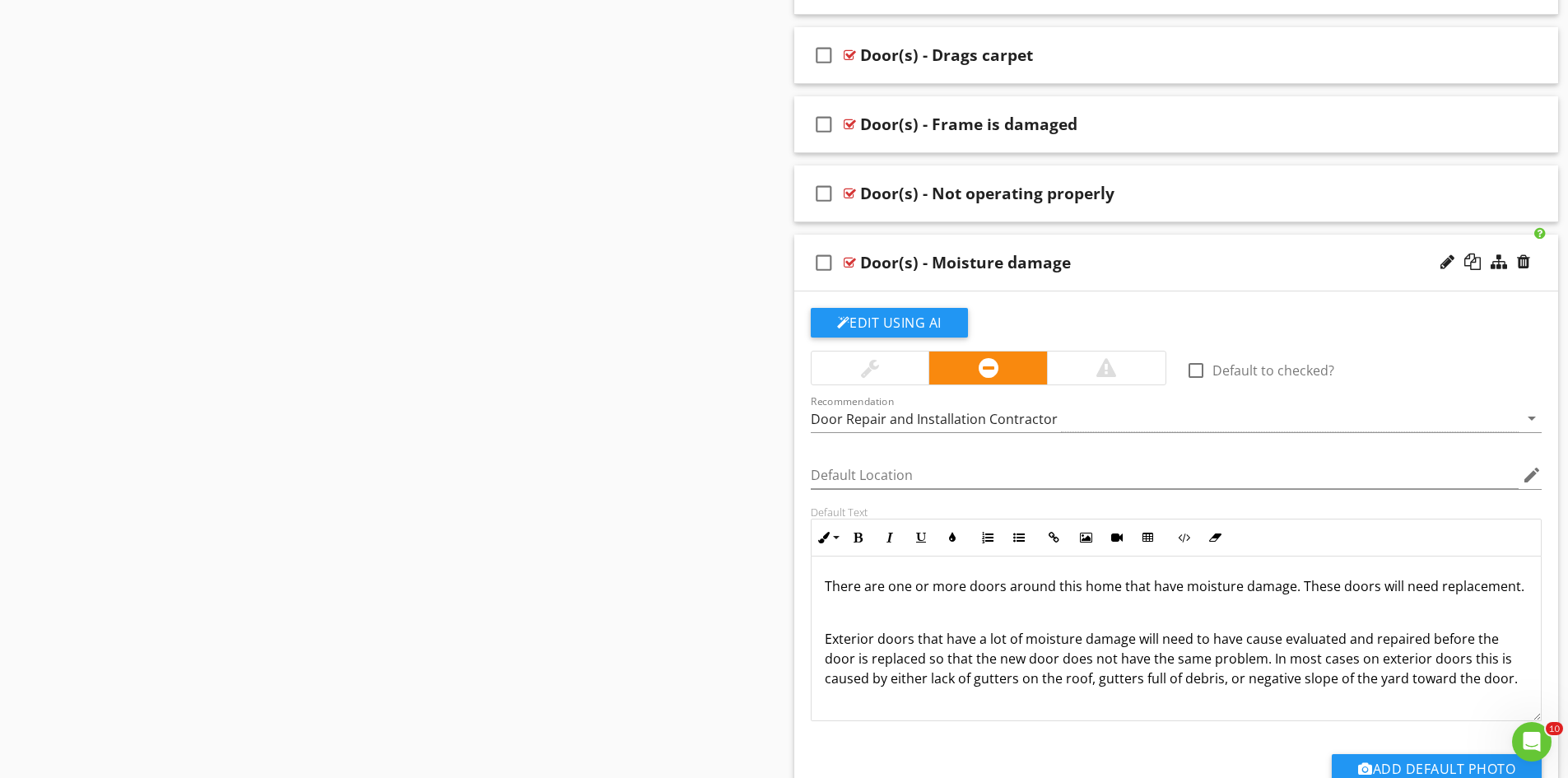 scroll, scrollTop: 1235, scrollLeft: 0, axis: vertical 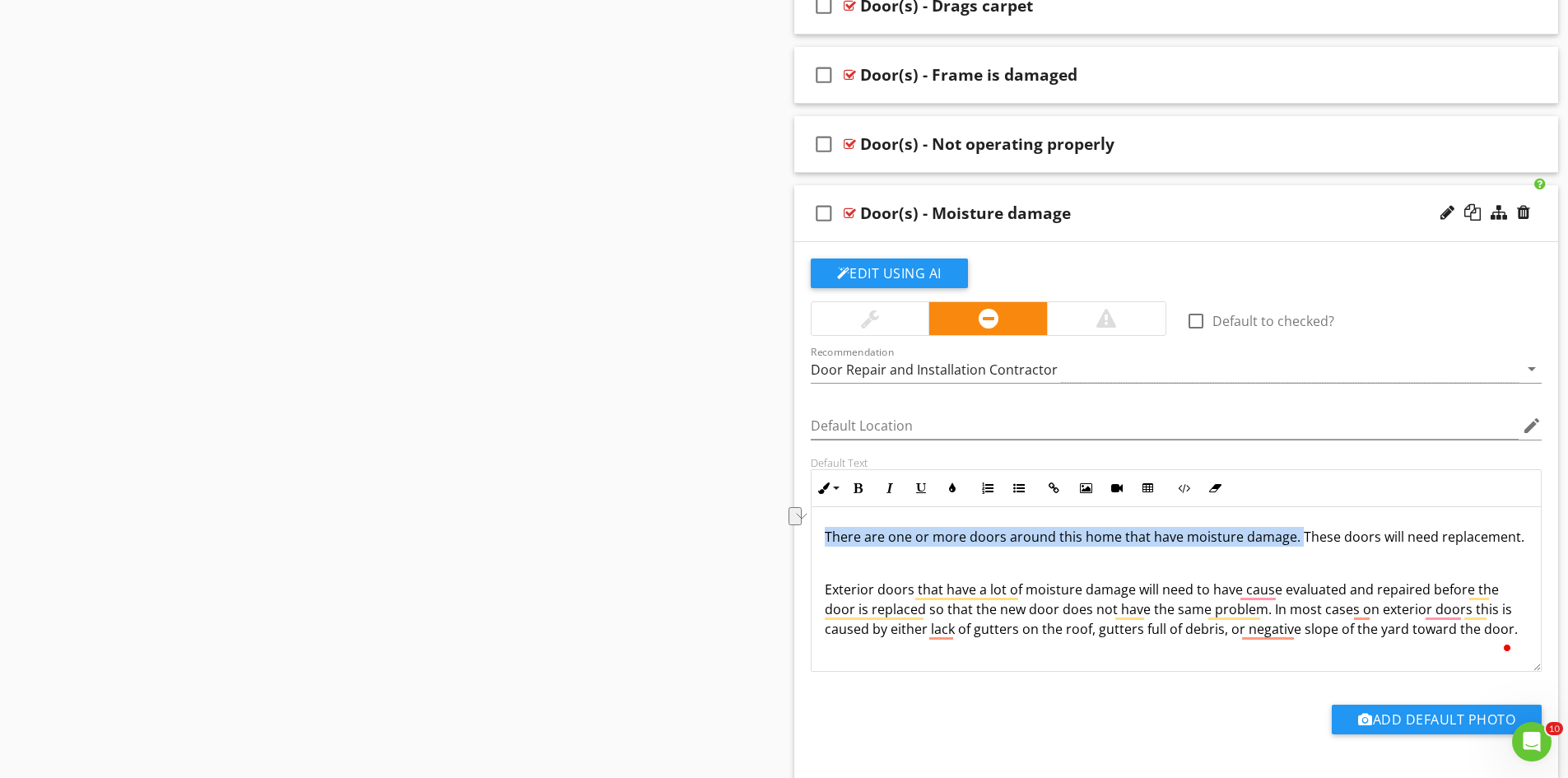 drag, startPoint x: 1295, startPoint y: 538, endPoint x: 824, endPoint y: 542, distance: 471.017 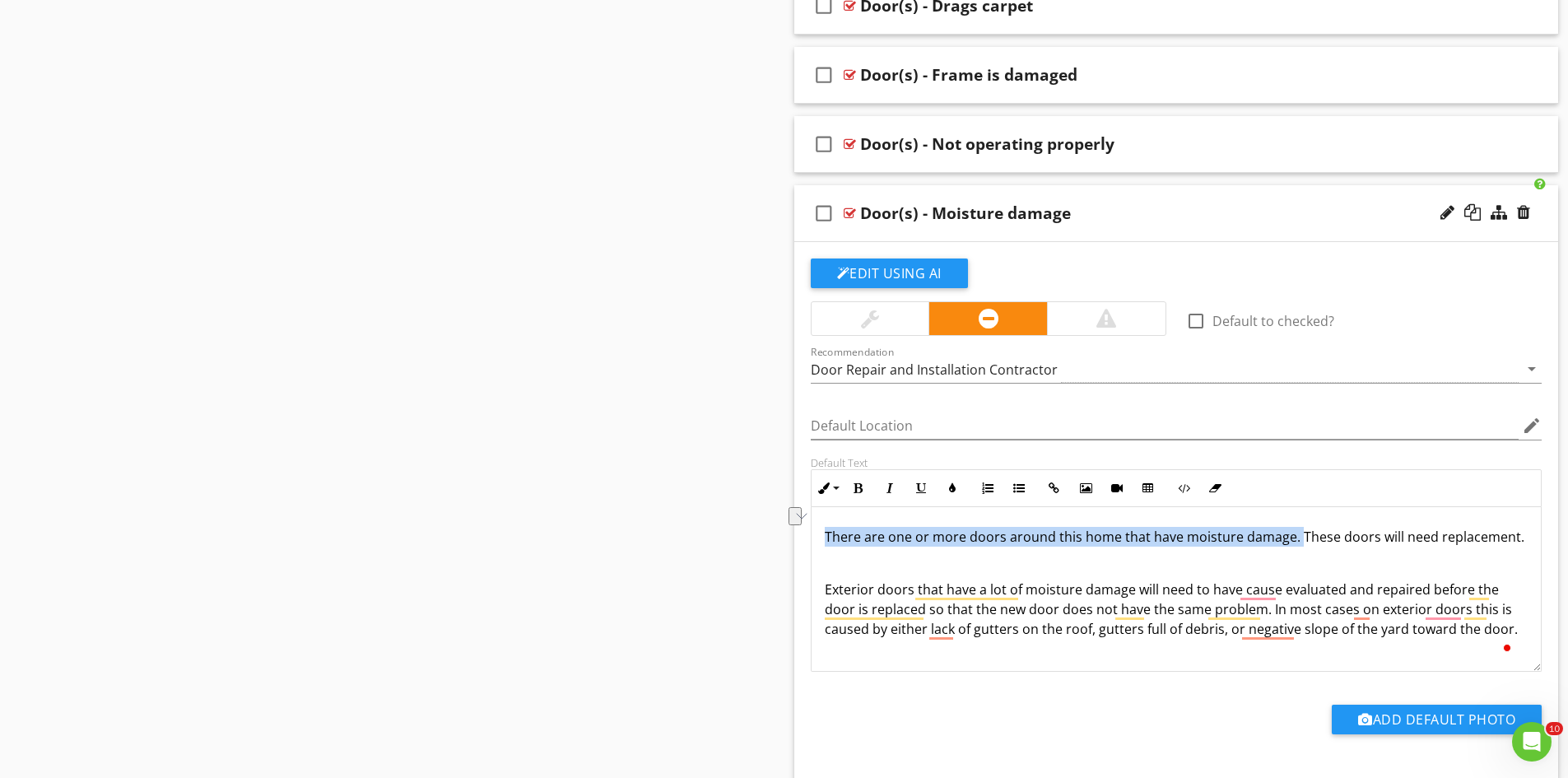 click at bounding box center (849, 213) 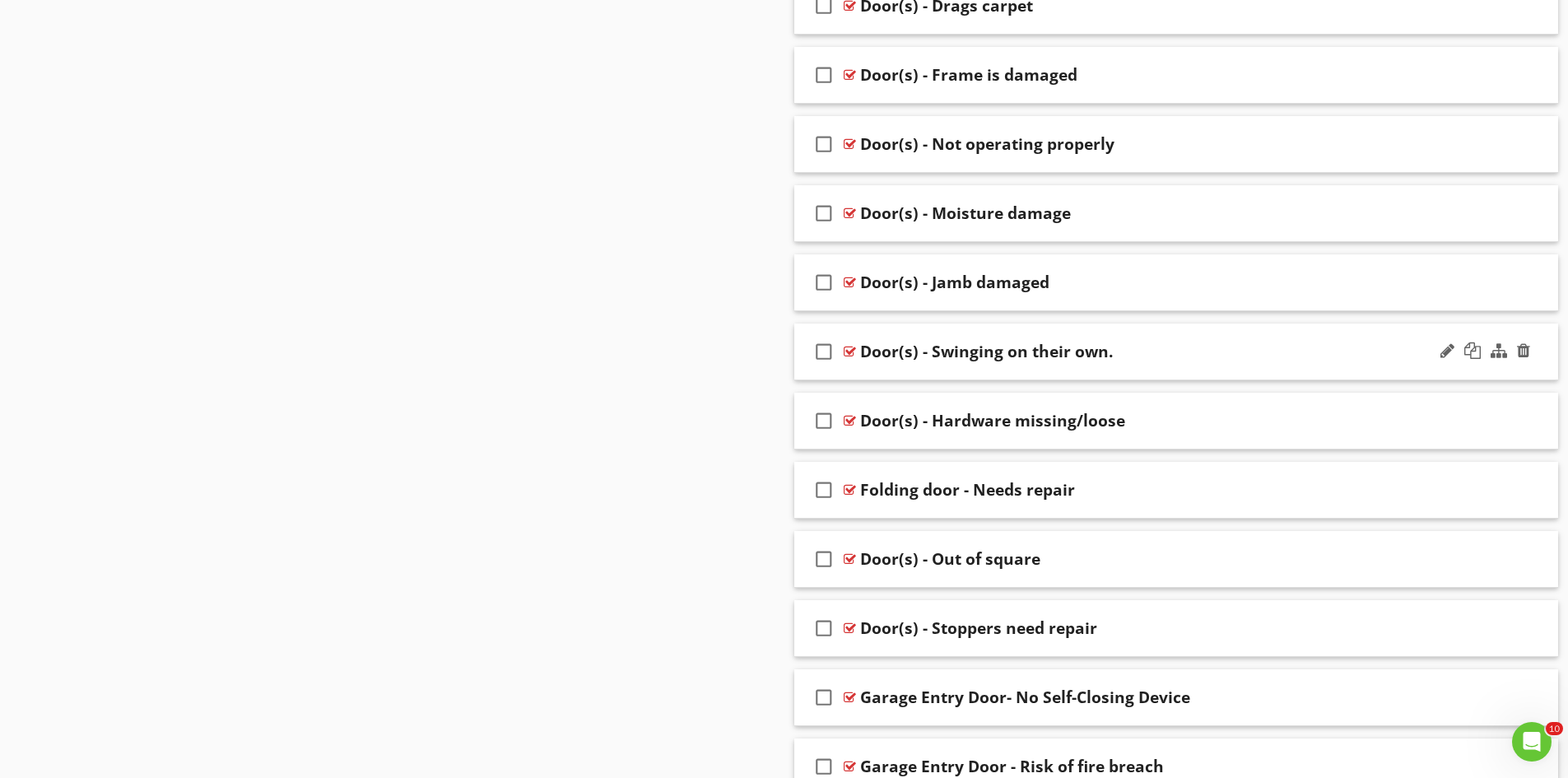 click at bounding box center [849, 352] 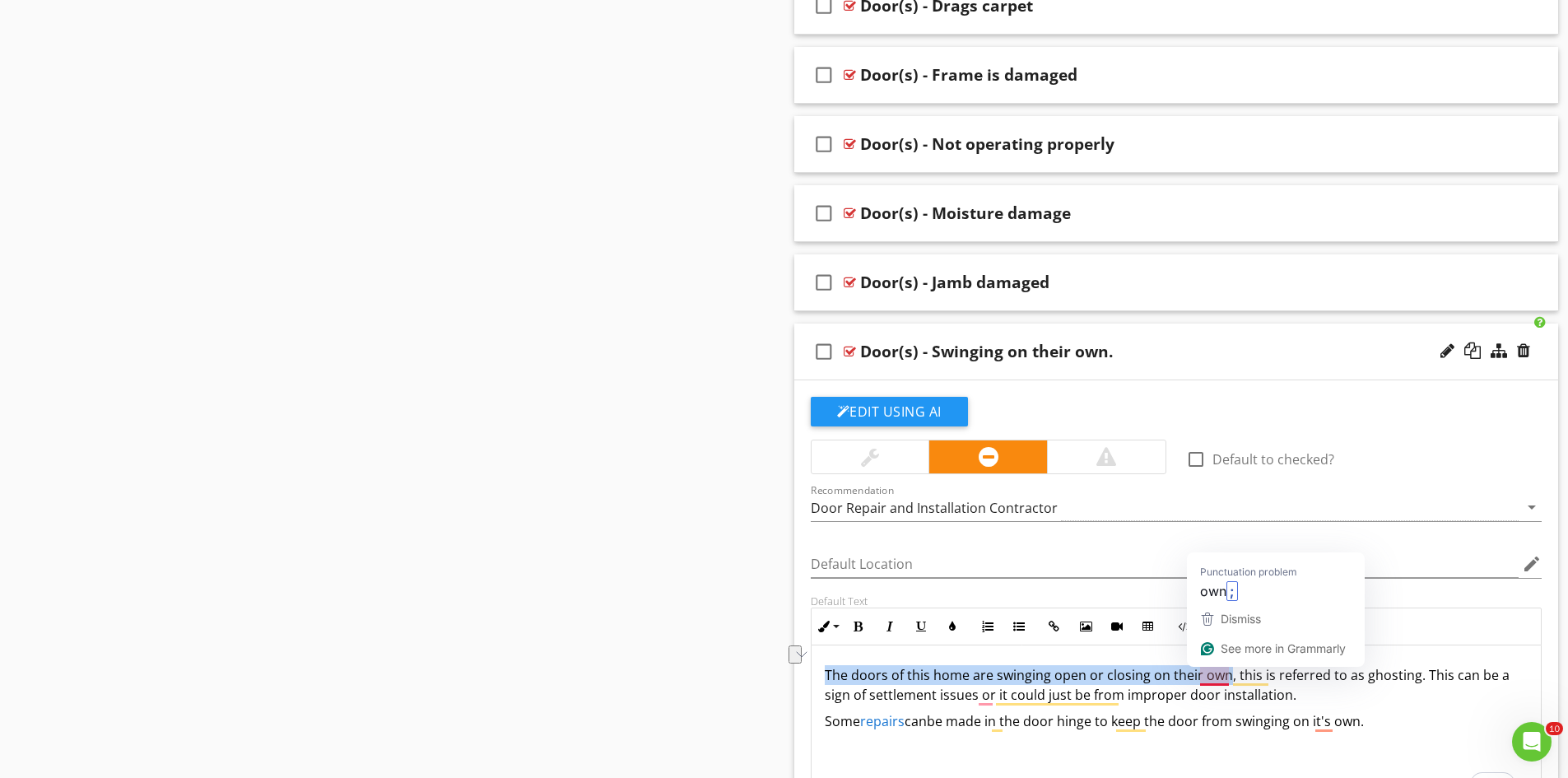 drag, startPoint x: 821, startPoint y: 673, endPoint x: 1226, endPoint y: 677, distance: 405.0198 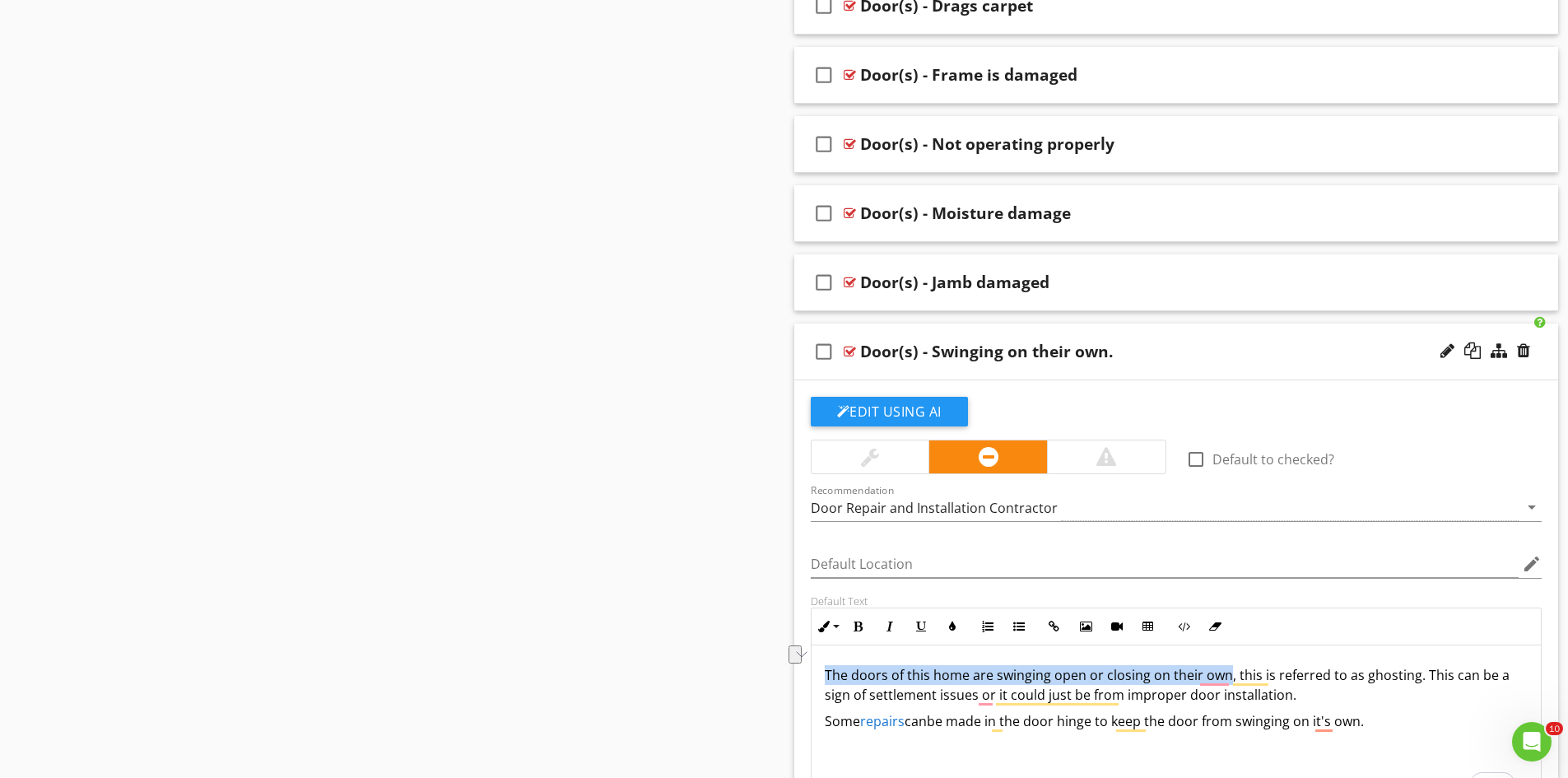 copy on "The doors of this home are swinging open or closing on their own" 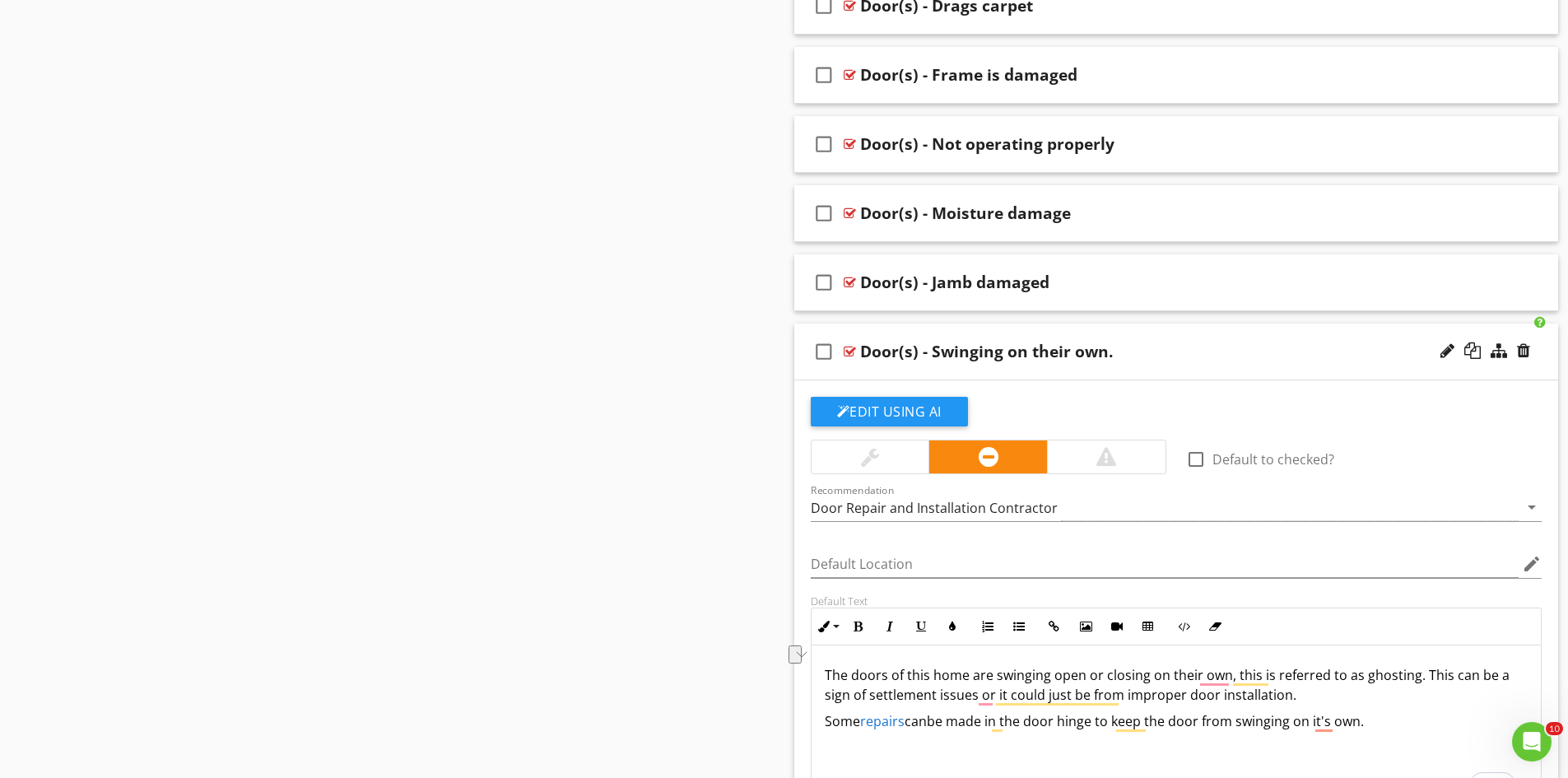 click at bounding box center [849, 352] 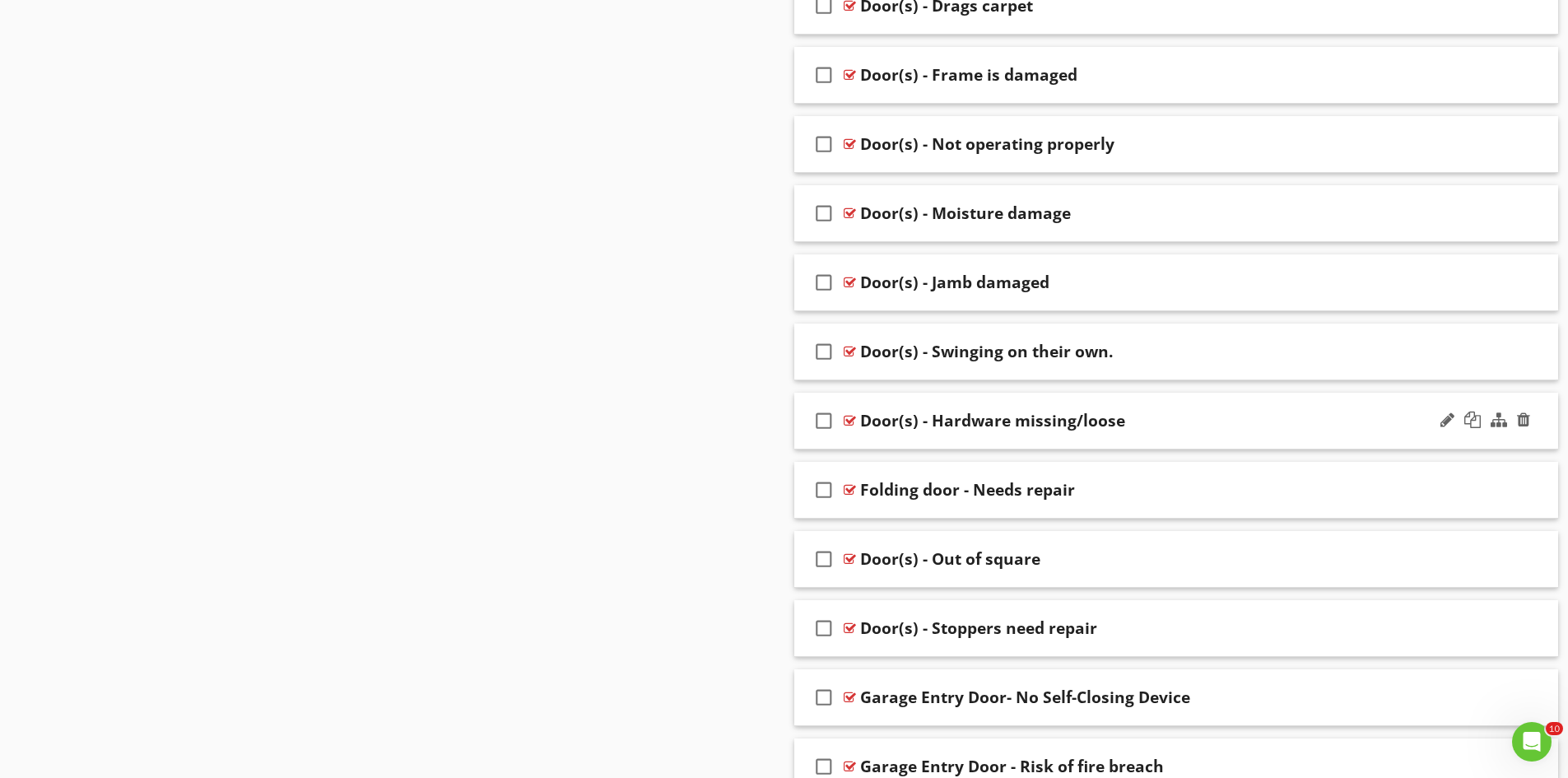 click at bounding box center [849, 421] 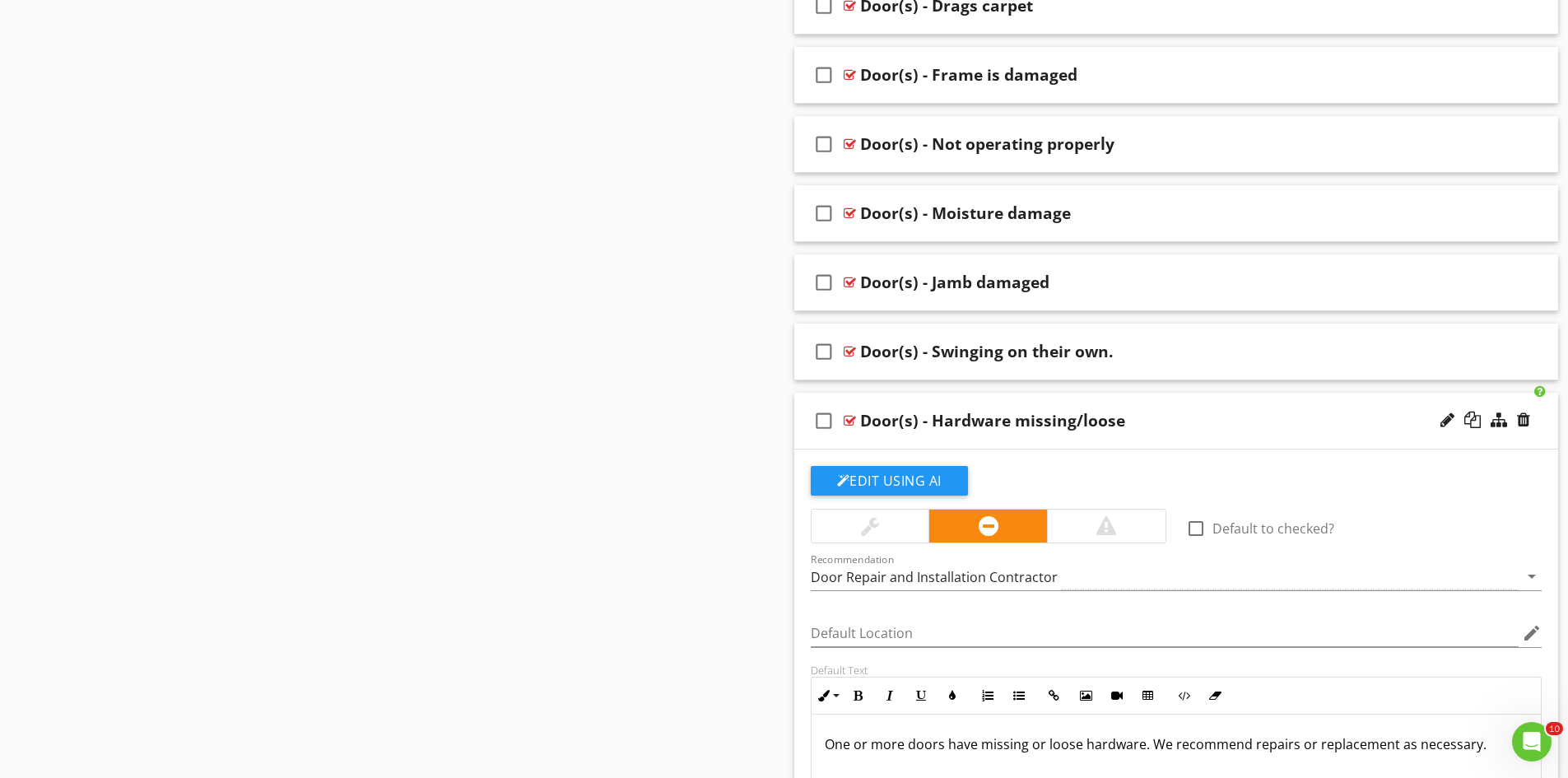 scroll, scrollTop: 1, scrollLeft: 0, axis: vertical 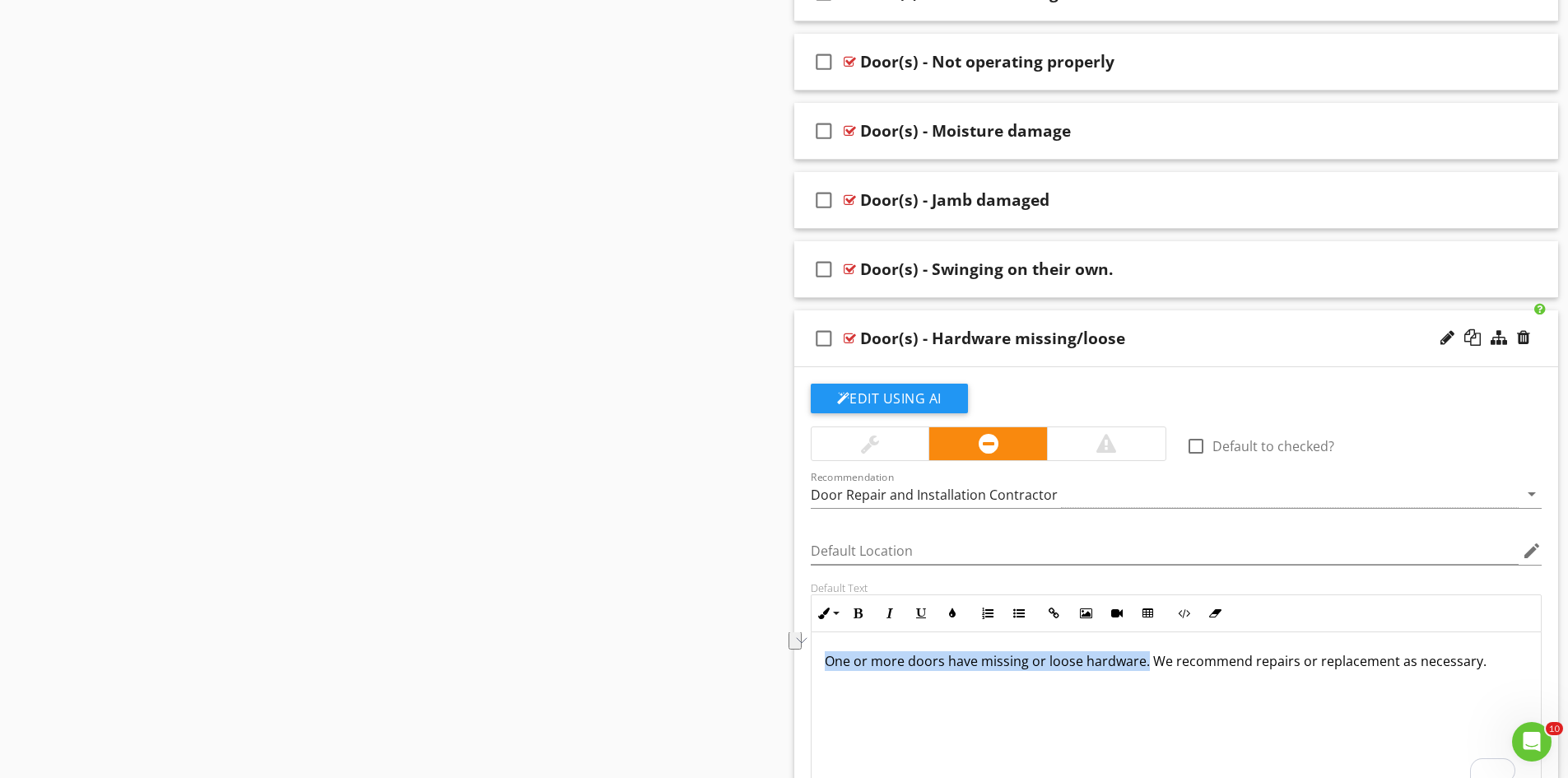 drag, startPoint x: 826, startPoint y: 661, endPoint x: 1144, endPoint y: 671, distance: 318.157 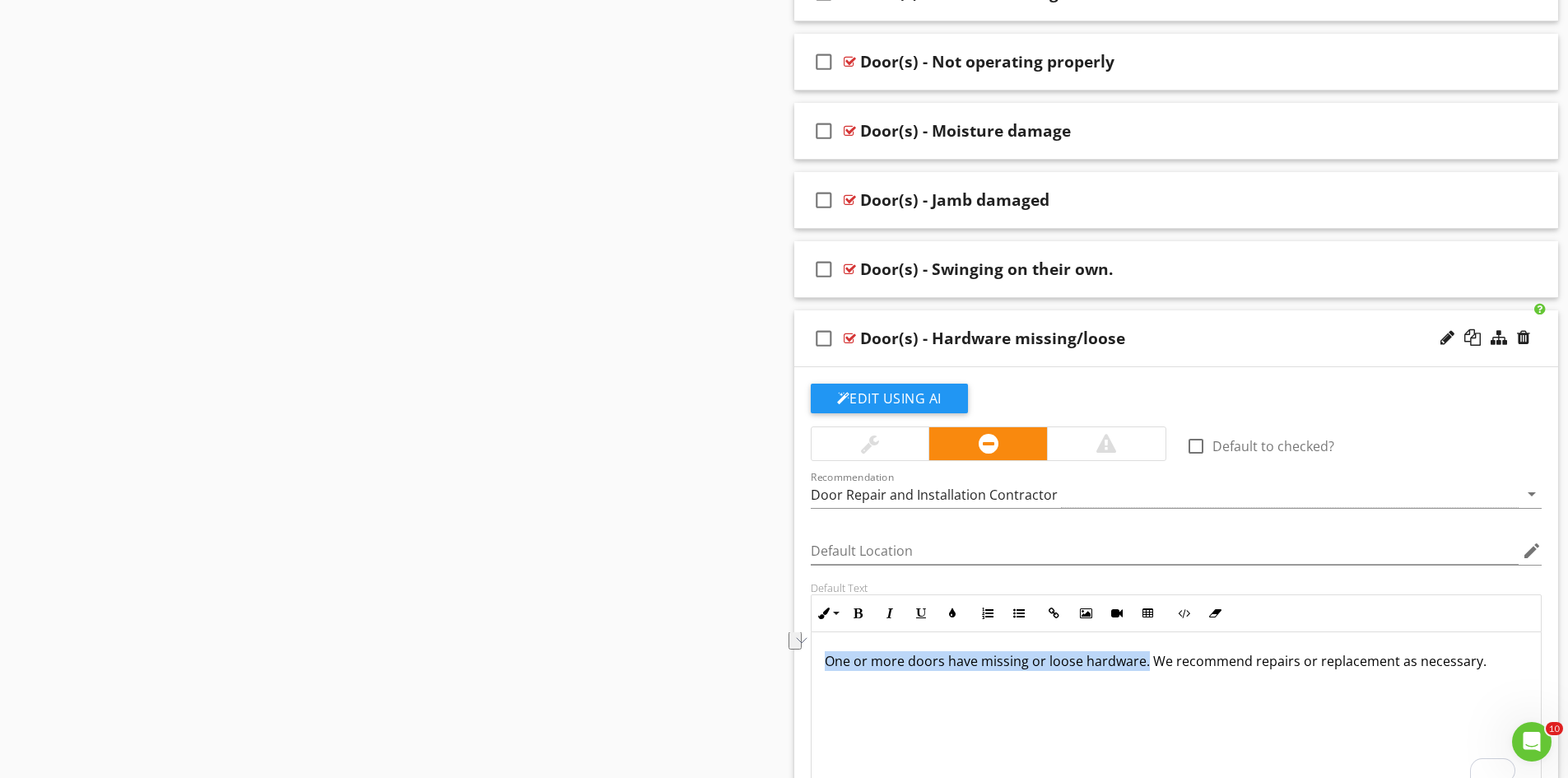 click on "One or more doors have missing or loose hardware. We recommend repairs or replacement as necessary." at bounding box center (1176, 661) 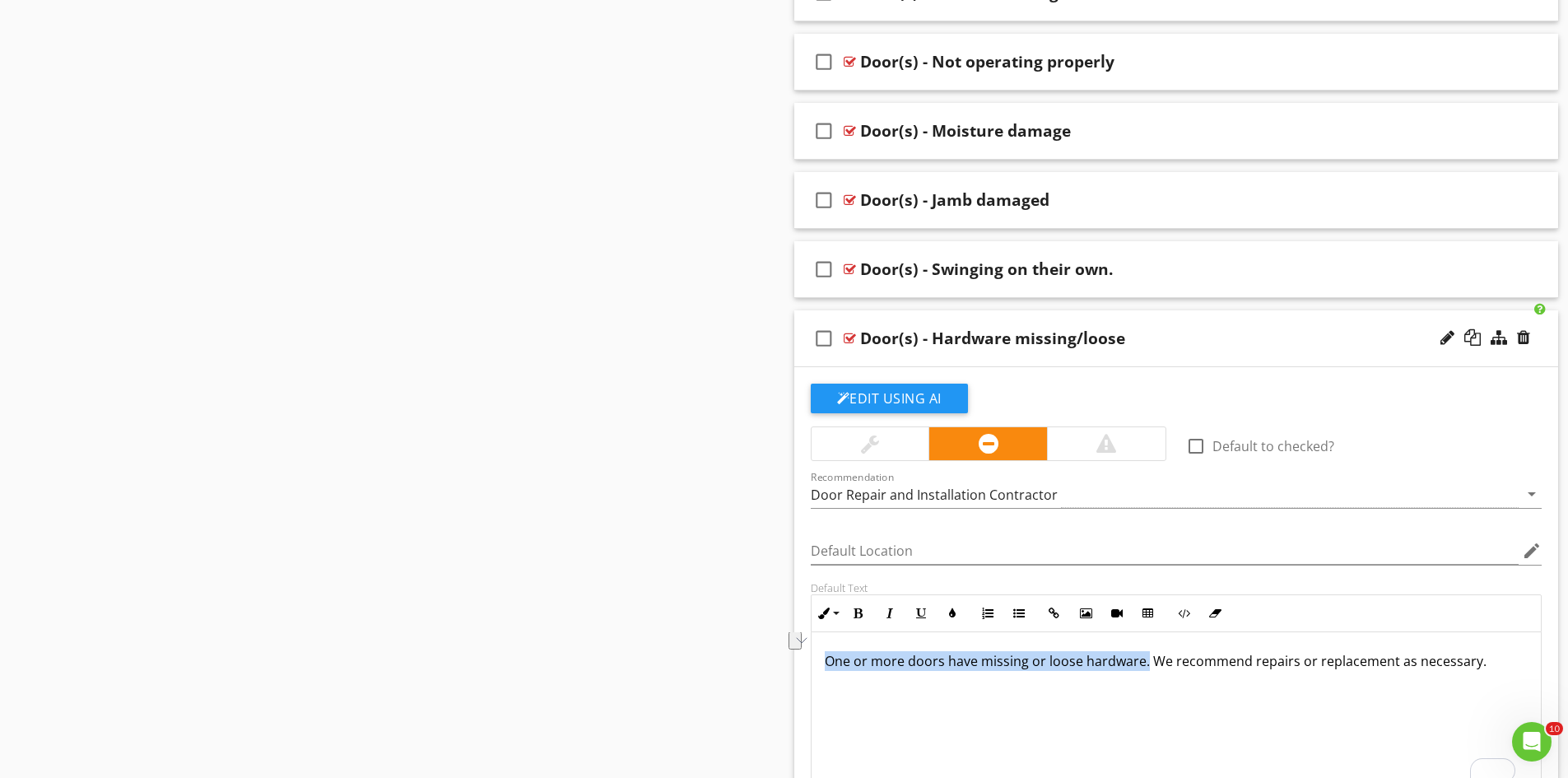copy on "One or more doors have missing or loose hardware." 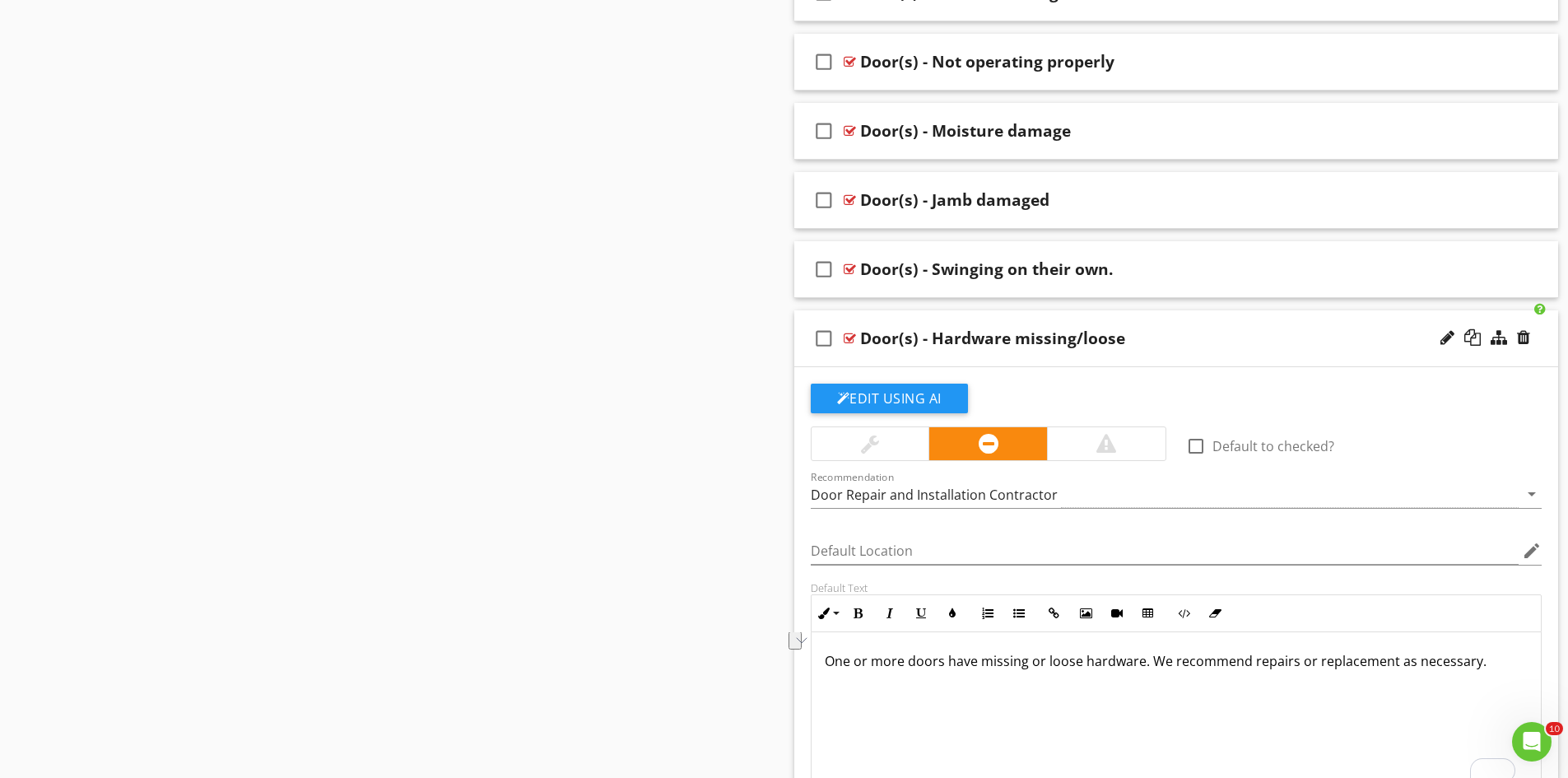 click at bounding box center [849, 338] 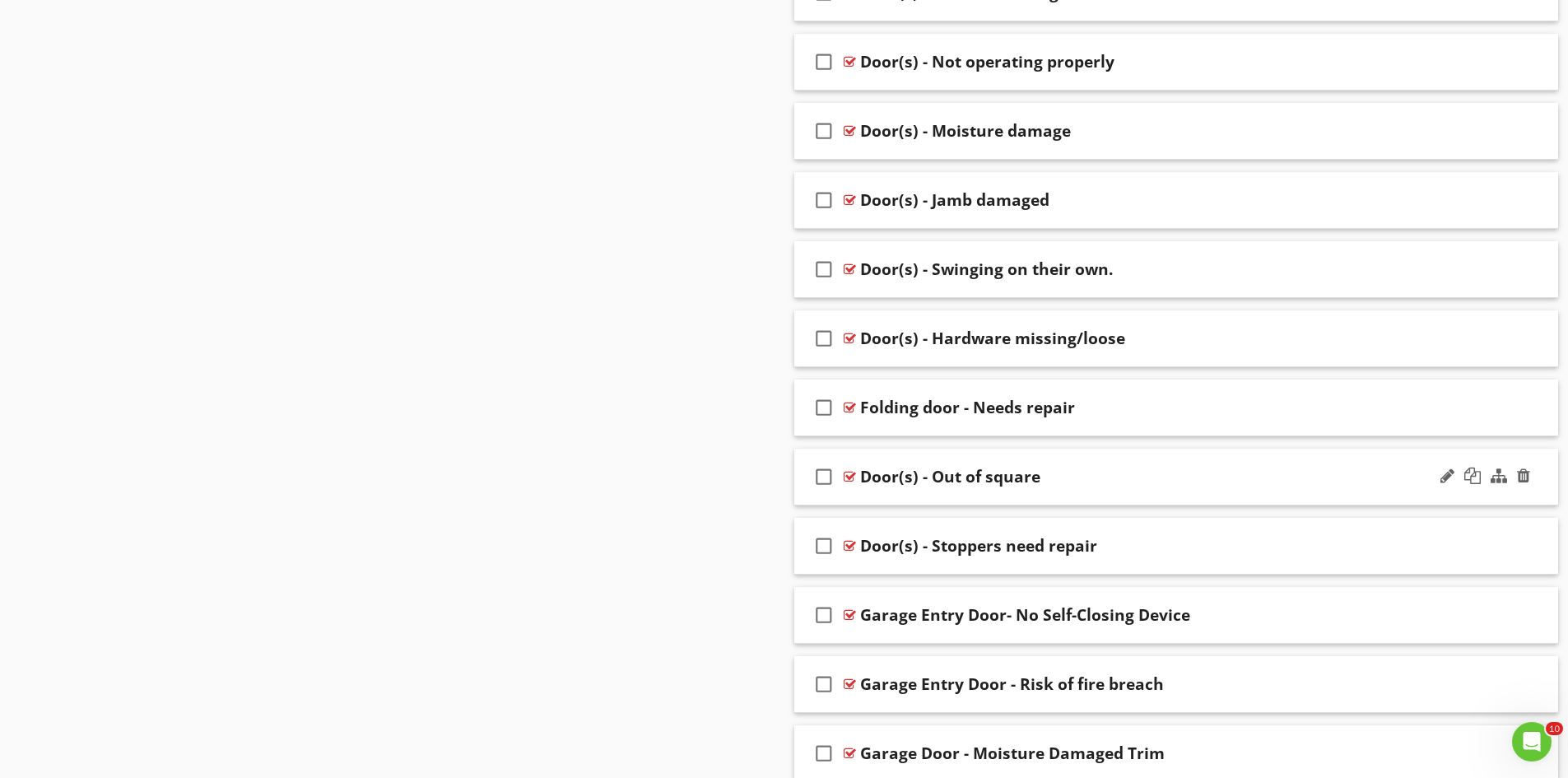 click at bounding box center [849, 477] 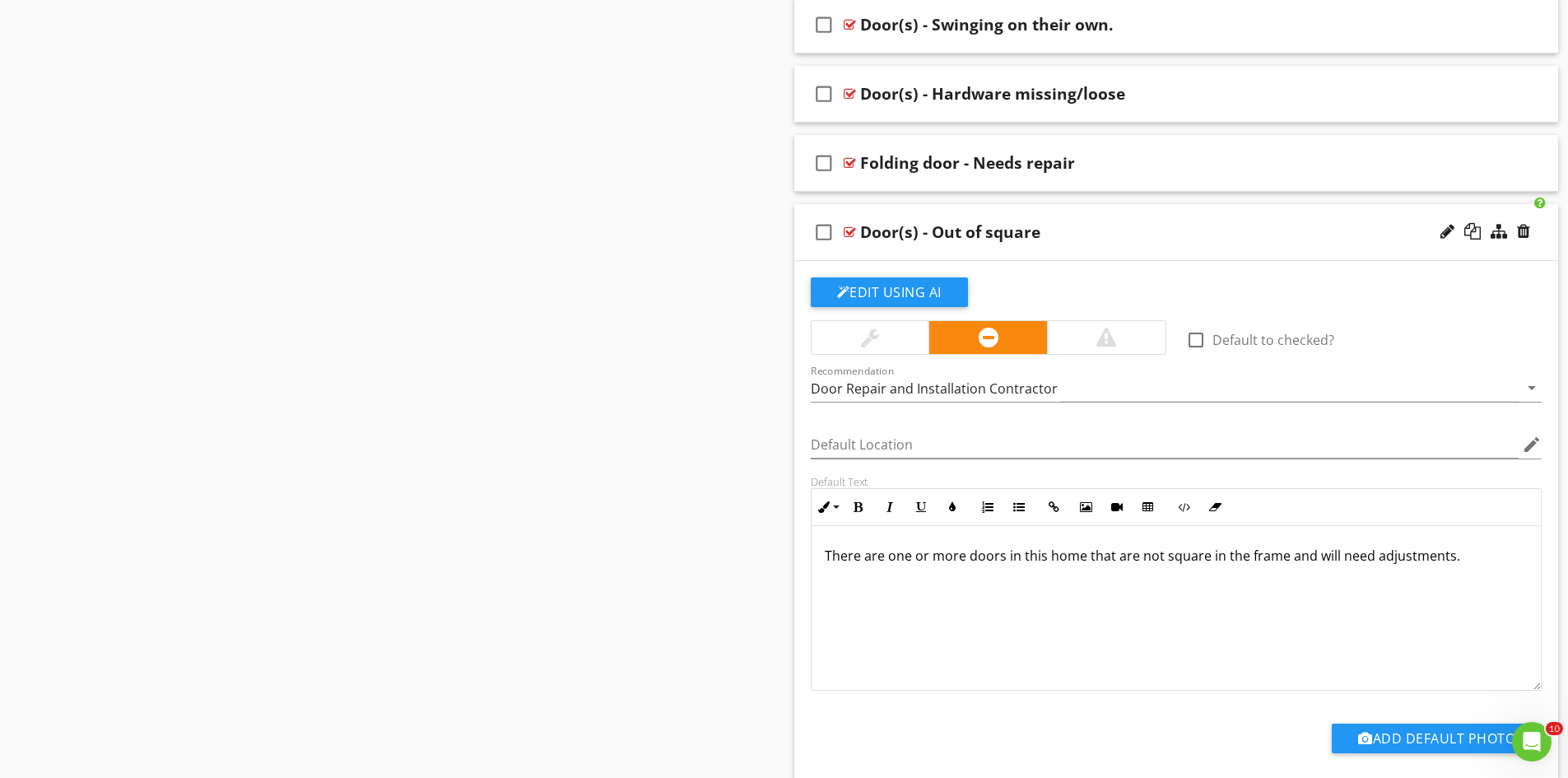 scroll, scrollTop: 1564, scrollLeft: 0, axis: vertical 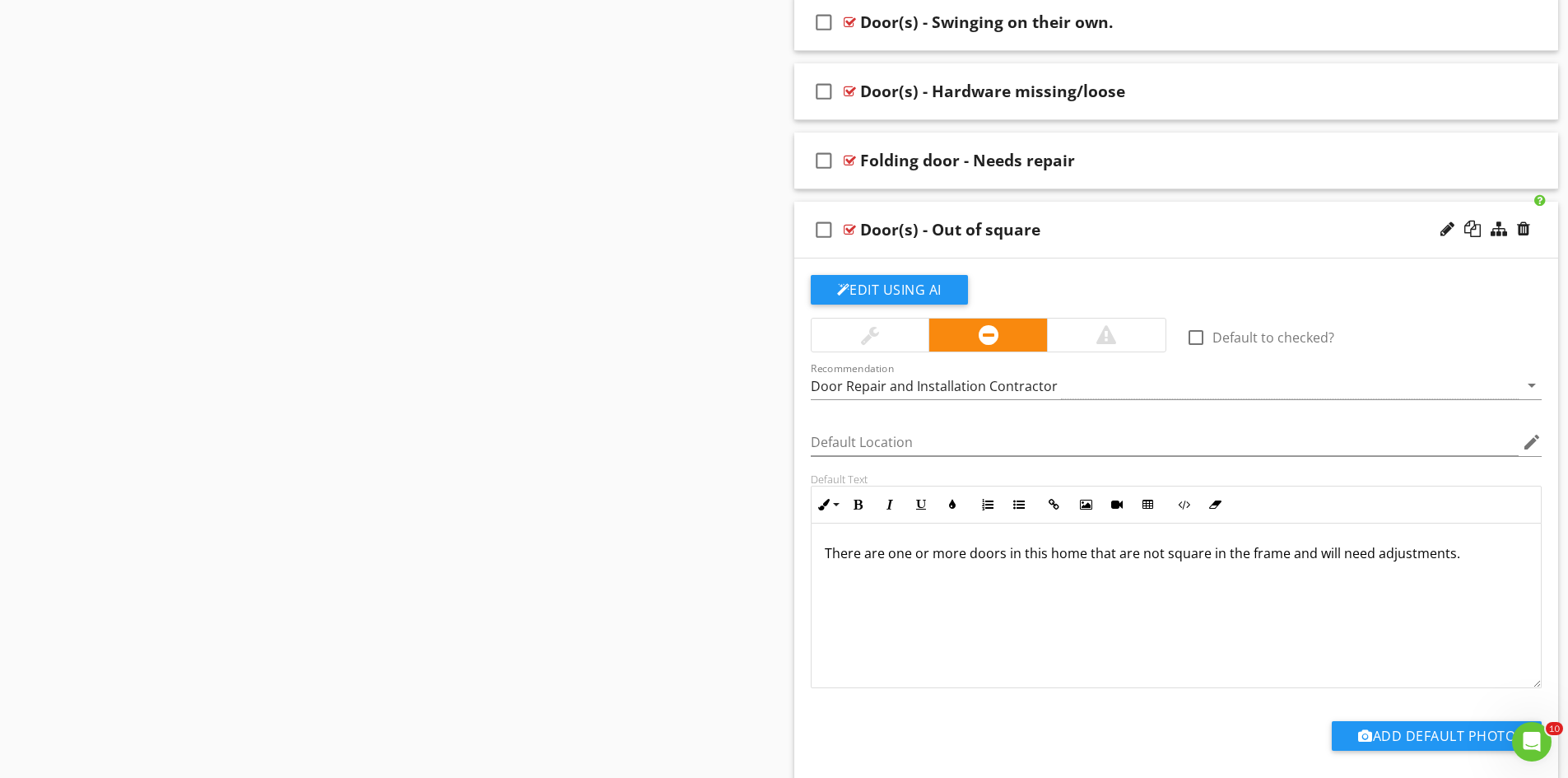 click at bounding box center [849, 230] 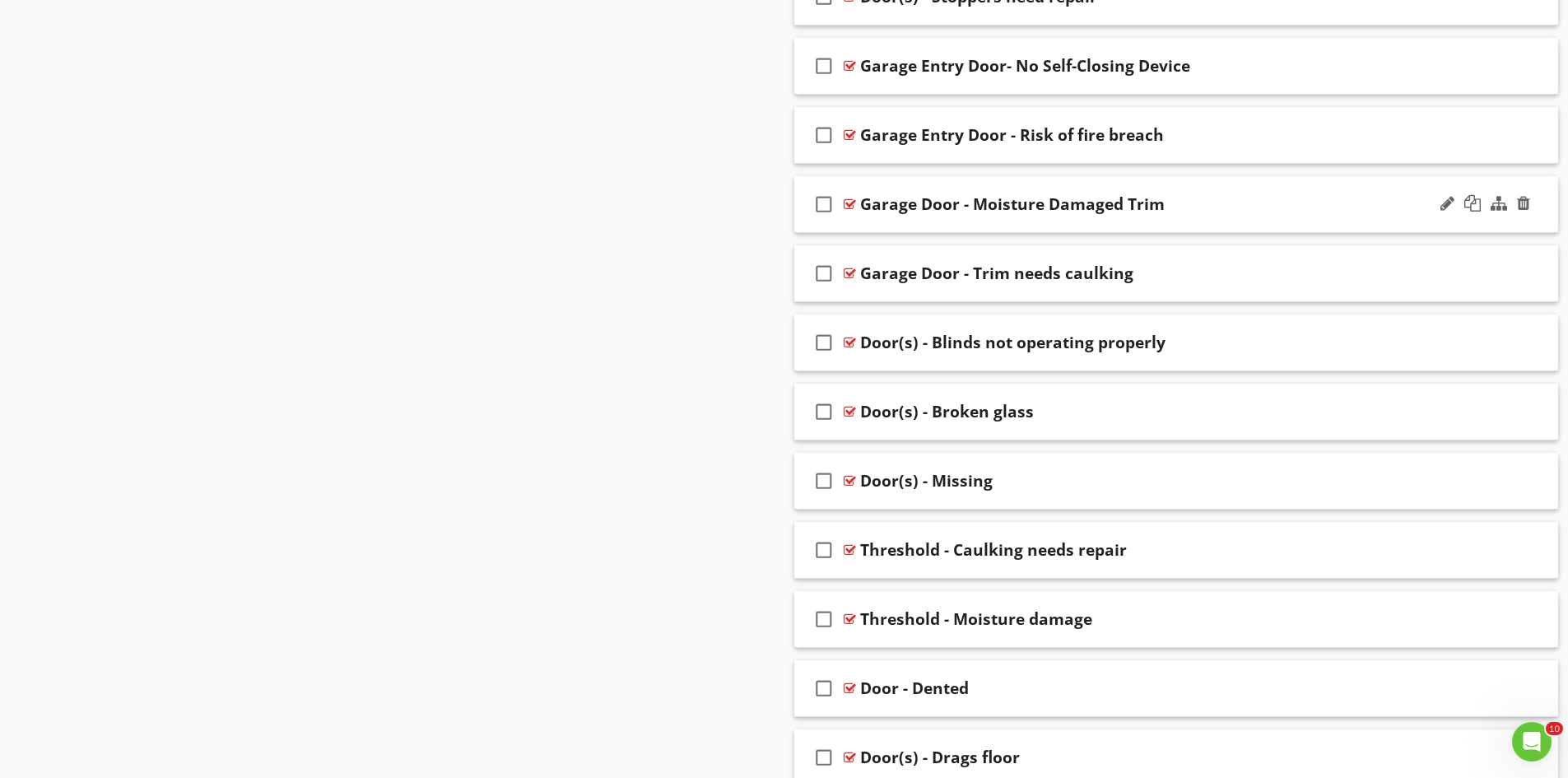 scroll, scrollTop: 1894, scrollLeft: 0, axis: vertical 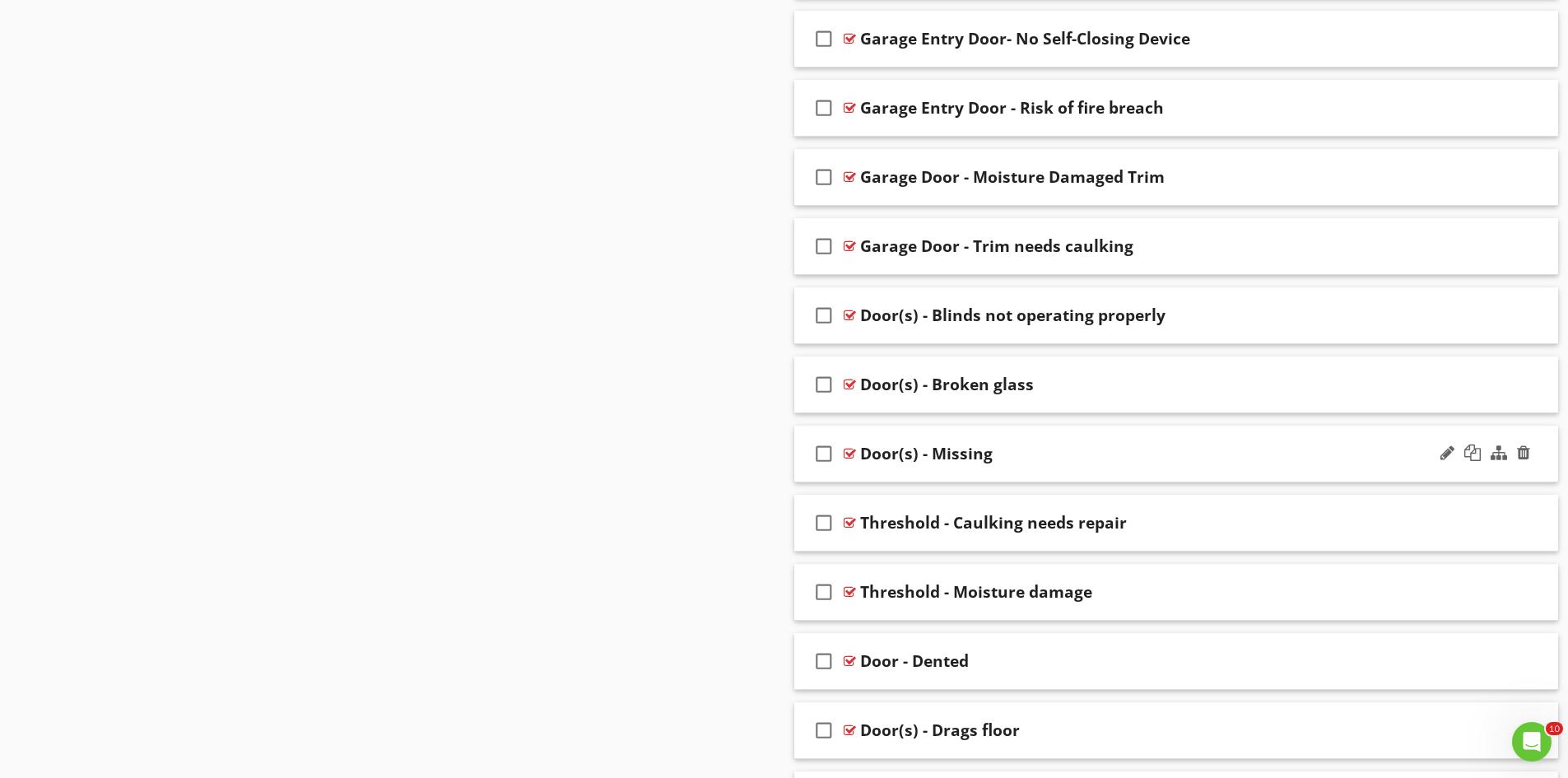 click at bounding box center [849, 454] 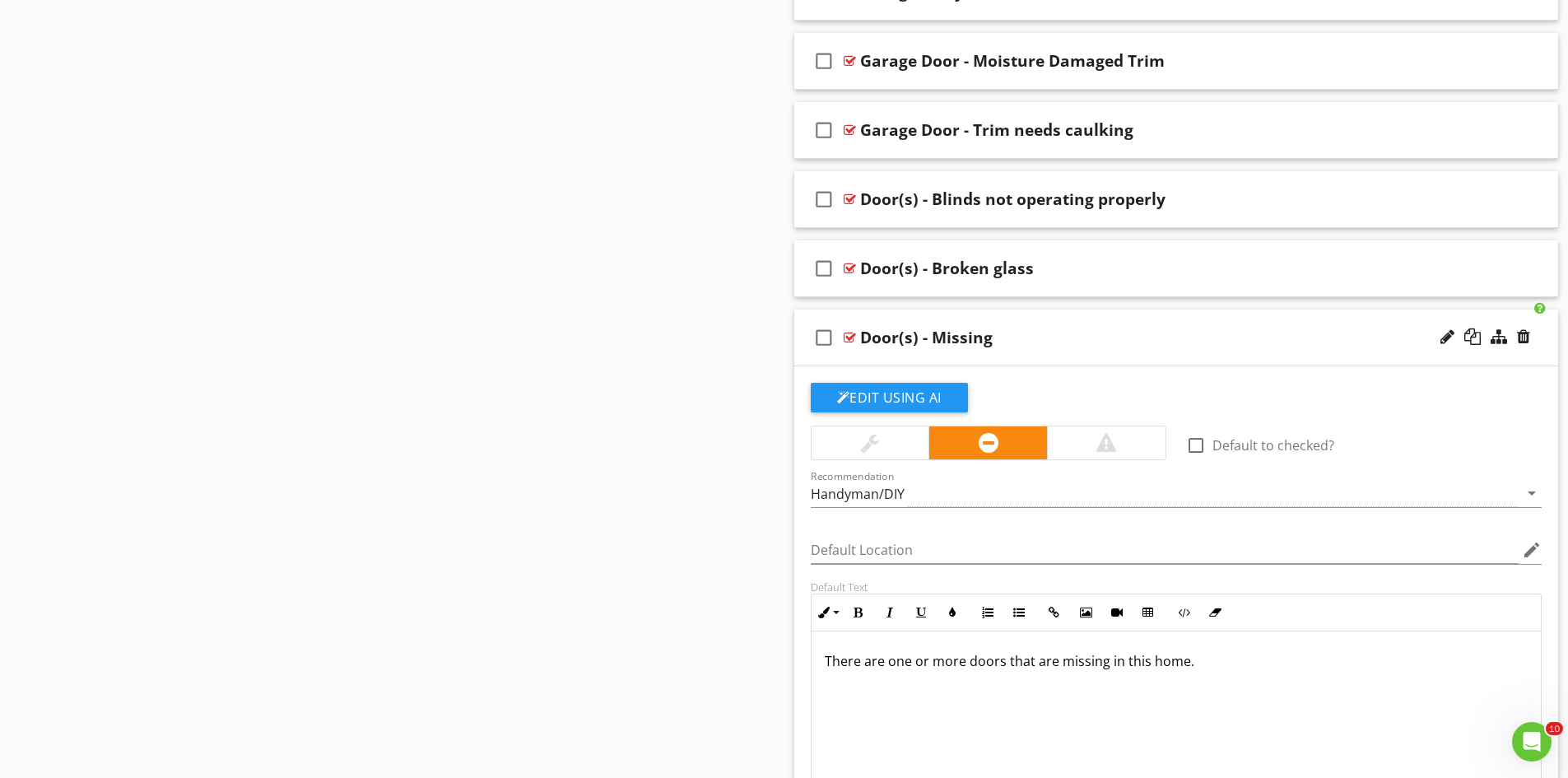 scroll, scrollTop: 2058, scrollLeft: 0, axis: vertical 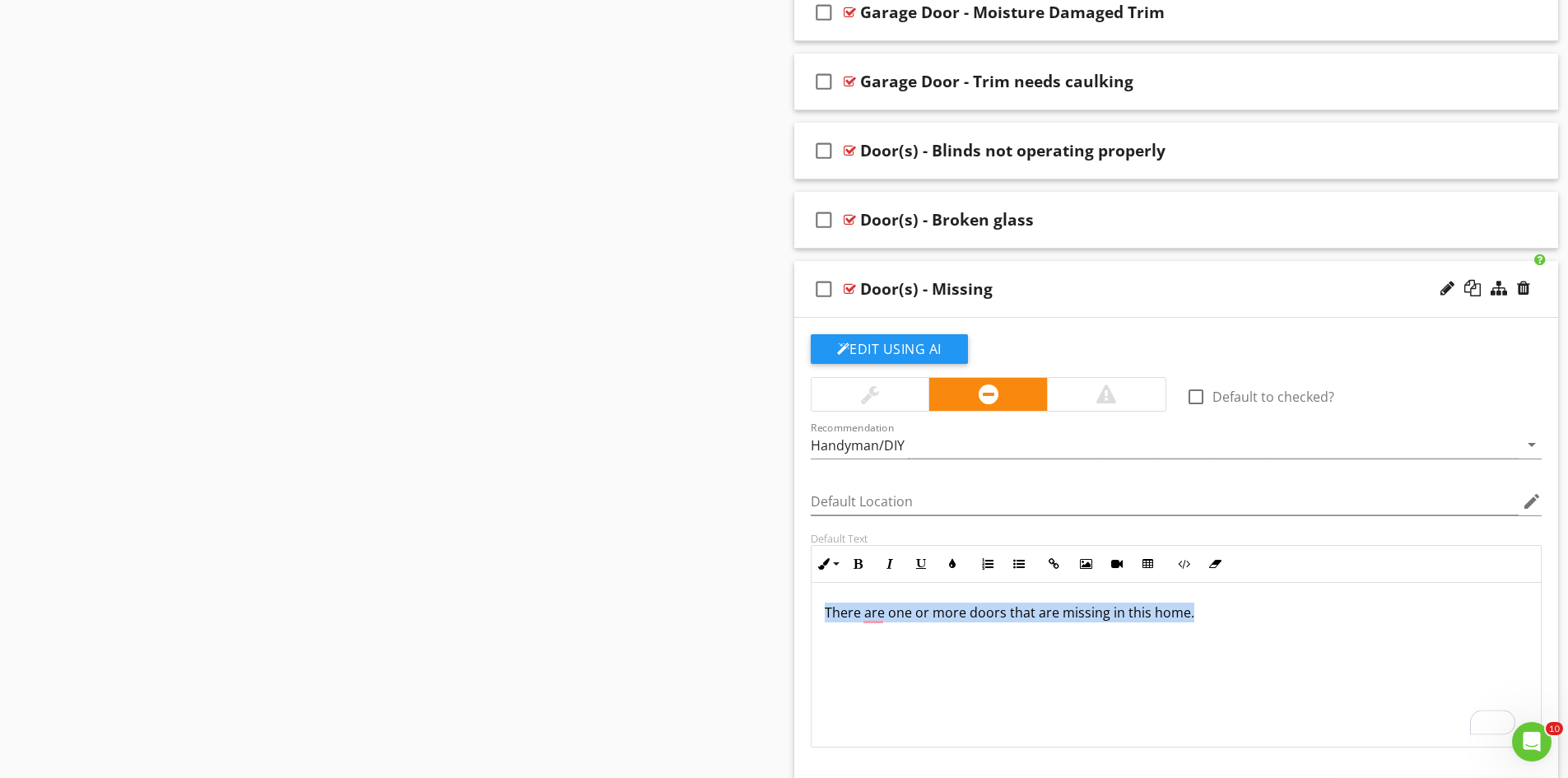 drag, startPoint x: 823, startPoint y: 613, endPoint x: 1200, endPoint y: 613, distance: 377 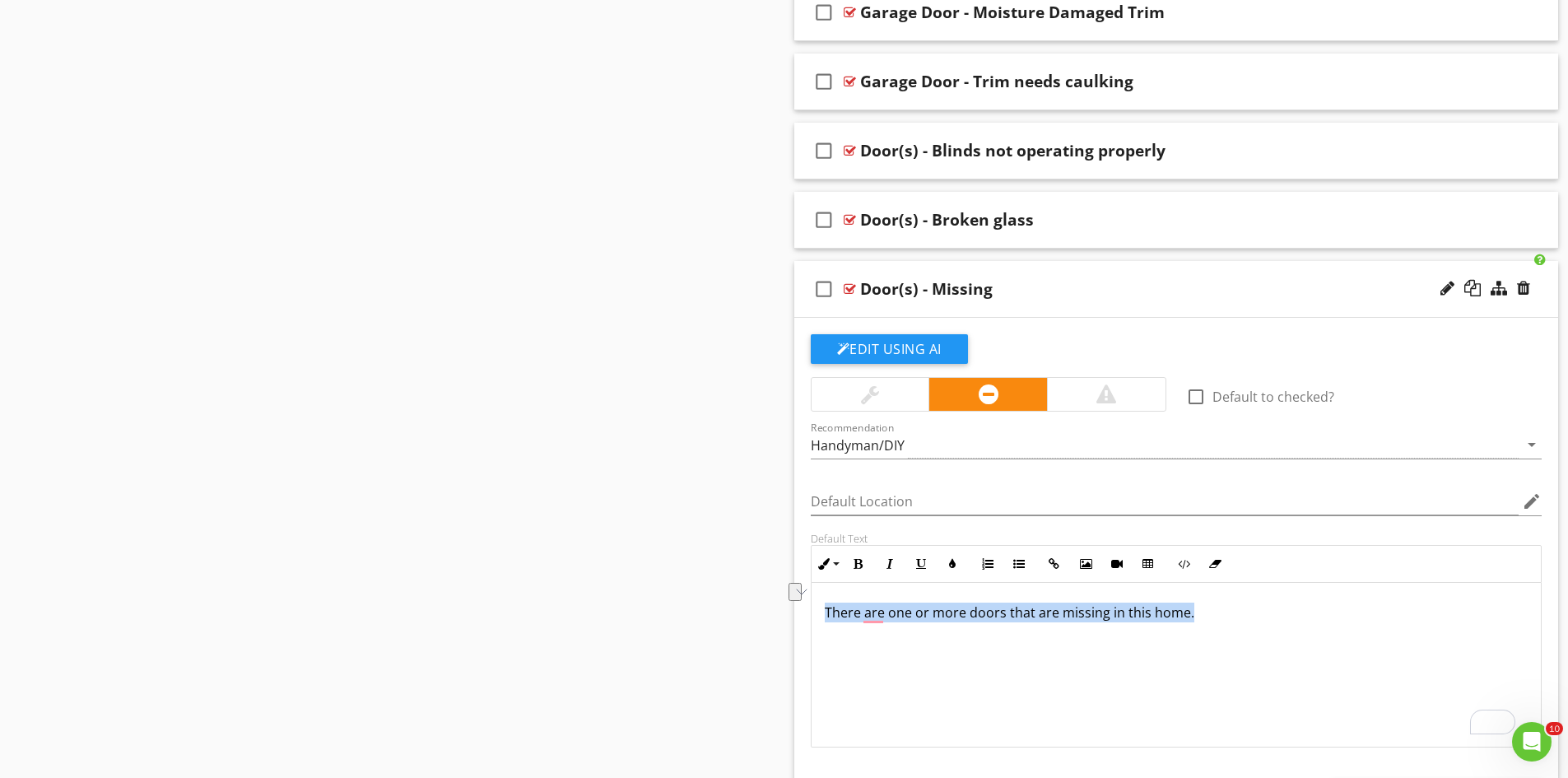 drag, startPoint x: 1150, startPoint y: 613, endPoint x: 875, endPoint y: 618, distance: 275.04545 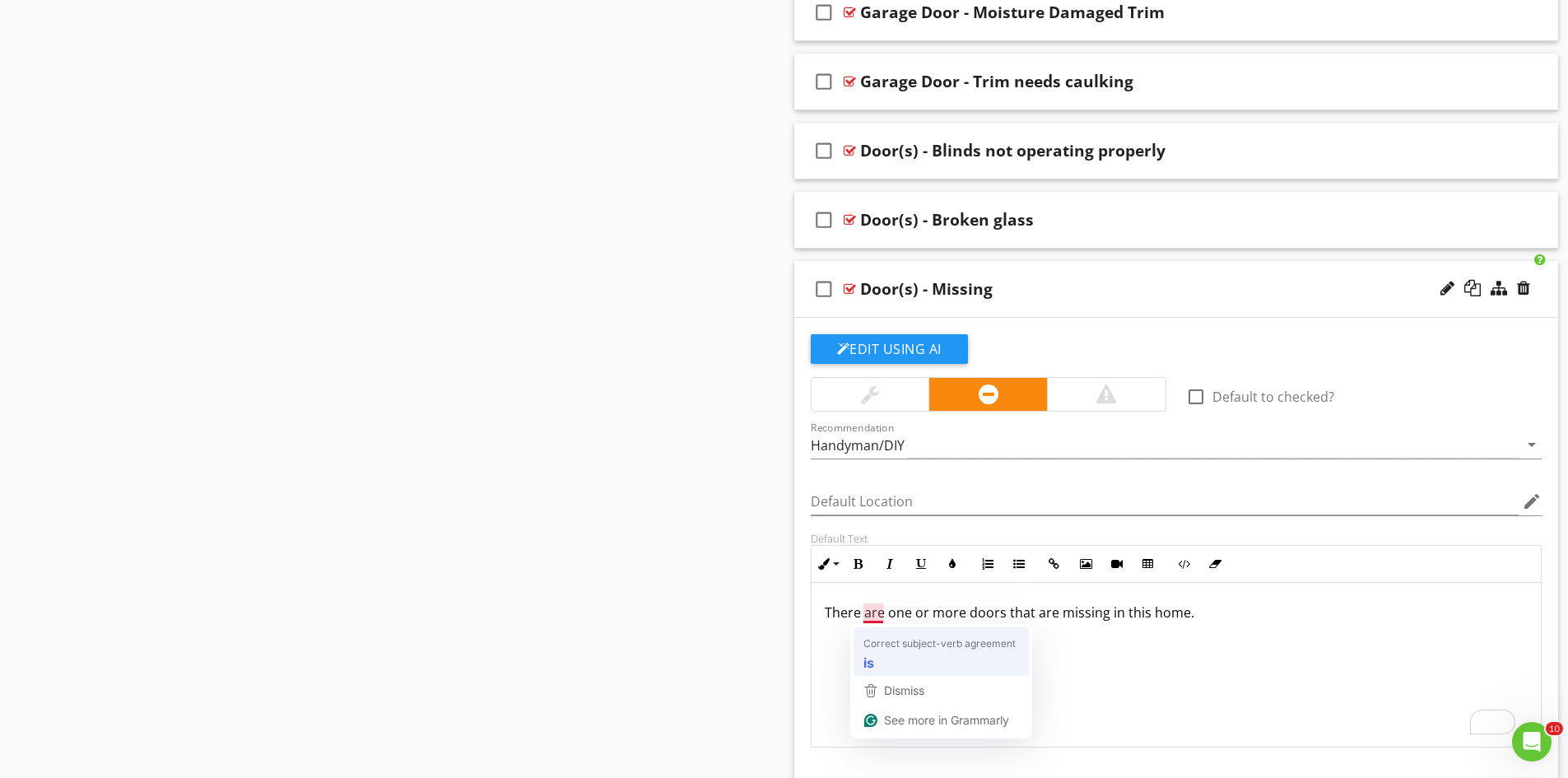 type 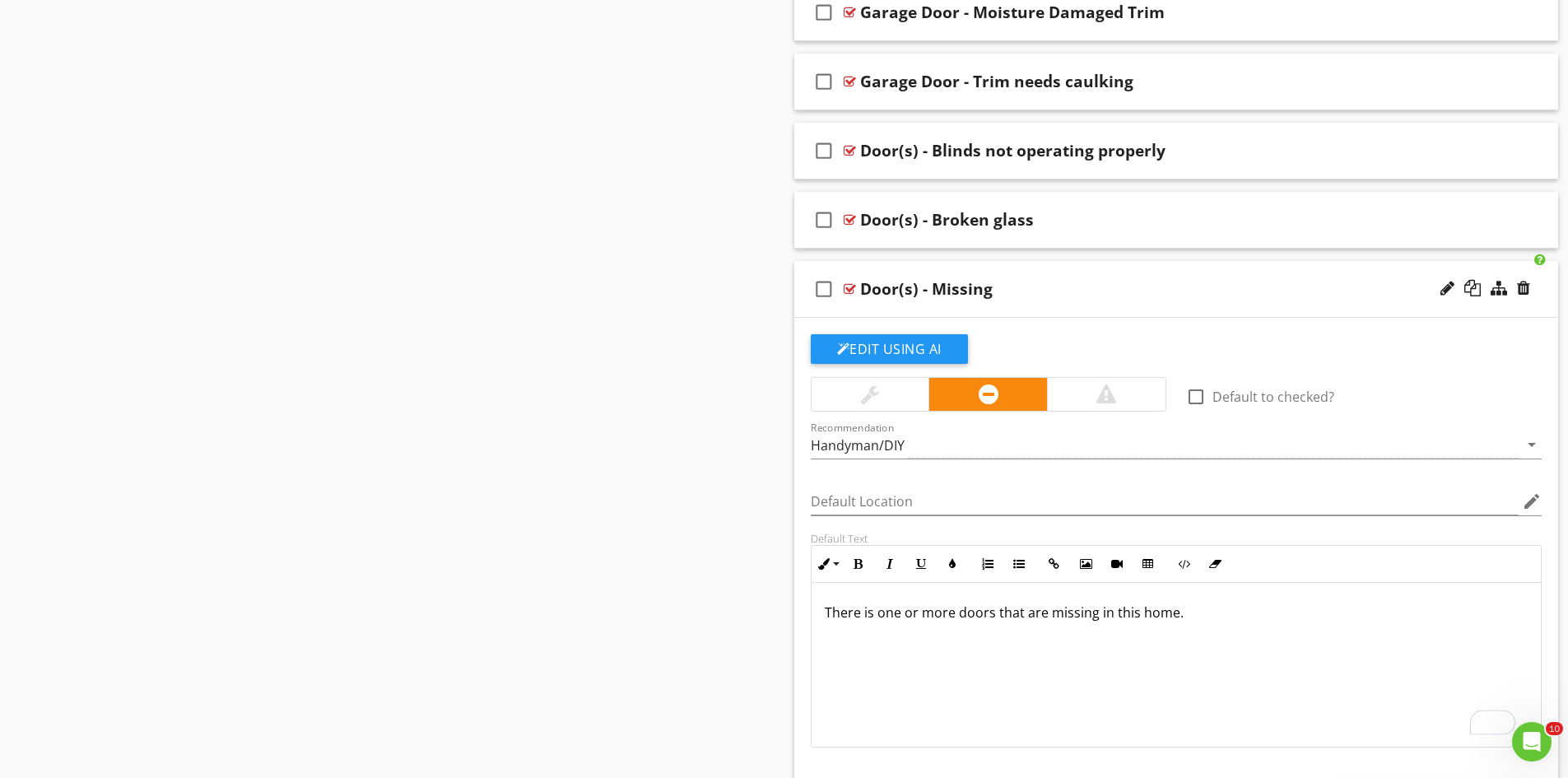 click on "There is one or more doors that are missing in this home." at bounding box center [1176, 665] 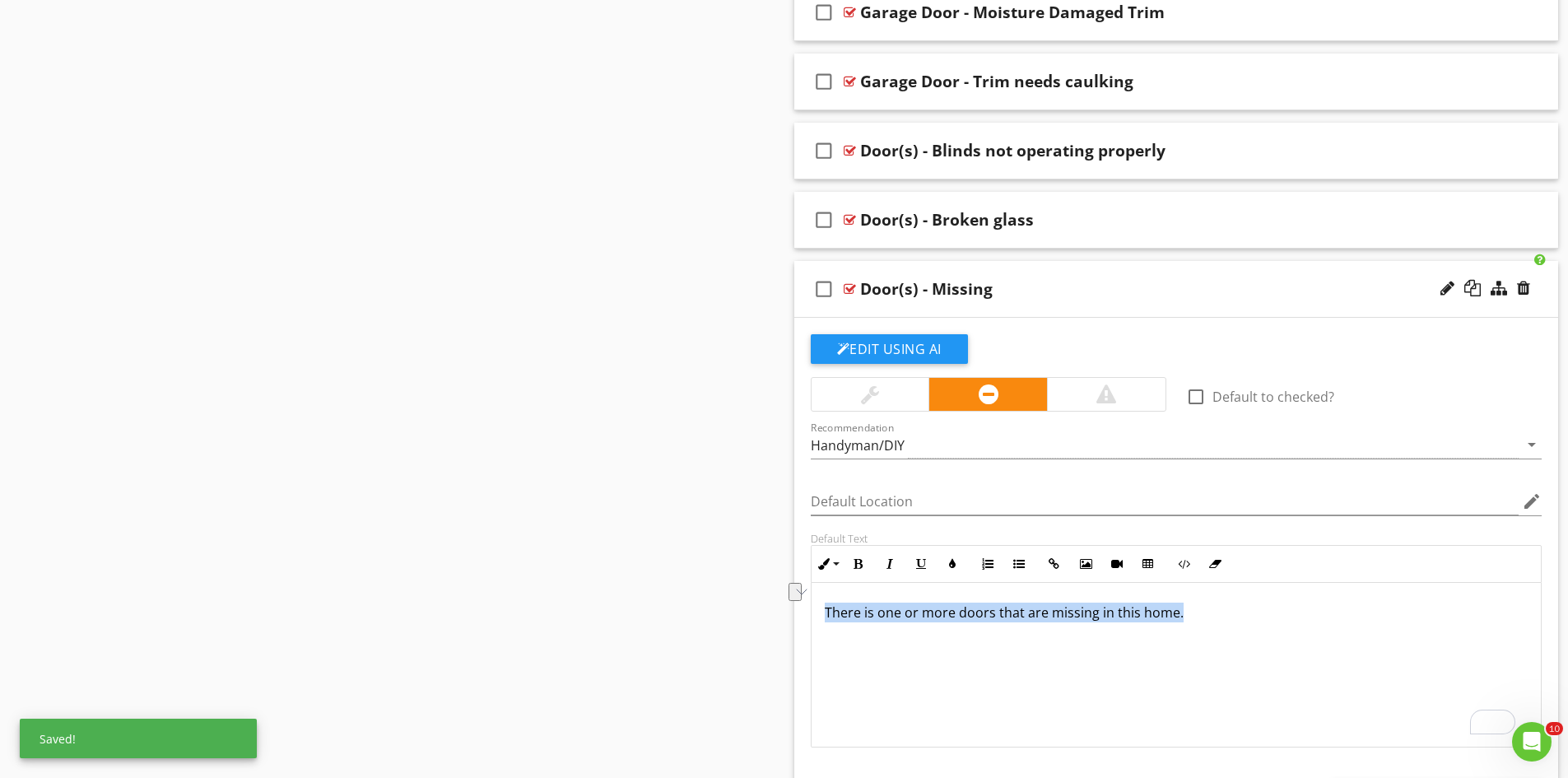 drag, startPoint x: 1179, startPoint y: 613, endPoint x: 779, endPoint y: 621, distance: 400.07999 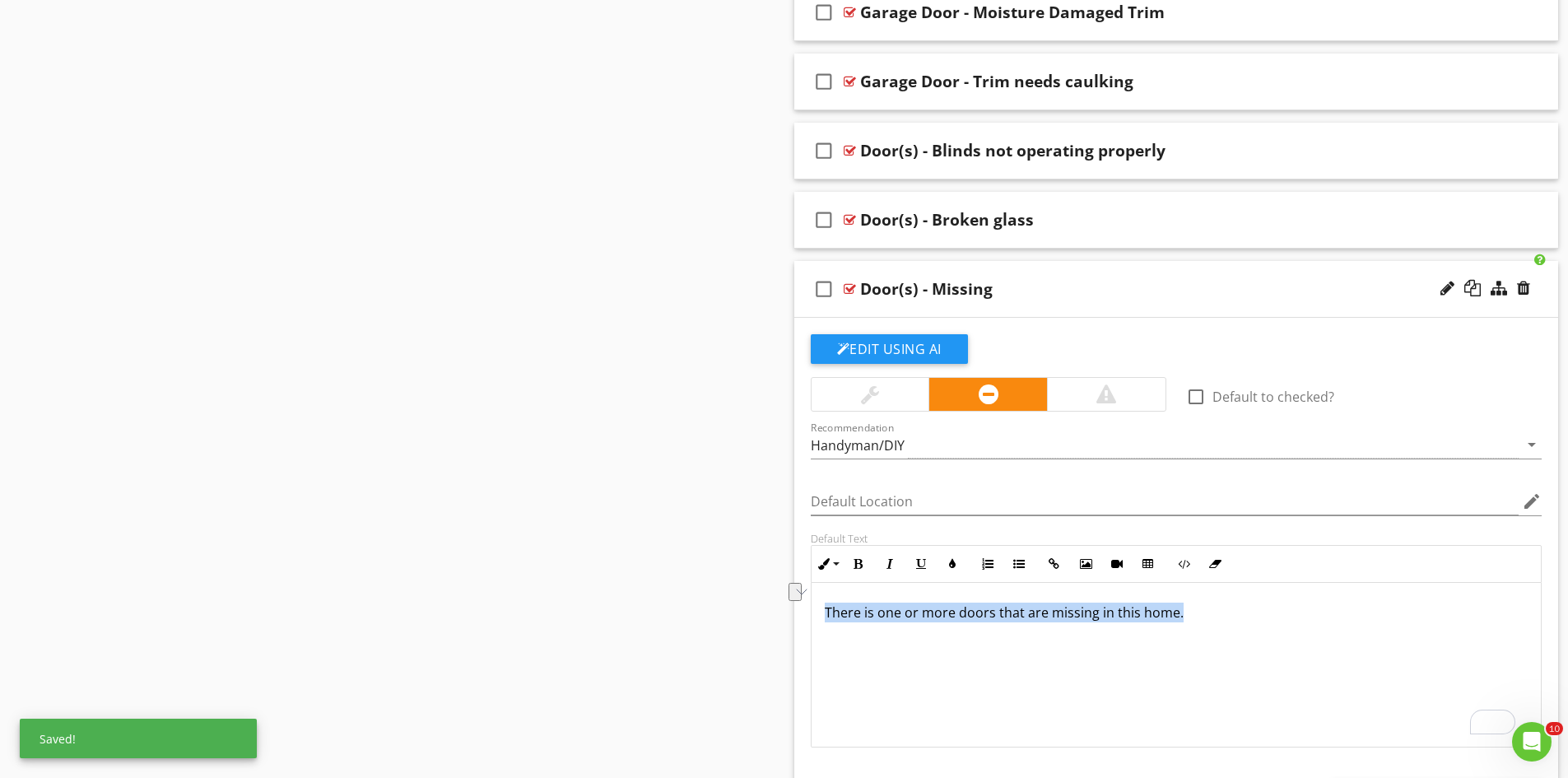 click on "Sections
Information           I. Structural Systems           II. Electrical Systems           III. Heating, Ventilation and Air Conditioning Systems           IV. Plumbing Systems           V. Appliances           VI. Optional Systems
Section
Attachments
Attachment
Items
General           A. Foundations           B. Grading and Drainage           C. Roof Covering Materials           D. Roof Structure and Attic           E. Walls (Interior and Exterior)           F. Ceilings and Floors           G. Doors (Interior and Exterior)           H. Windows           I. Stairways (Interior and Exterior)           J. Fireplaces and Chimneys           K. Porches, Balconies, Decks, and Carports           L. Other           M. Cabinets           N. Sidewalks and Driveways           O. Fences           Retaining Wall
Item
Informational" at bounding box center (784, 3083) 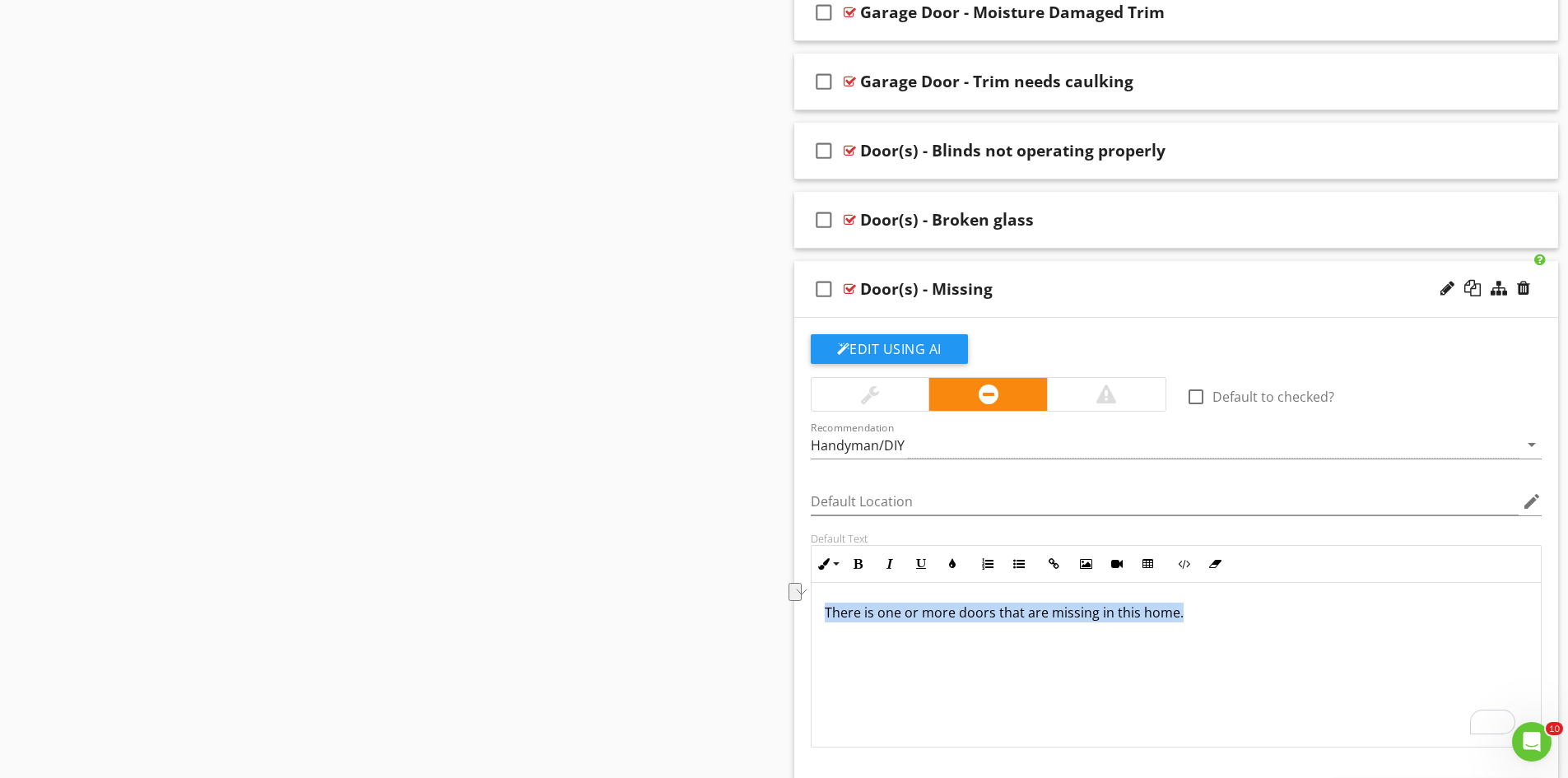 copy on "There is one or more doors that are missing in this home." 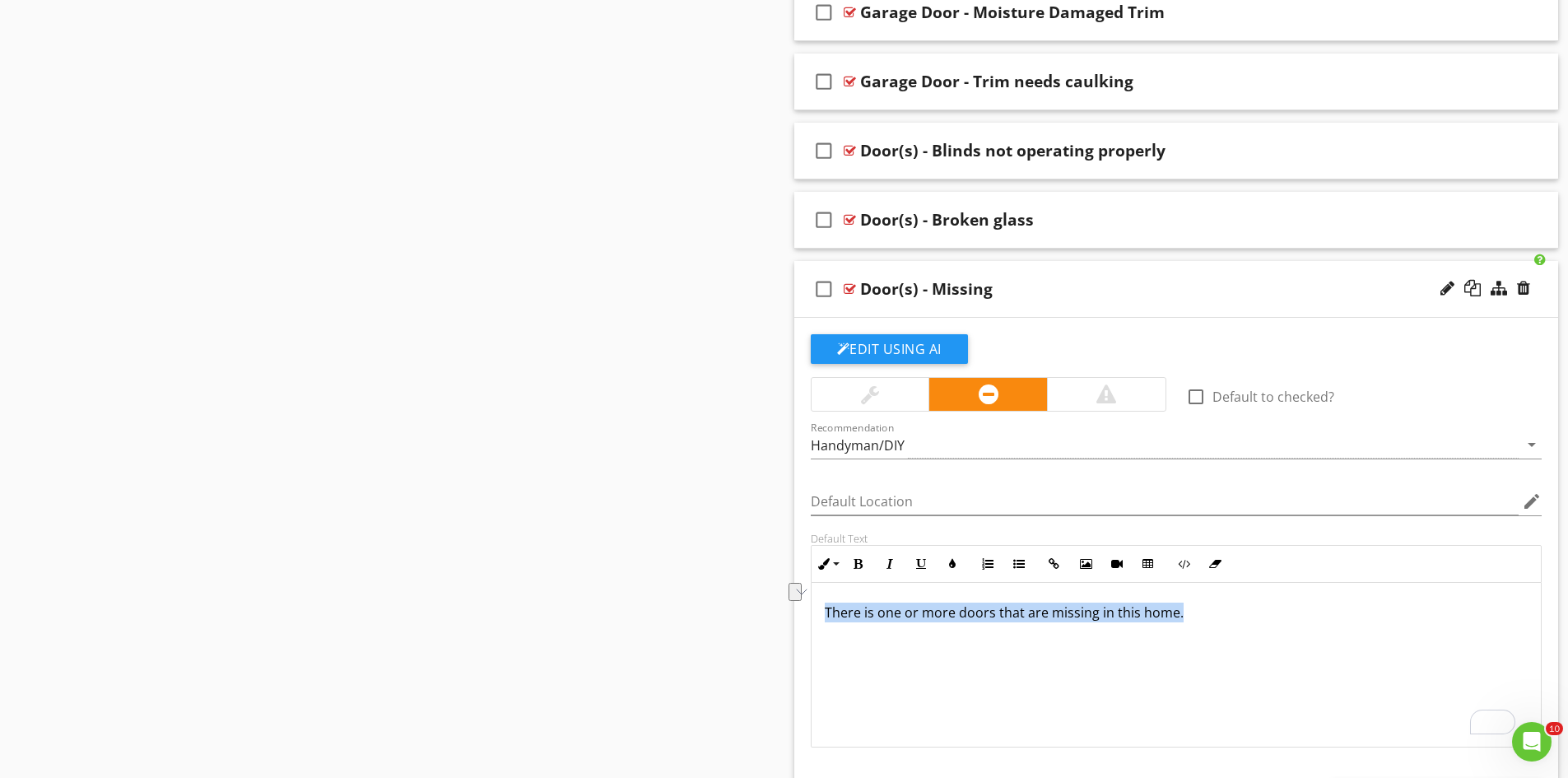 click at bounding box center (849, 289) 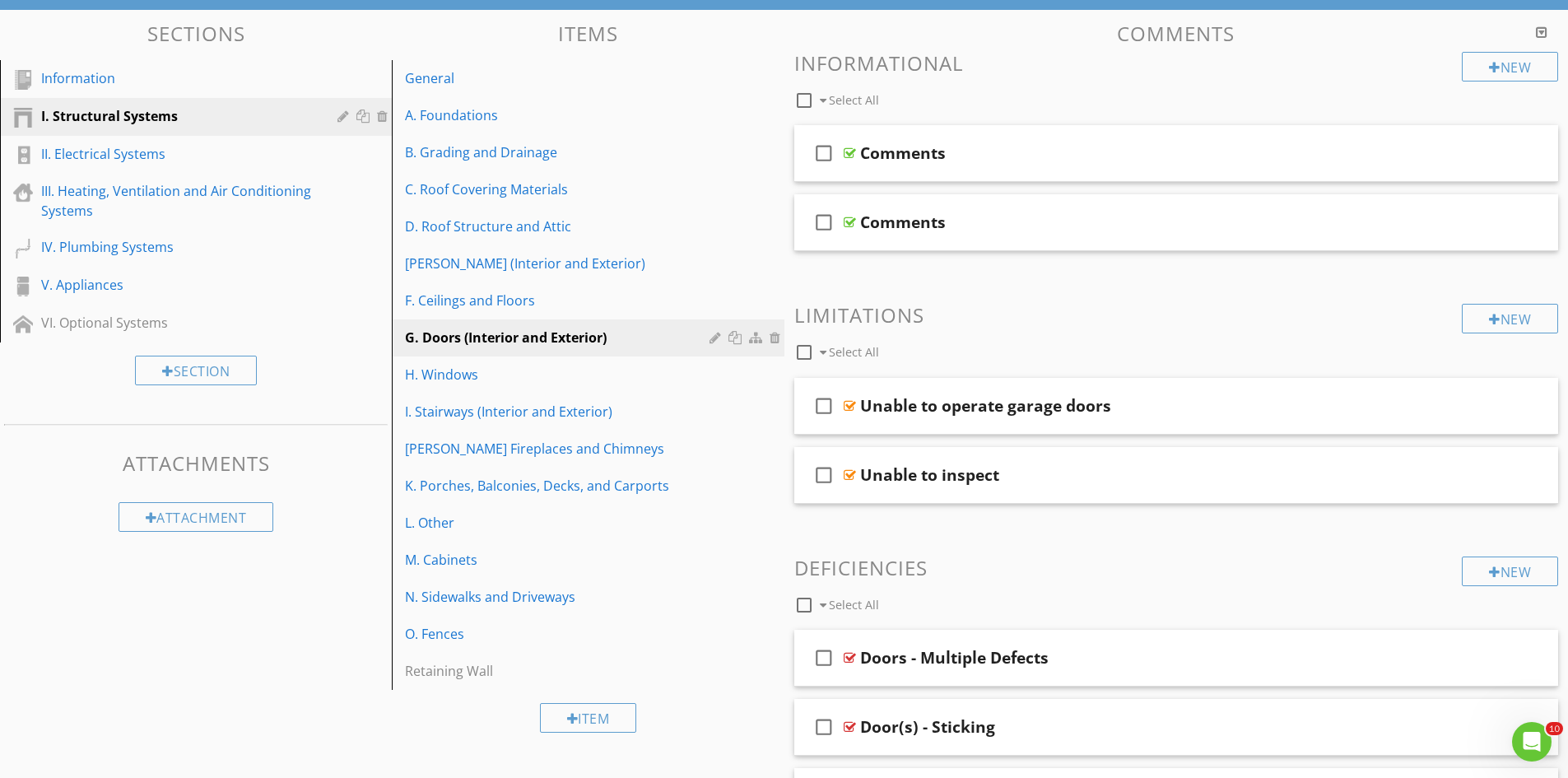 scroll, scrollTop: 0, scrollLeft: 0, axis: both 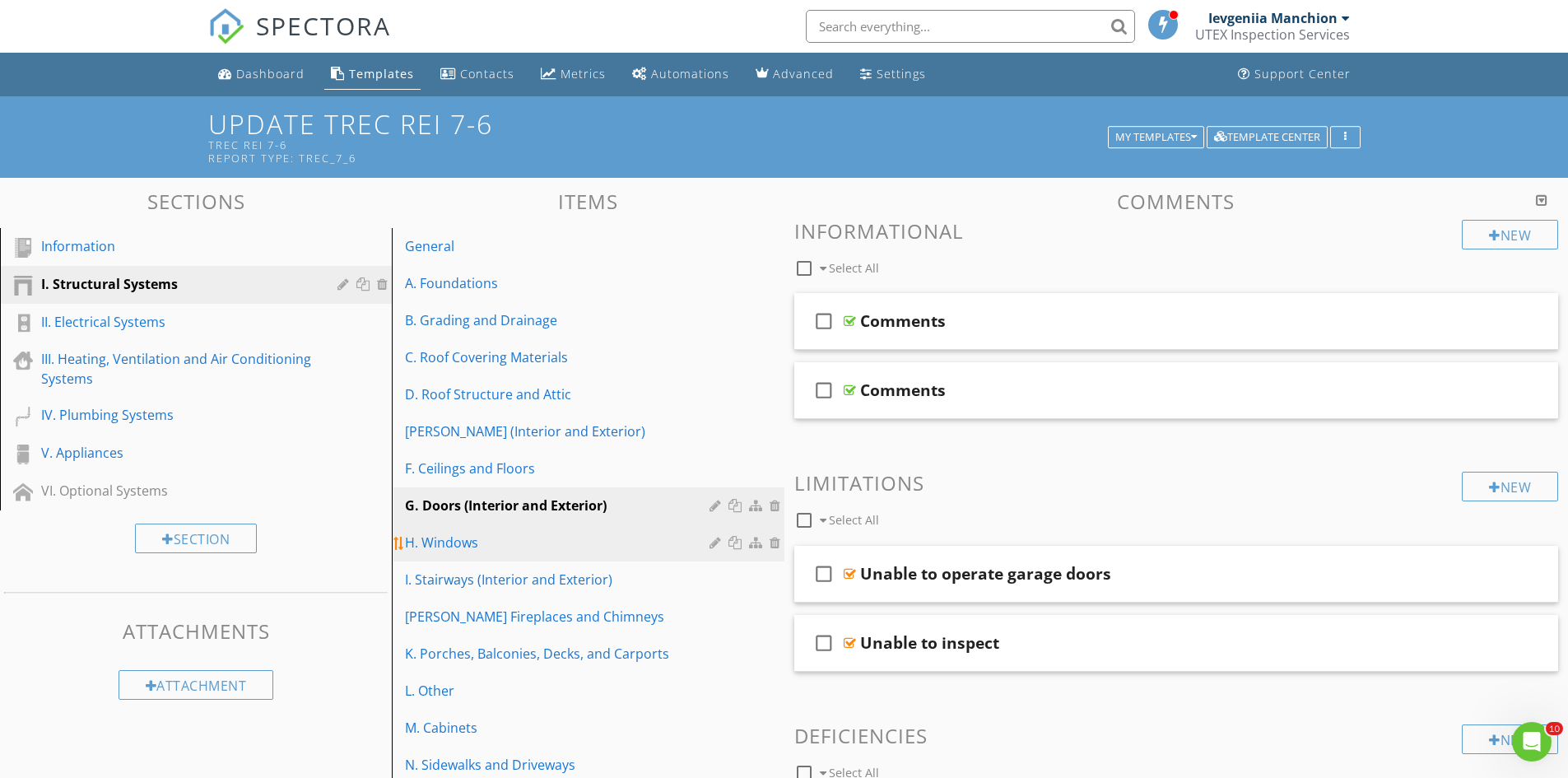 click on "H. Windows" at bounding box center [559, 543] 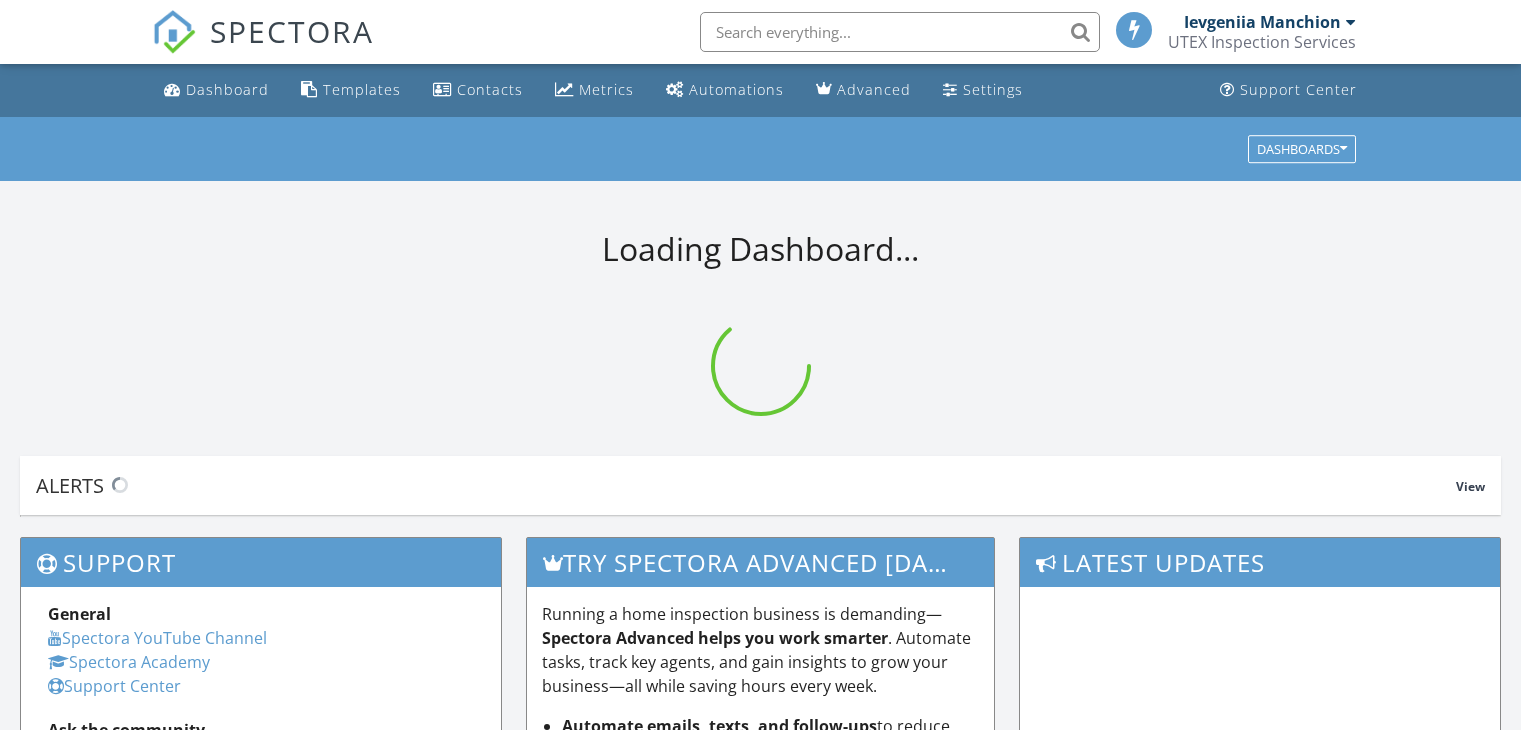 scroll, scrollTop: 0, scrollLeft: 0, axis: both 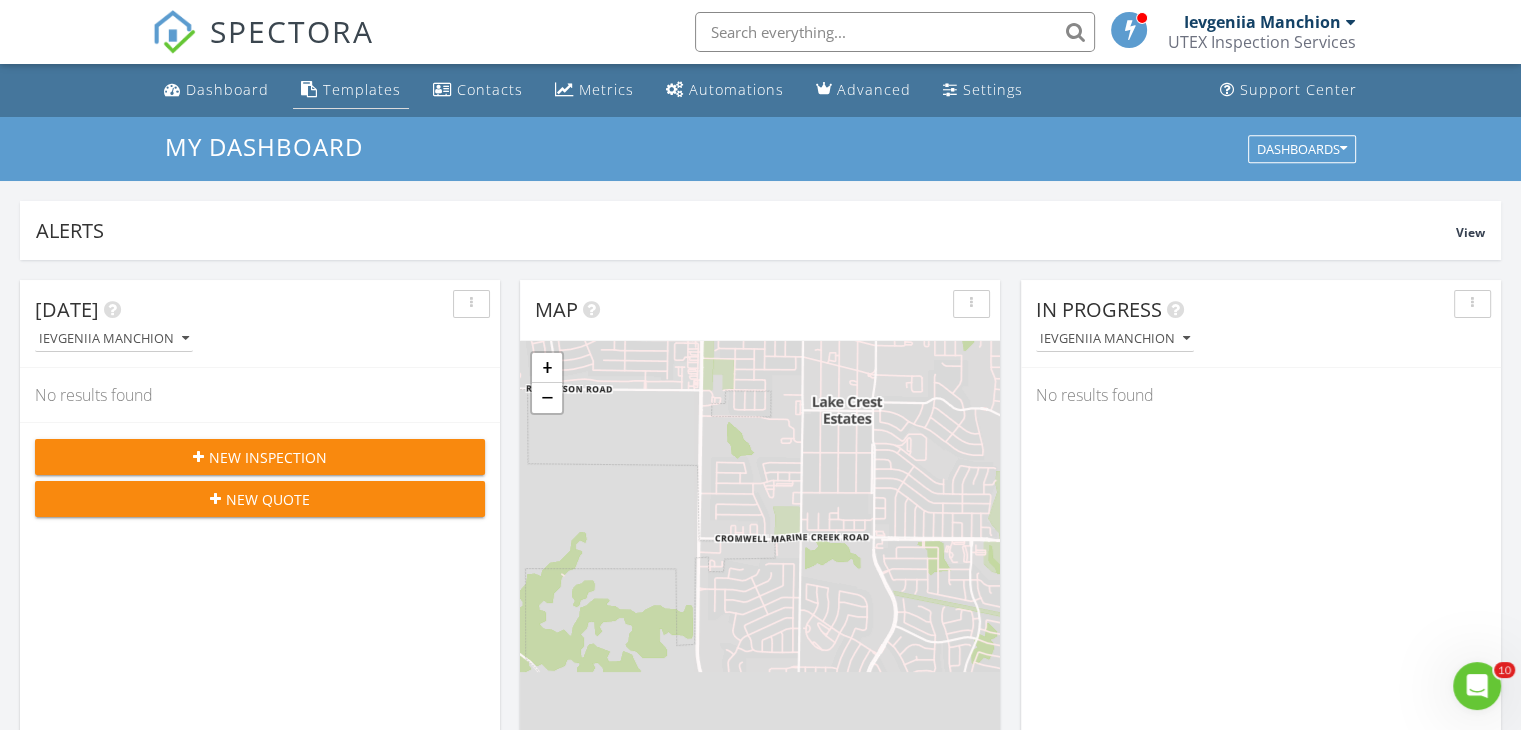 click on "Templates" at bounding box center [362, 89] 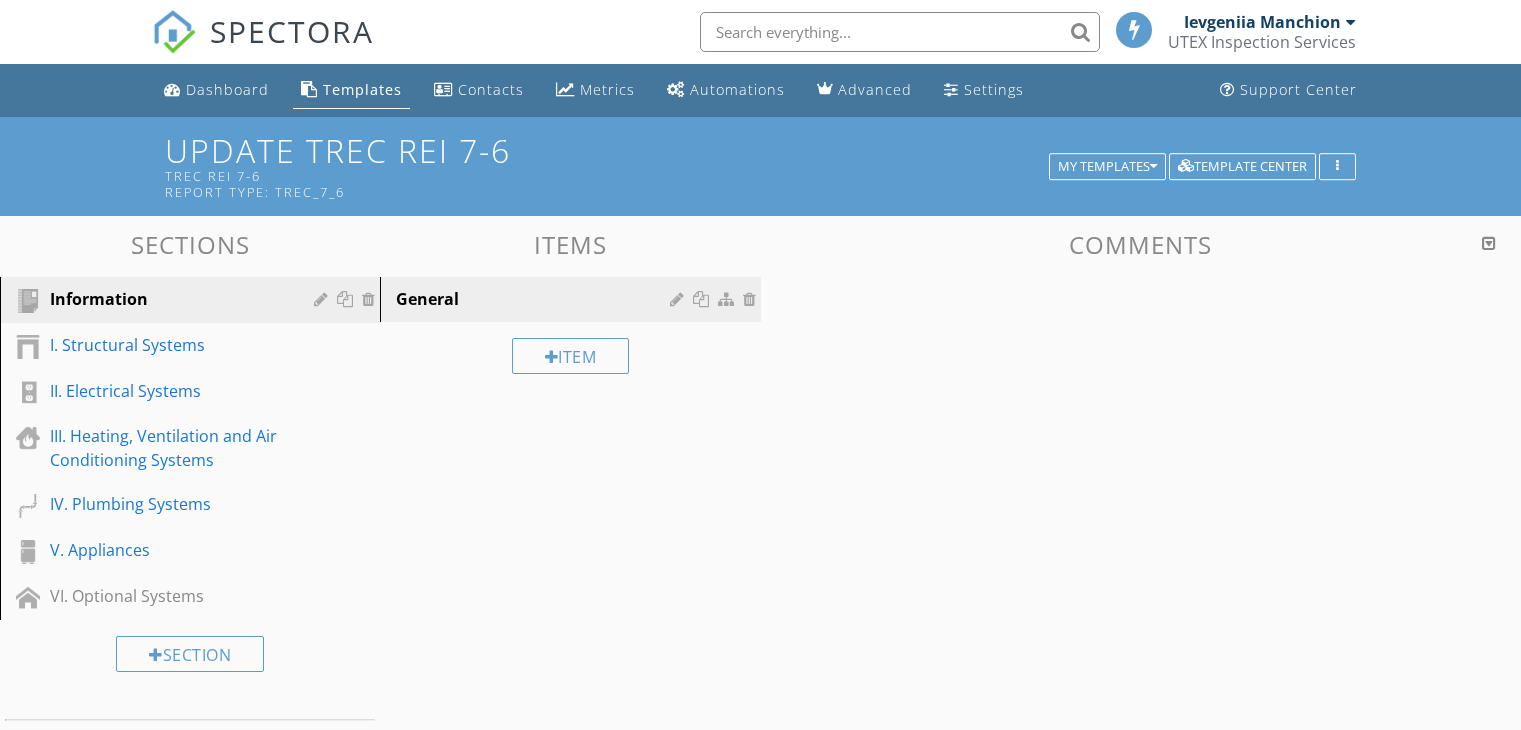scroll, scrollTop: 0, scrollLeft: 0, axis: both 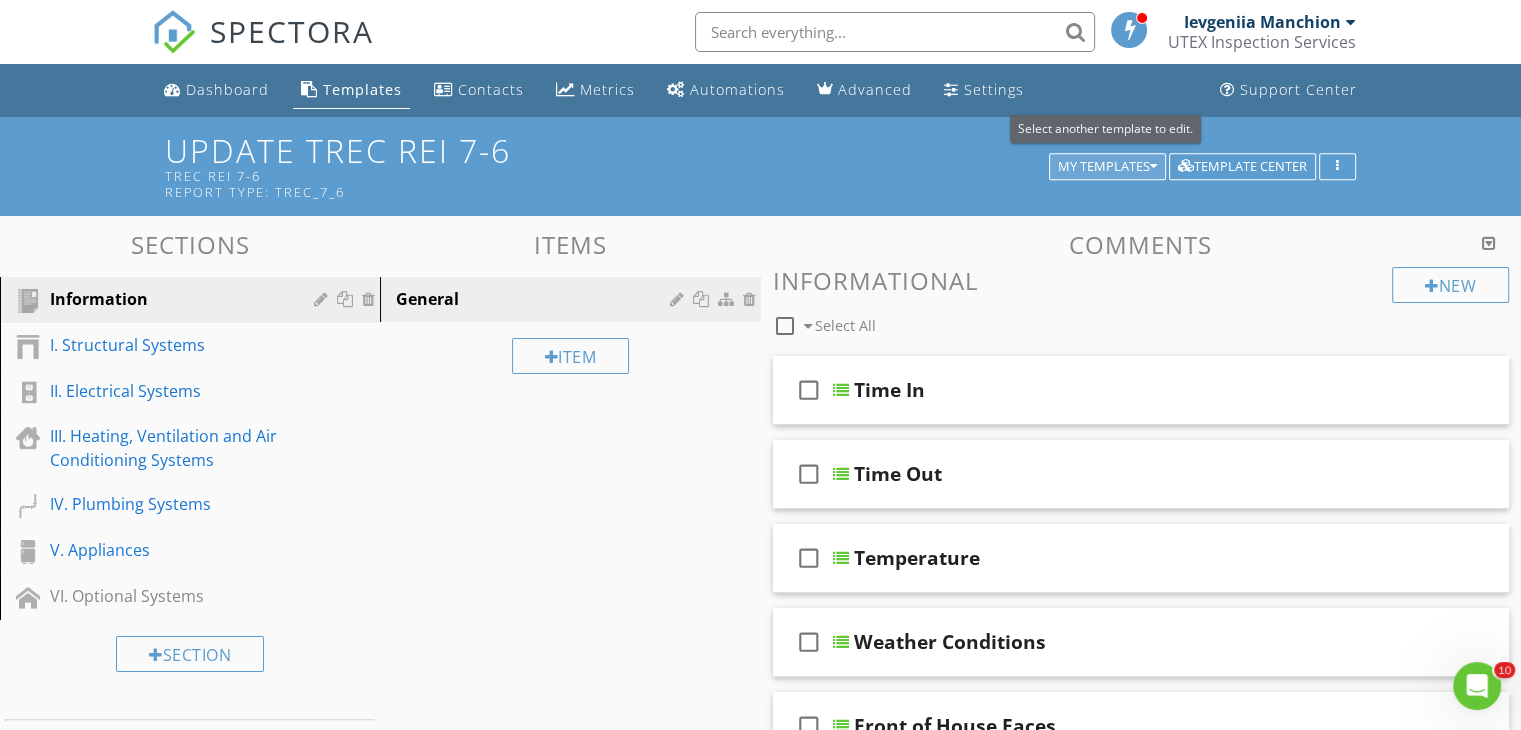click at bounding box center [1153, 167] 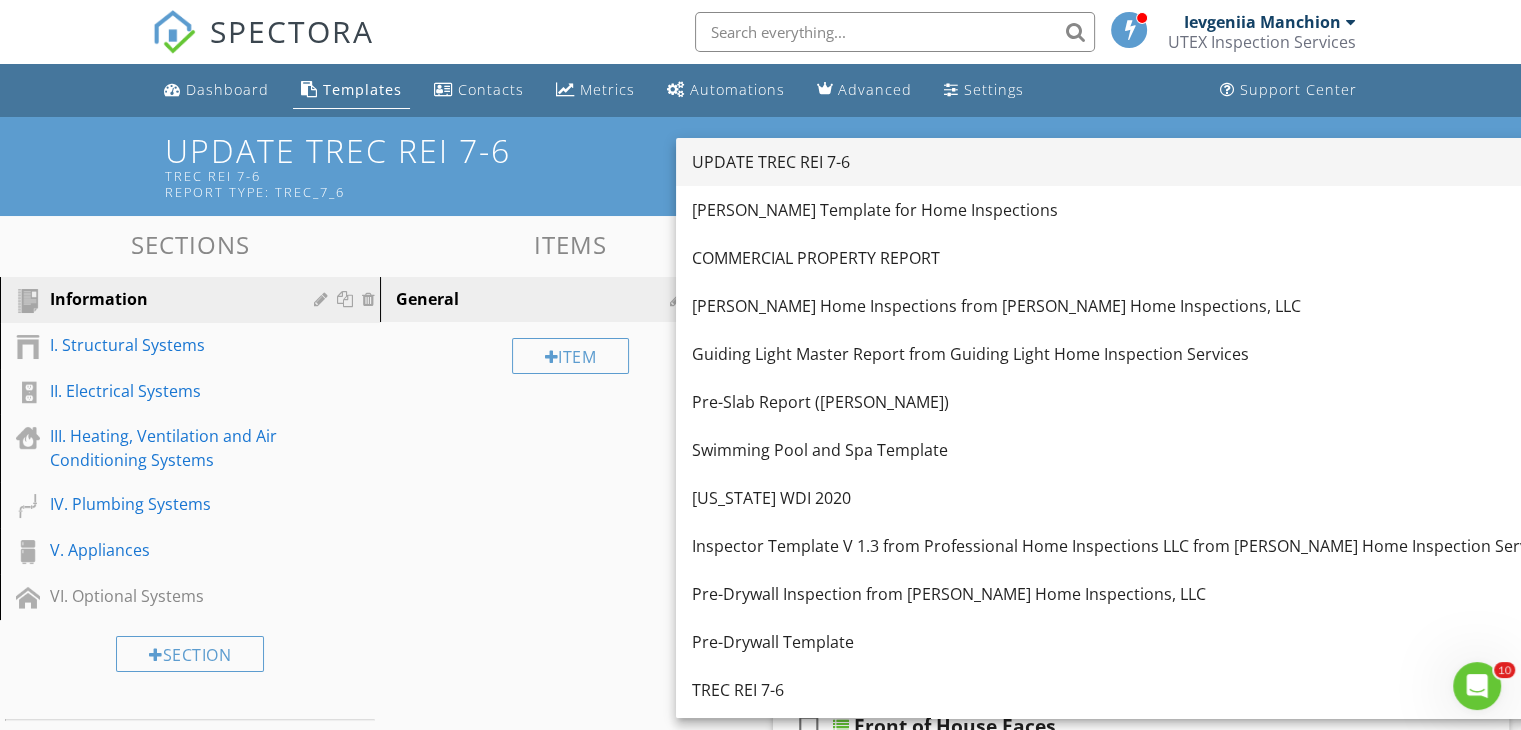 click on "UPDATE TREC REI 7-6" at bounding box center [1124, 162] 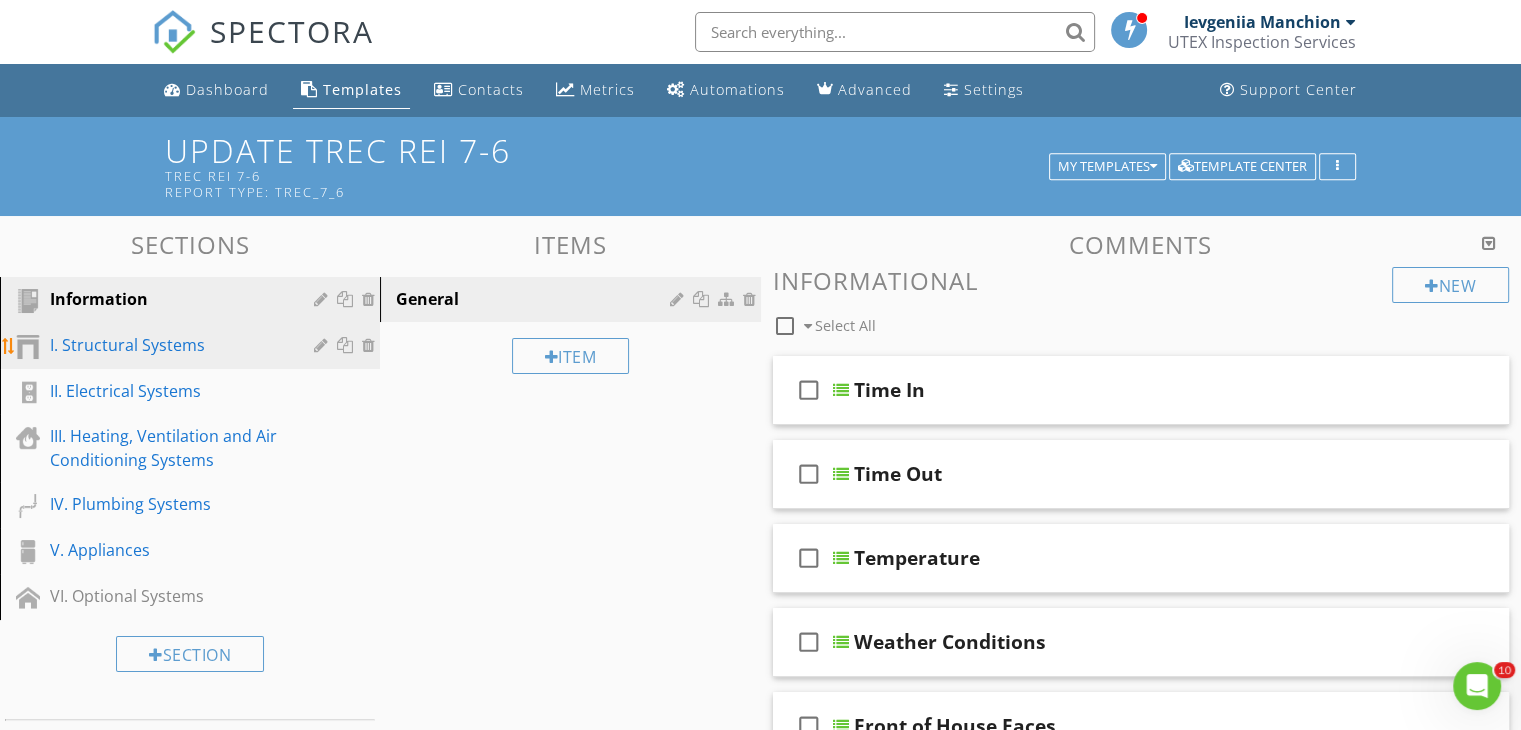 click on "I. Structural Systems" at bounding box center [167, 345] 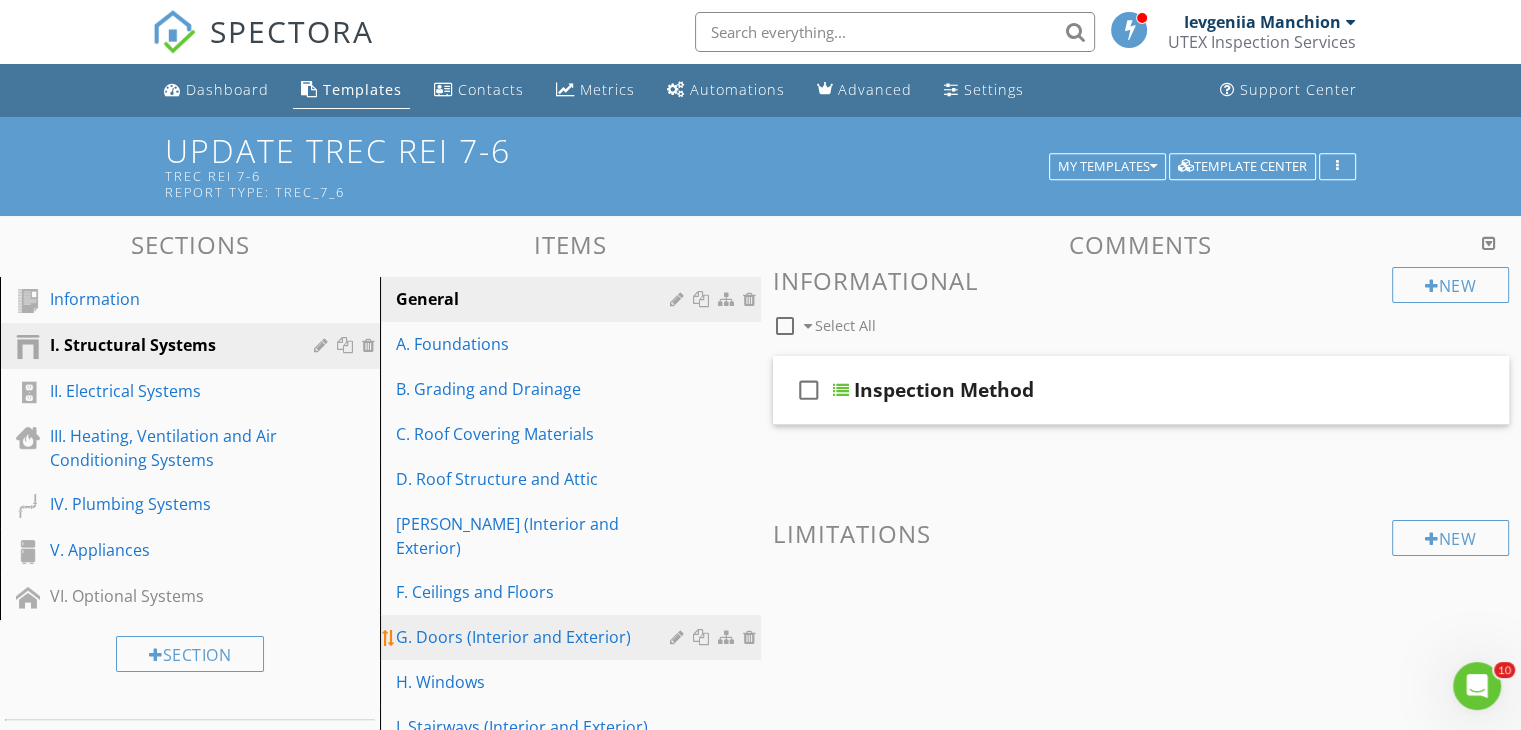 click on "G. Doors (Interior and Exterior)" at bounding box center (535, 637) 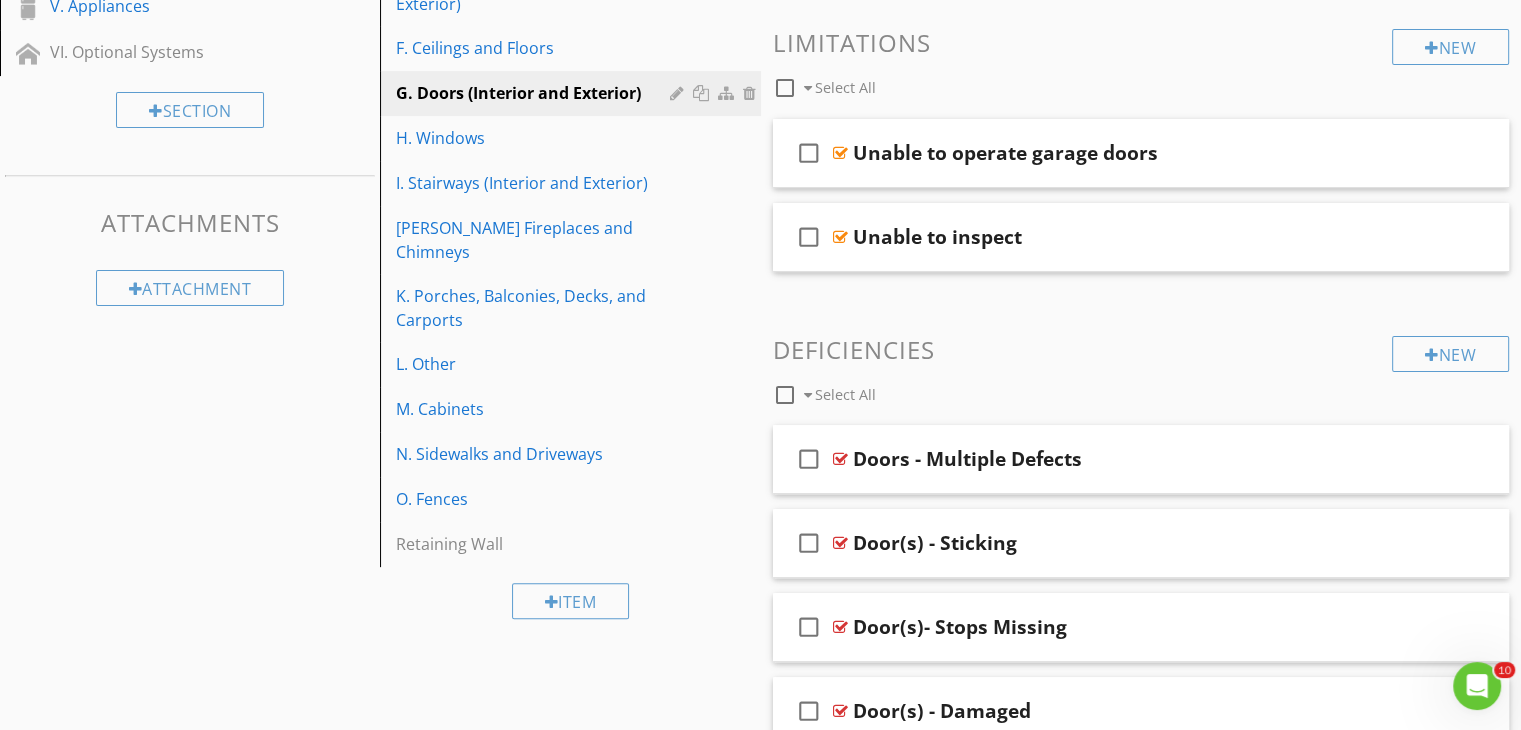 scroll, scrollTop: 600, scrollLeft: 0, axis: vertical 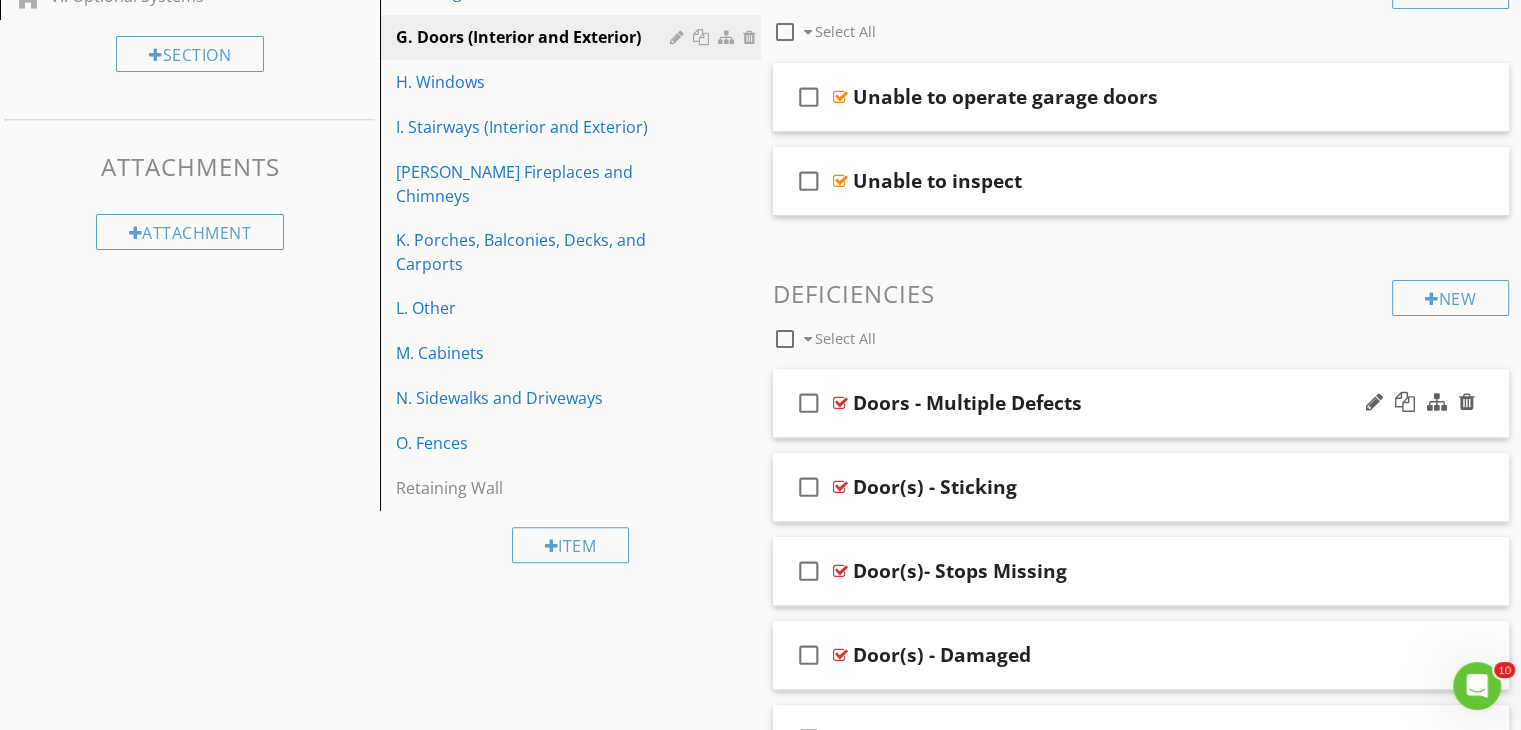 click at bounding box center (840, 403) 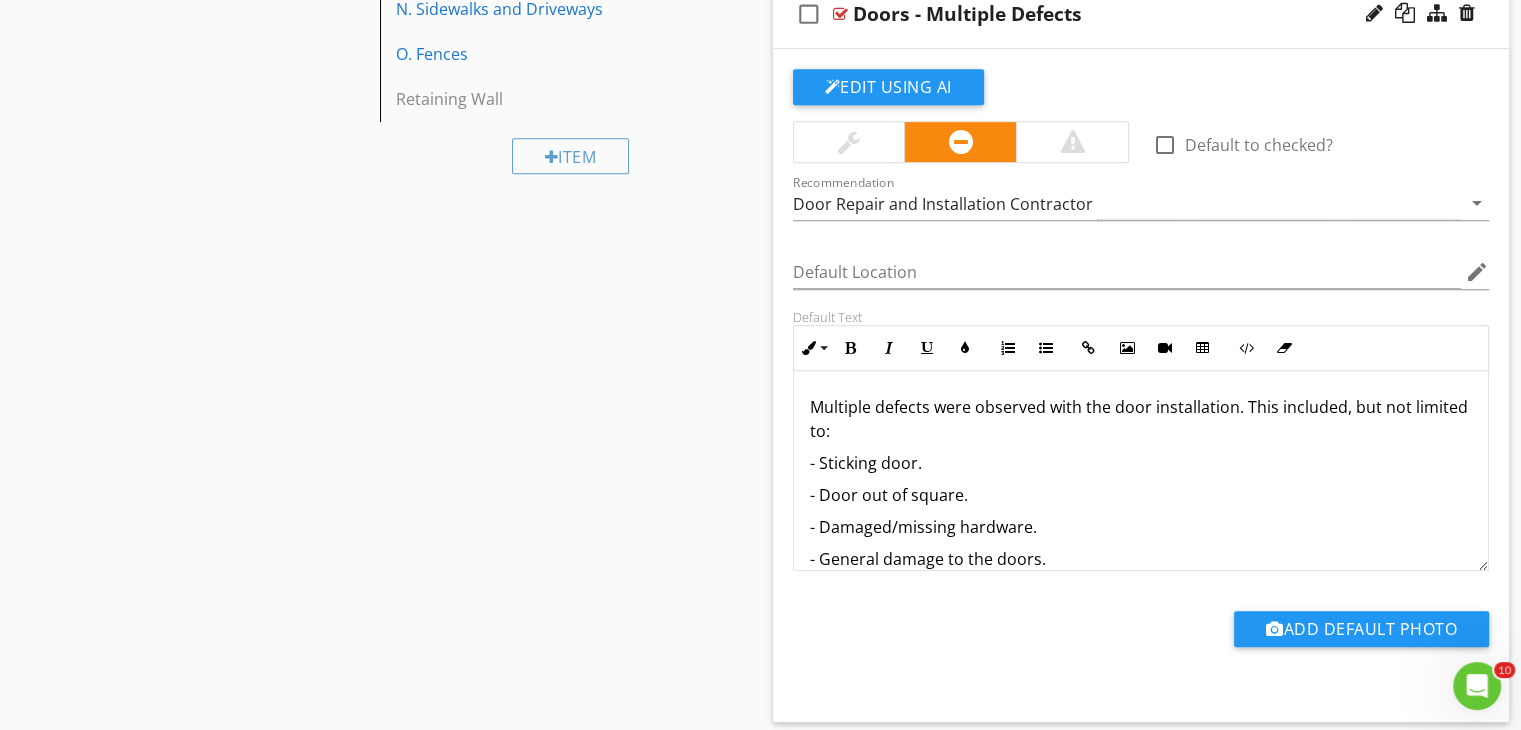scroll, scrollTop: 1000, scrollLeft: 0, axis: vertical 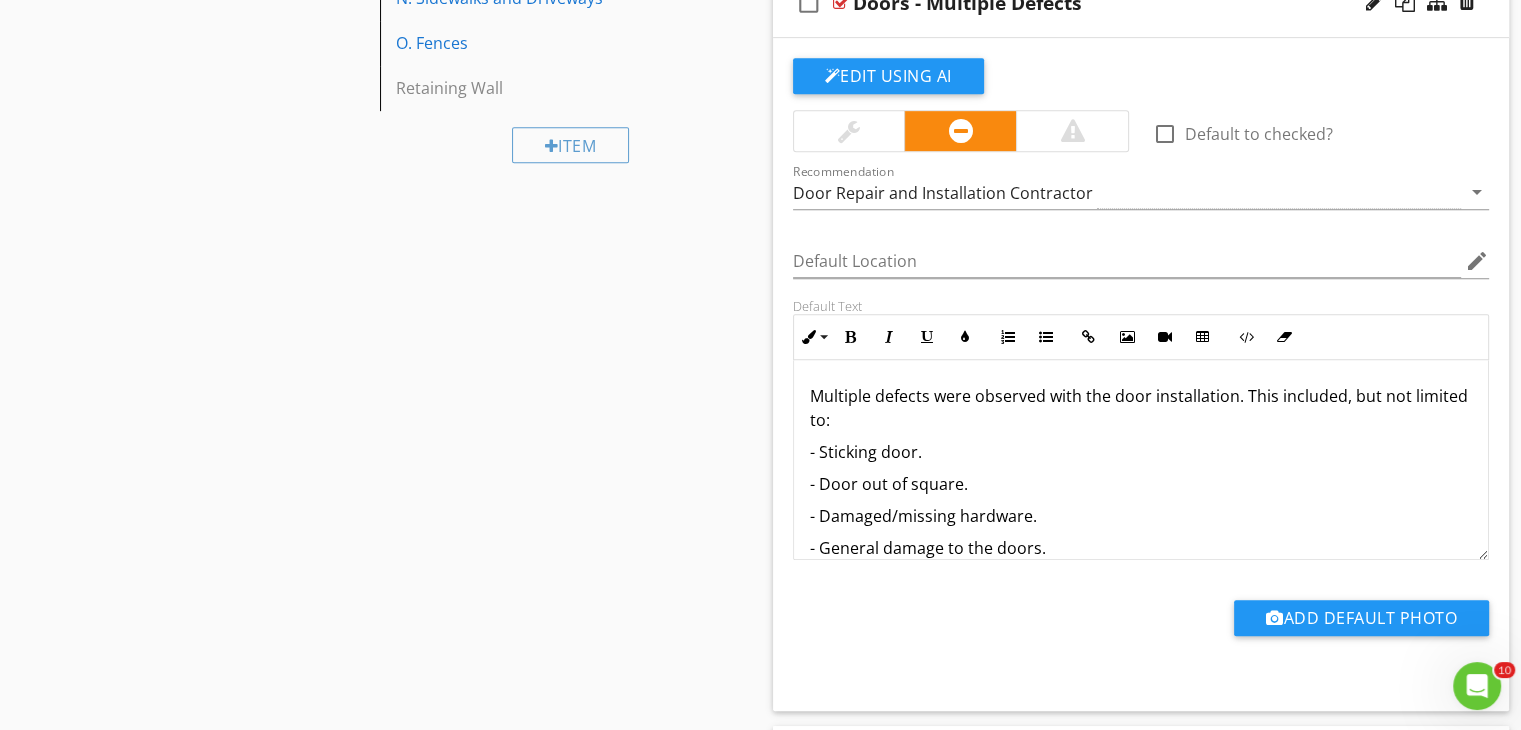 click on "- Sticking door." at bounding box center [1141, 452] 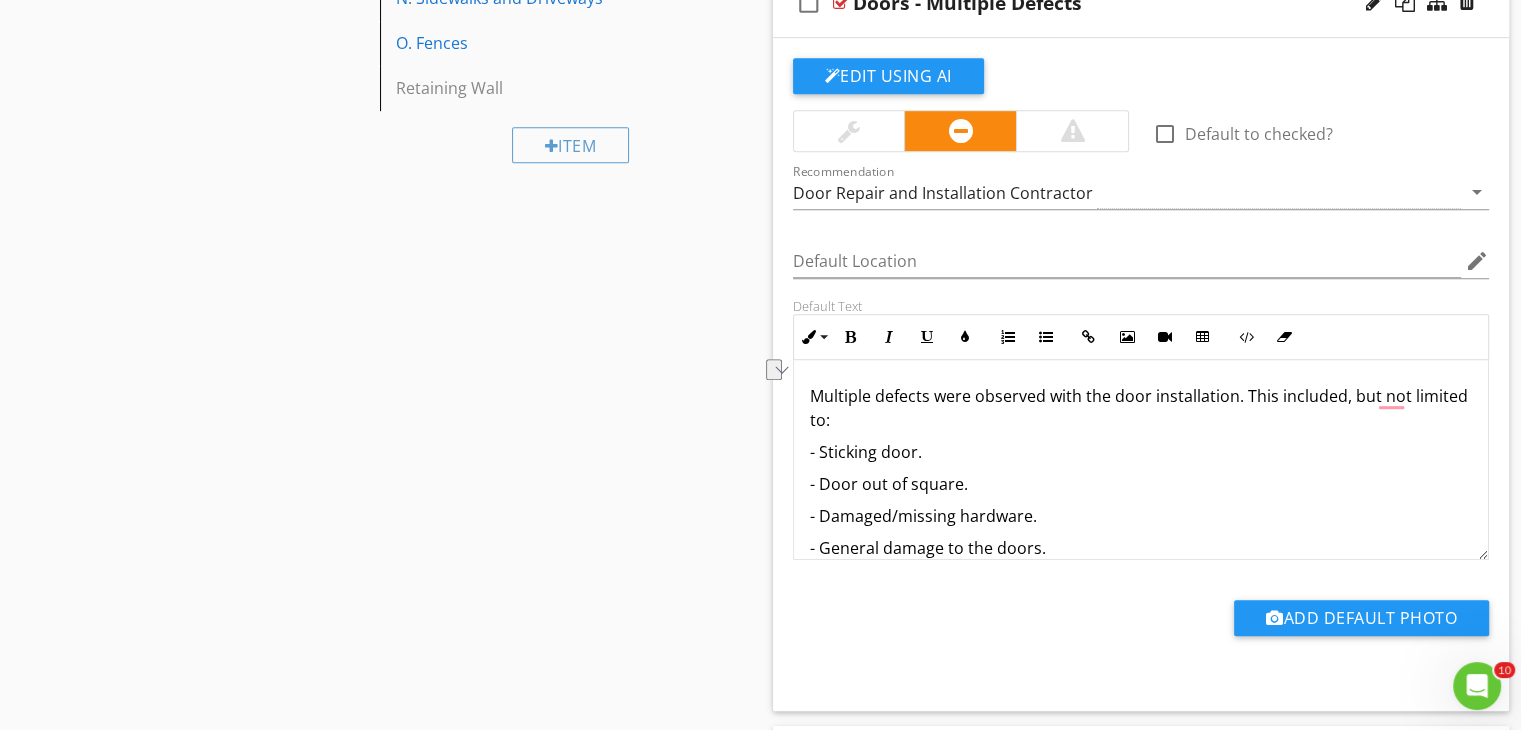 drag, startPoint x: 934, startPoint y: 452, endPoint x: 819, endPoint y: 457, distance: 115.10864 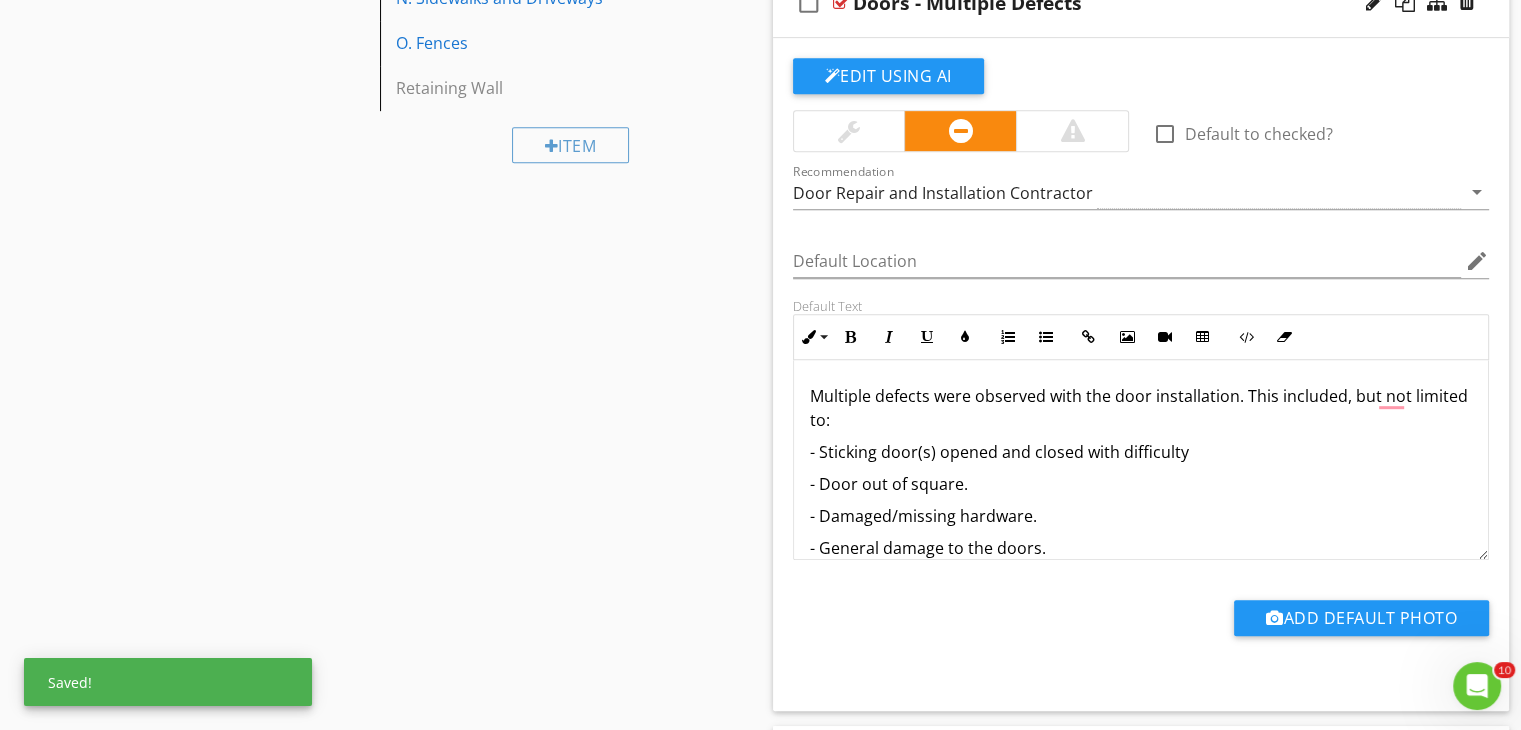 type 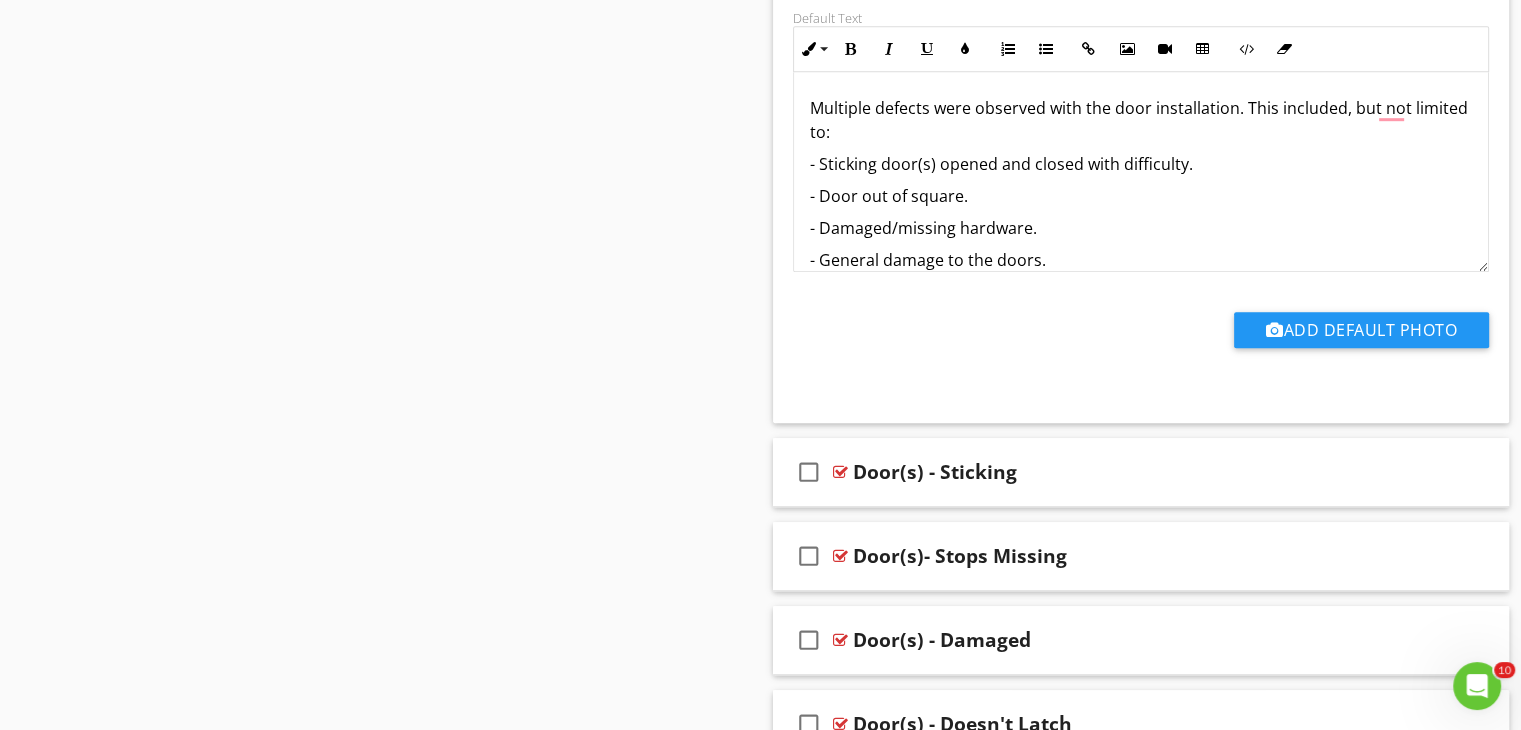 scroll, scrollTop: 1300, scrollLeft: 0, axis: vertical 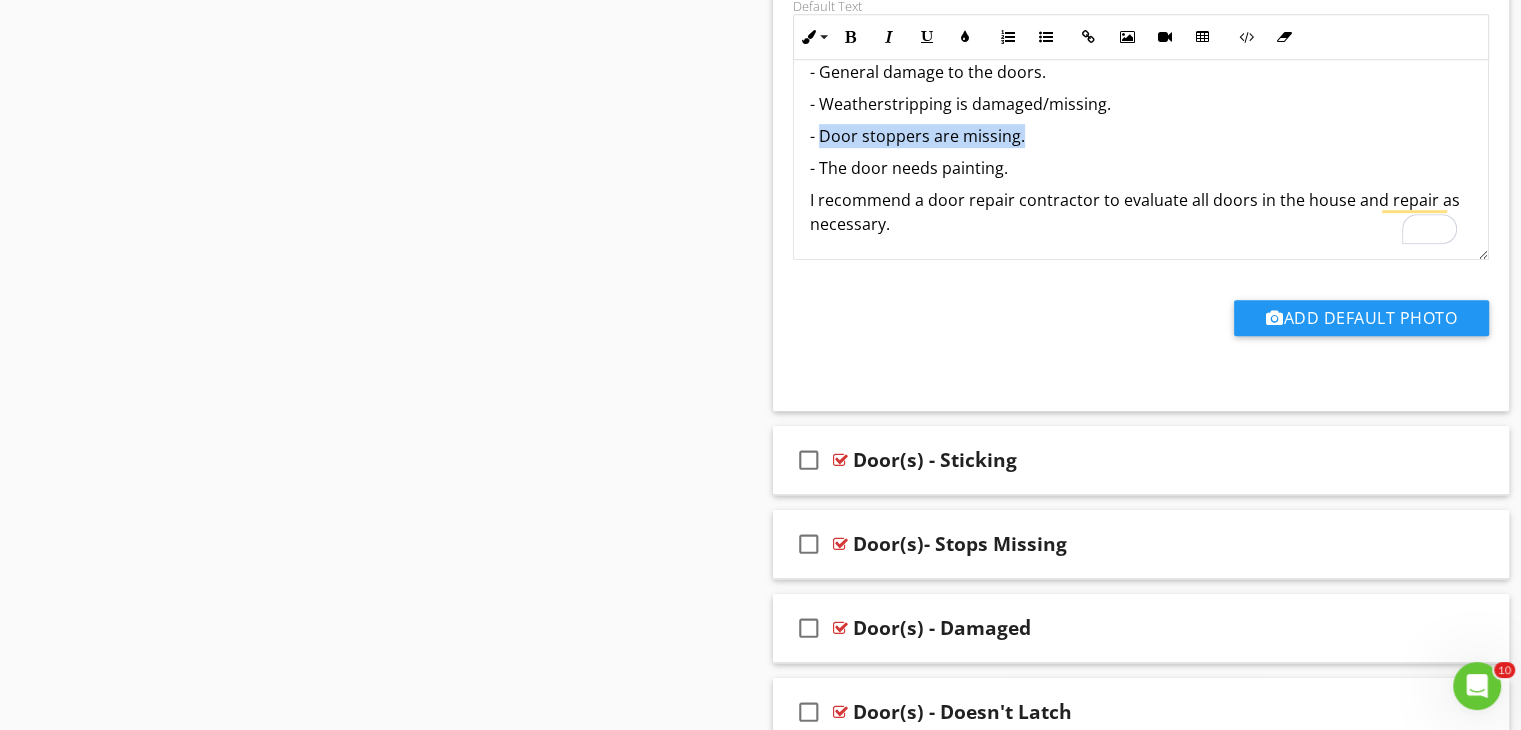 drag, startPoint x: 1028, startPoint y: 135, endPoint x: 820, endPoint y: 138, distance: 208.02164 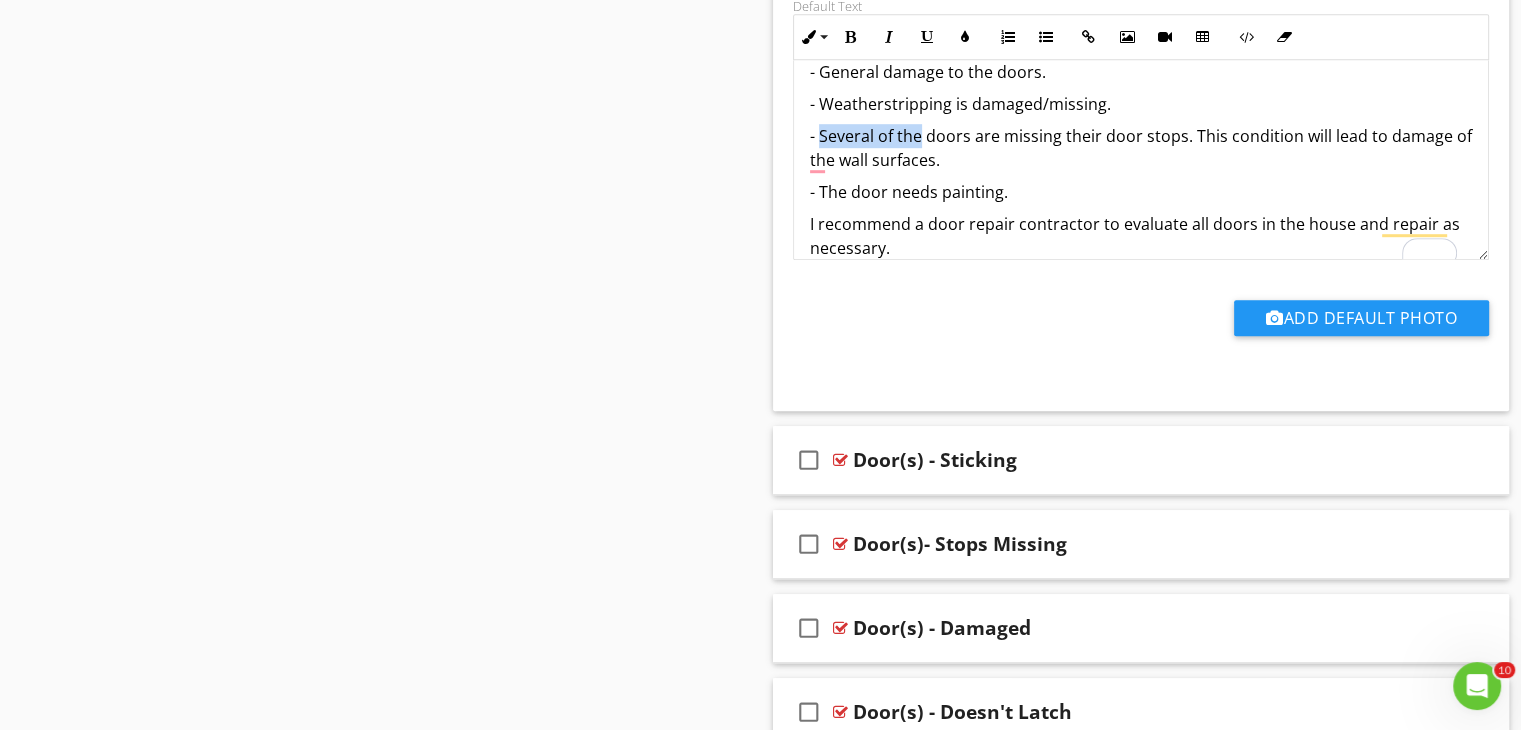 drag, startPoint x: 920, startPoint y: 130, endPoint x: 821, endPoint y: 138, distance: 99.32271 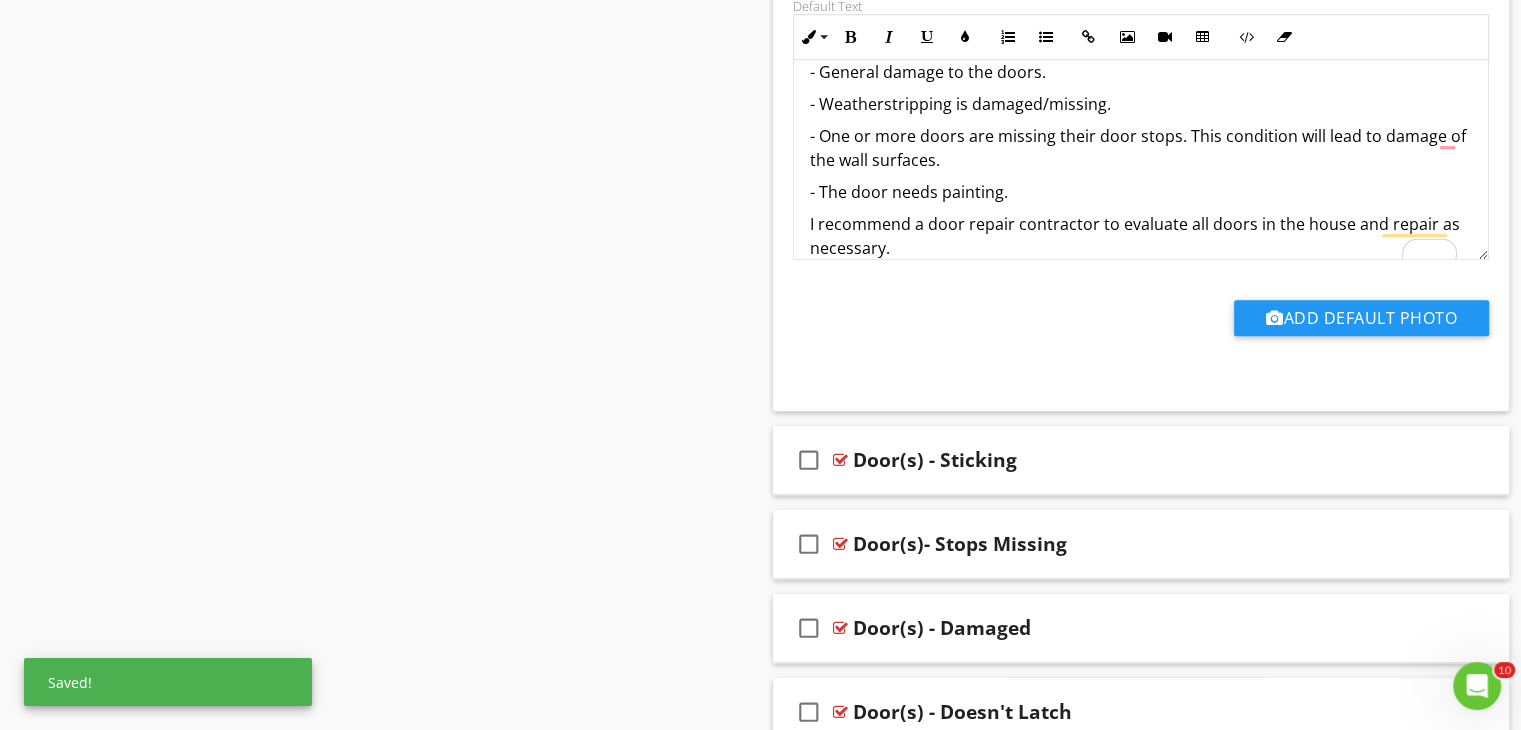 click on "I recommend a door repair contractor to evaluate all doors in the house and repair as necessary." at bounding box center [1141, 236] 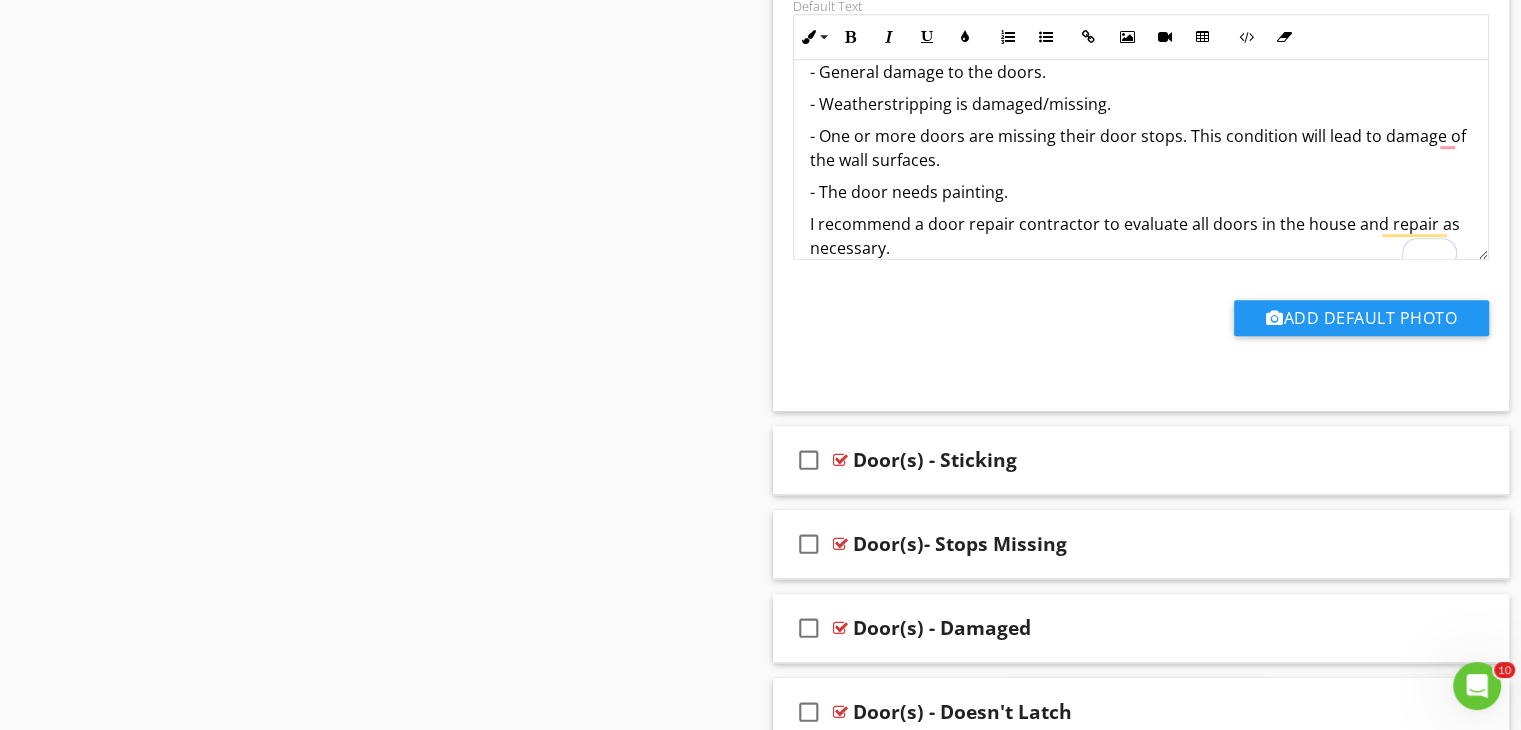 scroll, scrollTop: 76, scrollLeft: 0, axis: vertical 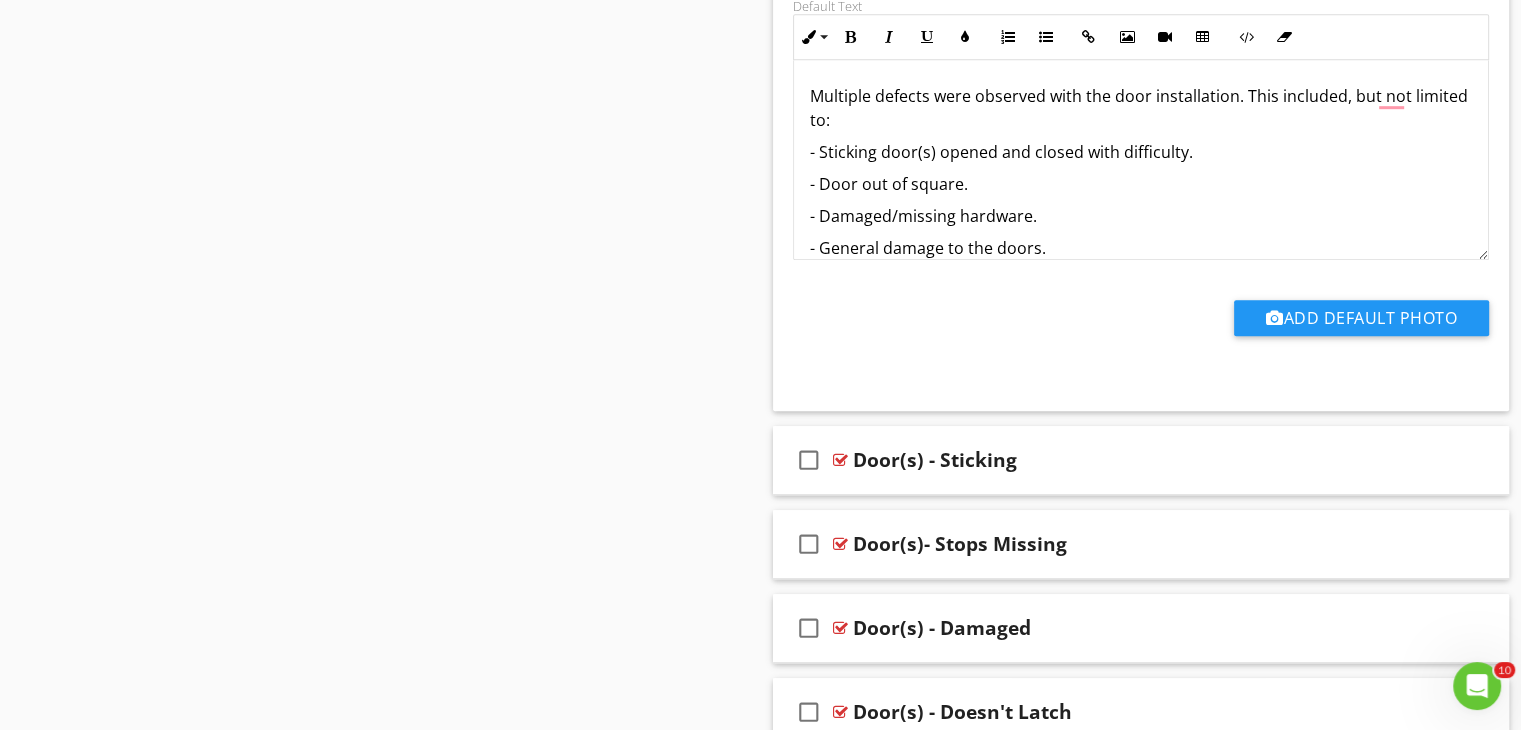 click on "- Sticking door(s) opened and closed with difficulty." at bounding box center (1141, 152) 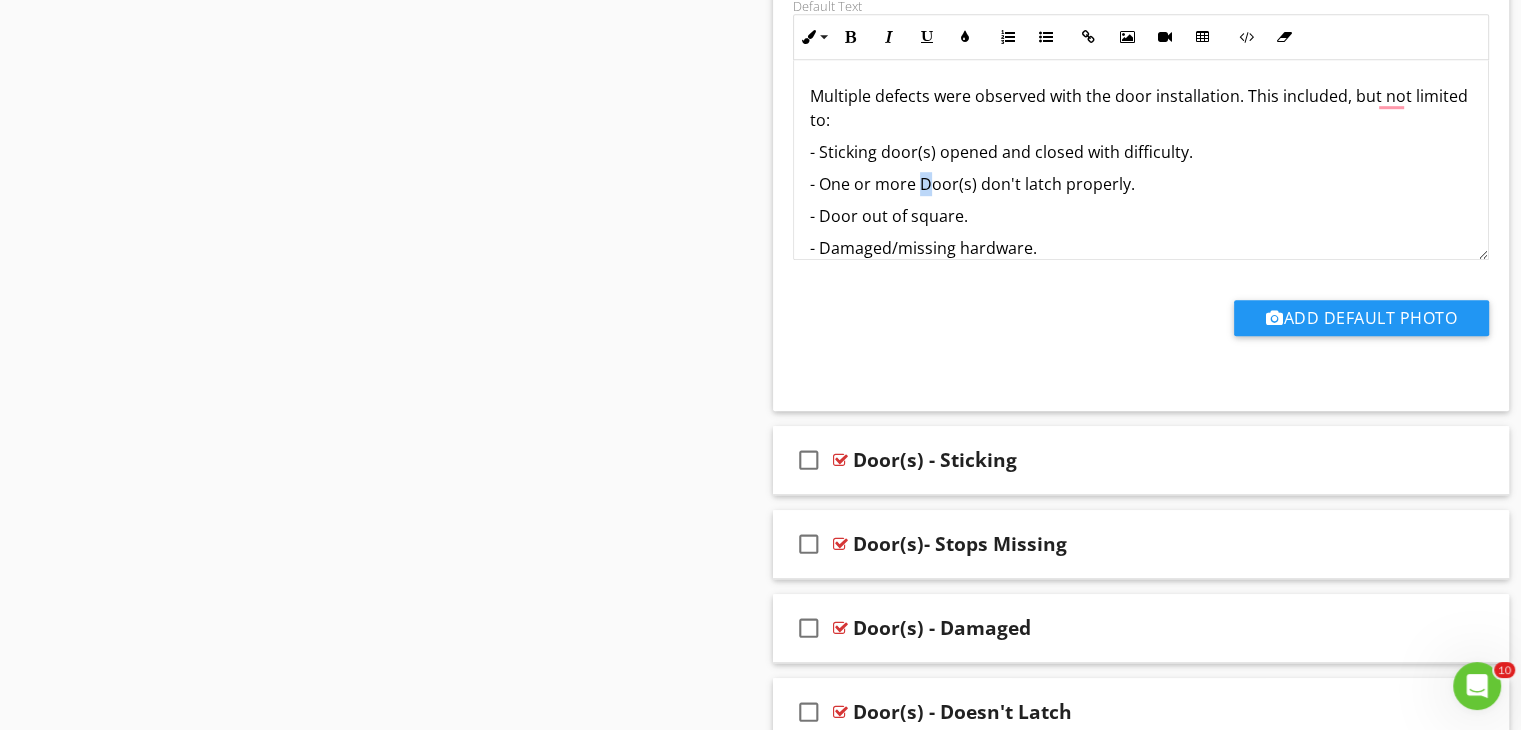 click on "- One or more Door(s) don't latch properly." at bounding box center [1141, 184] 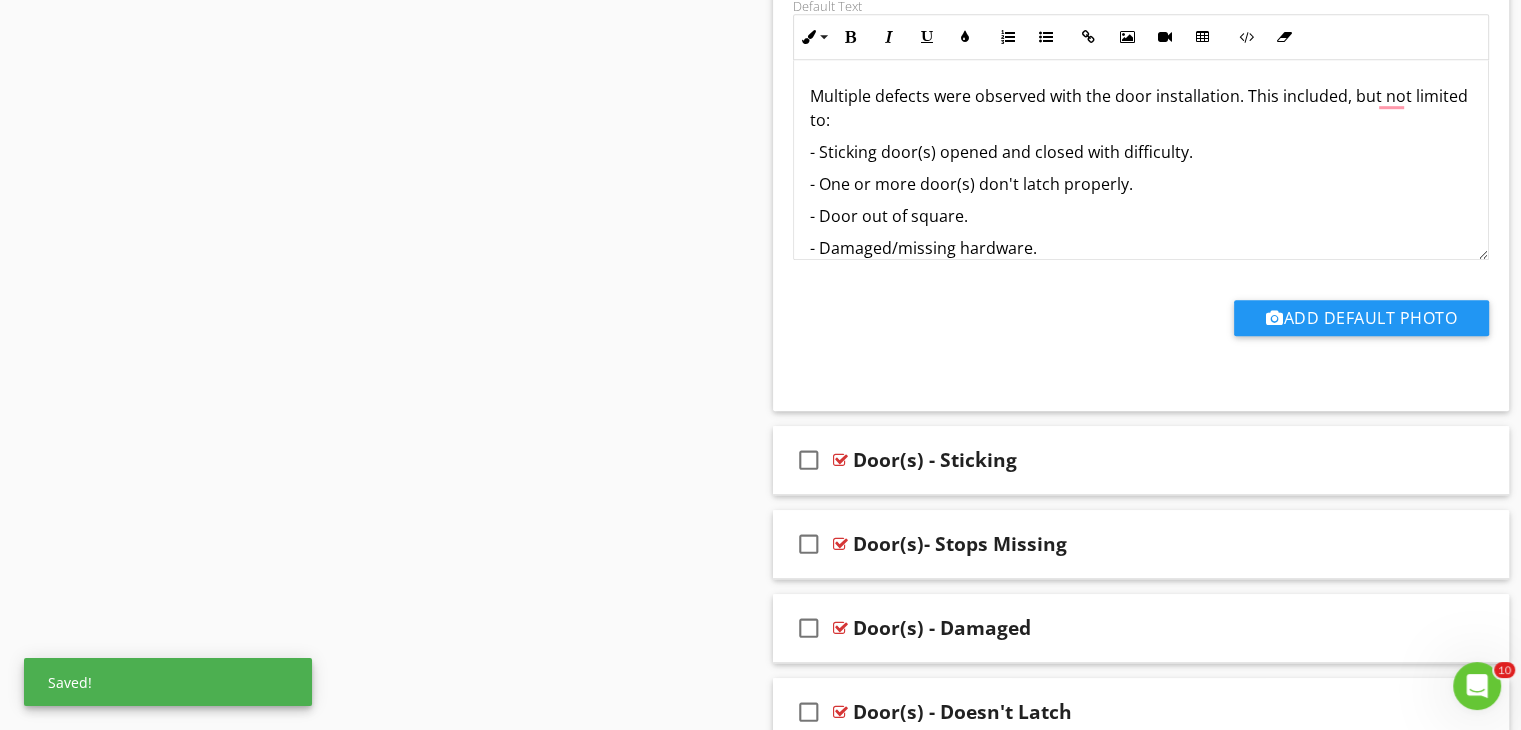 click on "- Door out of square." at bounding box center (1141, 216) 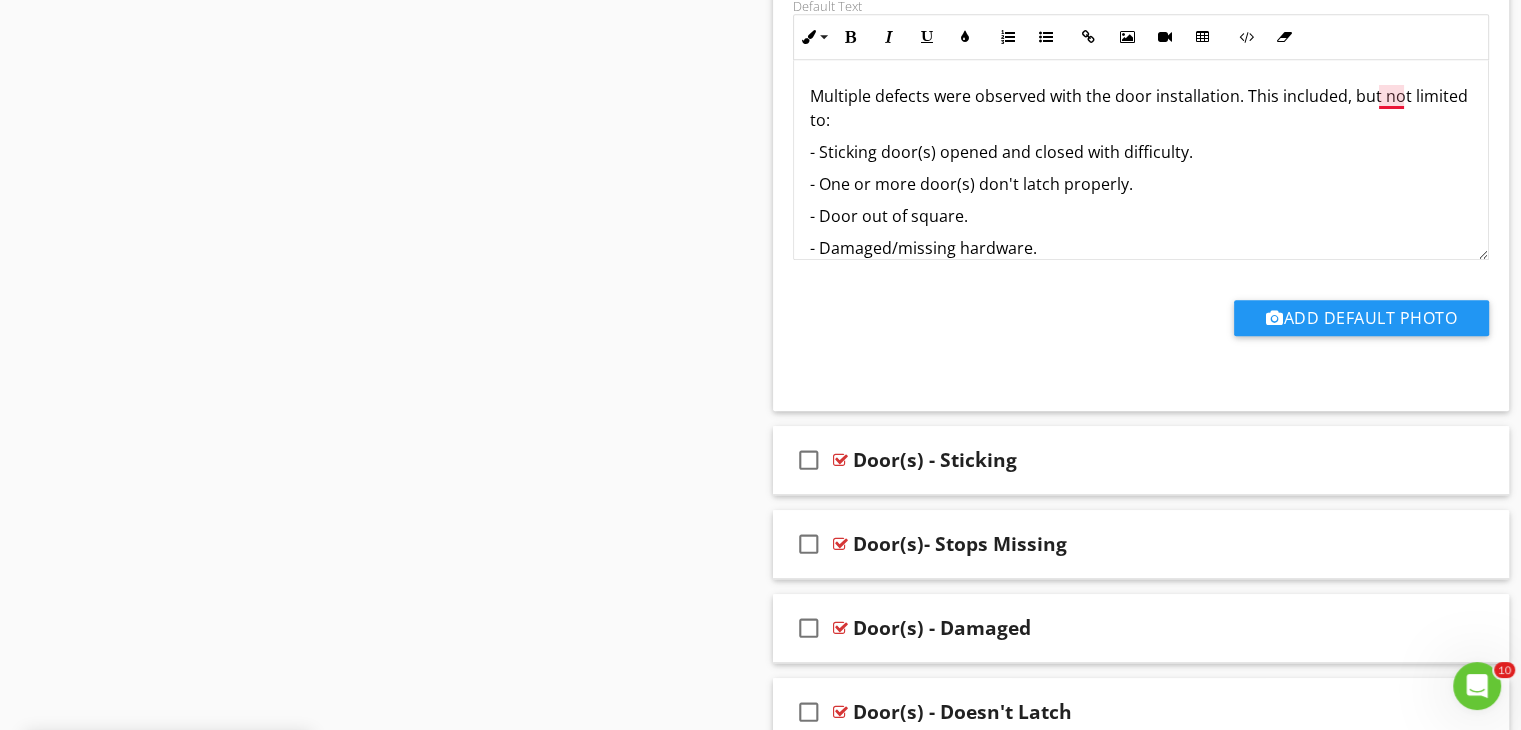 click on "Multiple defects were observed with the door installation. This included, but not limited to:" at bounding box center (1141, 108) 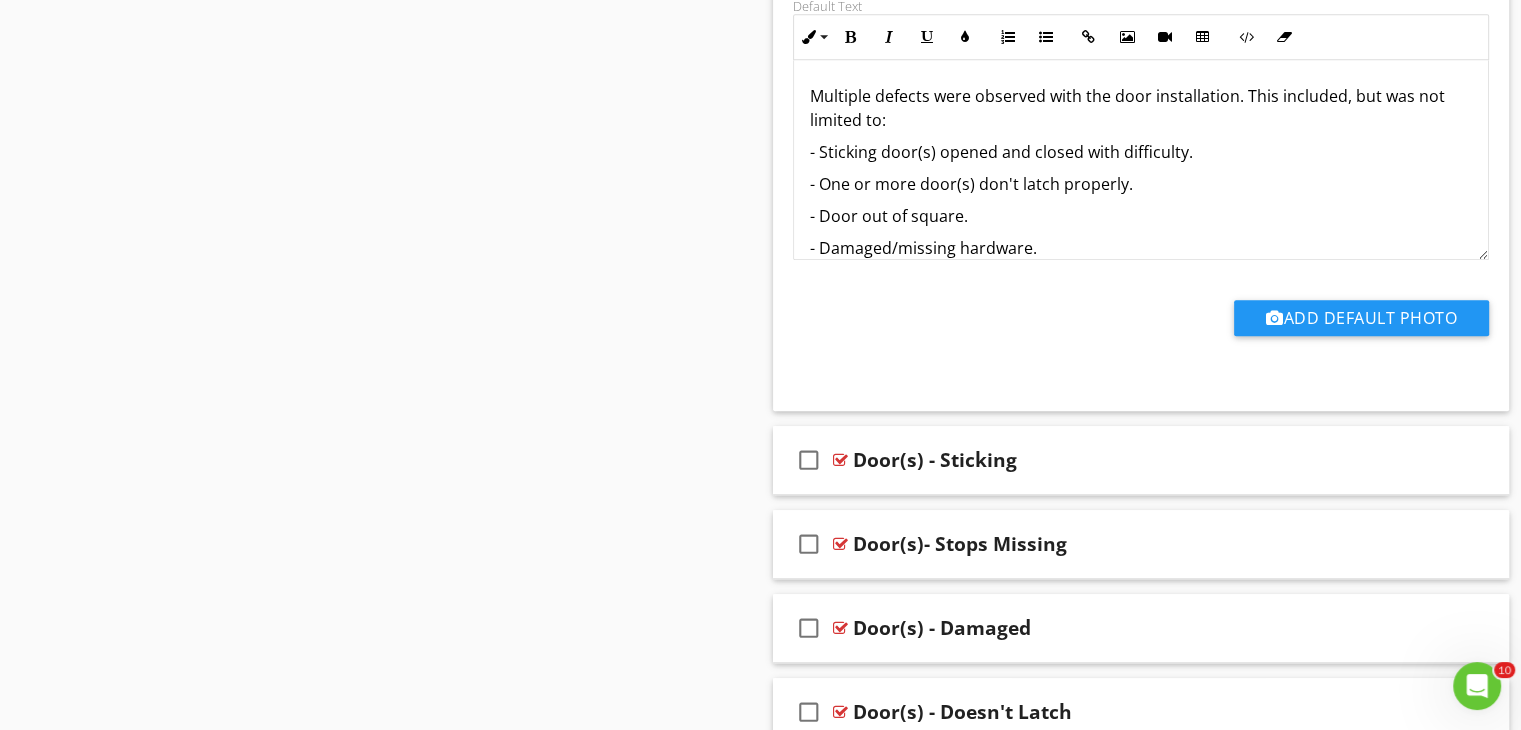 click on "- Damaged/missing hardware." at bounding box center (1141, 248) 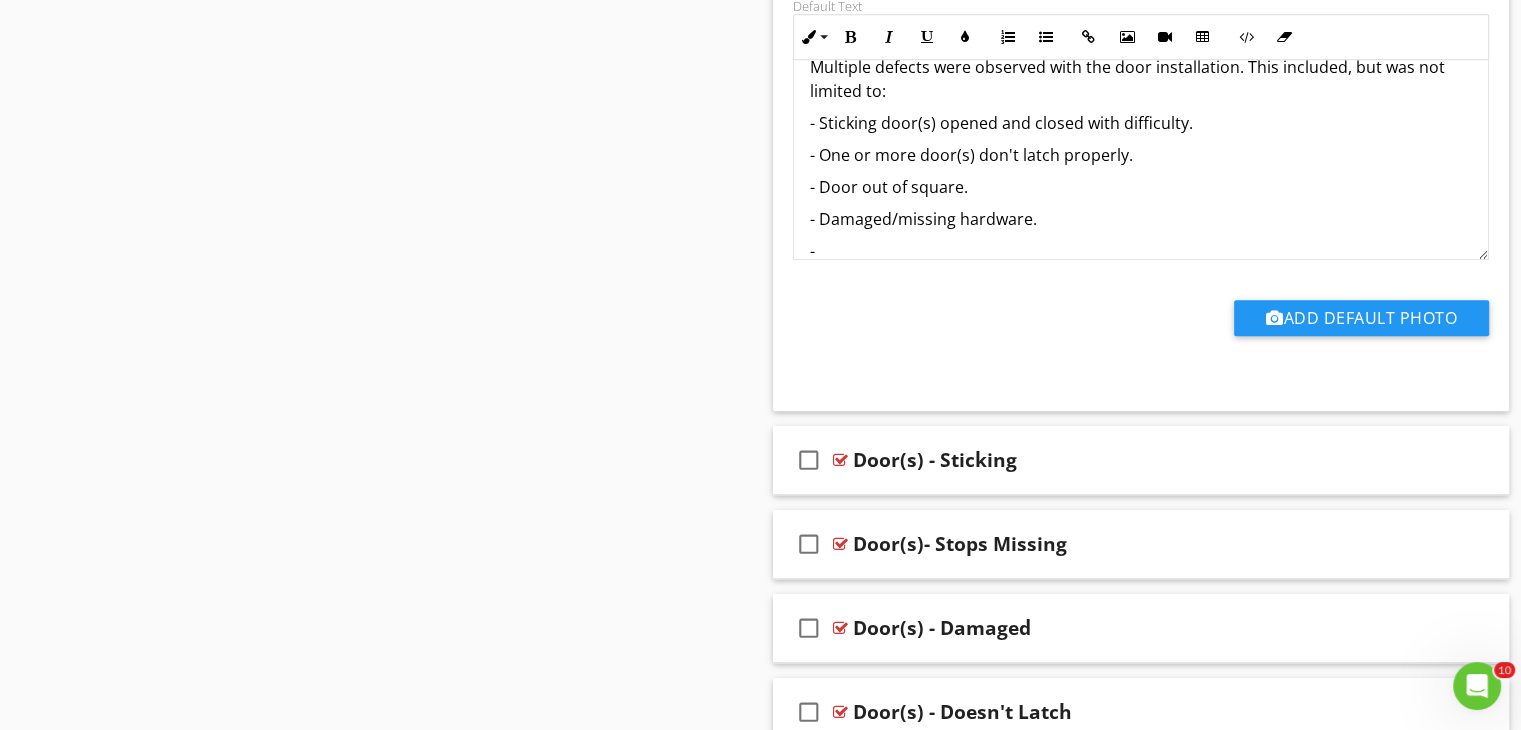 scroll, scrollTop: 32, scrollLeft: 0, axis: vertical 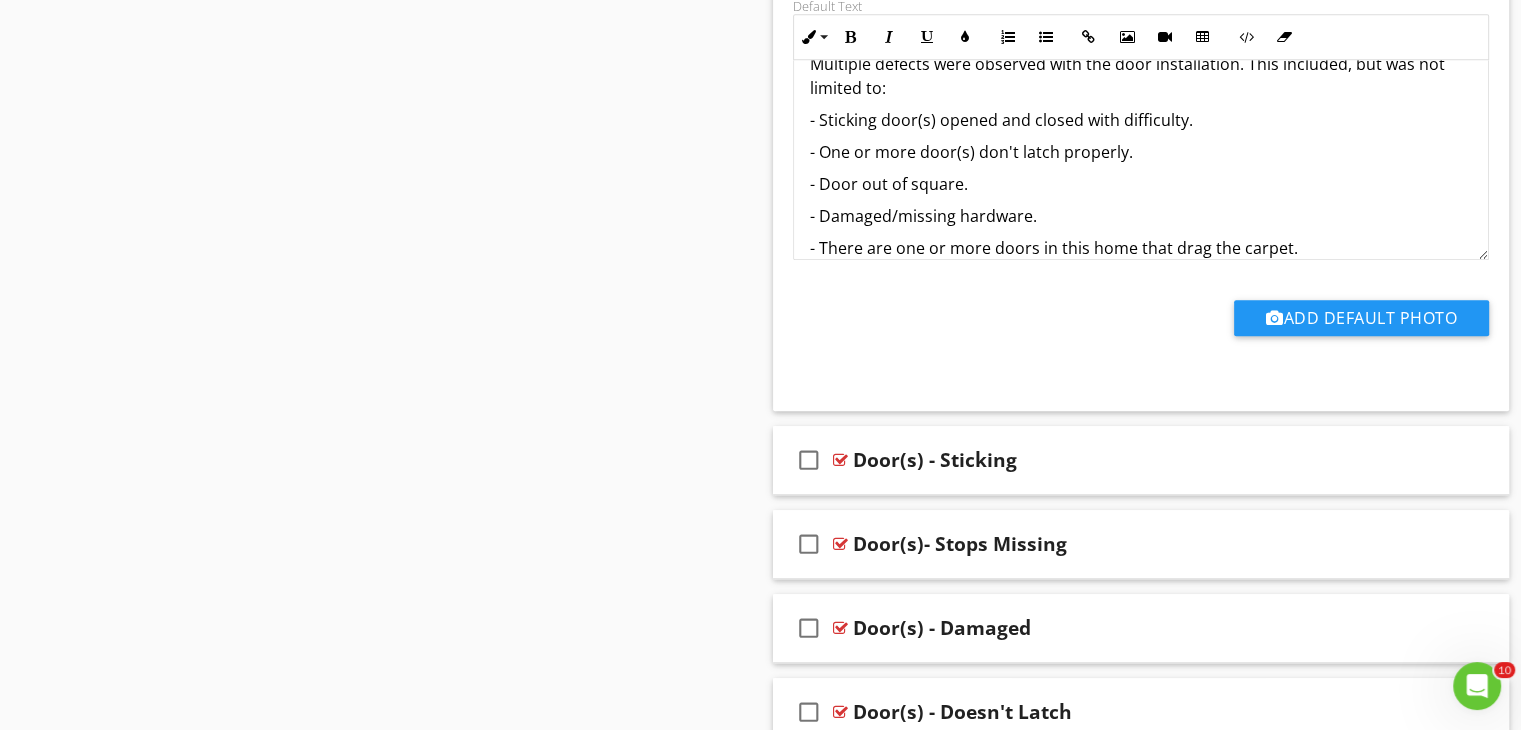 click on "- Damaged/missing hardware." at bounding box center [1141, 216] 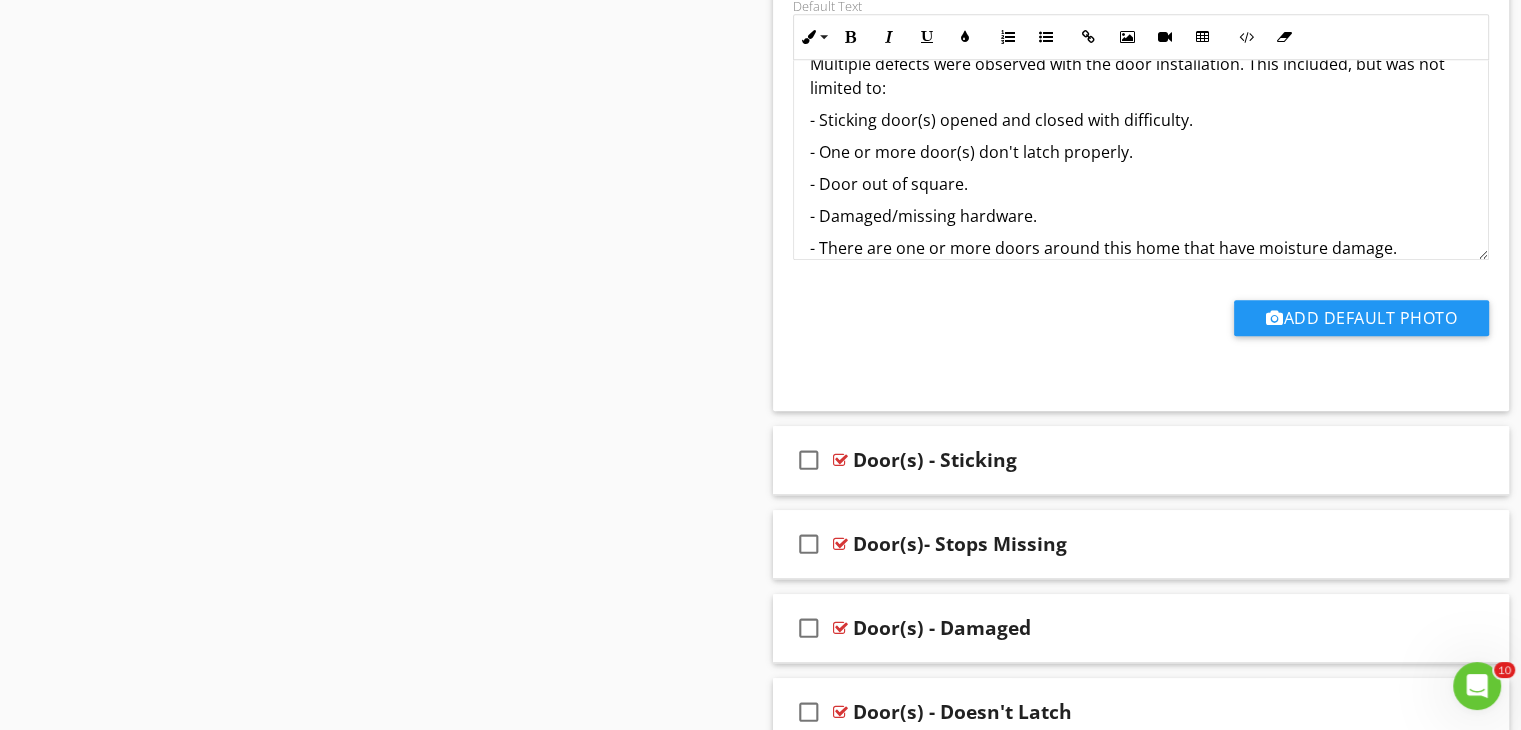 click on "- There are one or more doors around this home that have moisture damage." at bounding box center [1141, 248] 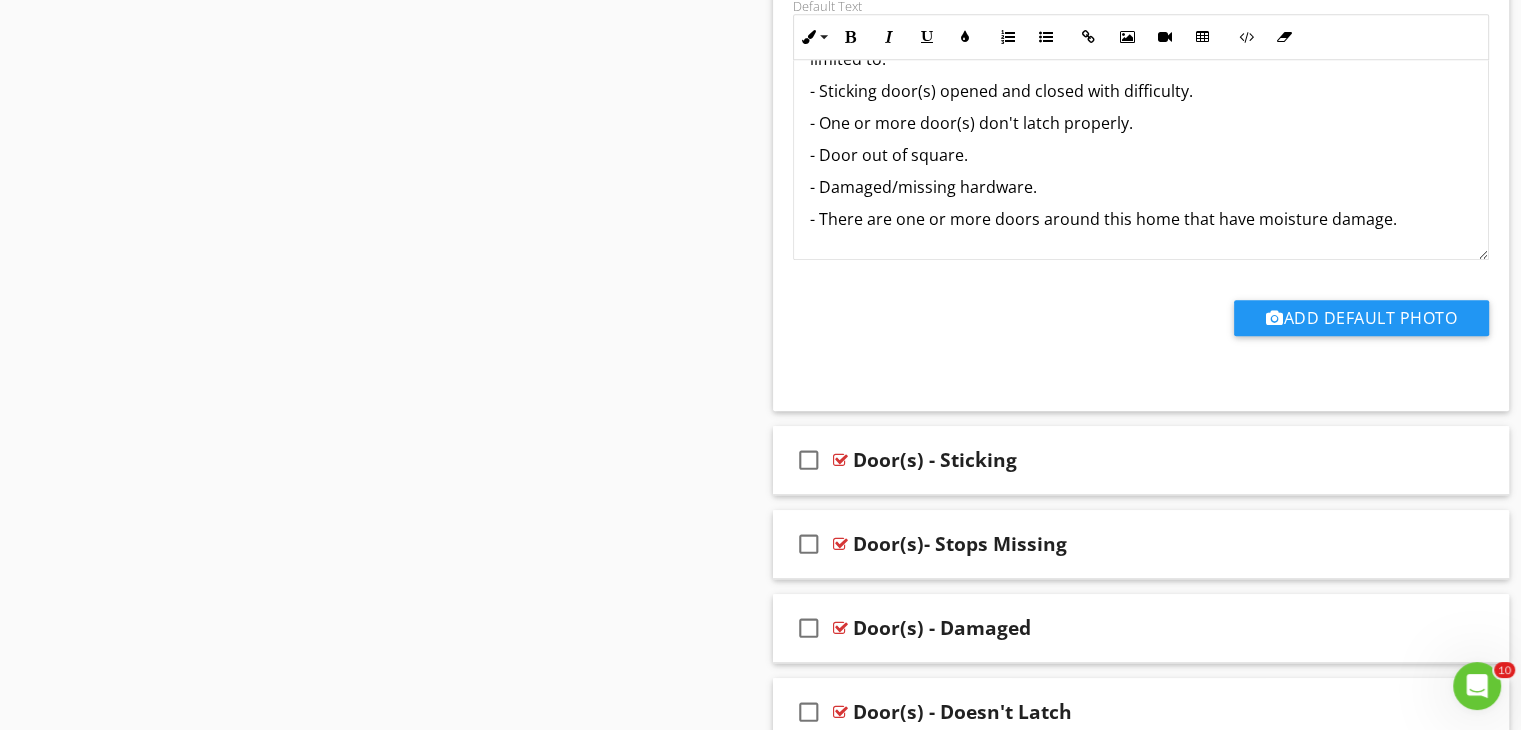 scroll, scrollTop: 64, scrollLeft: 0, axis: vertical 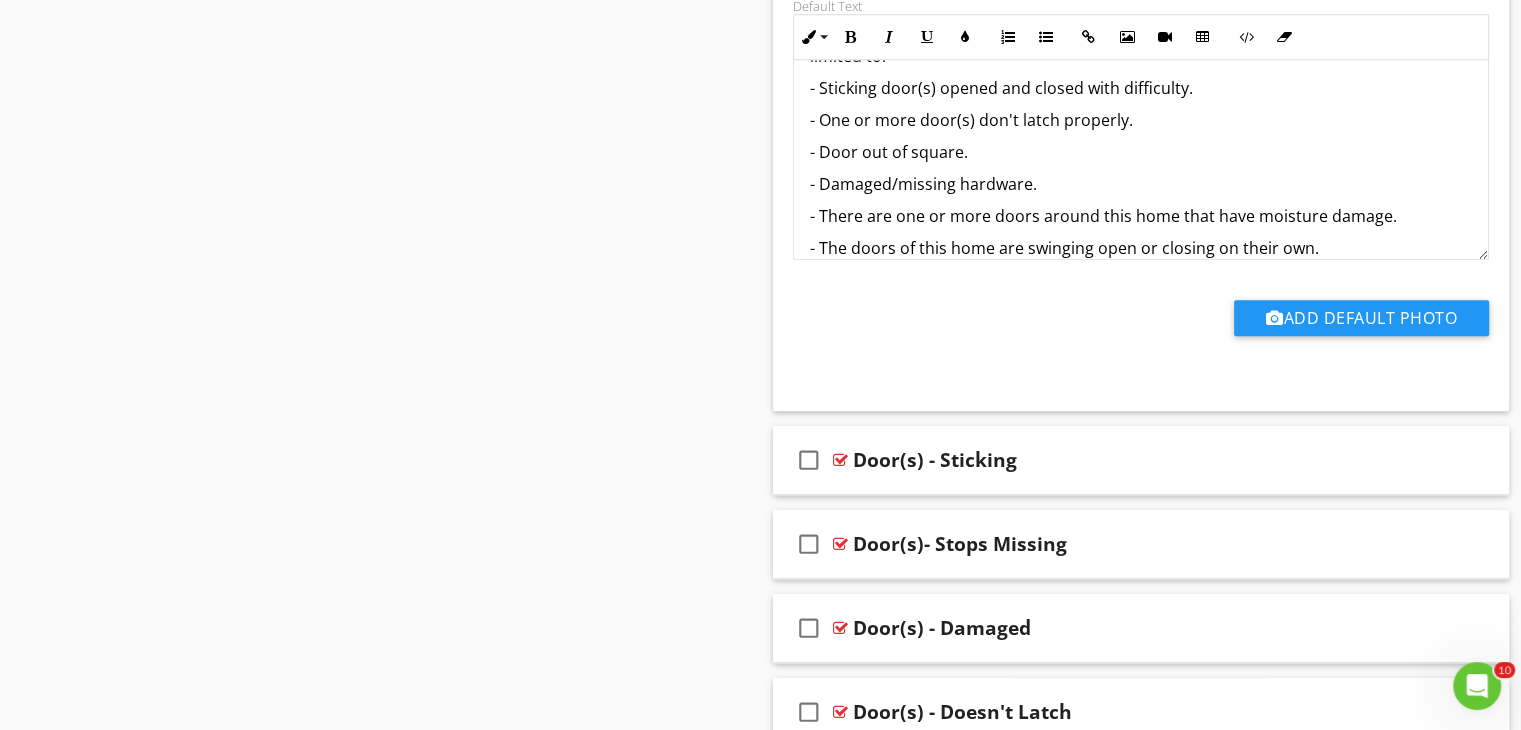 click on "- Damaged/missing hardware." at bounding box center (1141, 184) 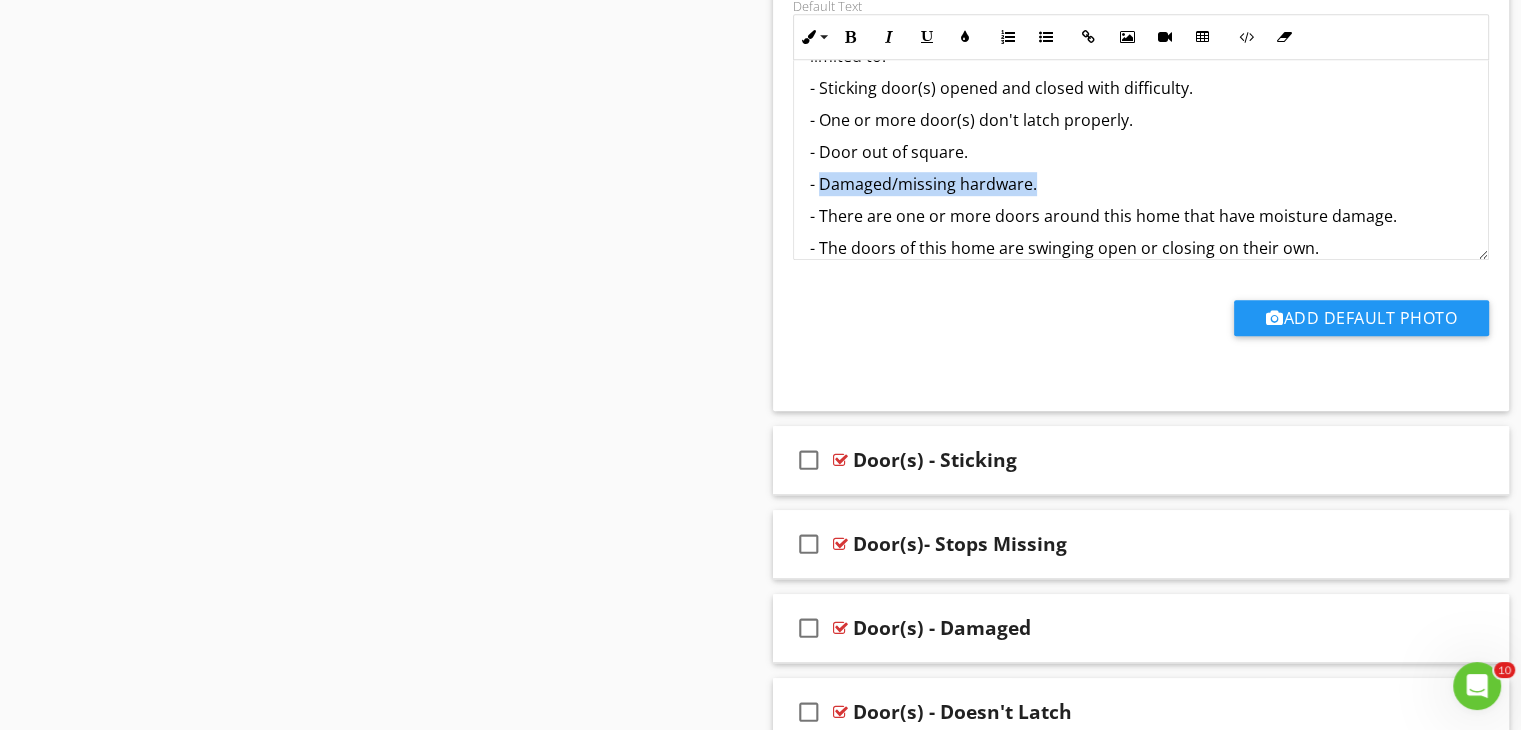drag, startPoint x: 1040, startPoint y: 179, endPoint x: 824, endPoint y: 185, distance: 216.08331 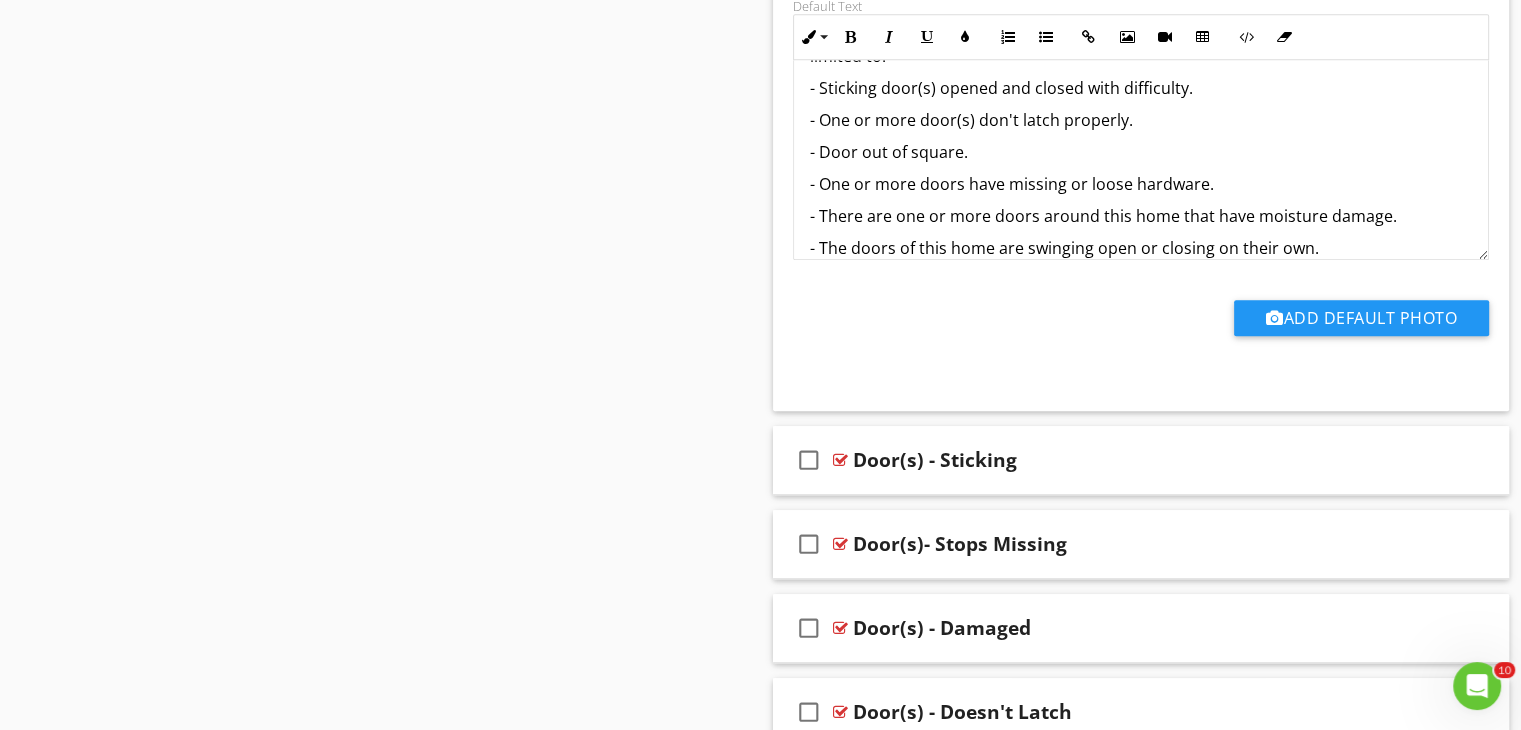 click on "- The doors of this home are swinging open or closing on their own." at bounding box center [1141, 248] 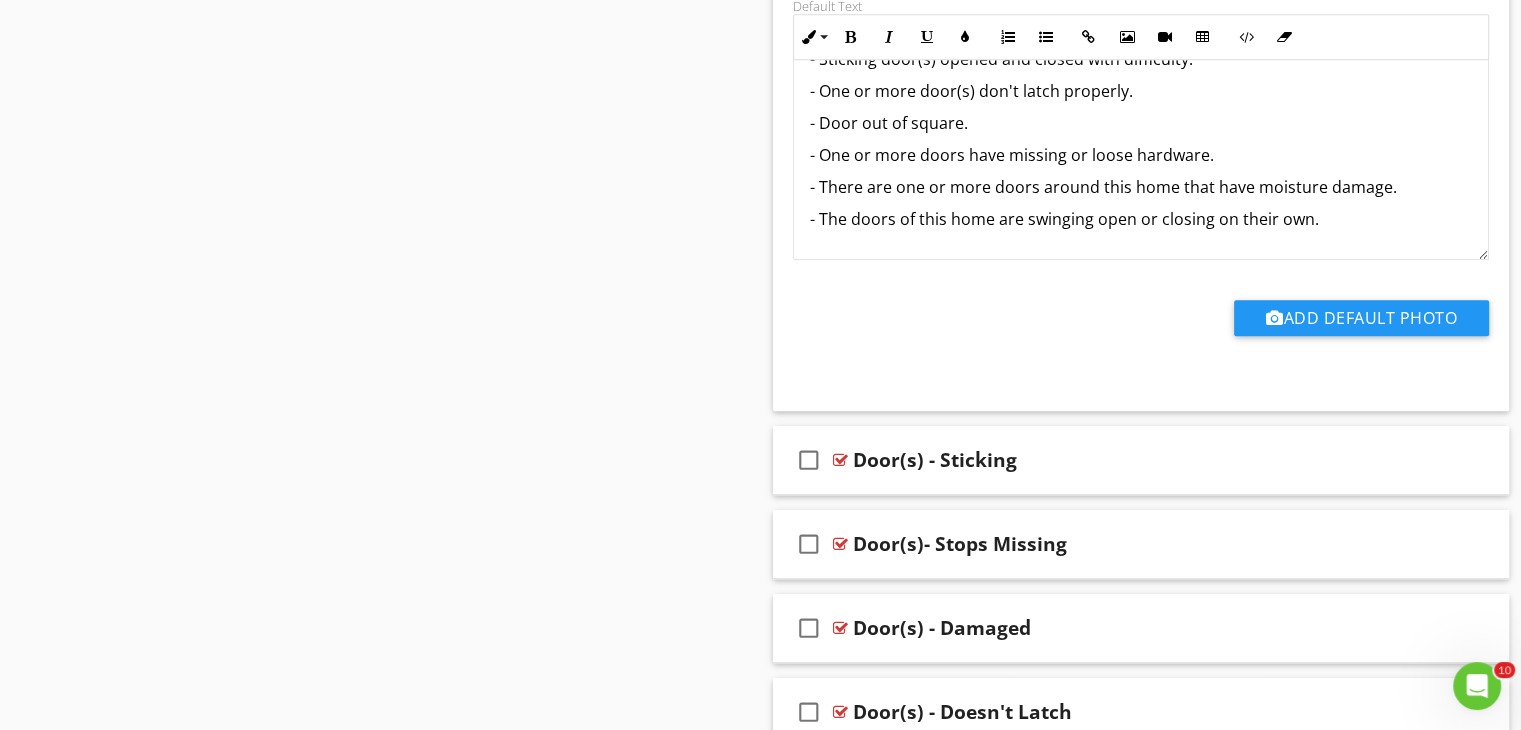 scroll, scrollTop: 96, scrollLeft: 0, axis: vertical 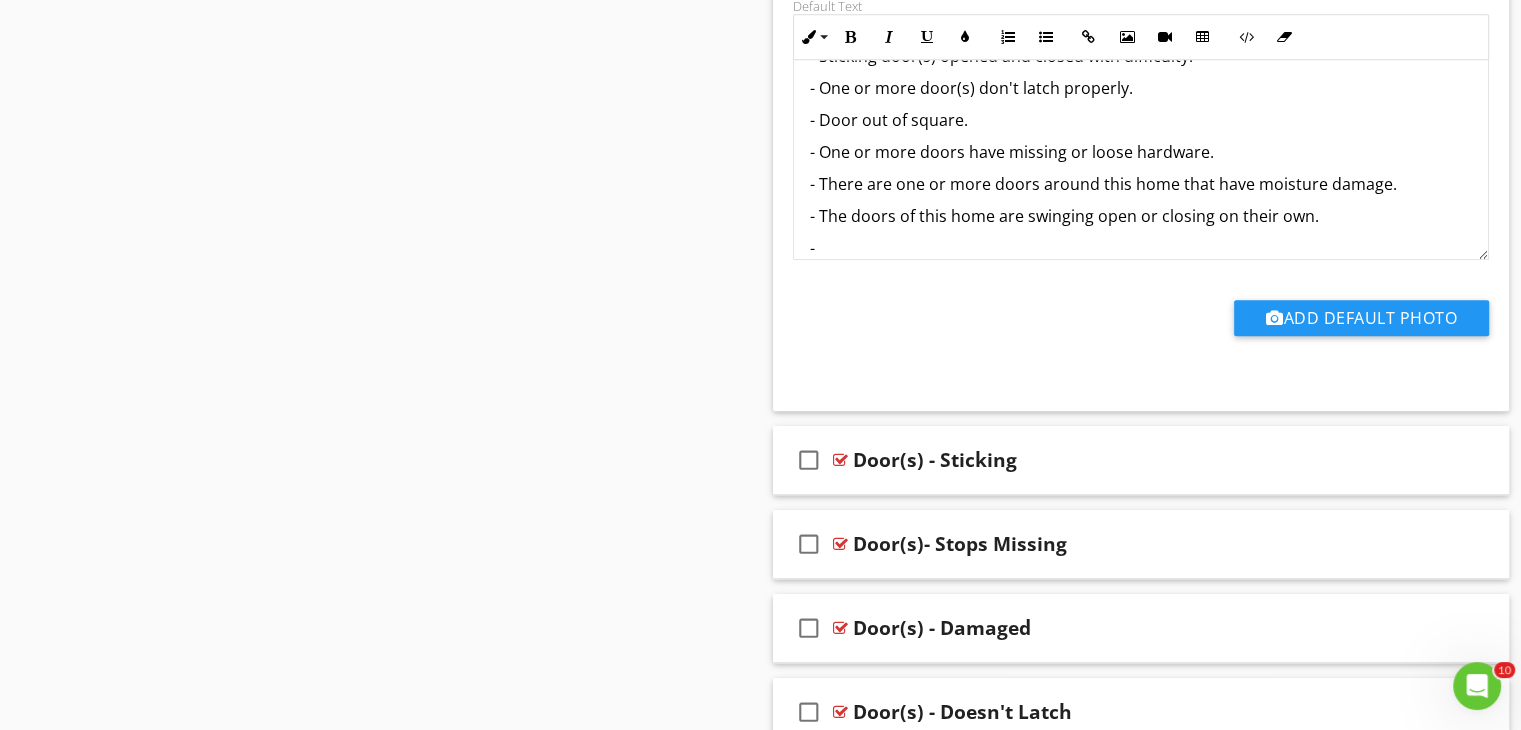 click on "-" at bounding box center [1141, 248] 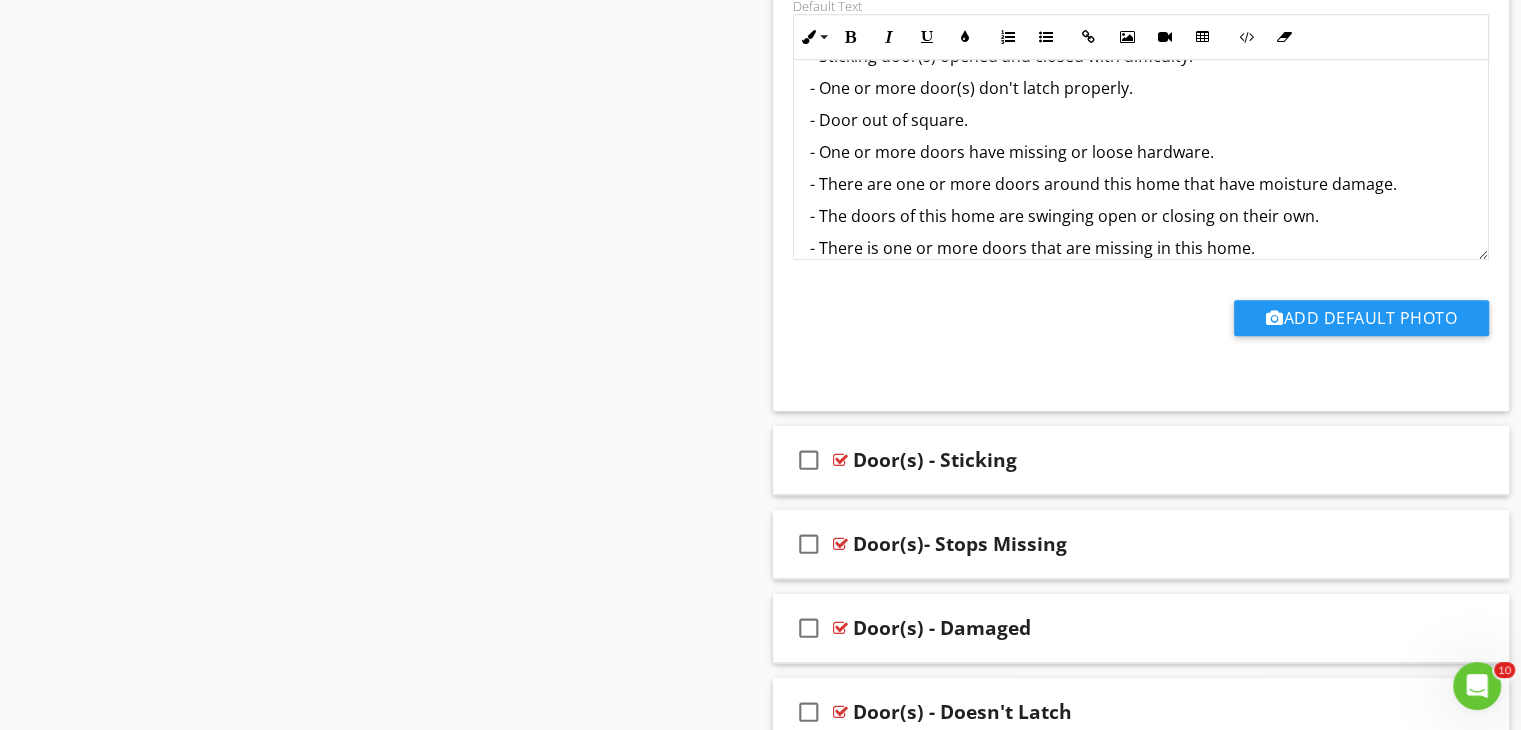 scroll, scrollTop: 0, scrollLeft: 0, axis: both 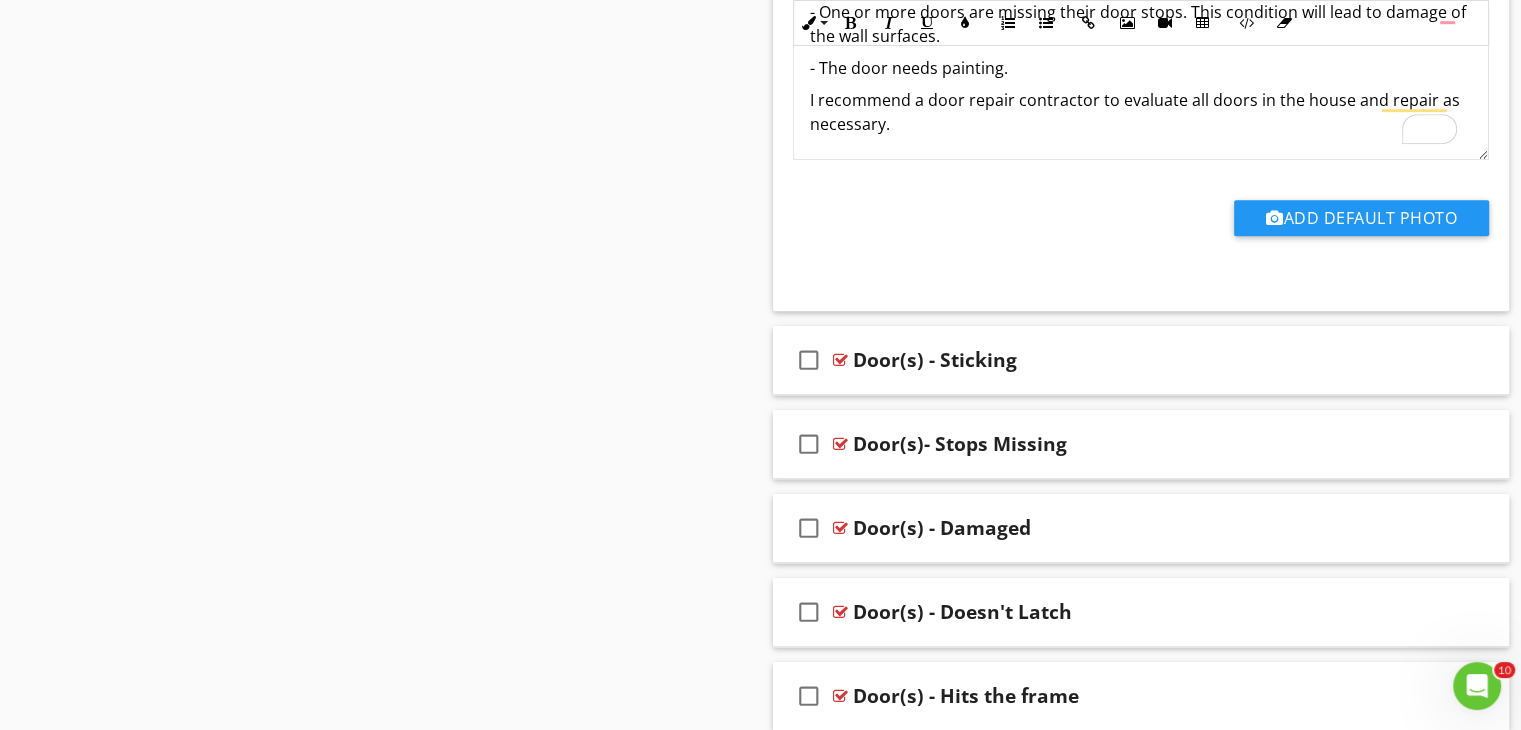 click on "Add Default Photo" at bounding box center (1141, 215) 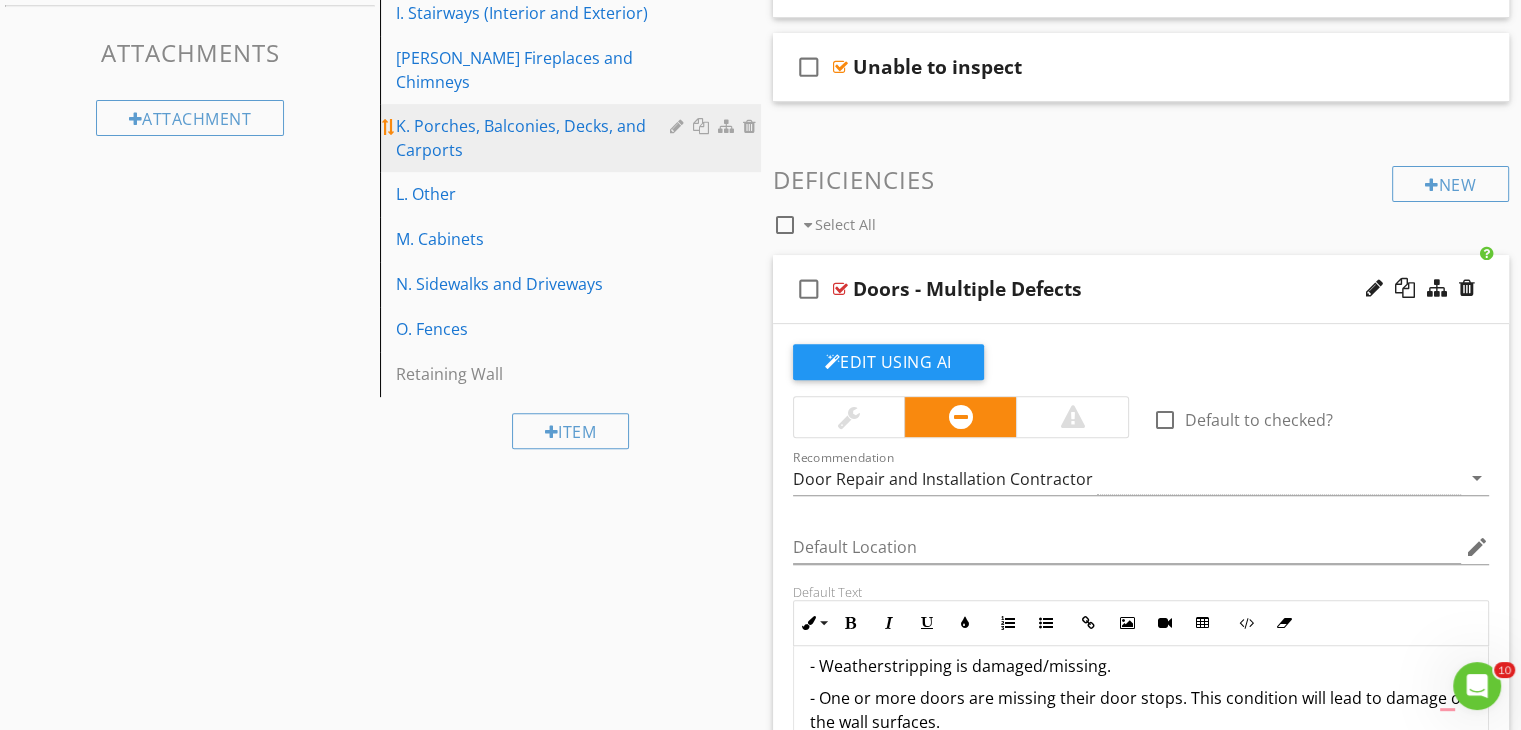 scroll, scrollTop: 600, scrollLeft: 0, axis: vertical 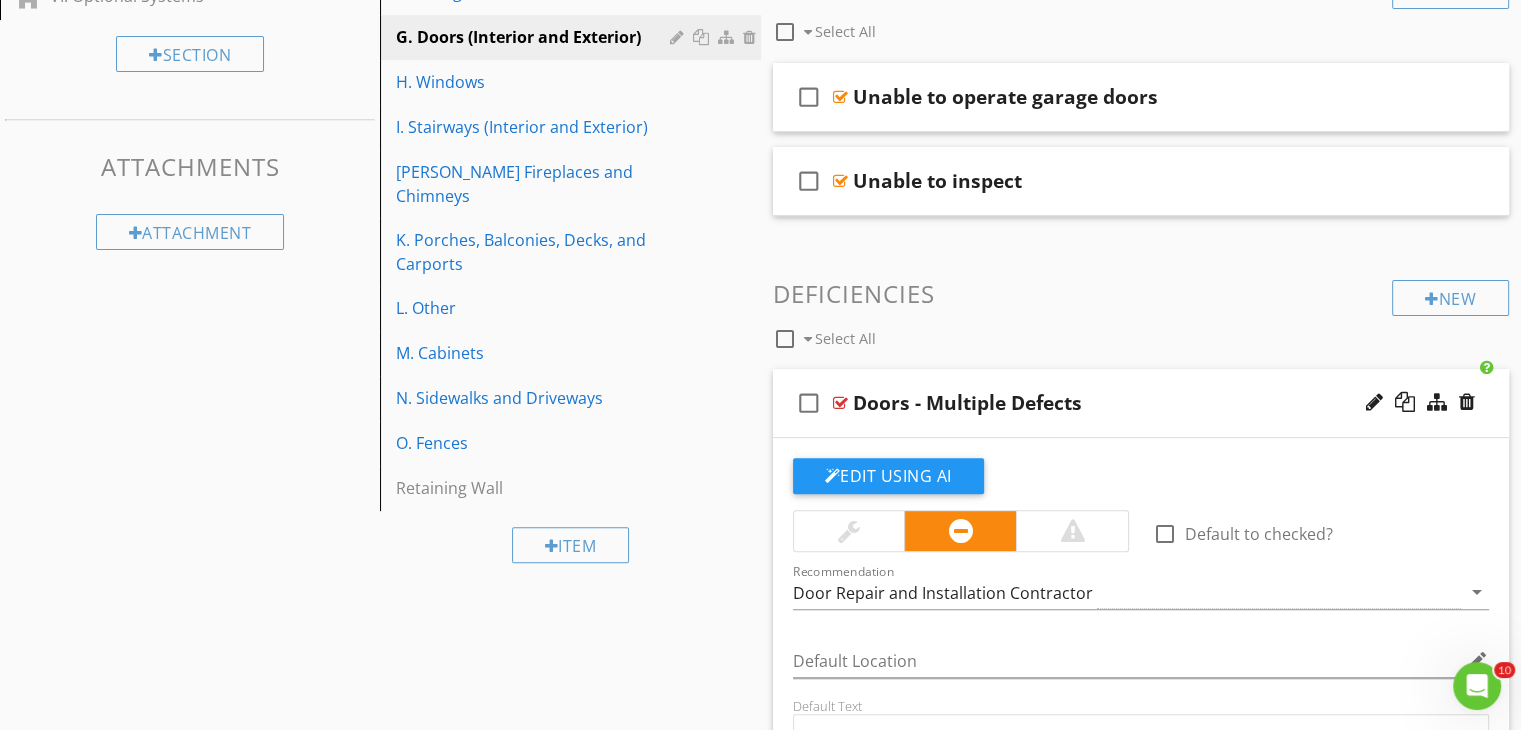 click at bounding box center (840, 403) 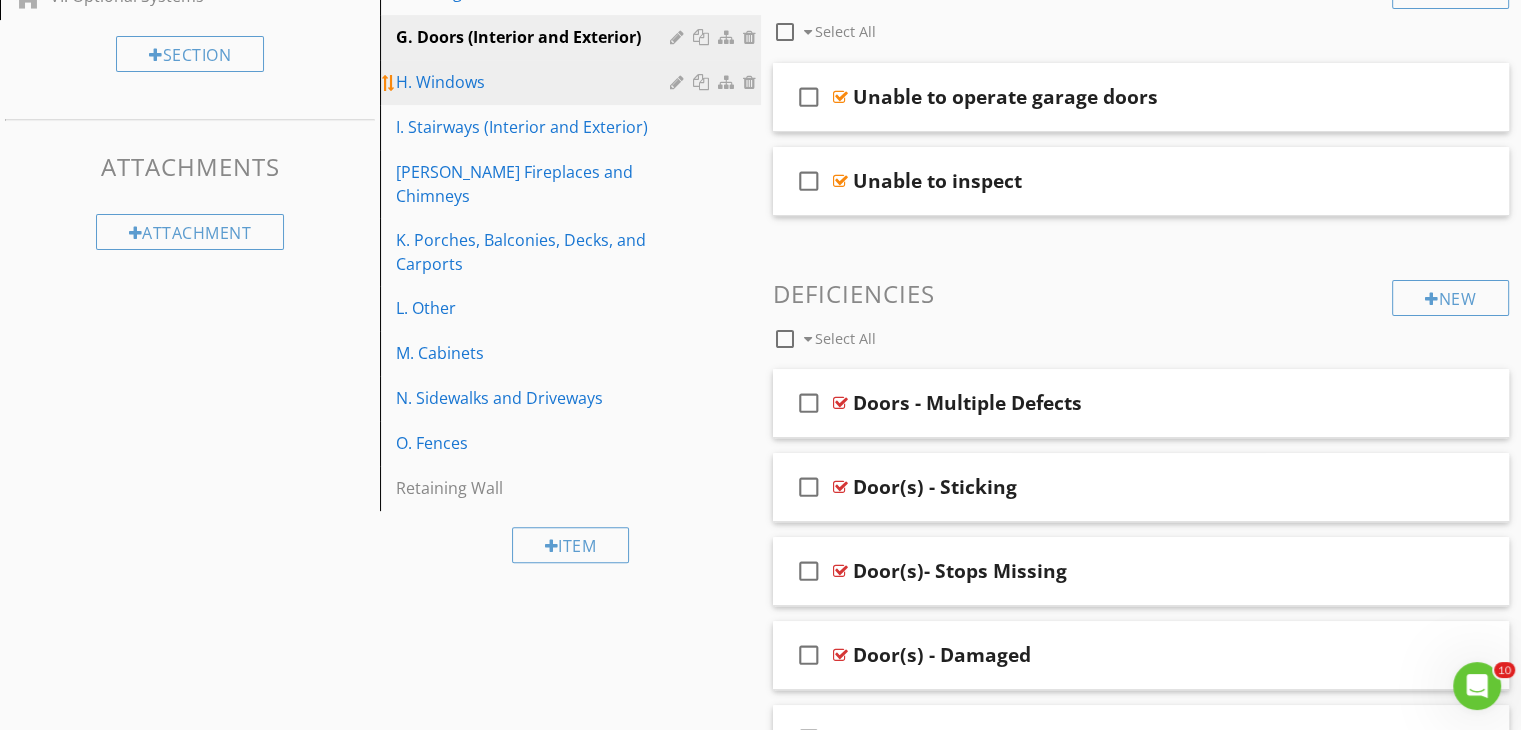 click on "H. Windows" at bounding box center [535, 82] 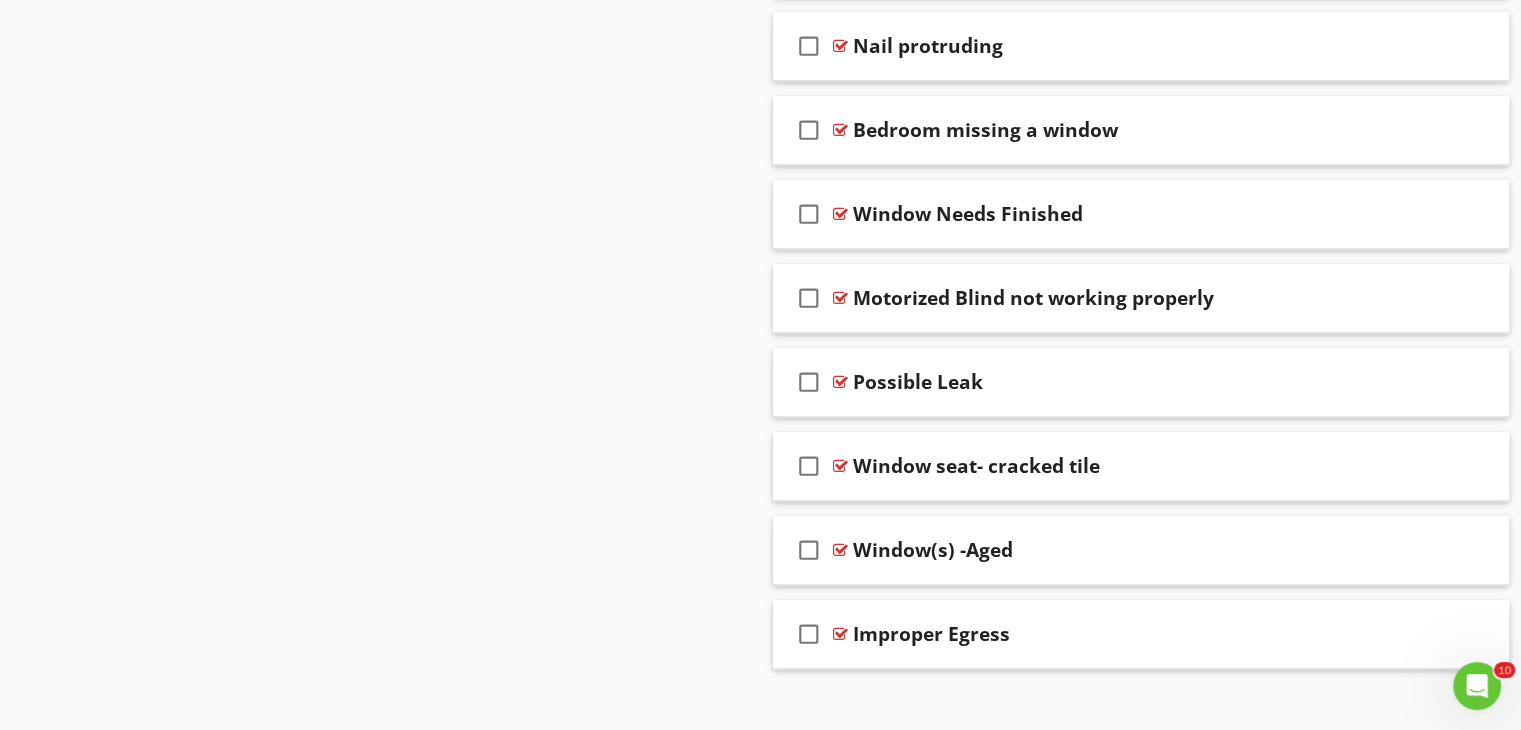 scroll, scrollTop: 9023, scrollLeft: 0, axis: vertical 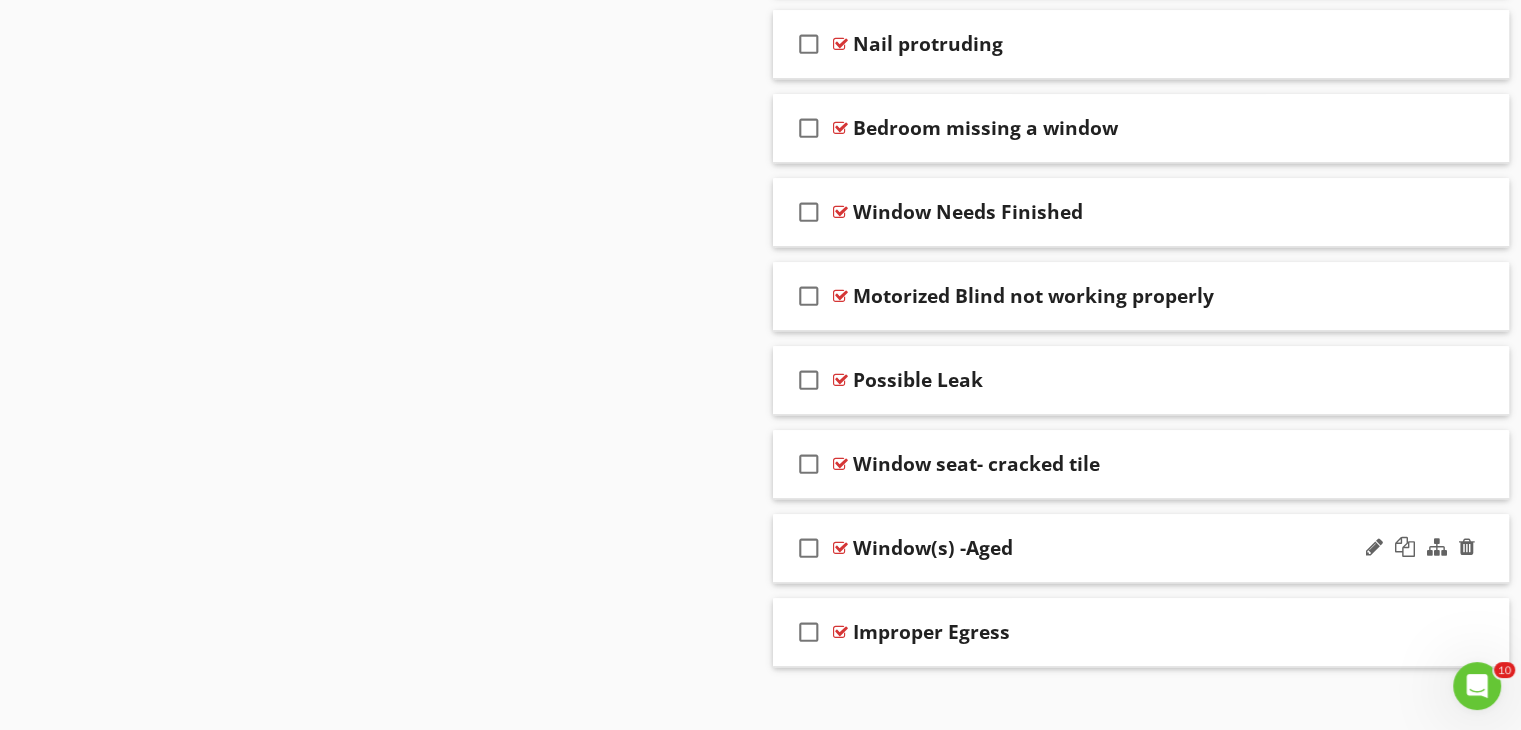 click on "Window(s) -Aged" at bounding box center (933, 548) 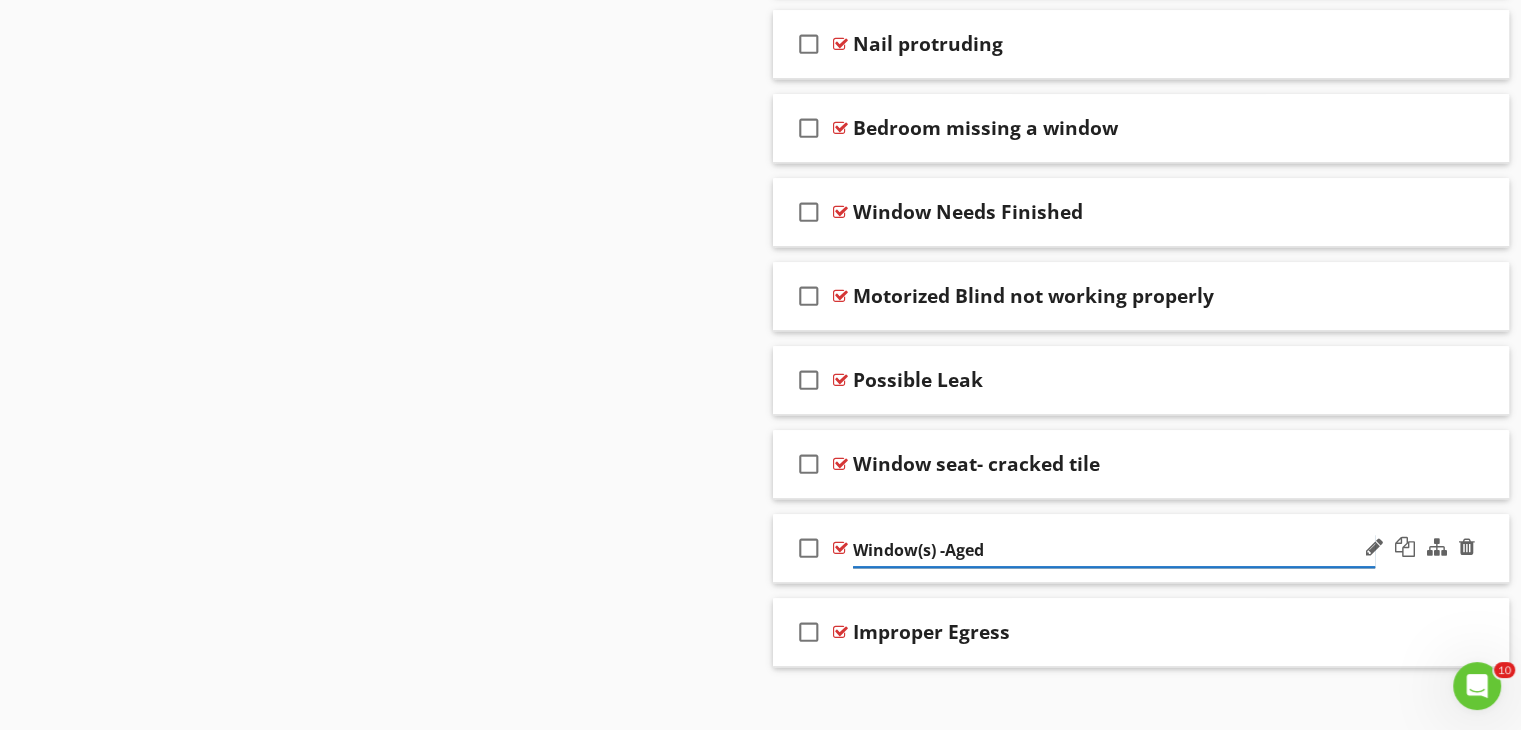 click on "Window(s) -Aged" at bounding box center [1114, 550] 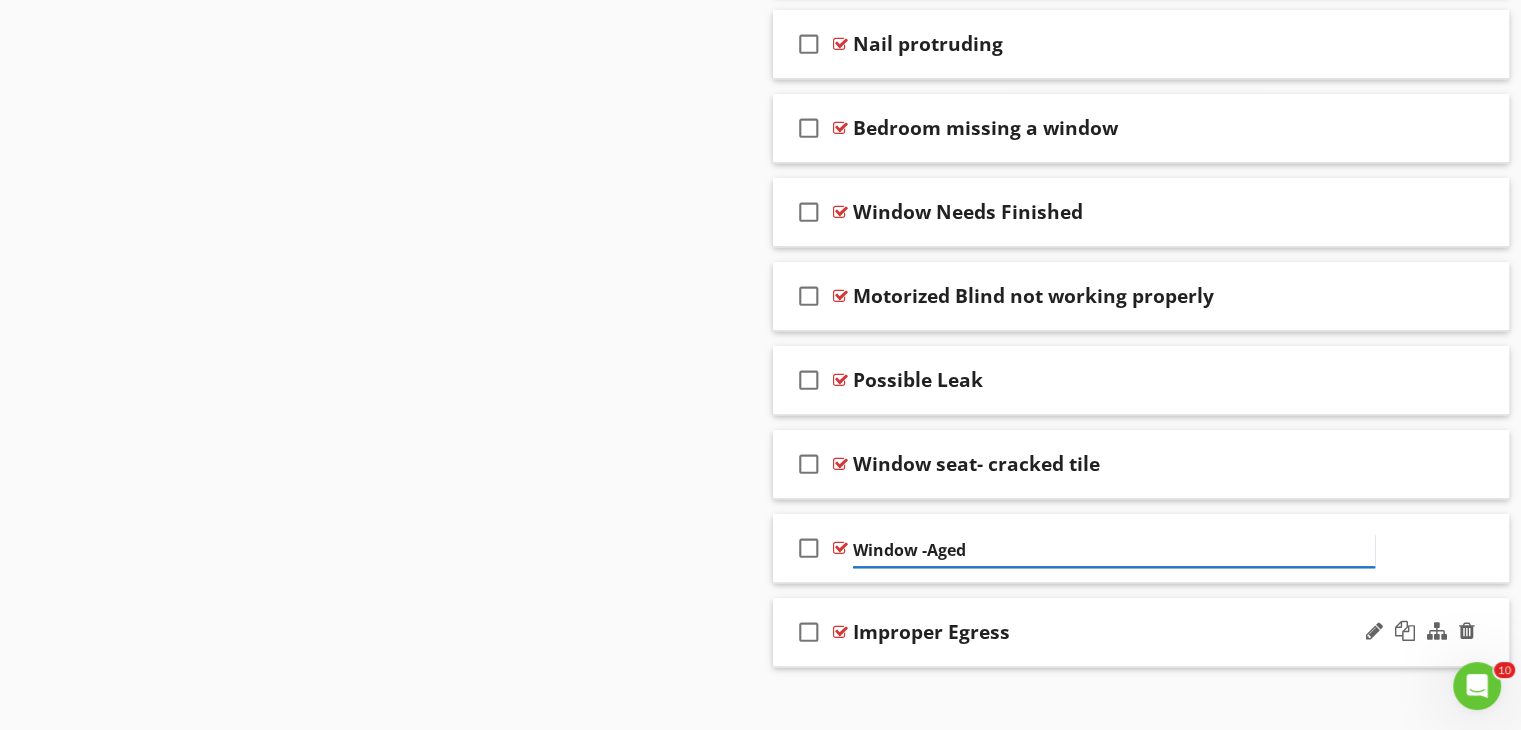 type on "Windows -Aged" 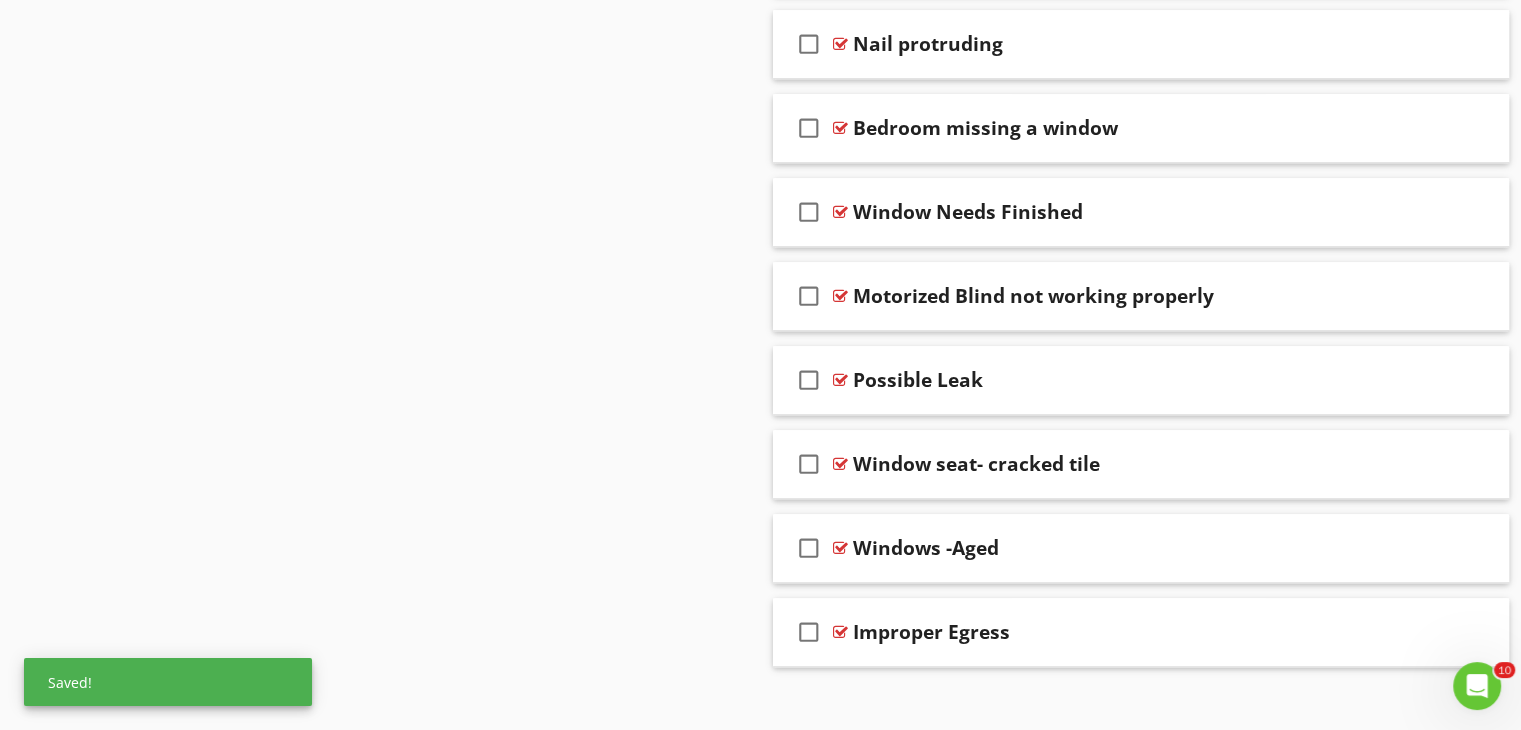 click on "check_box_outline_blank
Caulk window edge
check_box_outline_blank
FYI- Recommend Child Safety Locks
check_box_outline_blank
Broken/Chipped/Cracked window
check_box_outline_blank
Failed Seal
check_box_outline_blank
Missing Screen(s)
check_box_outline_blank
Damaged Screens
check_box_outline_blank
Windows stiff & hard to open
check_box_outline_blank
Alarm sensor(s) in need of resecurimg
check_box_outline_blank
Archways
check_box_outline_blank
Blind not working properly
check_box_outline_blank
Caulking heavy around windows
check_box_outline_blank" at bounding box center (1141, -3442) 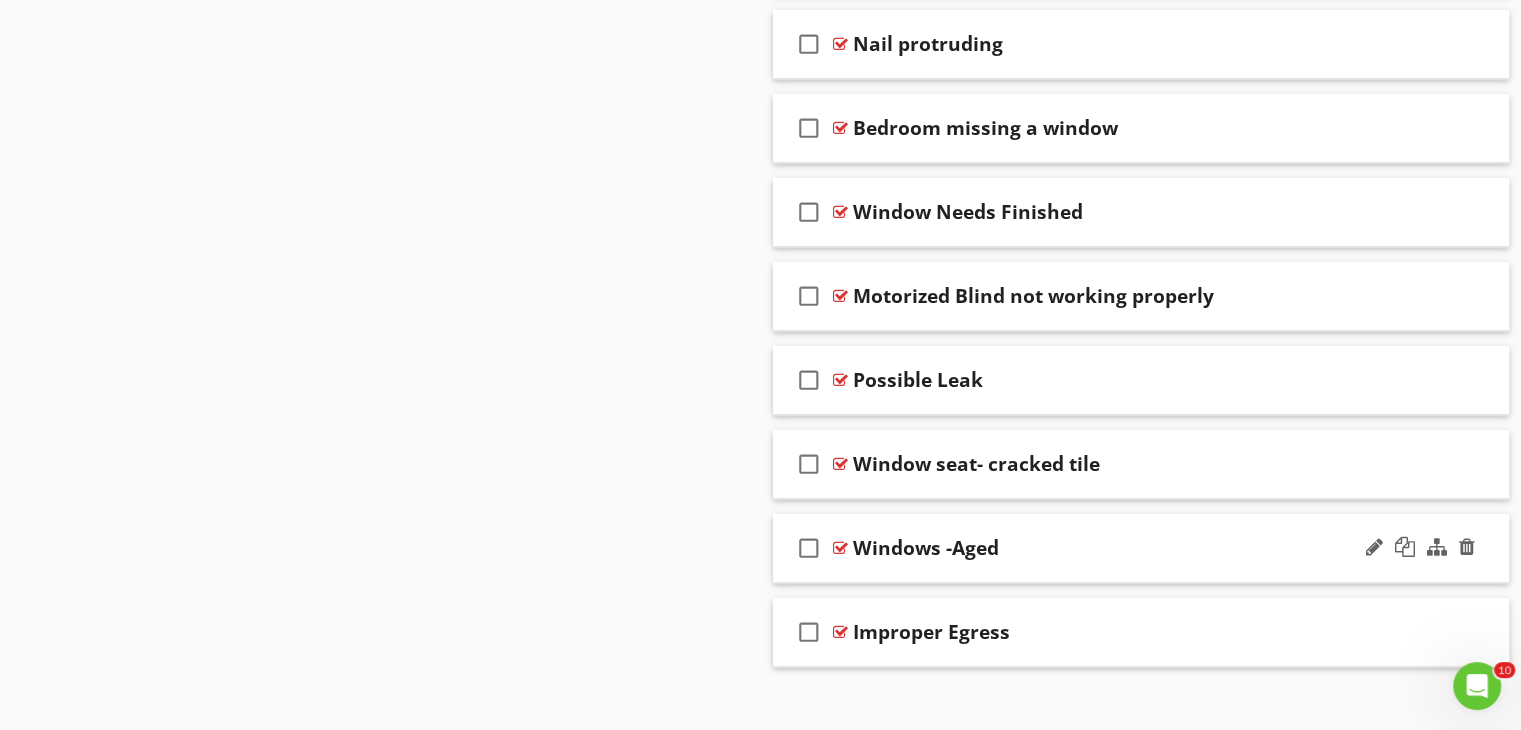 click at bounding box center (840, 548) 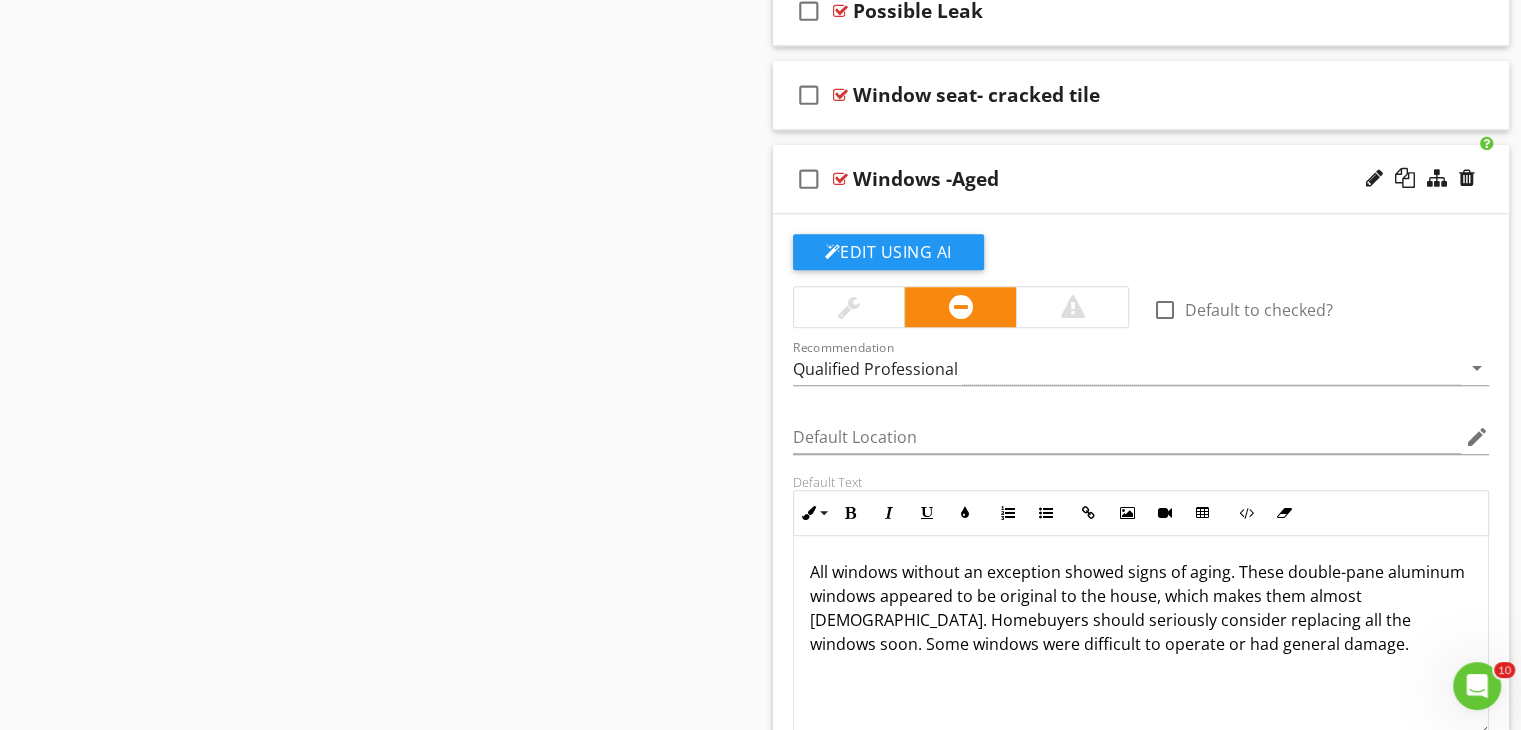 scroll, scrollTop: 9423, scrollLeft: 0, axis: vertical 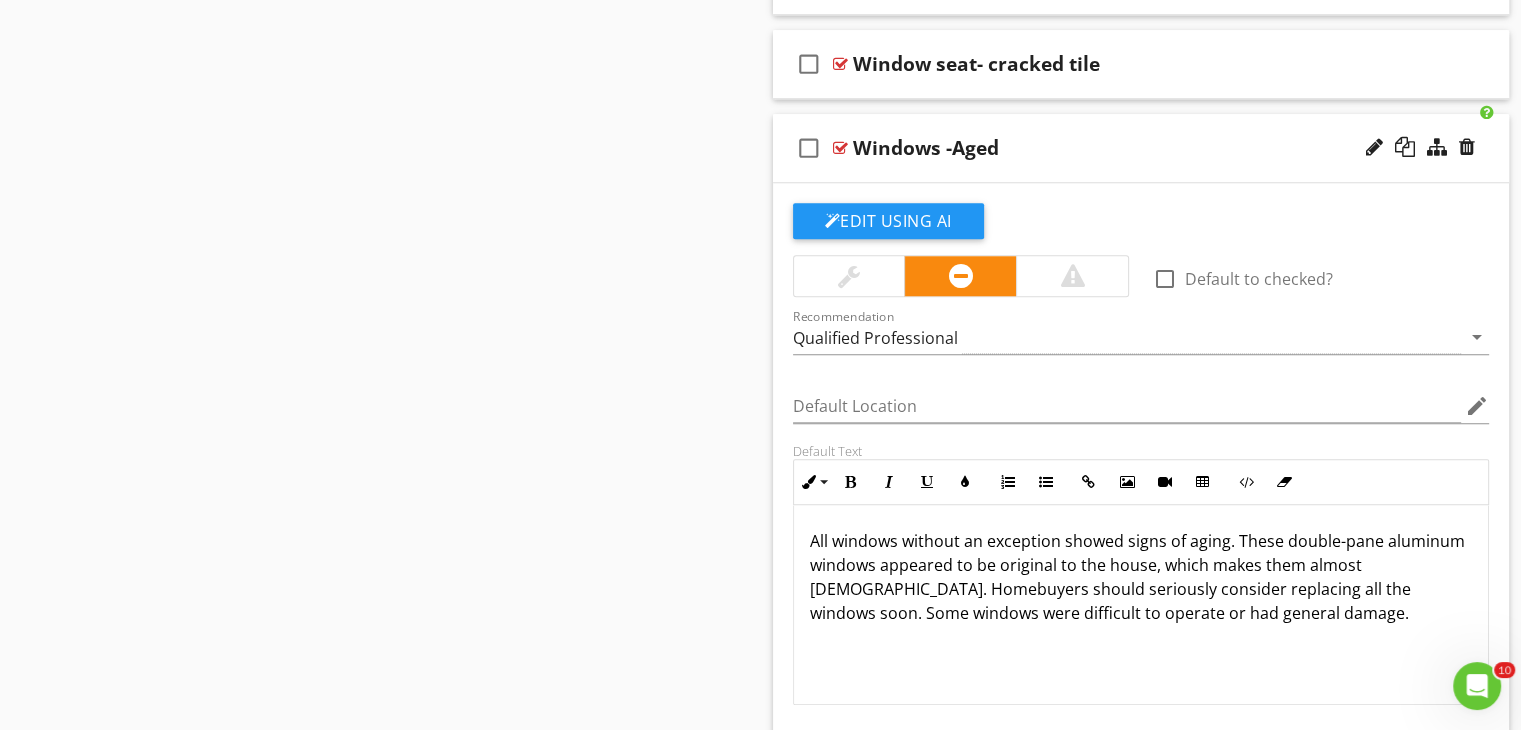 click at bounding box center [840, 148] 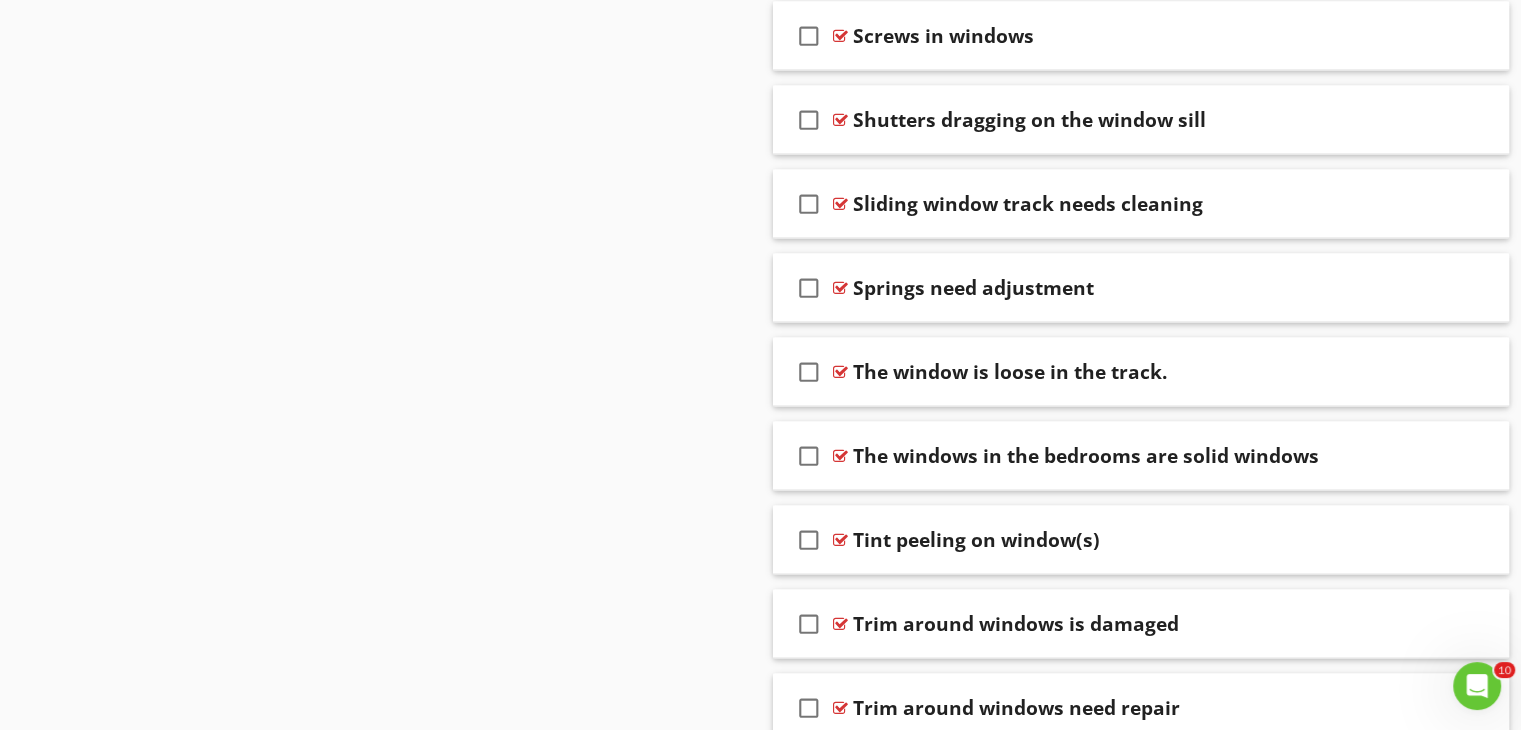 scroll, scrollTop: 3123, scrollLeft: 0, axis: vertical 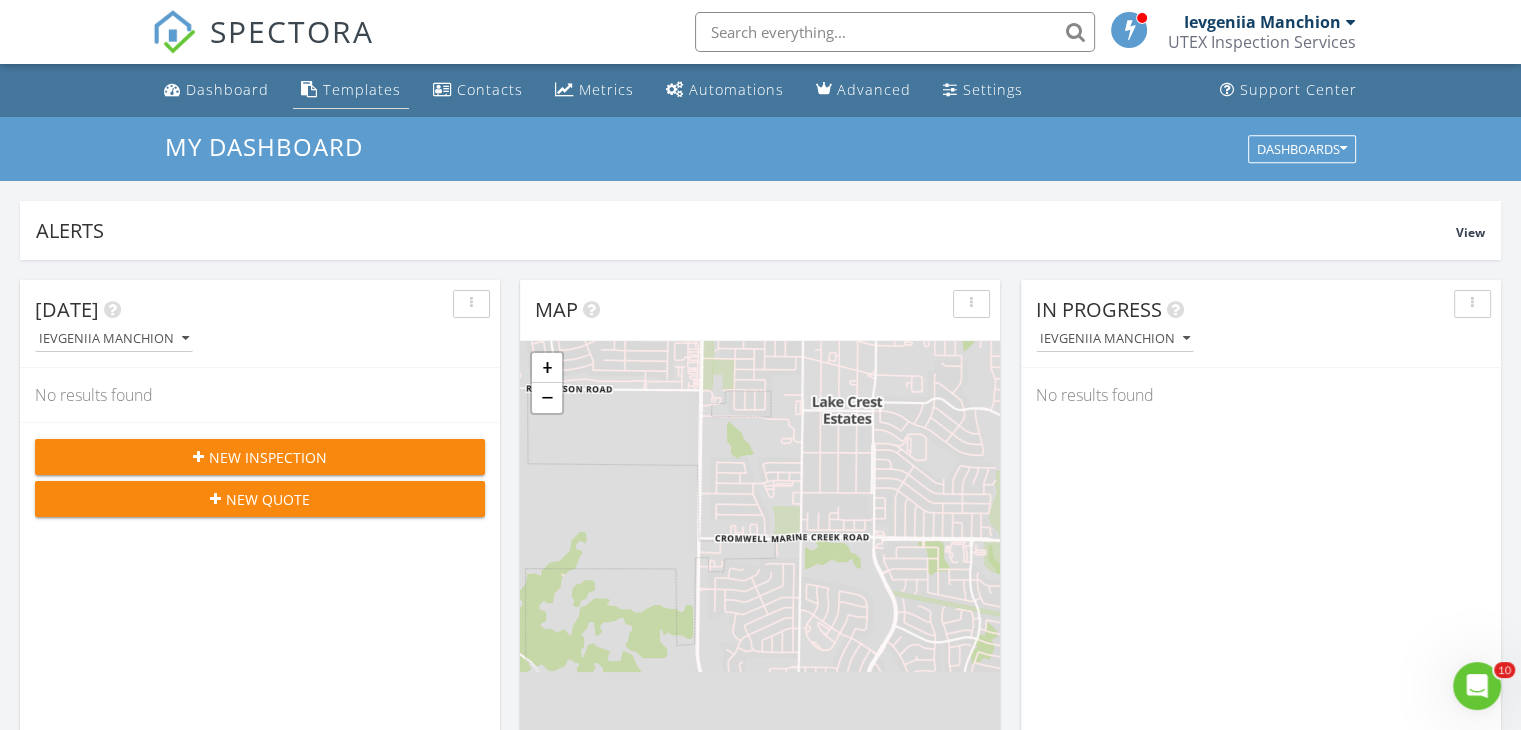 click on "Templates" at bounding box center [362, 89] 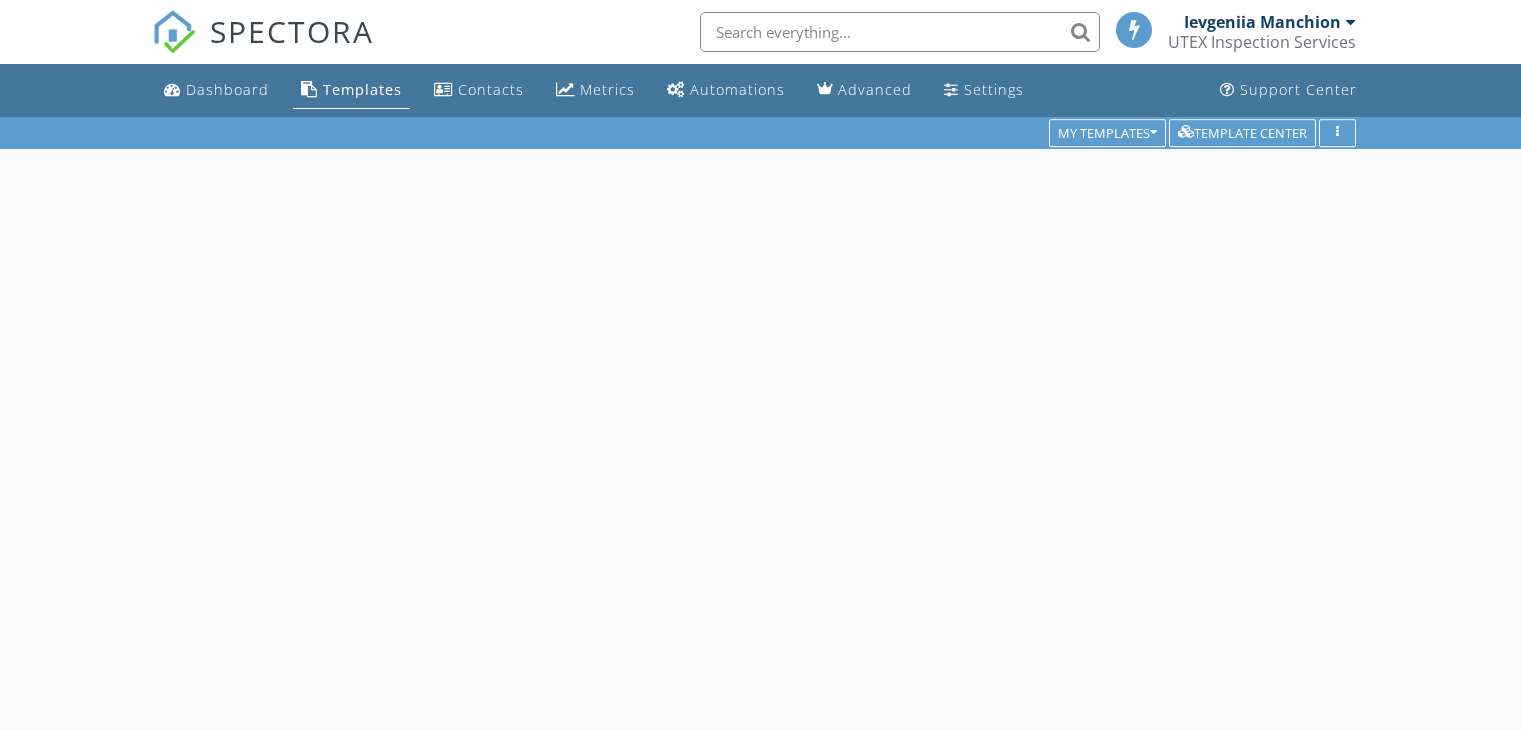 scroll, scrollTop: 0, scrollLeft: 0, axis: both 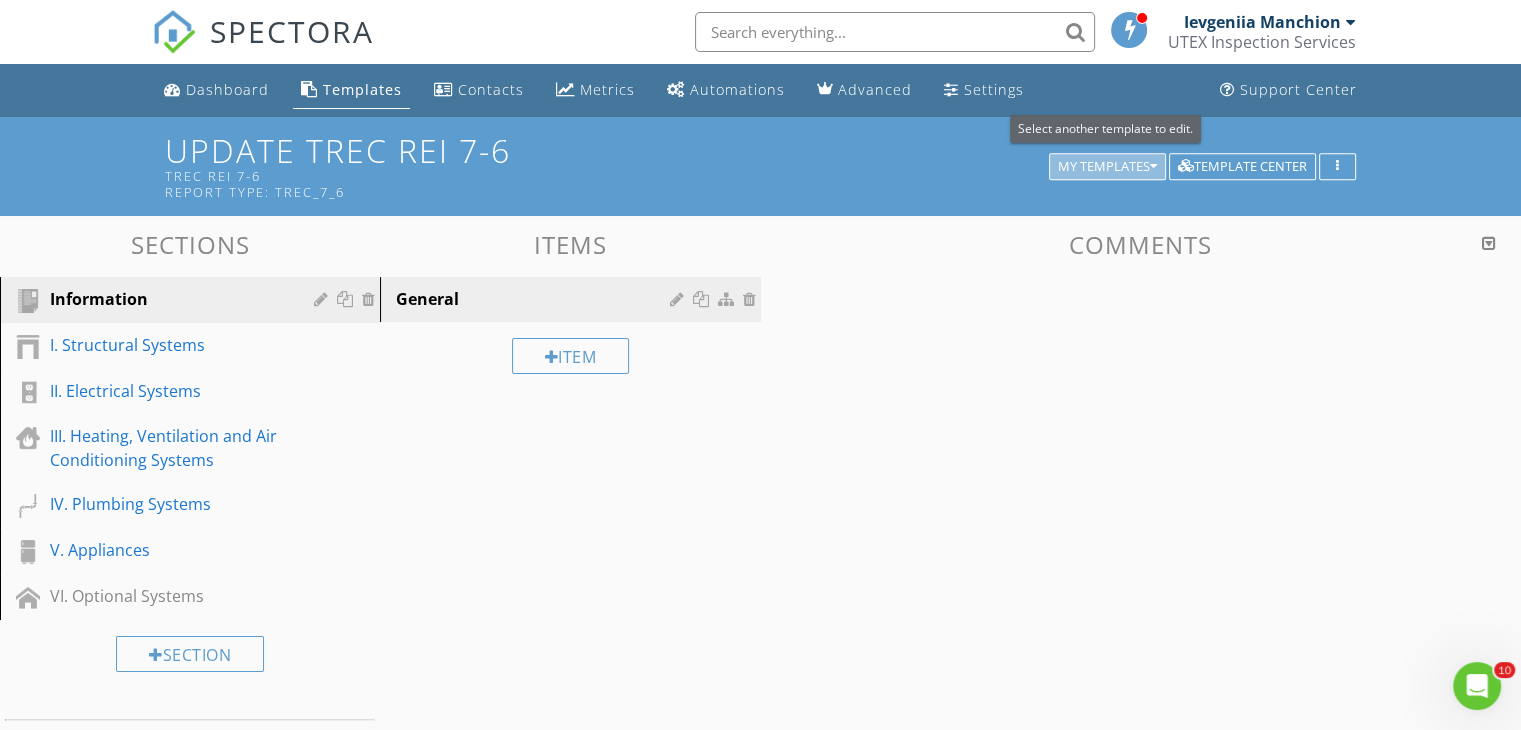 click on "My Templates" at bounding box center (1107, 167) 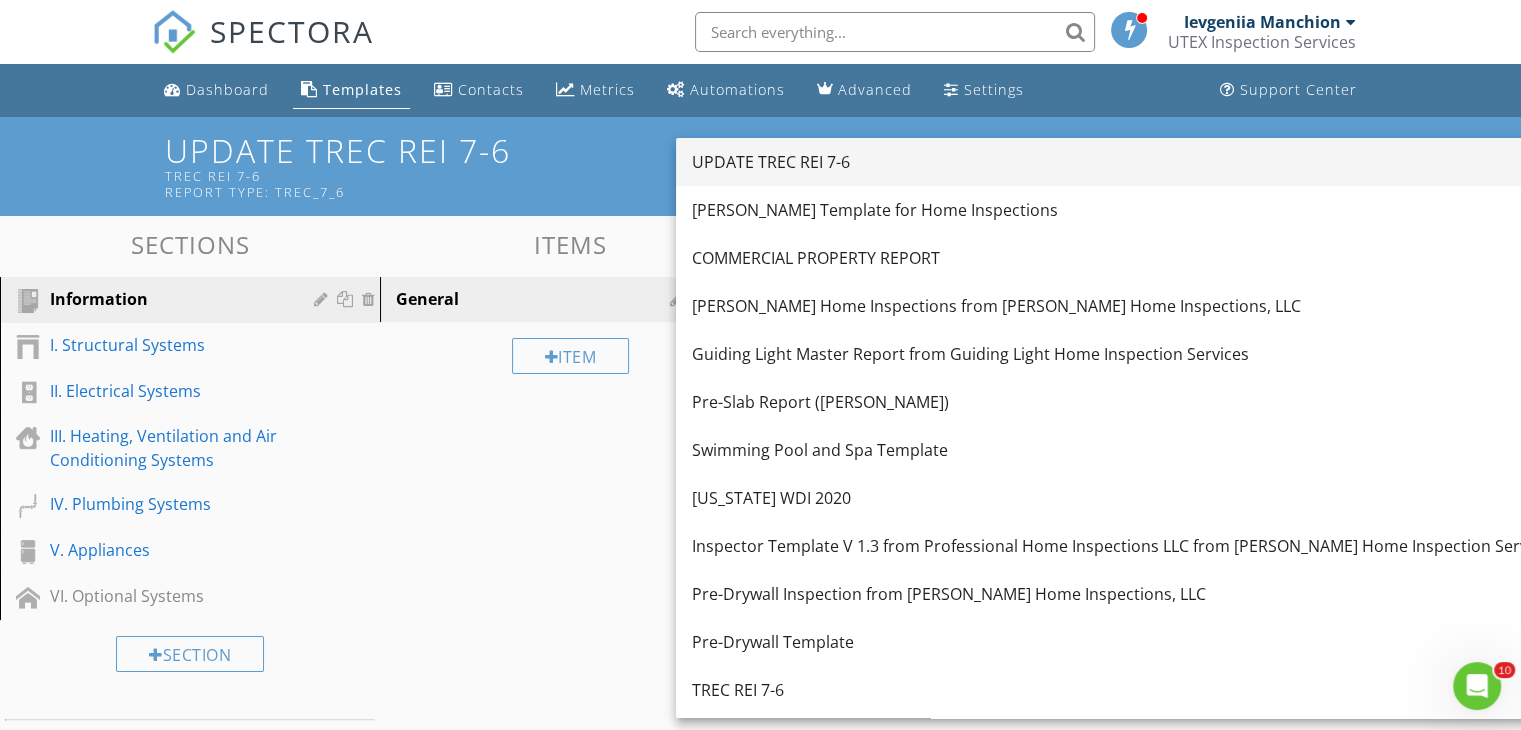 click on "UPDATE TREC REI 7-6" at bounding box center [1124, 162] 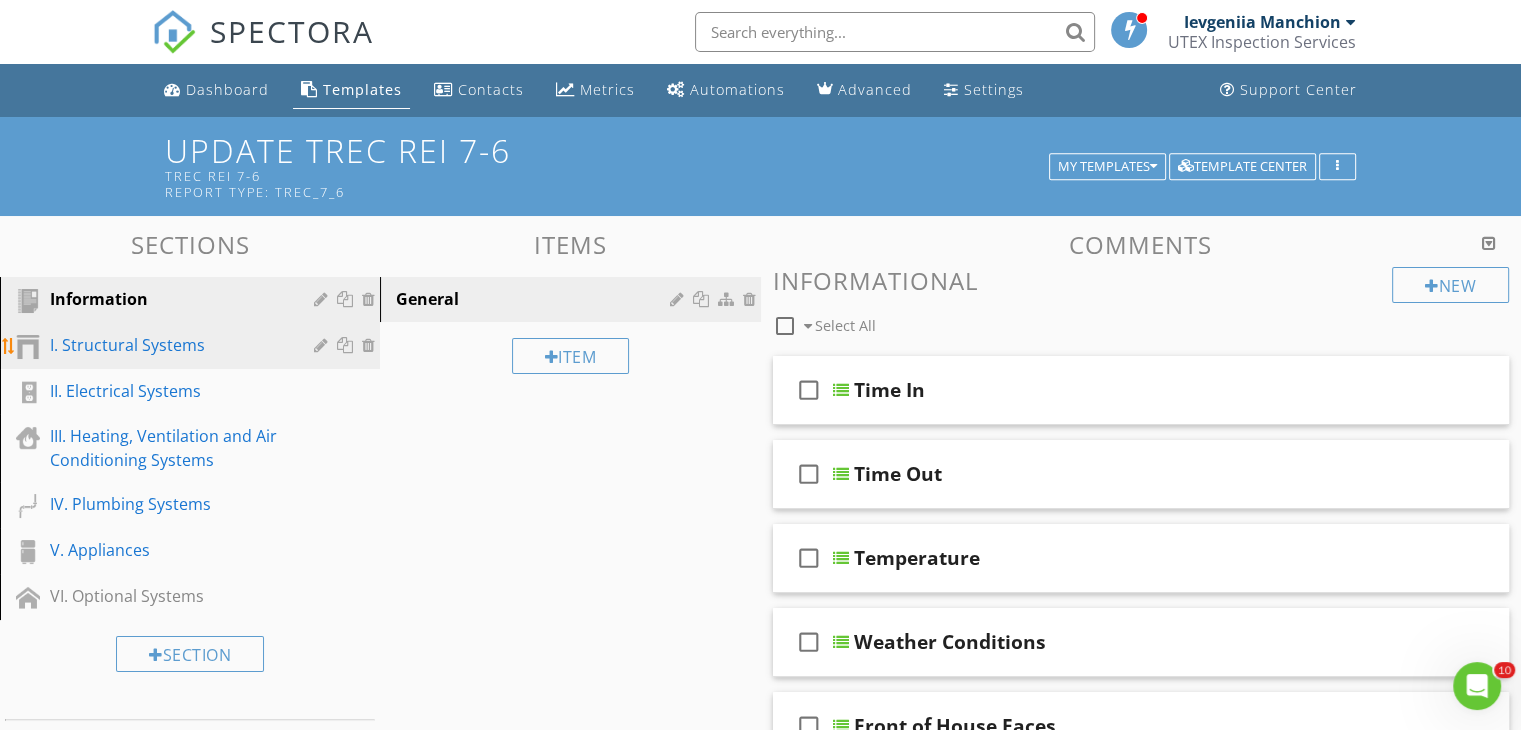 click on "I. Structural Systems" at bounding box center (167, 345) 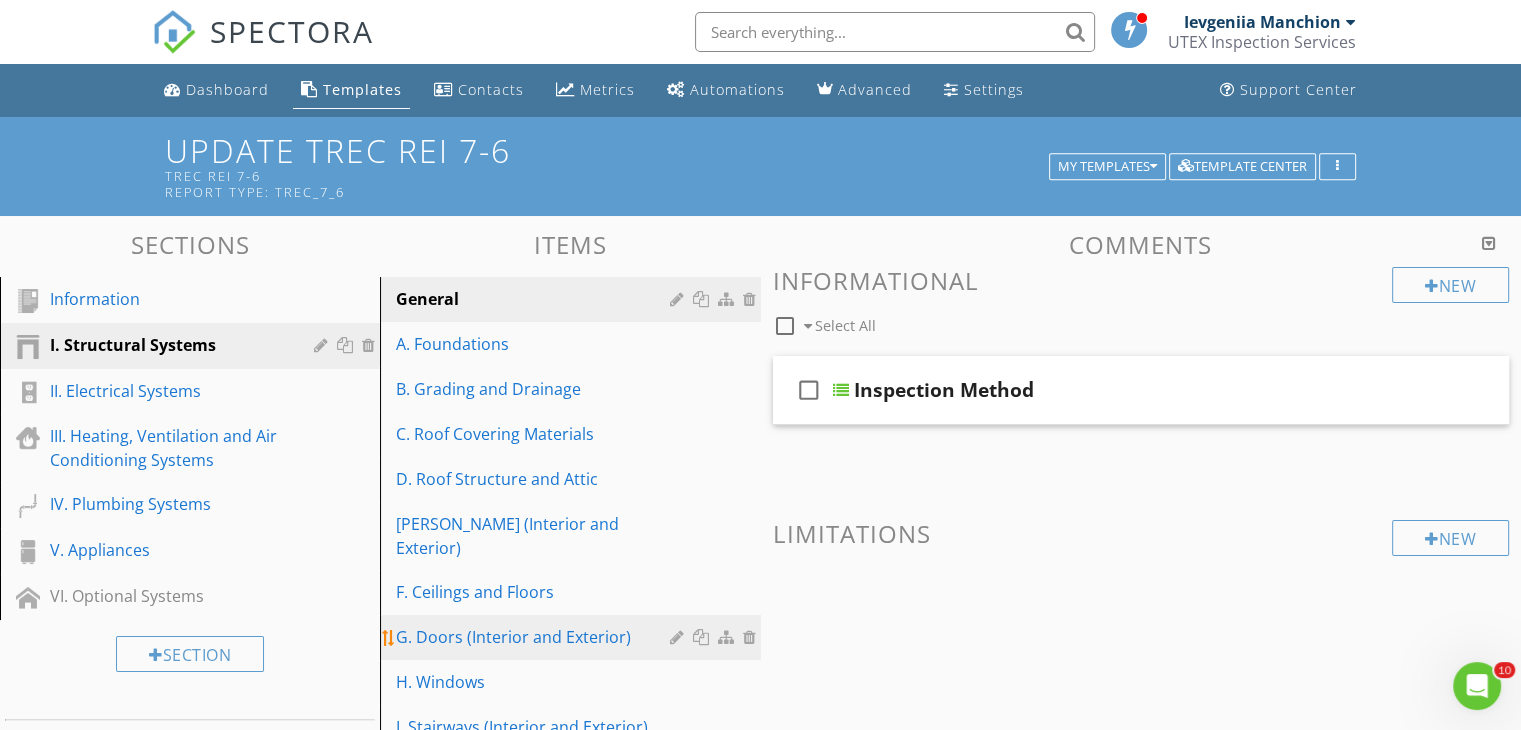 click on "G. Doors (Interior and Exterior)" at bounding box center (535, 637) 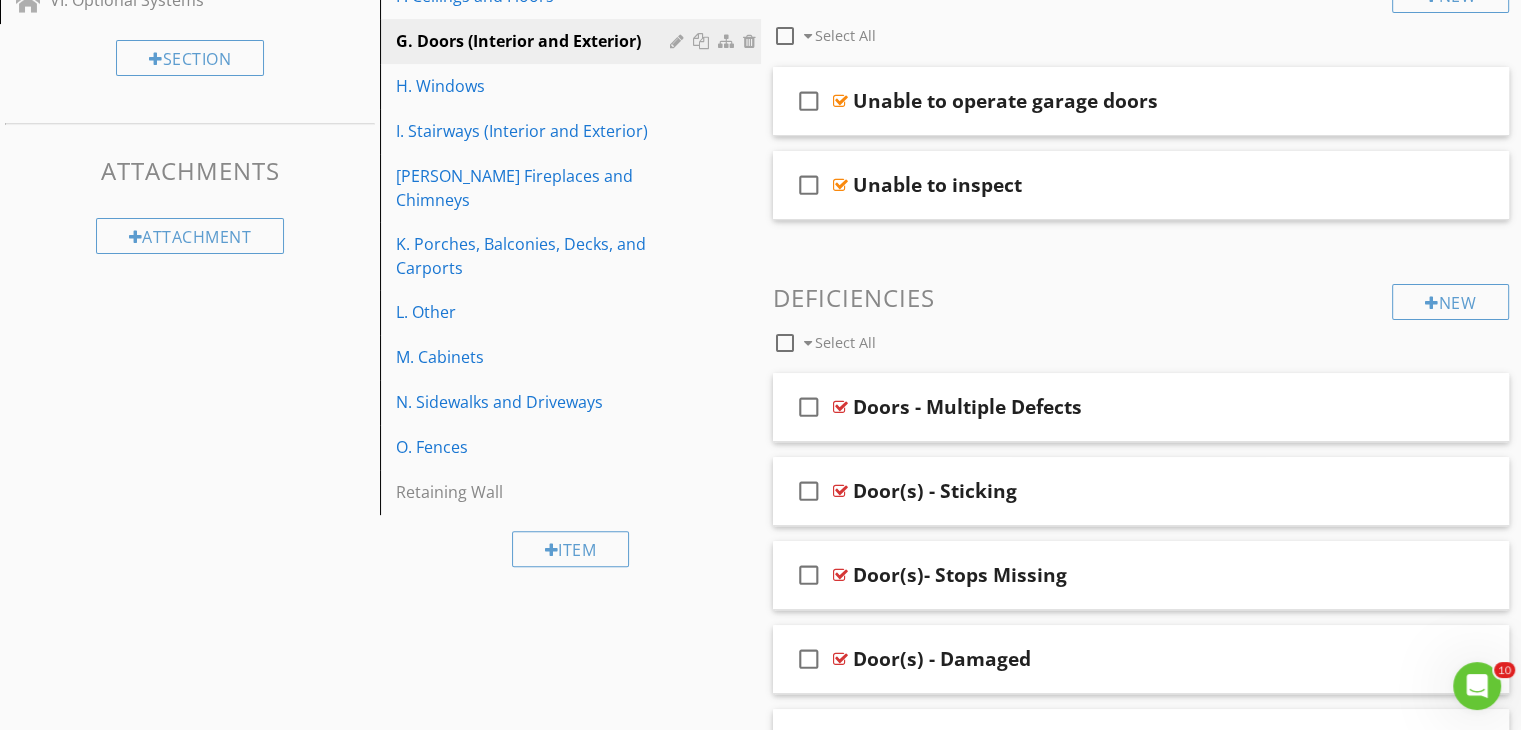 scroll, scrollTop: 600, scrollLeft: 0, axis: vertical 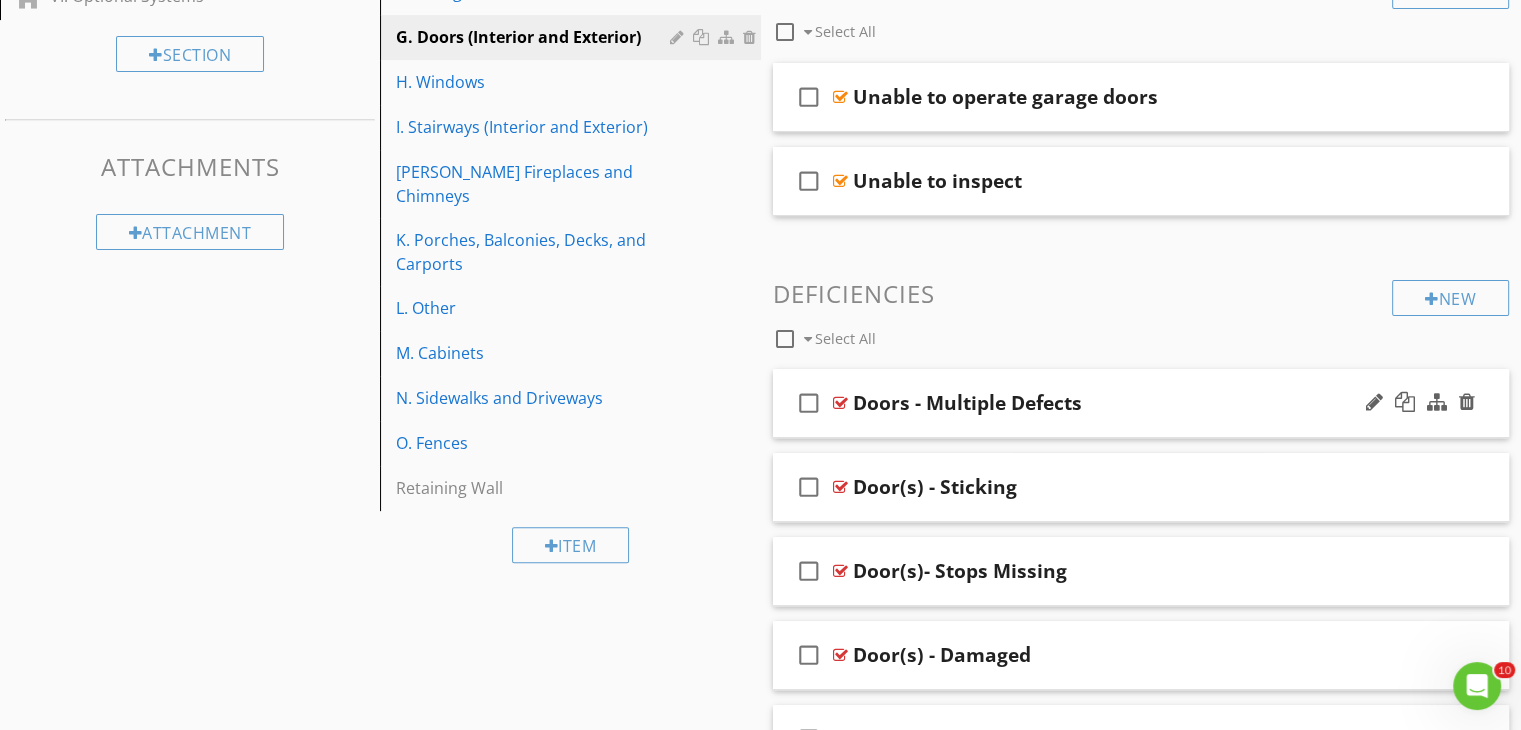 click on "Doors - Multiple Defects" at bounding box center (967, 403) 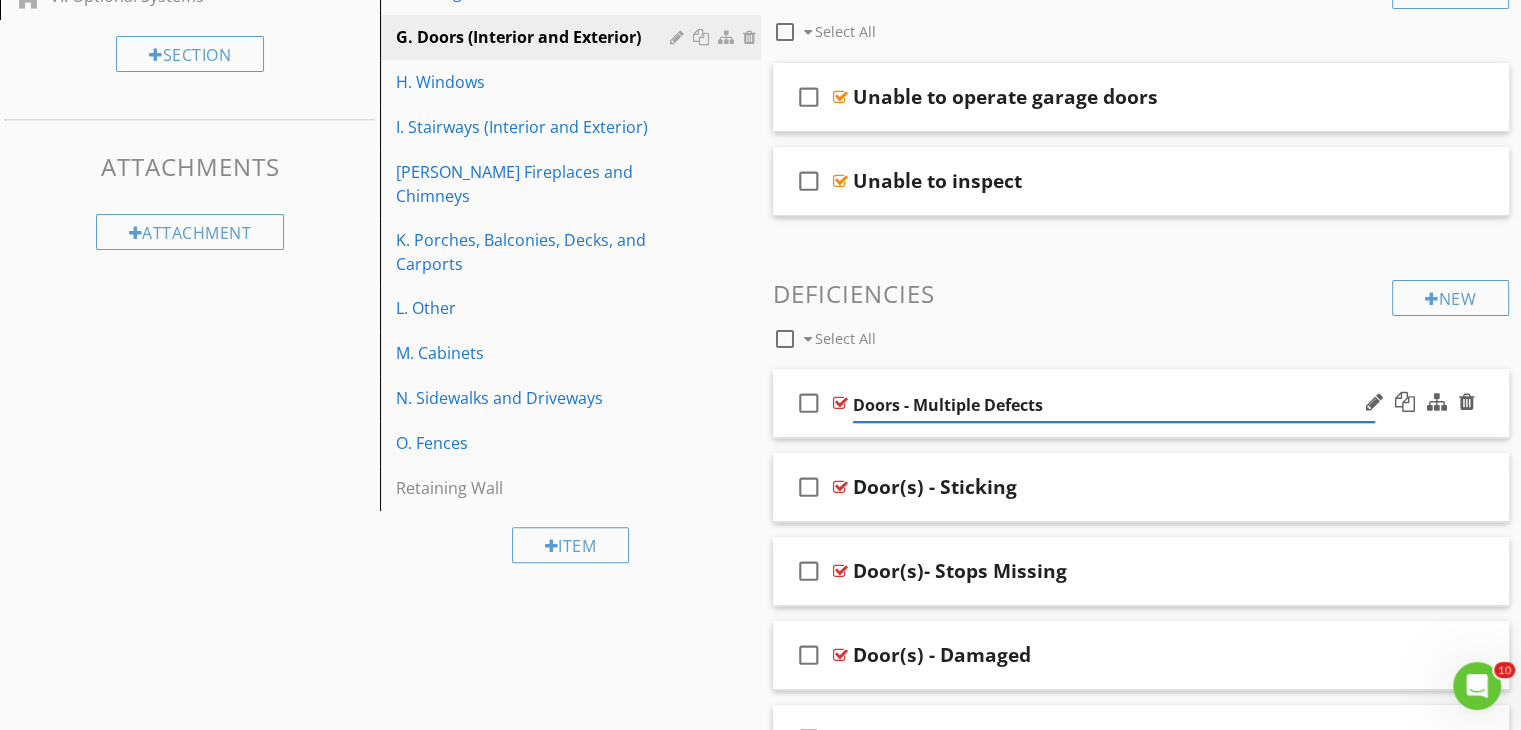 click at bounding box center [840, 403] 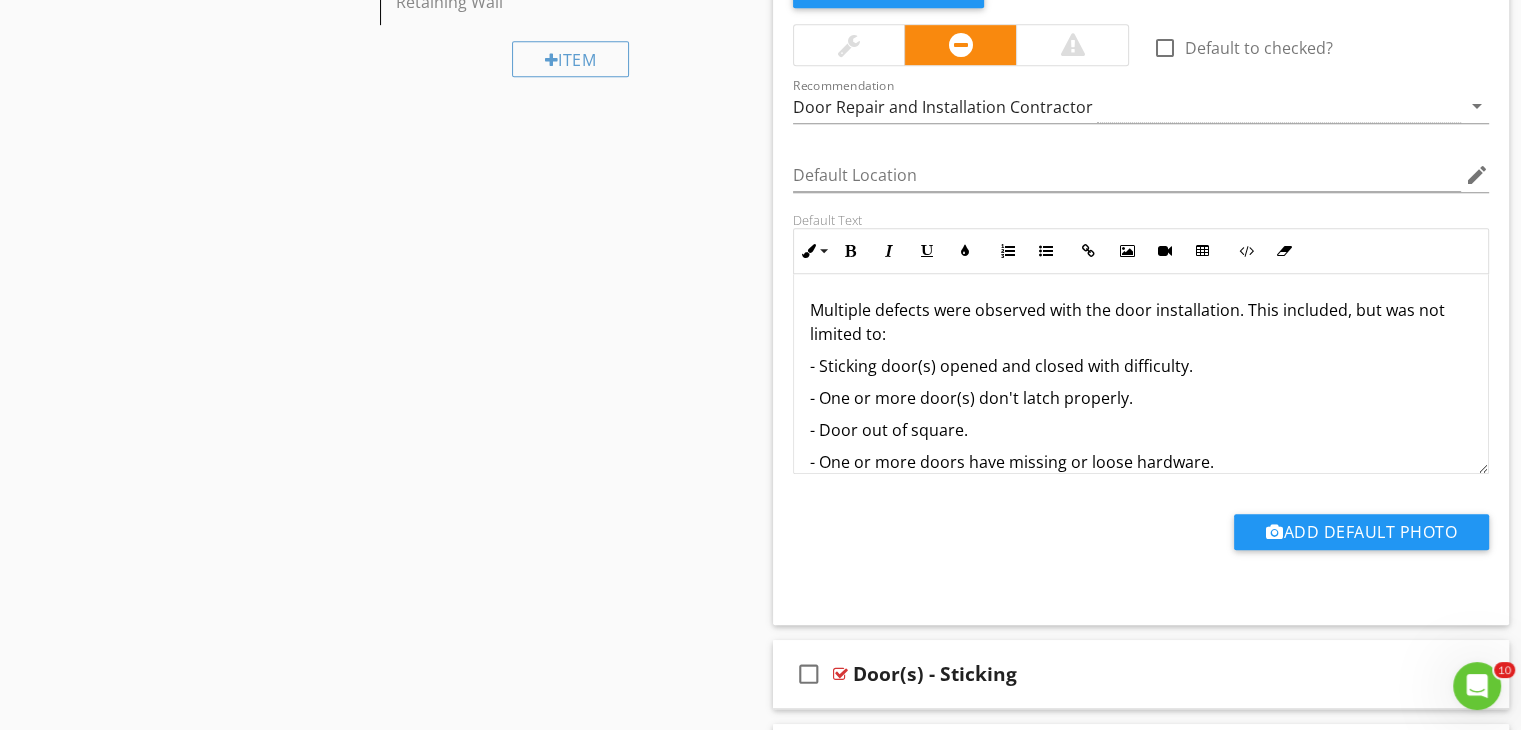 scroll, scrollTop: 1100, scrollLeft: 0, axis: vertical 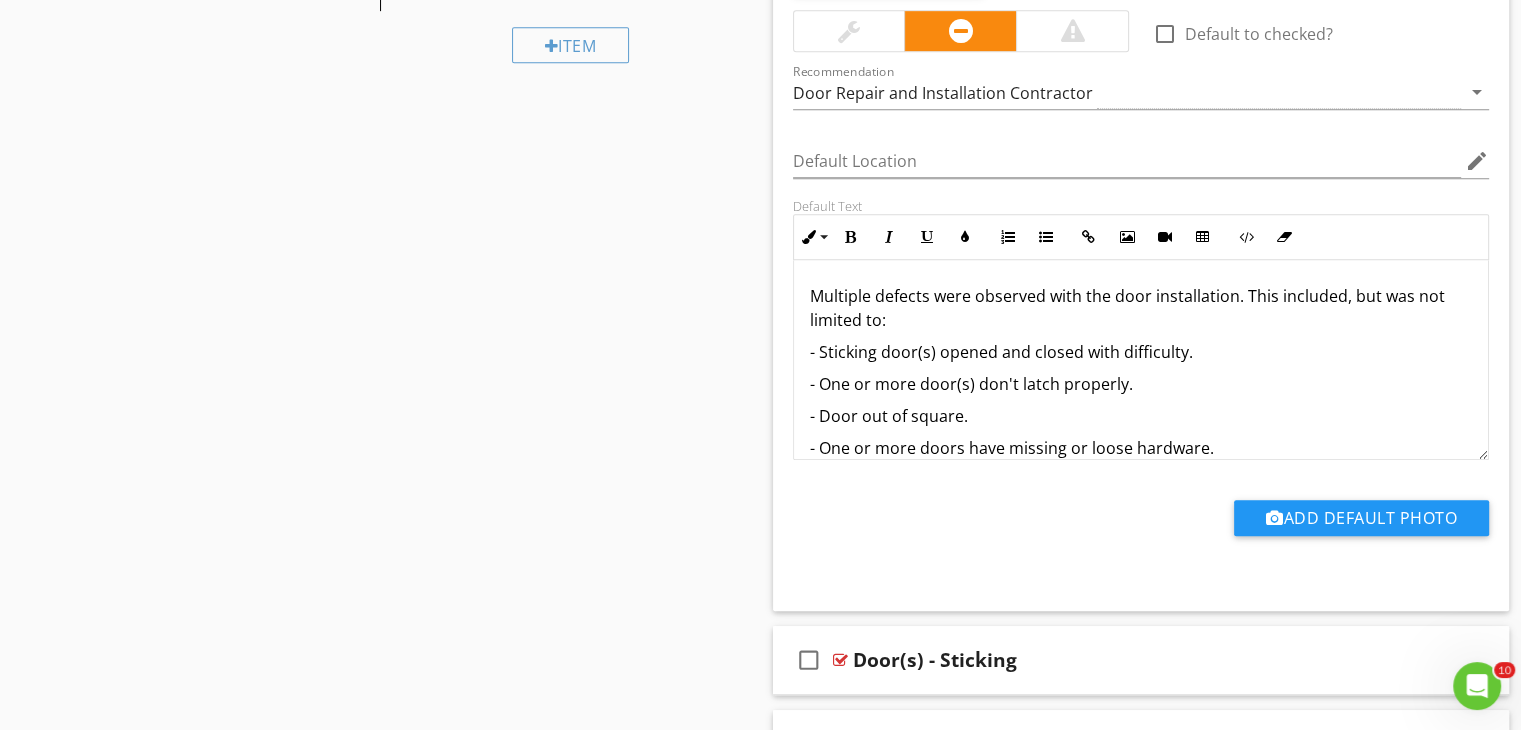 click on "- One or more door(s) don't latch properly." at bounding box center (1141, 384) 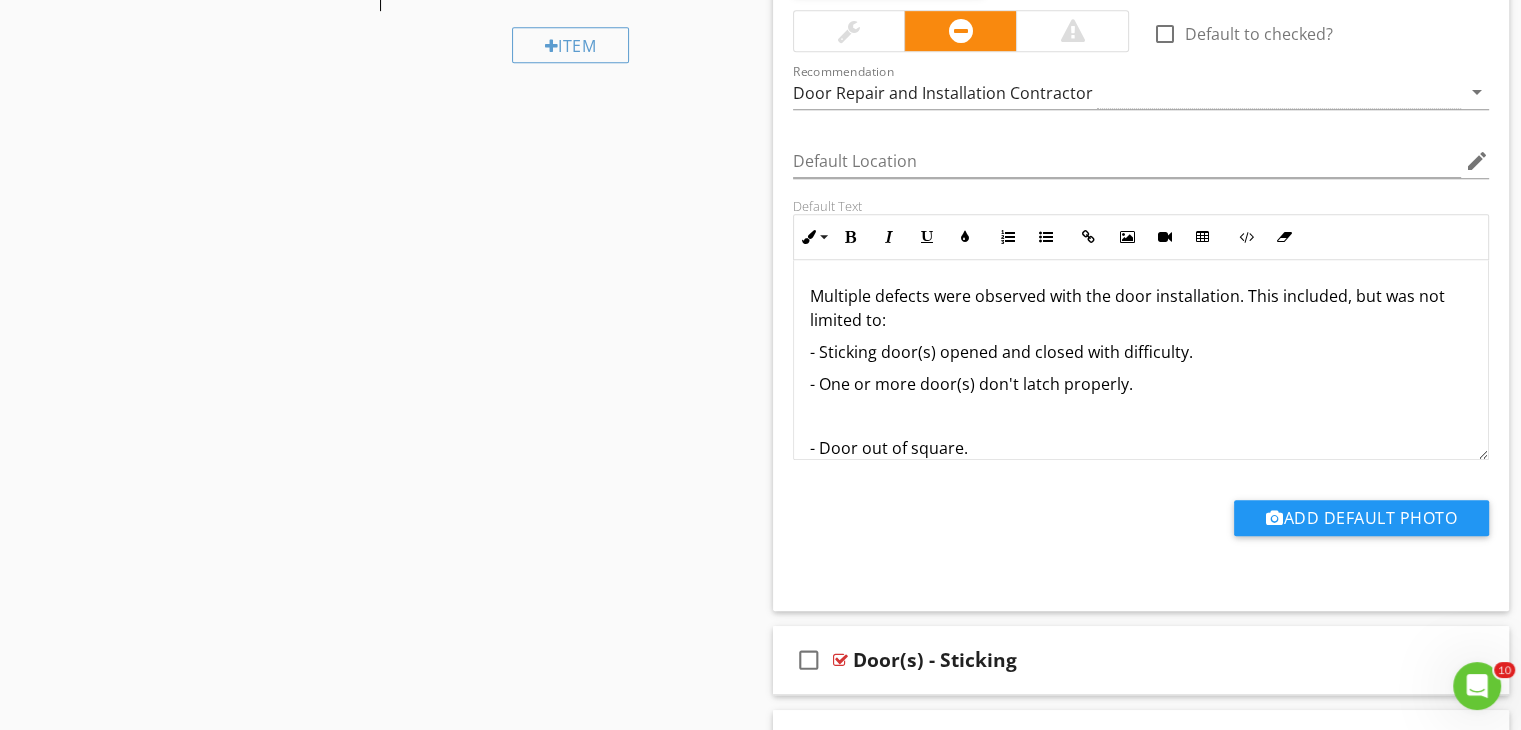 type 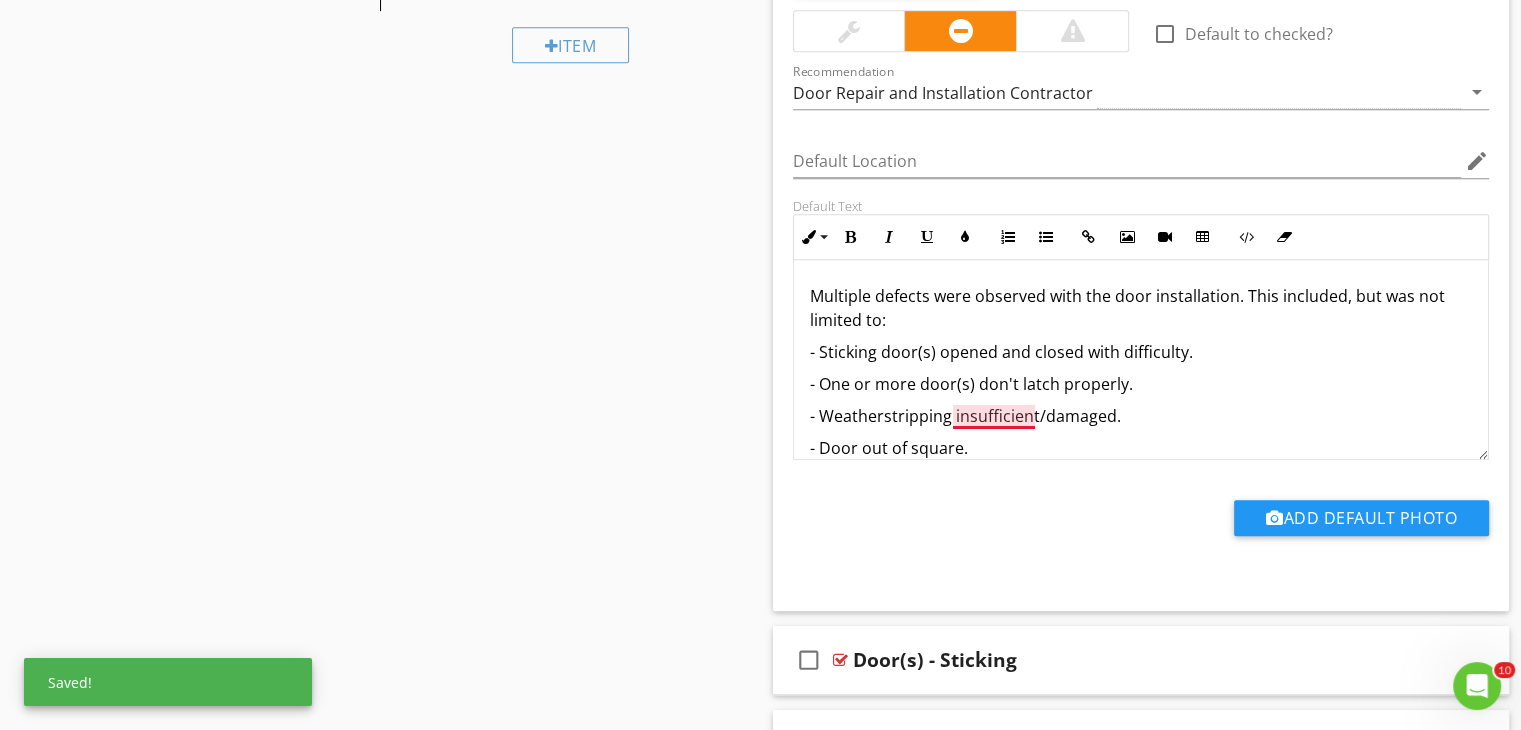 click on "- Weatherstripping insufficient/damaged." at bounding box center (1141, 416) 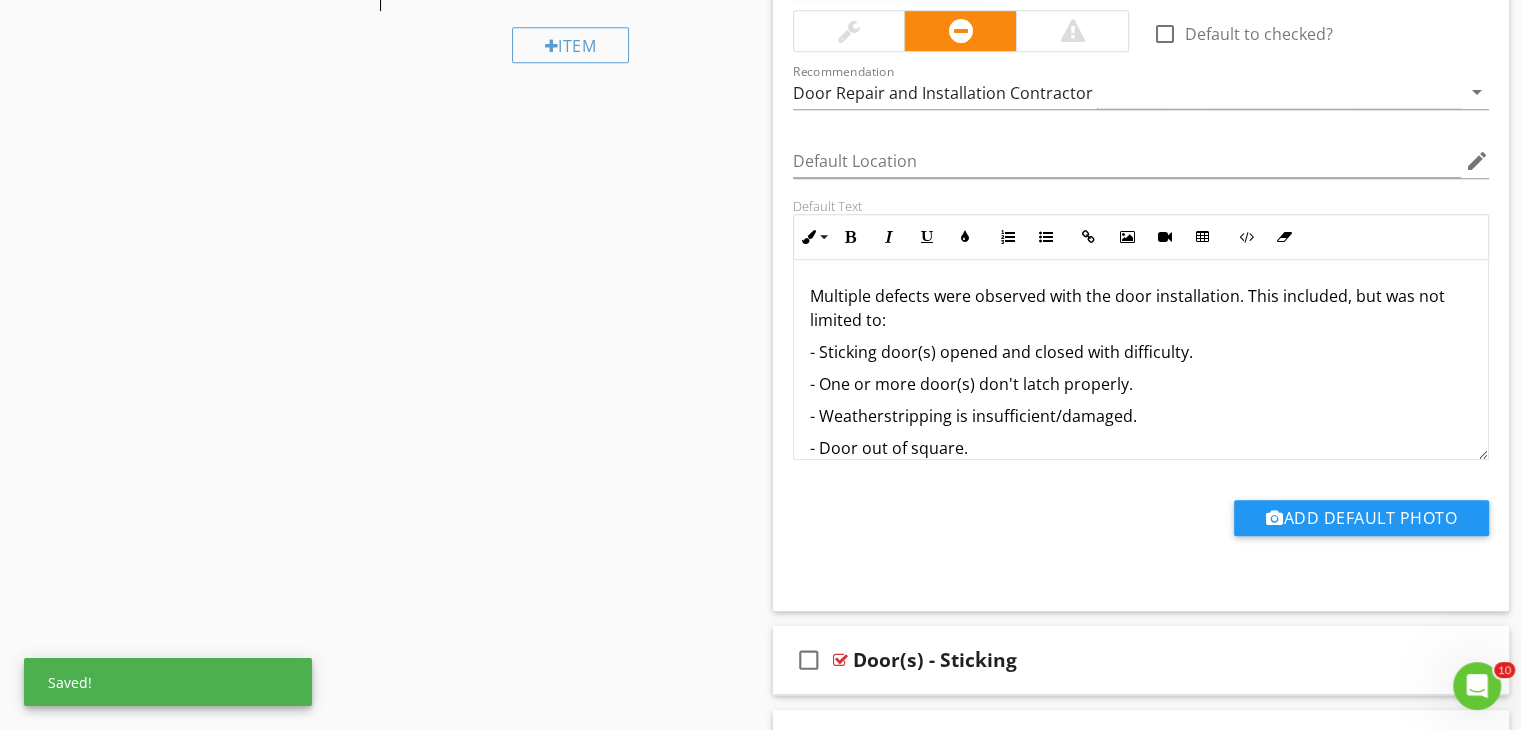 click on "Add Default Photo" at bounding box center (1141, 515) 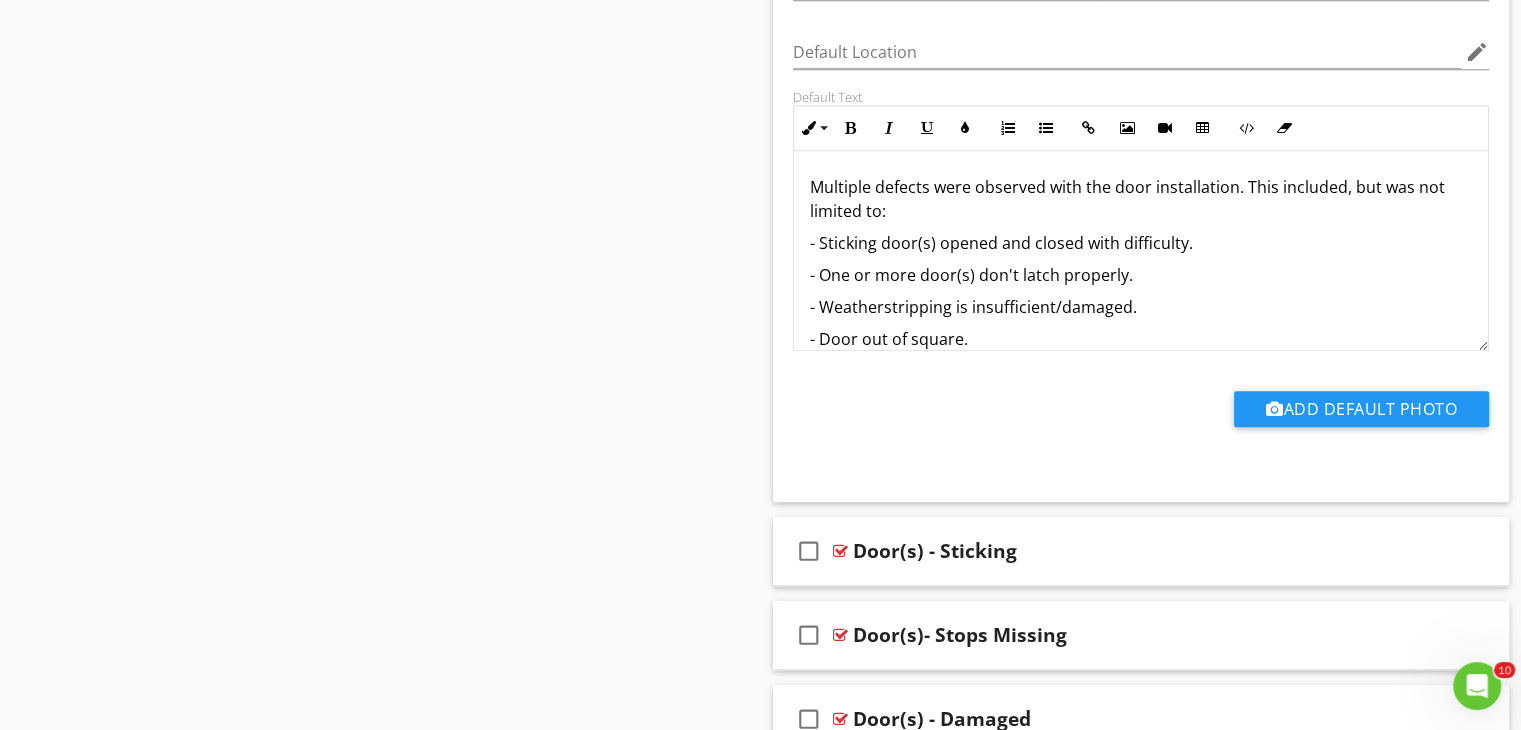 scroll, scrollTop: 1300, scrollLeft: 0, axis: vertical 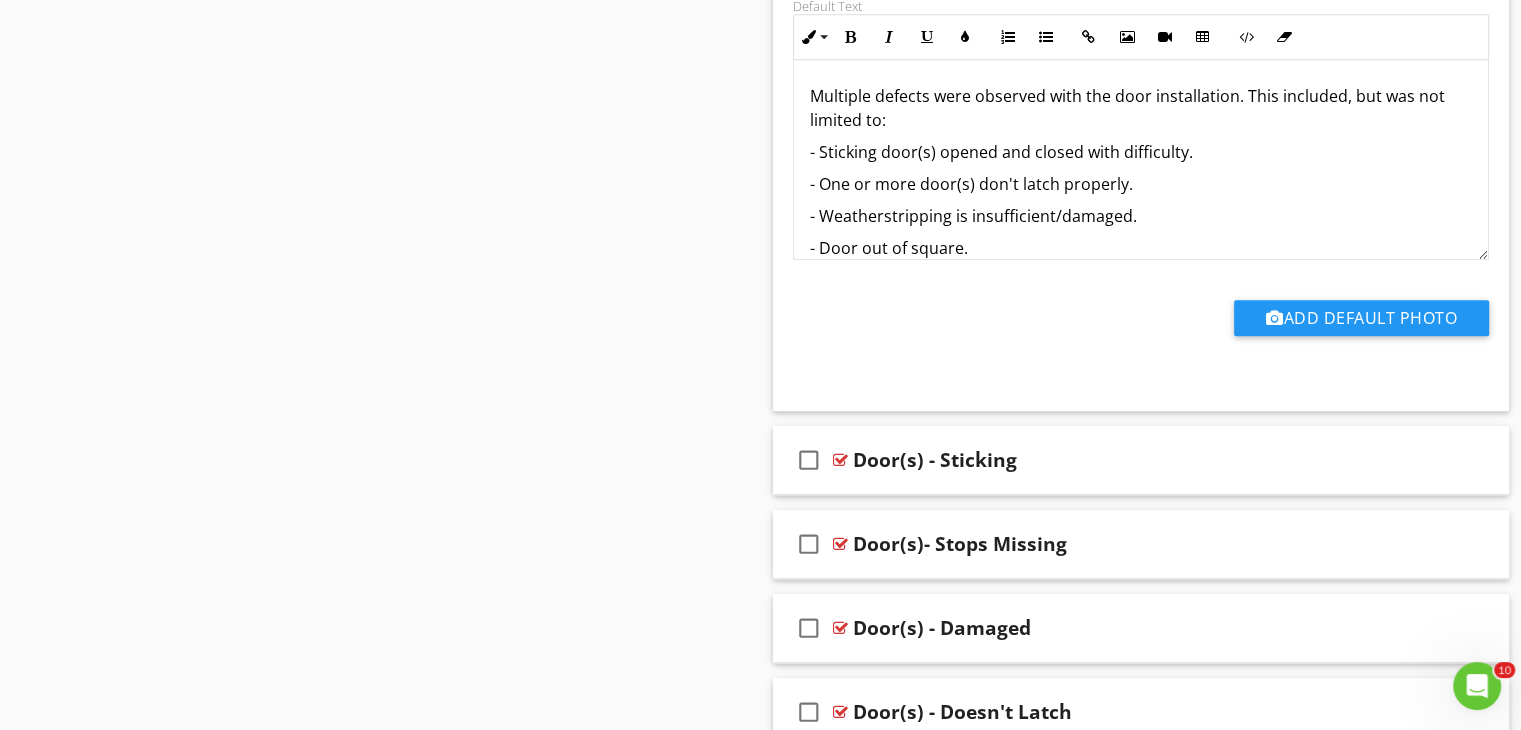 click on "check_box_outline_blank
Doors - Multiple Defects
Edit Using AI
check_box_outline_blank Default to checked?           Recommendation Door Repair and Installation Contractor arrow_drop_down   Default Location edit       Default Text   Inline Style XLarge Large Normal Small Light Small/Light Bold Italic Underline Colors Ordered List Unordered List Insert Link Insert Image Insert Video Insert Table Code View Clear Formatting Multiple defects were observed with the door installation. This included, but was not limited to: - Sticking door(s) opened and closed with difficulty. - One or more door(s) don't latch properly.  - Weatherstripping is insufficient/damaged. - Door out of square. - One or more doors have missing or loose hardware. - There are one or more doors around this home that have moisture damage.  - The doors of this home are swinging open or closing on their own. - There is one or more doors that are missing in this home." at bounding box center (1141, 5290) 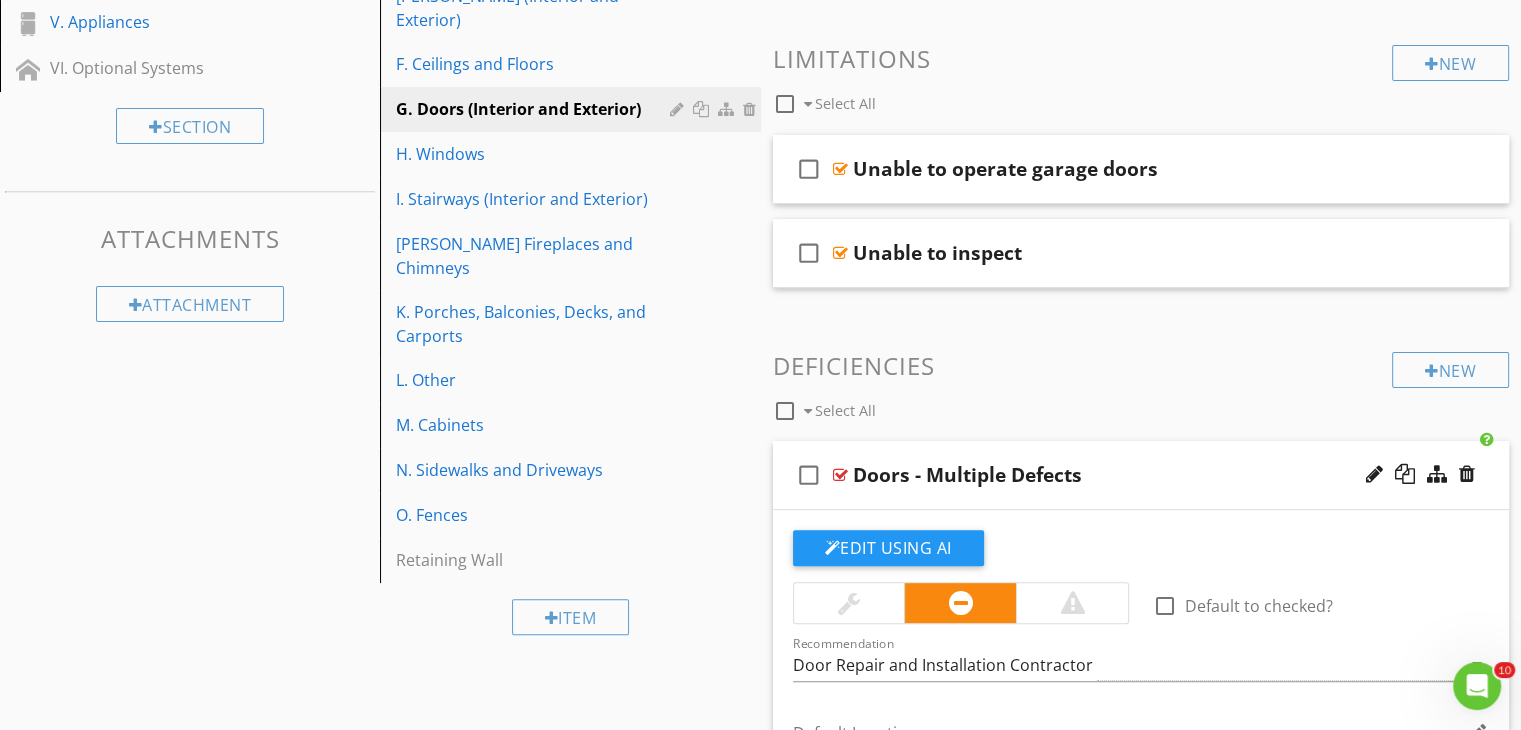 scroll, scrollTop: 100, scrollLeft: 0, axis: vertical 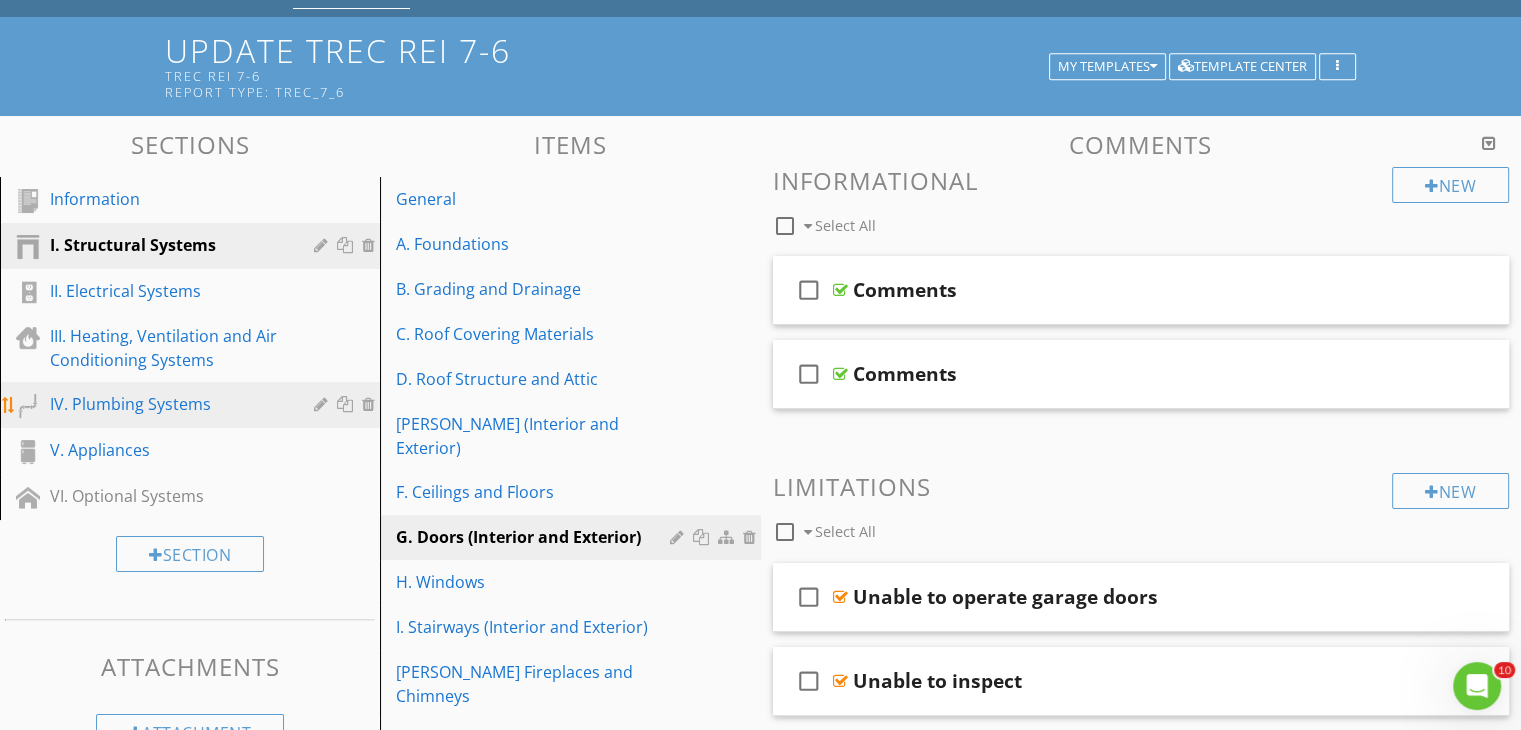 click on "IV. Plumbing Systems" at bounding box center [167, 404] 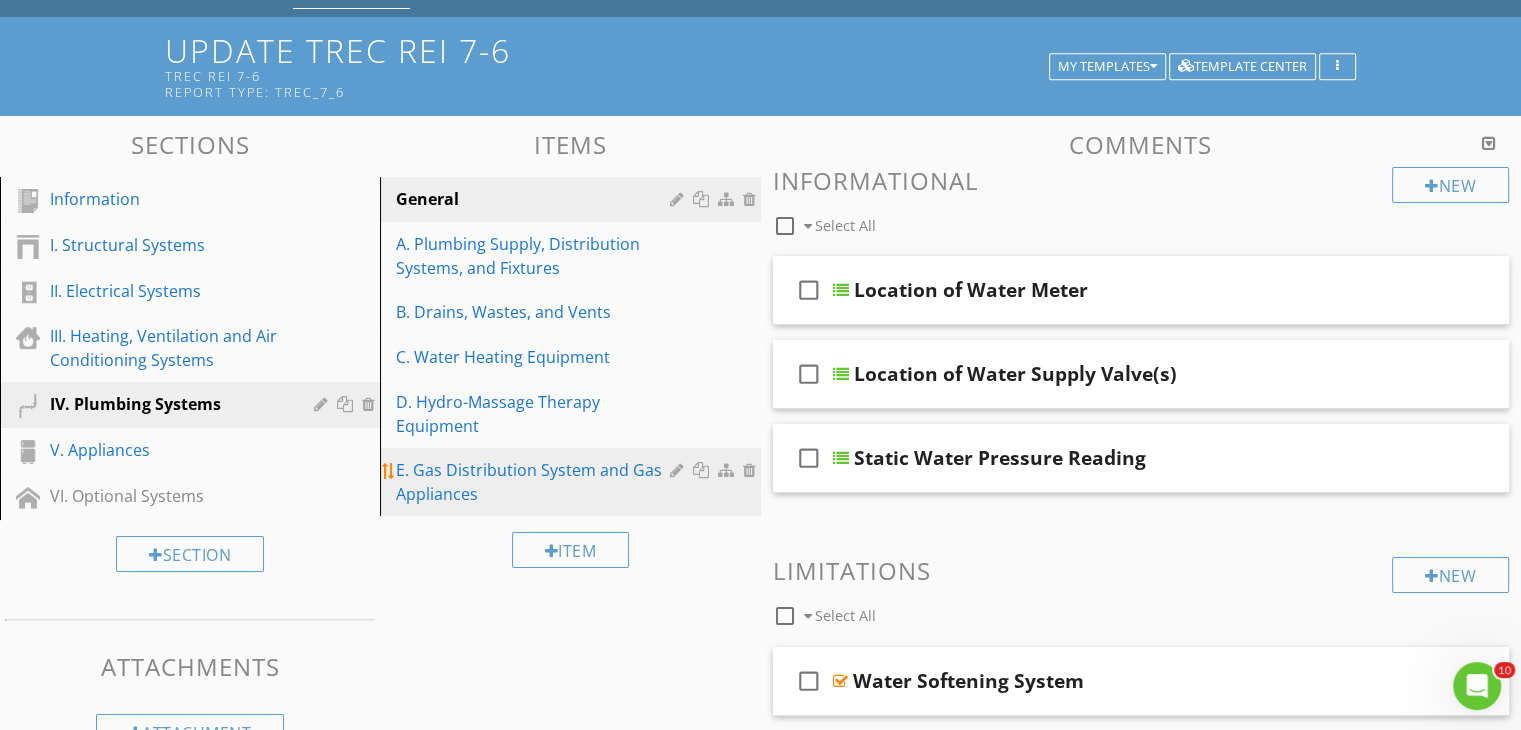 click on "E. Gas Distribution System and Gas Appliances" at bounding box center [535, 482] 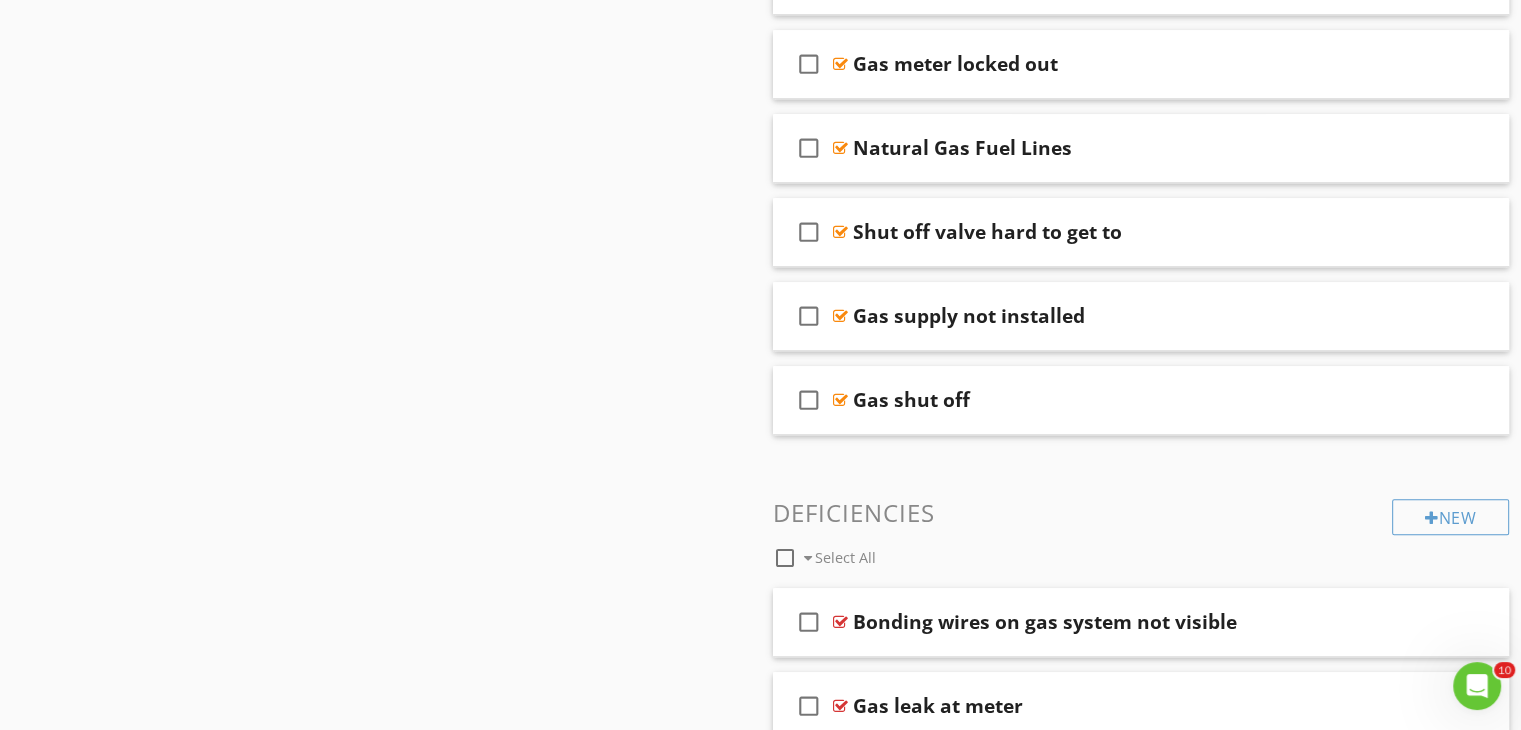 scroll, scrollTop: 1300, scrollLeft: 0, axis: vertical 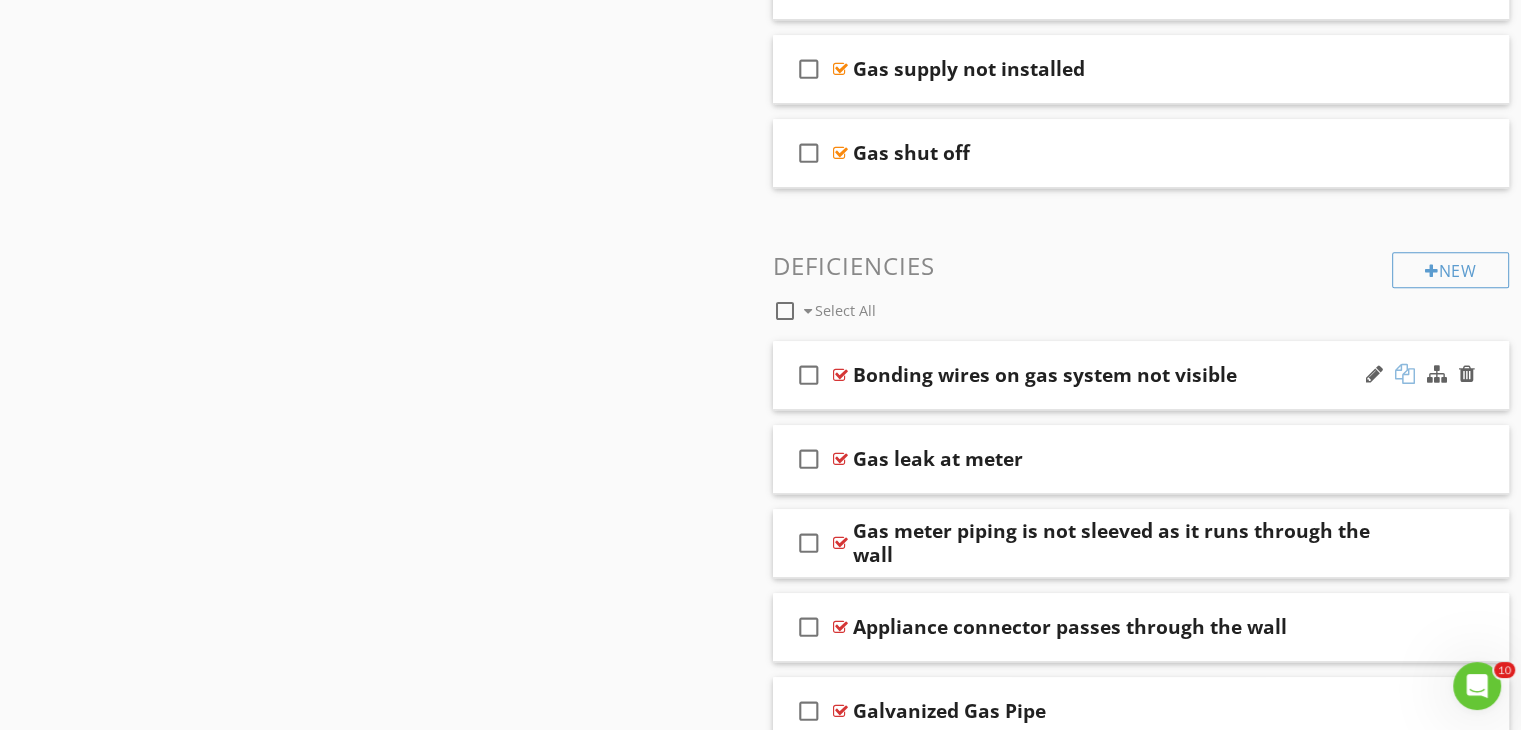 click at bounding box center (1405, 374) 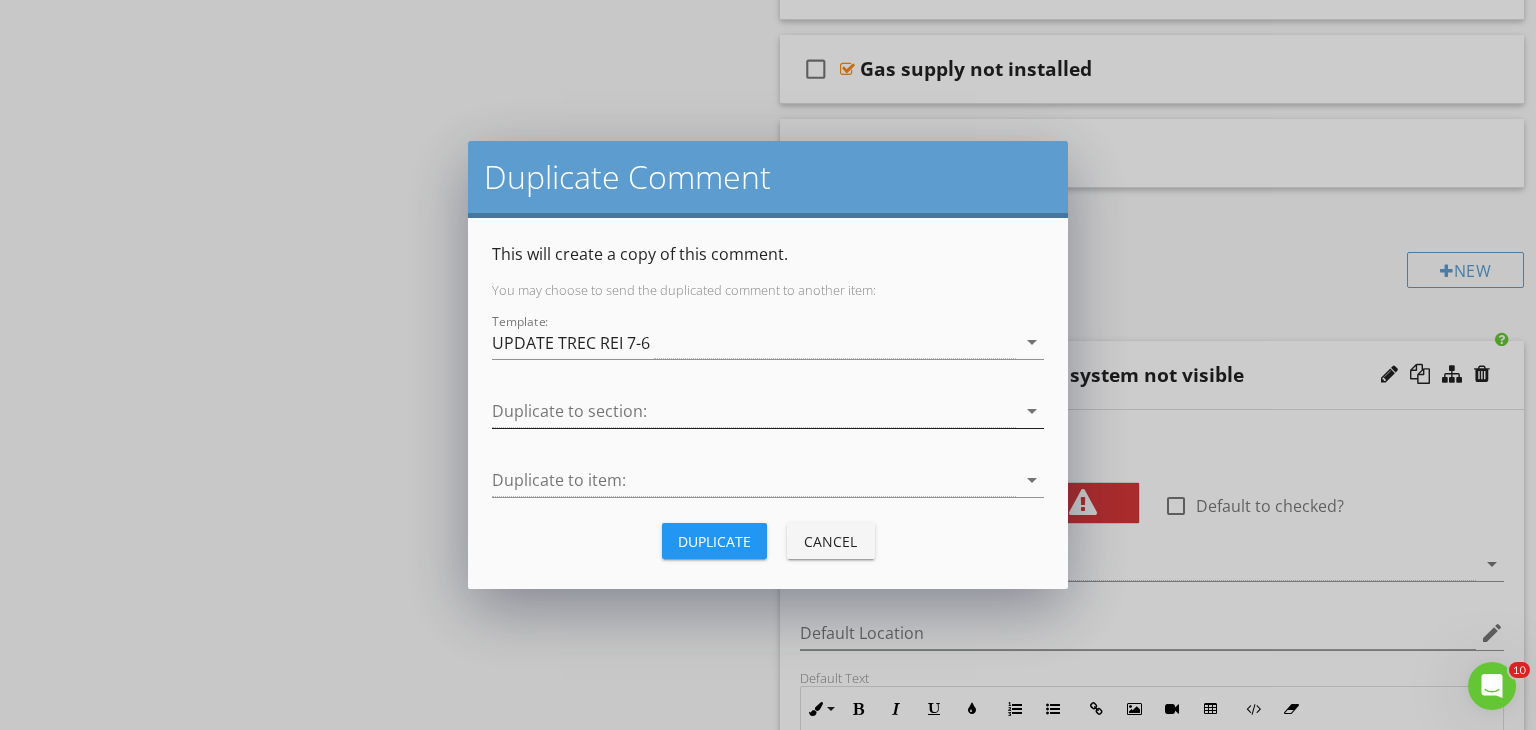 click at bounding box center (754, 411) 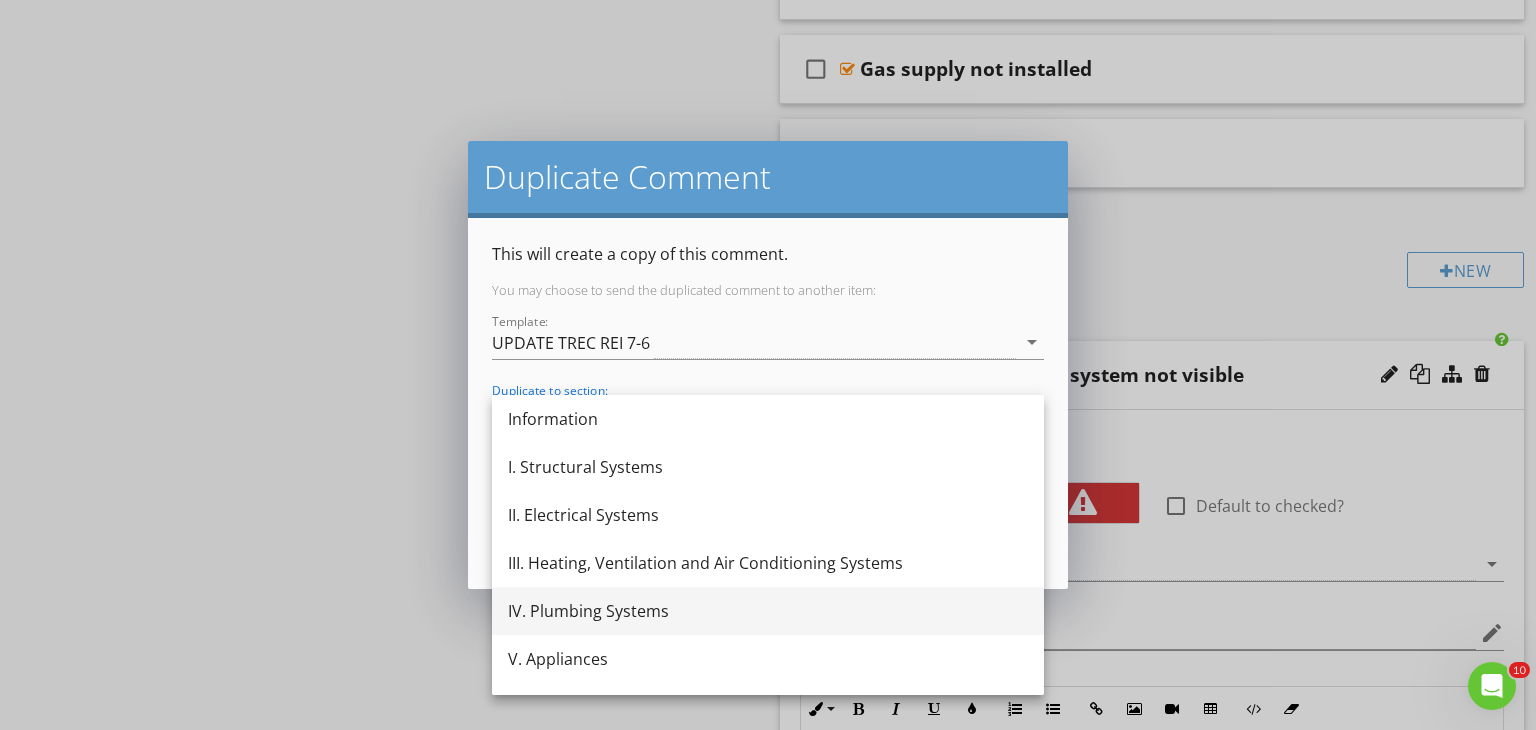 click on "IV. Plumbing Systems" at bounding box center [768, 611] 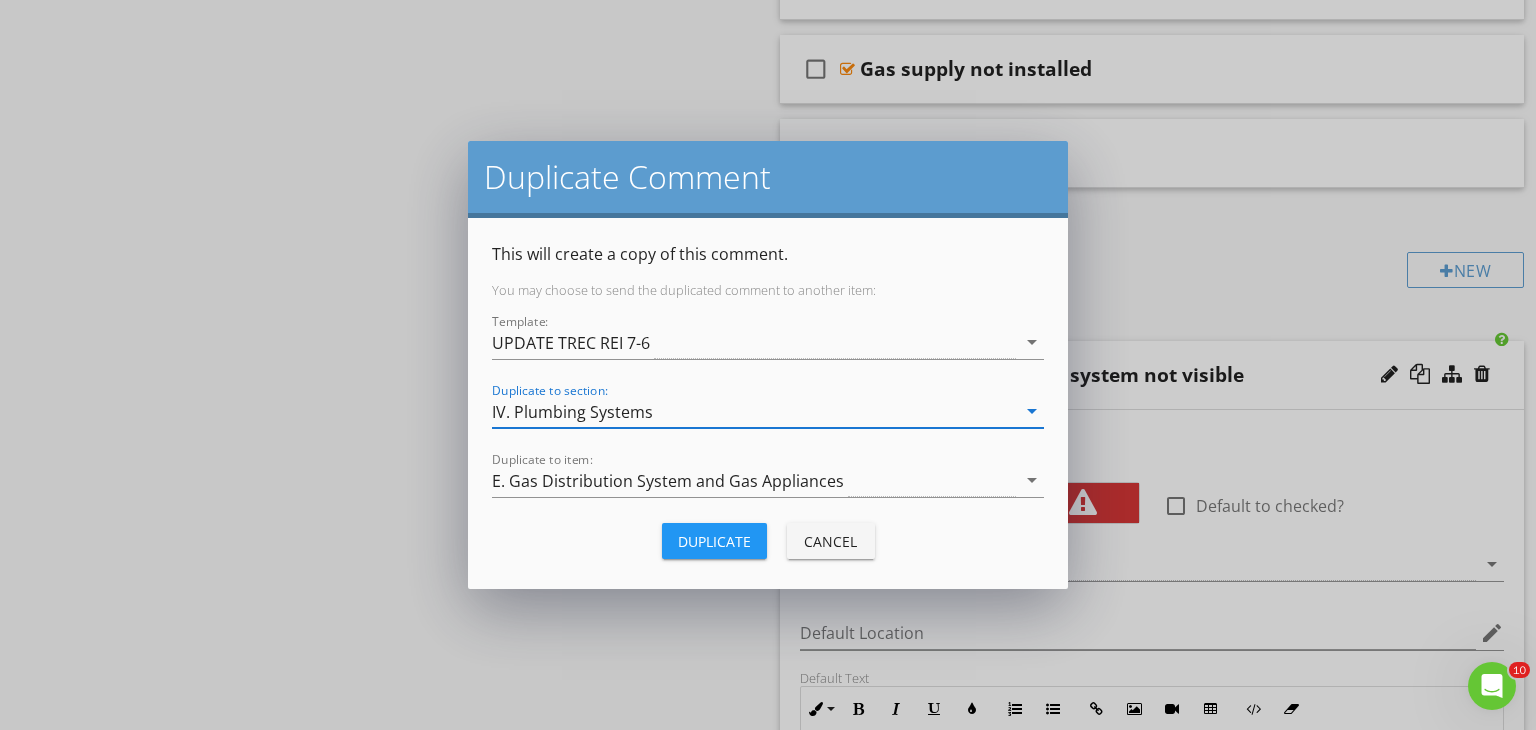click on "Duplicate" at bounding box center [714, 541] 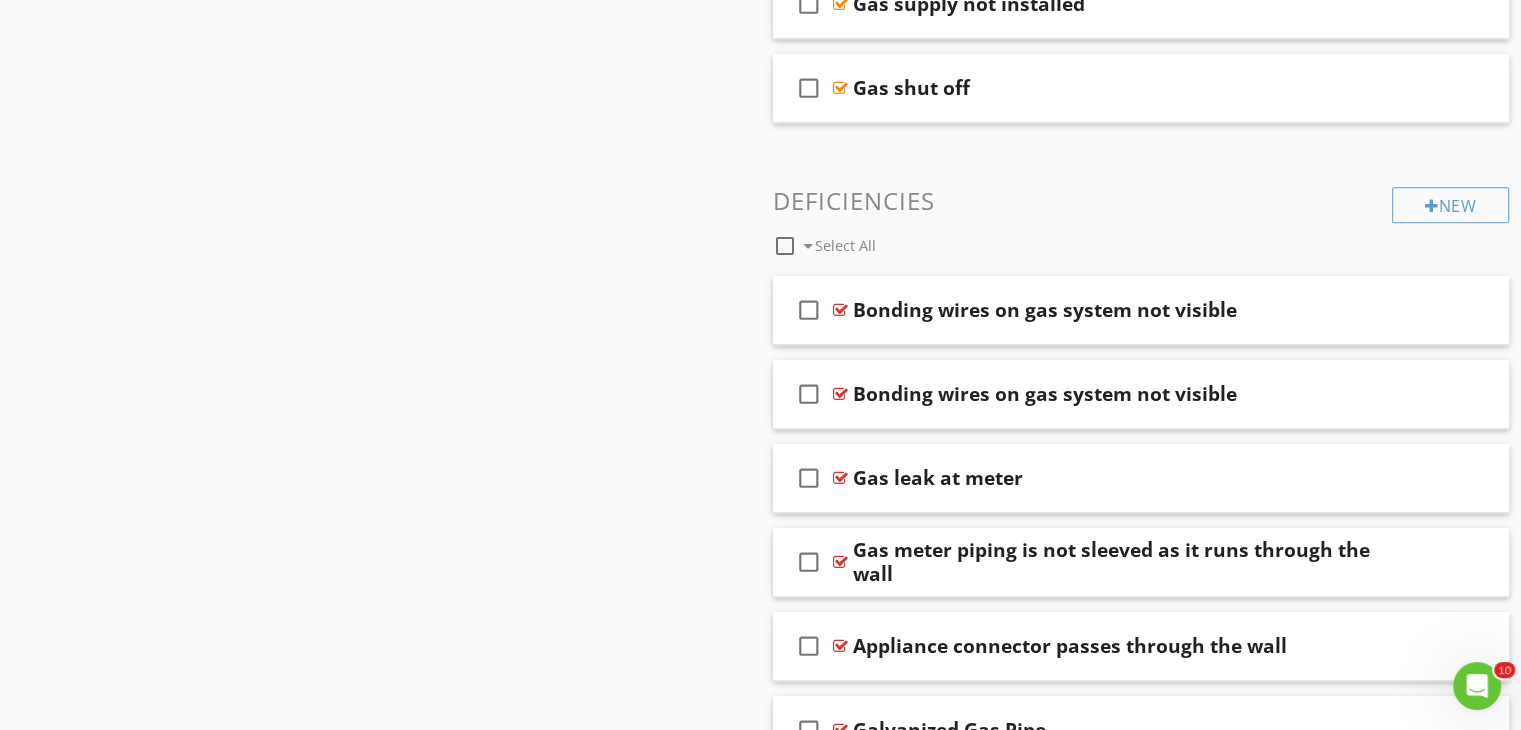 scroll, scrollTop: 1400, scrollLeft: 0, axis: vertical 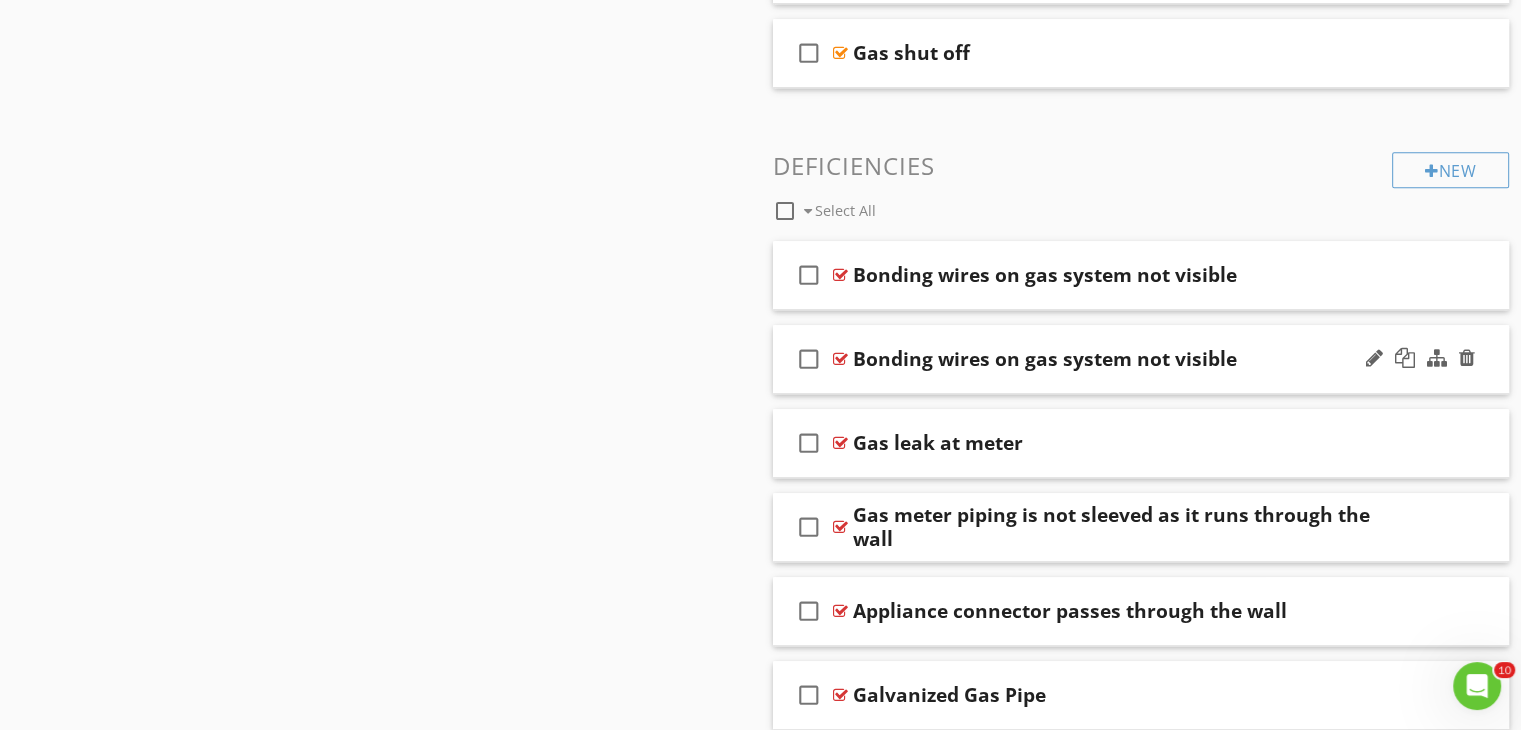 click on "Bonding wires on gas system not visible" at bounding box center [1045, 359] 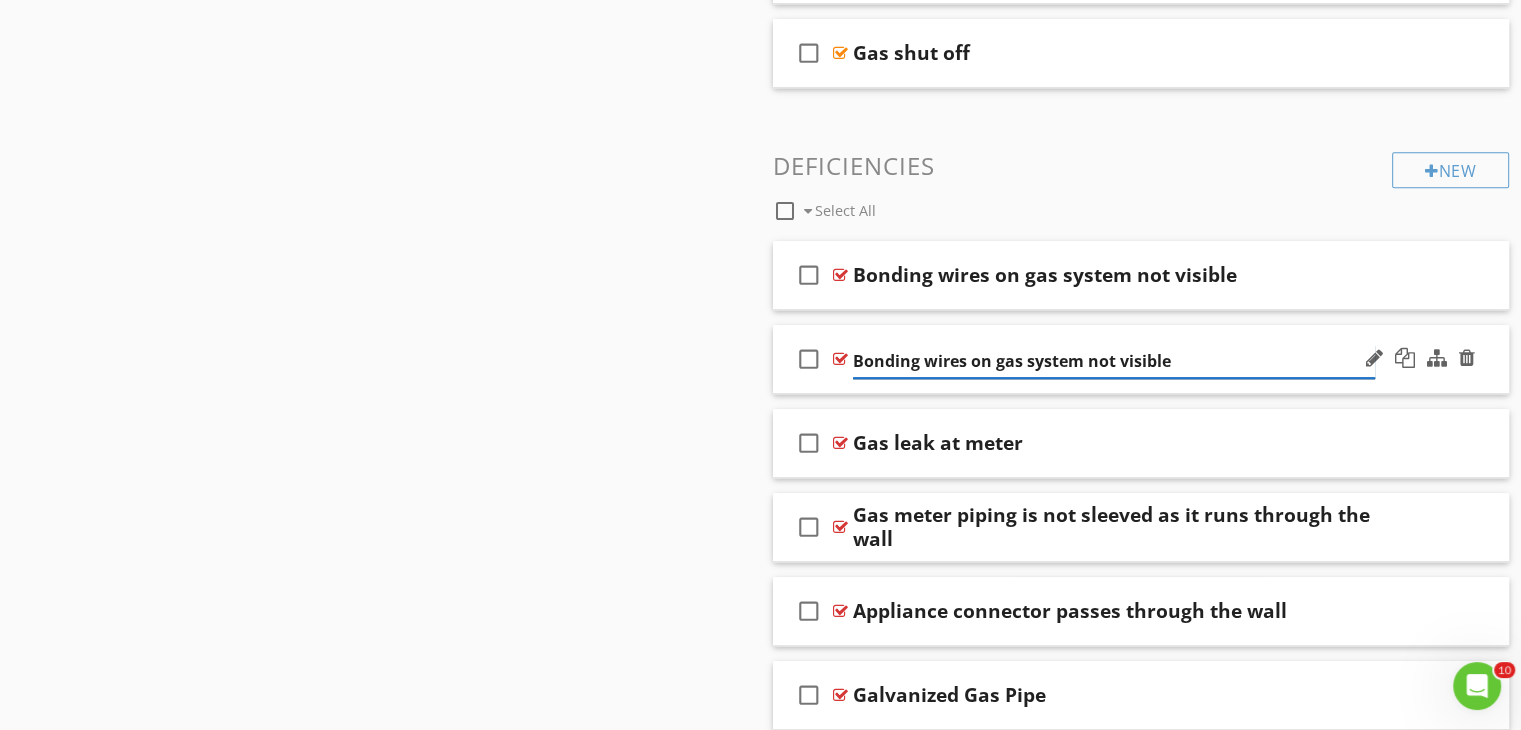 click on "Bonding wires on gas system not visible" at bounding box center (1114, 361) 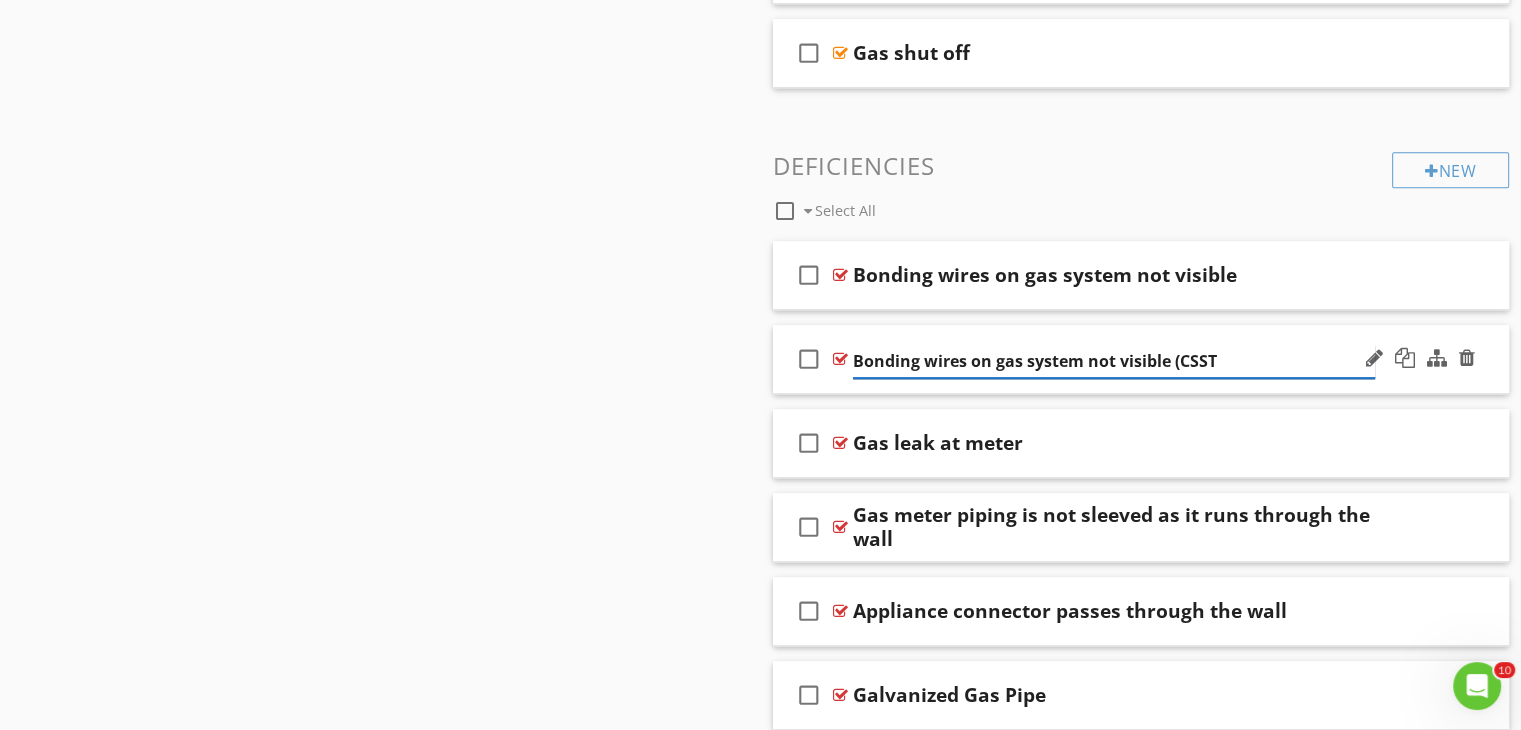 type on "Bonding wires on gas system not visible (CSST)" 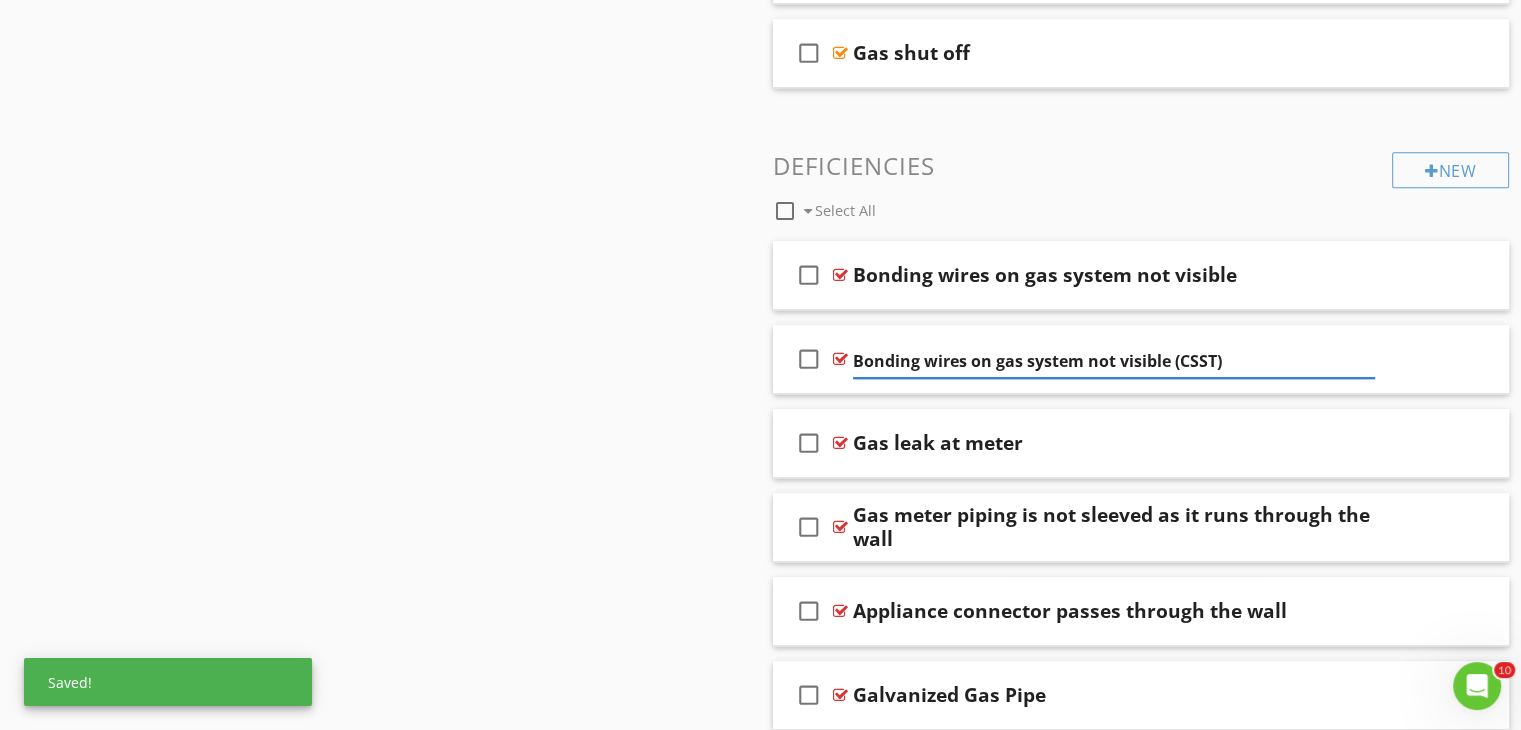 click on "check_box_outline_blank
Bonding wires on gas system not visible
check_box_outline_blank         Bonding wires on gas system not visible (CSST)           check_box_outline_blank
Gas leak at meter
check_box_outline_blank
Gas meter piping is not sleeved as it runs through the wall
check_box_outline_blank
Appliance connector passes through the wall
check_box_outline_blank
Galvanized Gas Pipe
check_box_outline_blank
CSST
check_box_outline_blank
CSST exposed
check_box_outline_blank
CSST sheathing too far back
check_box_outline_blank
CSST running under home
check_box_outline_blank
C.S.S.T. Needs support" at bounding box center [1141, 1283] 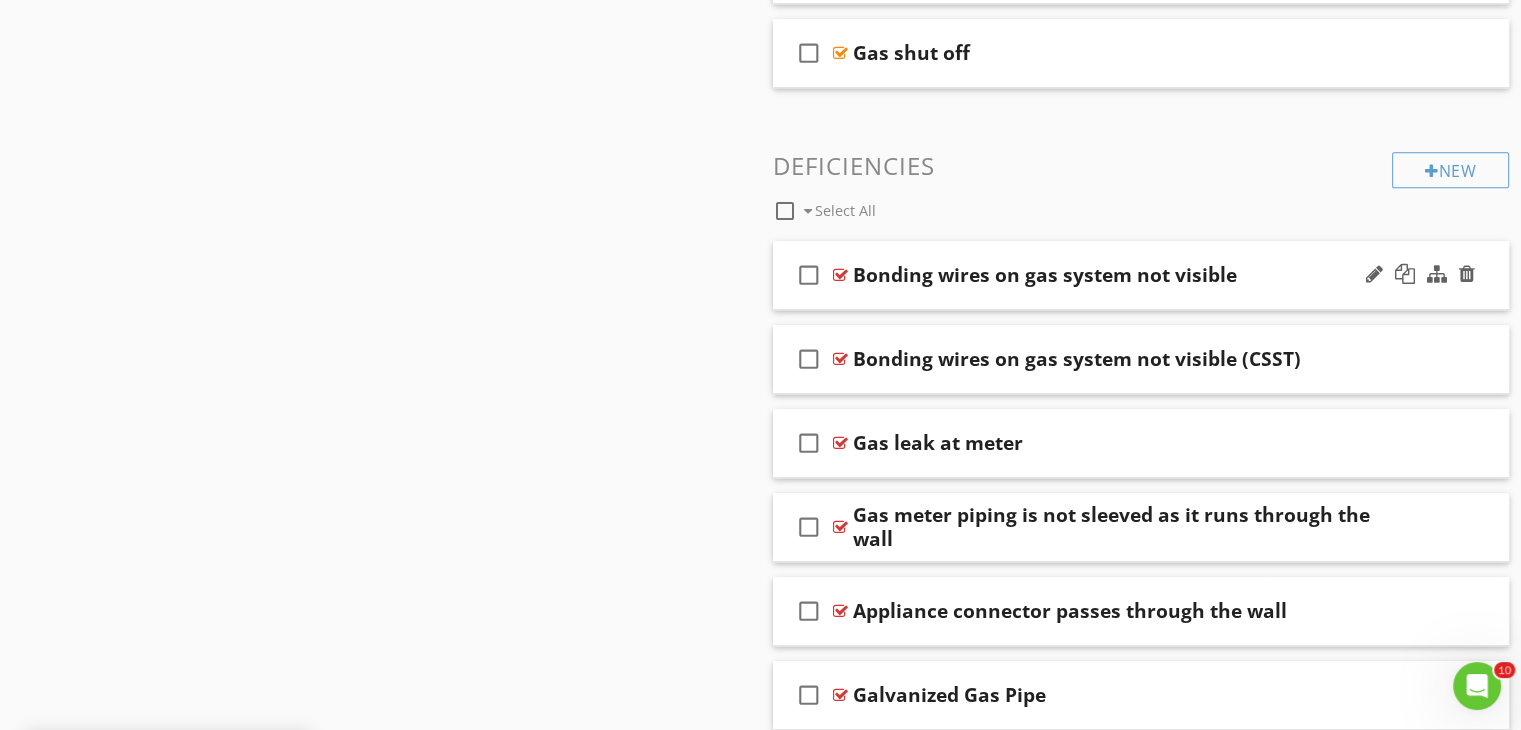 click on "Bonding wires on gas system not visible" at bounding box center (1045, 275) 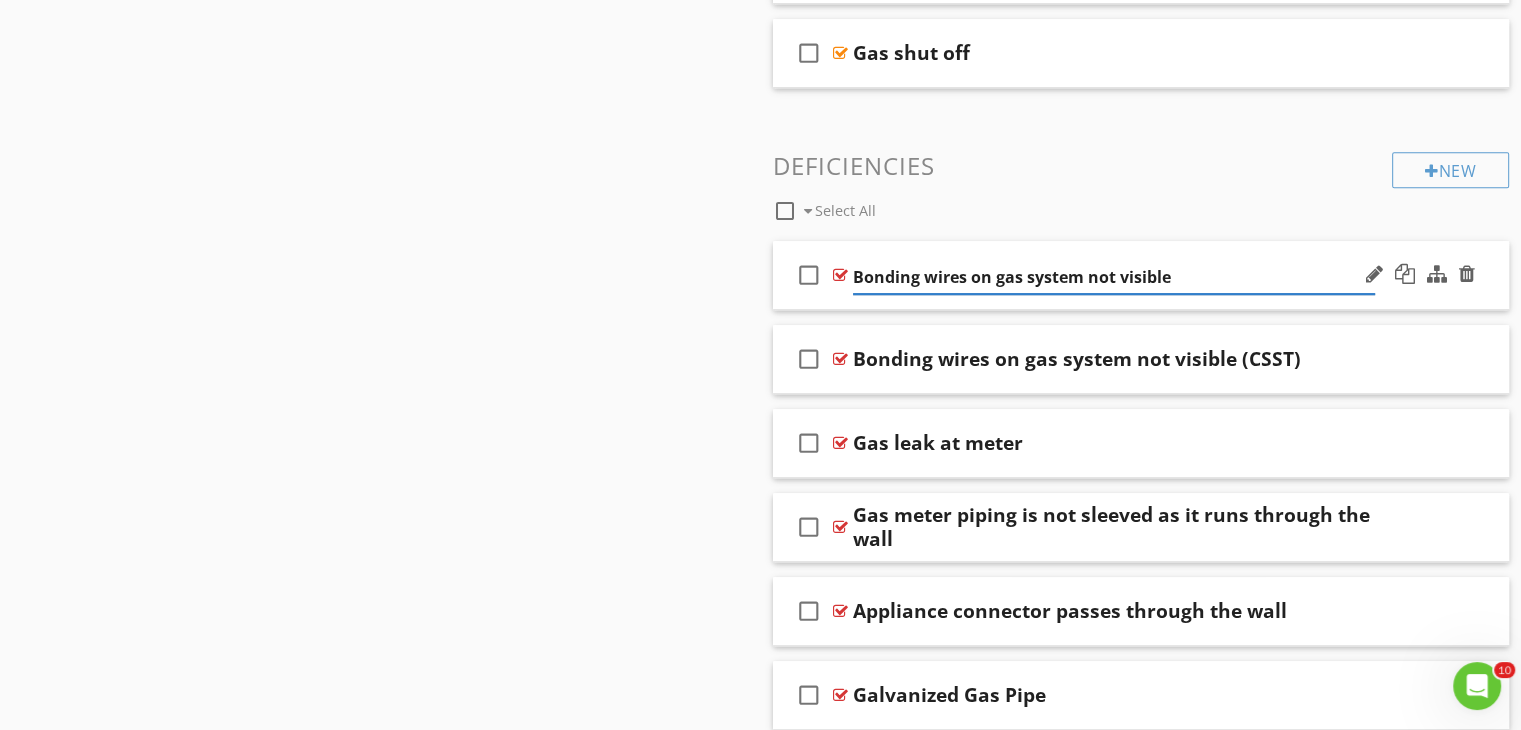 click at bounding box center [840, 275] 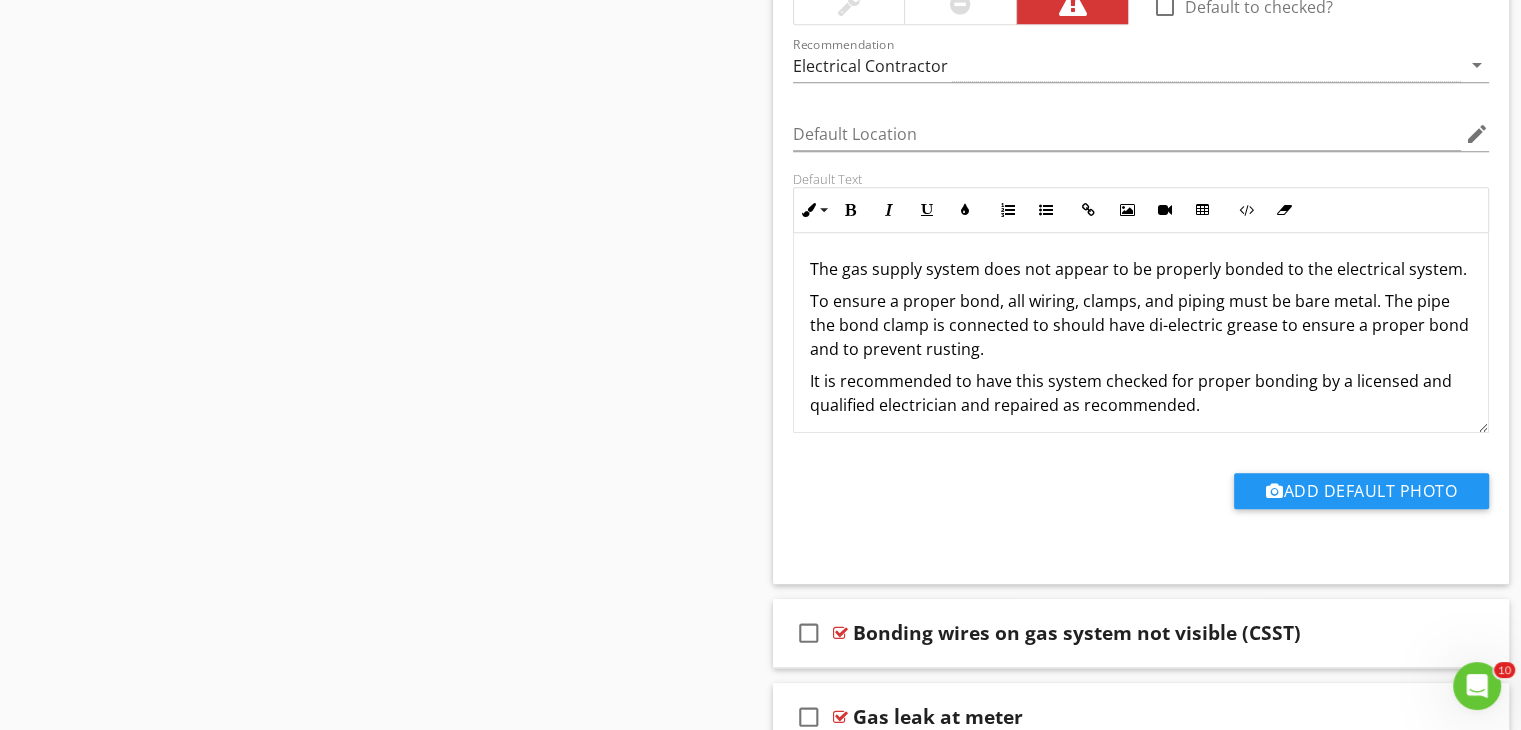 scroll, scrollTop: 1800, scrollLeft: 0, axis: vertical 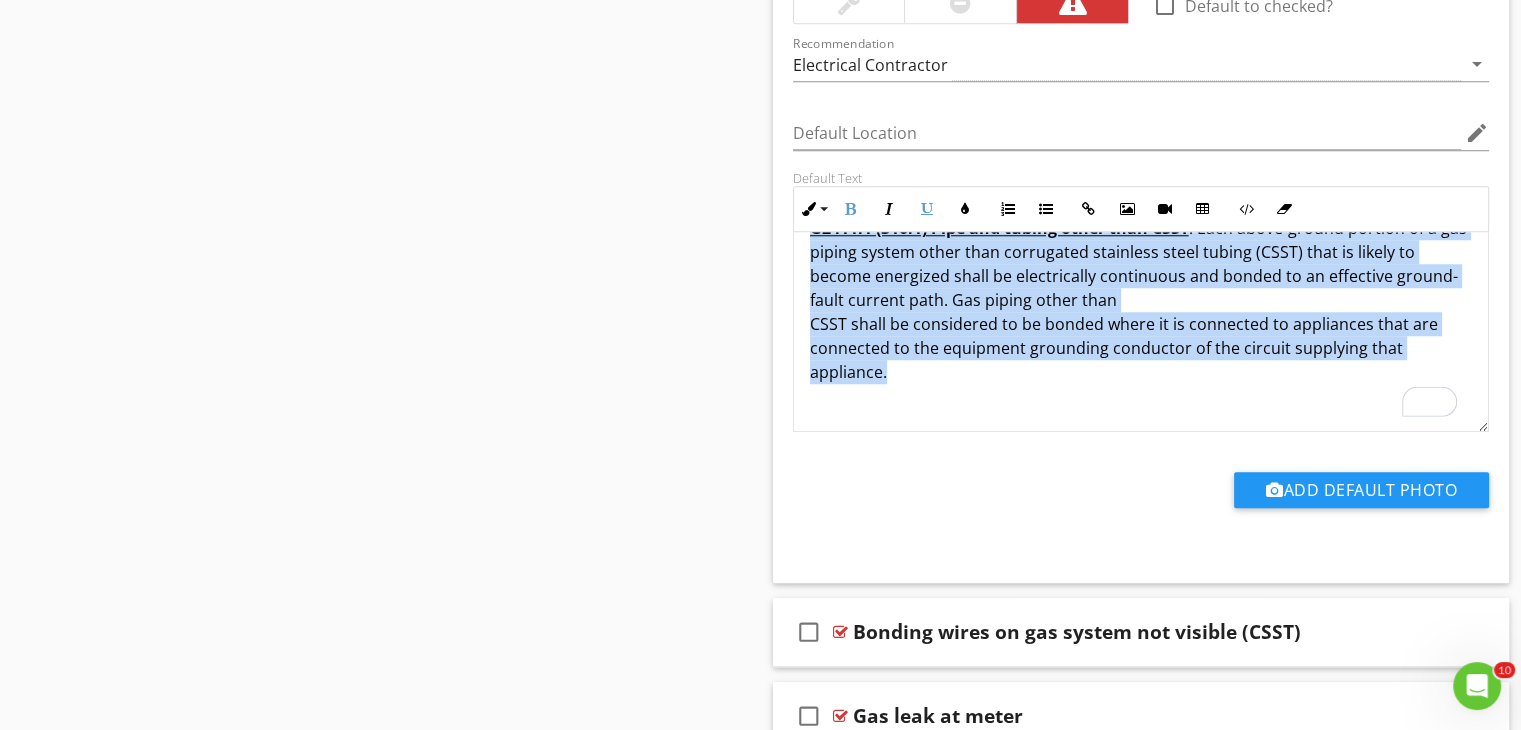 drag, startPoint x: 804, startPoint y: 282, endPoint x: 1143, endPoint y: 392, distance: 356.40005 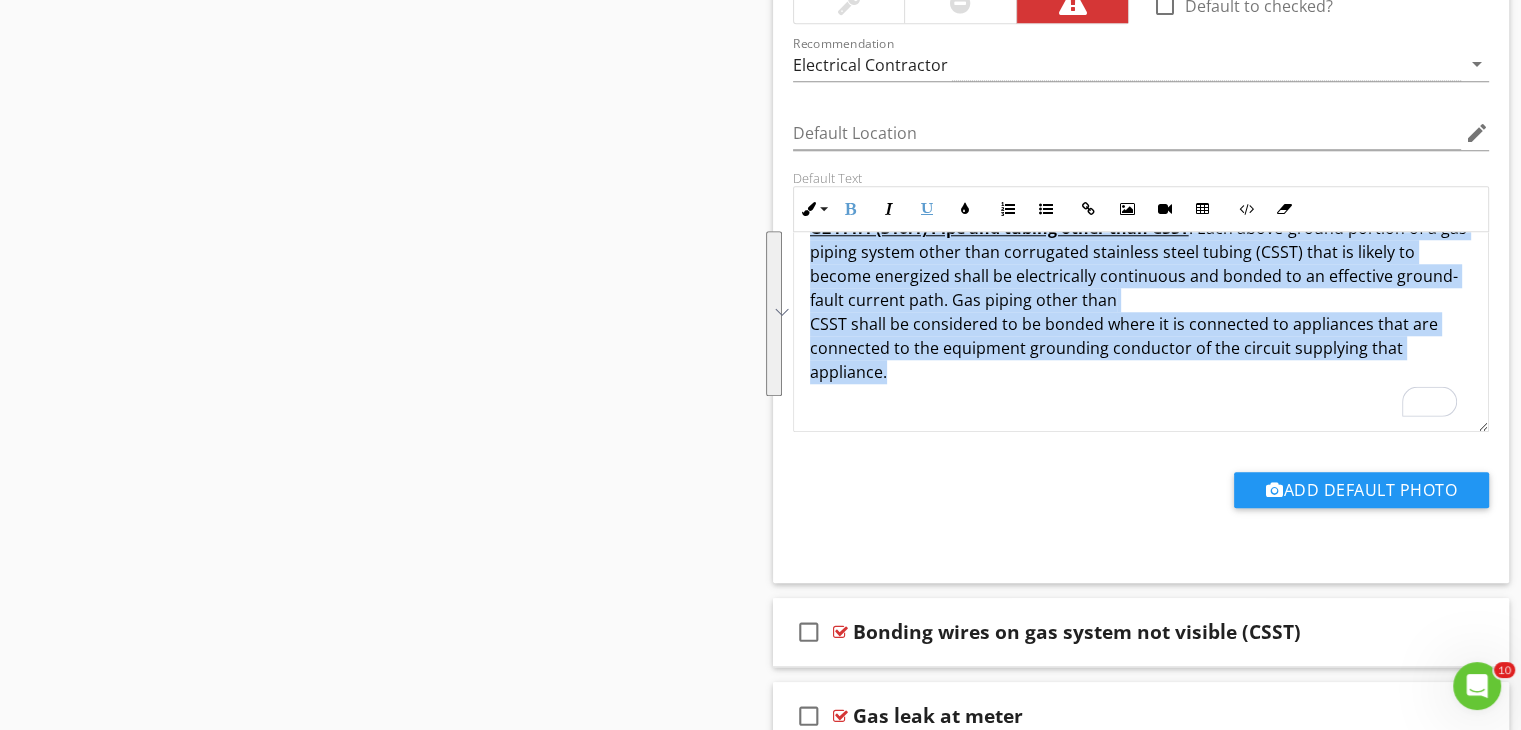 scroll, scrollTop: 96, scrollLeft: 0, axis: vertical 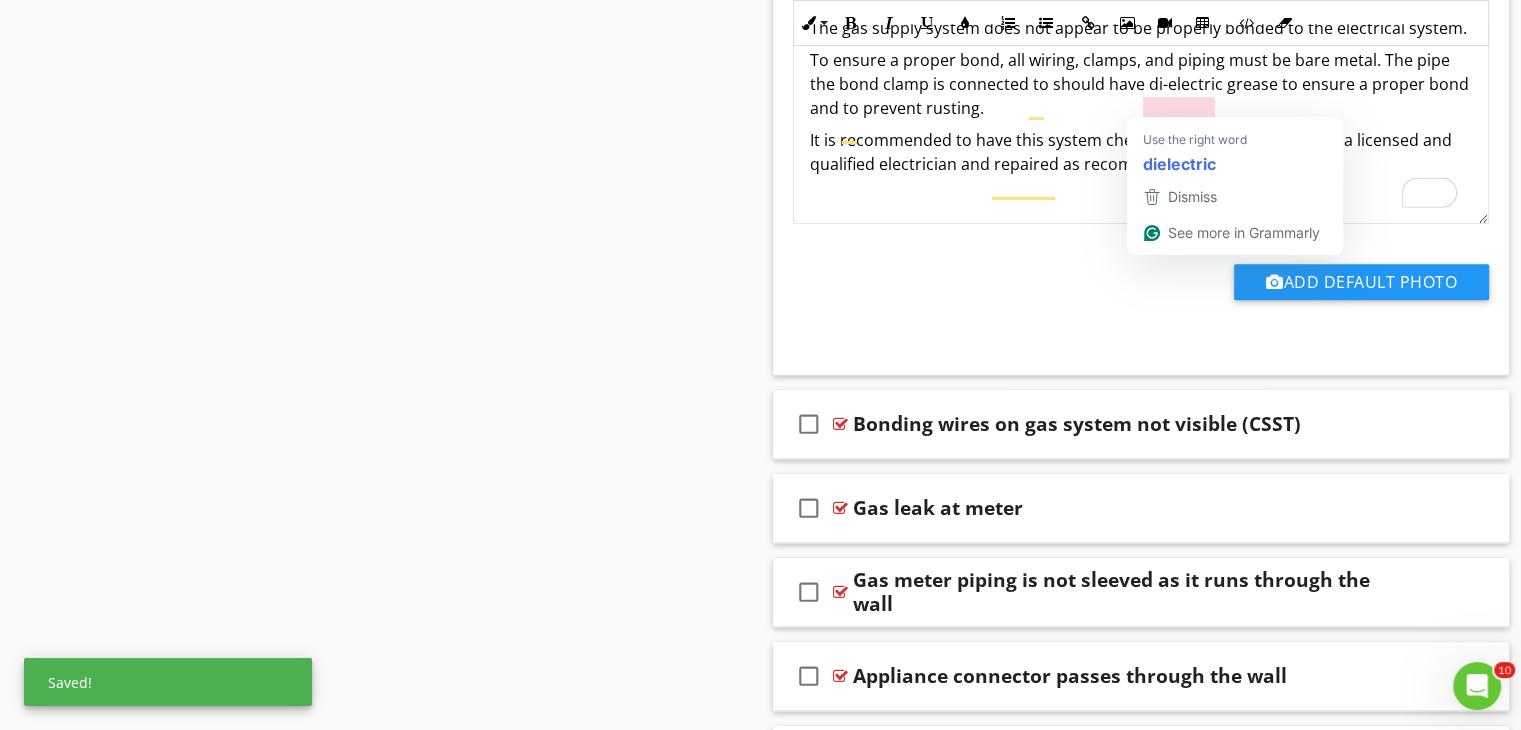 click on "To ensure a proper bond, all wiring, clamps, and piping must be bare metal. The pipe the bond clamp is connected to should have di-electric grease to ensure a proper bond and to prevent rusting." at bounding box center [1141, 84] 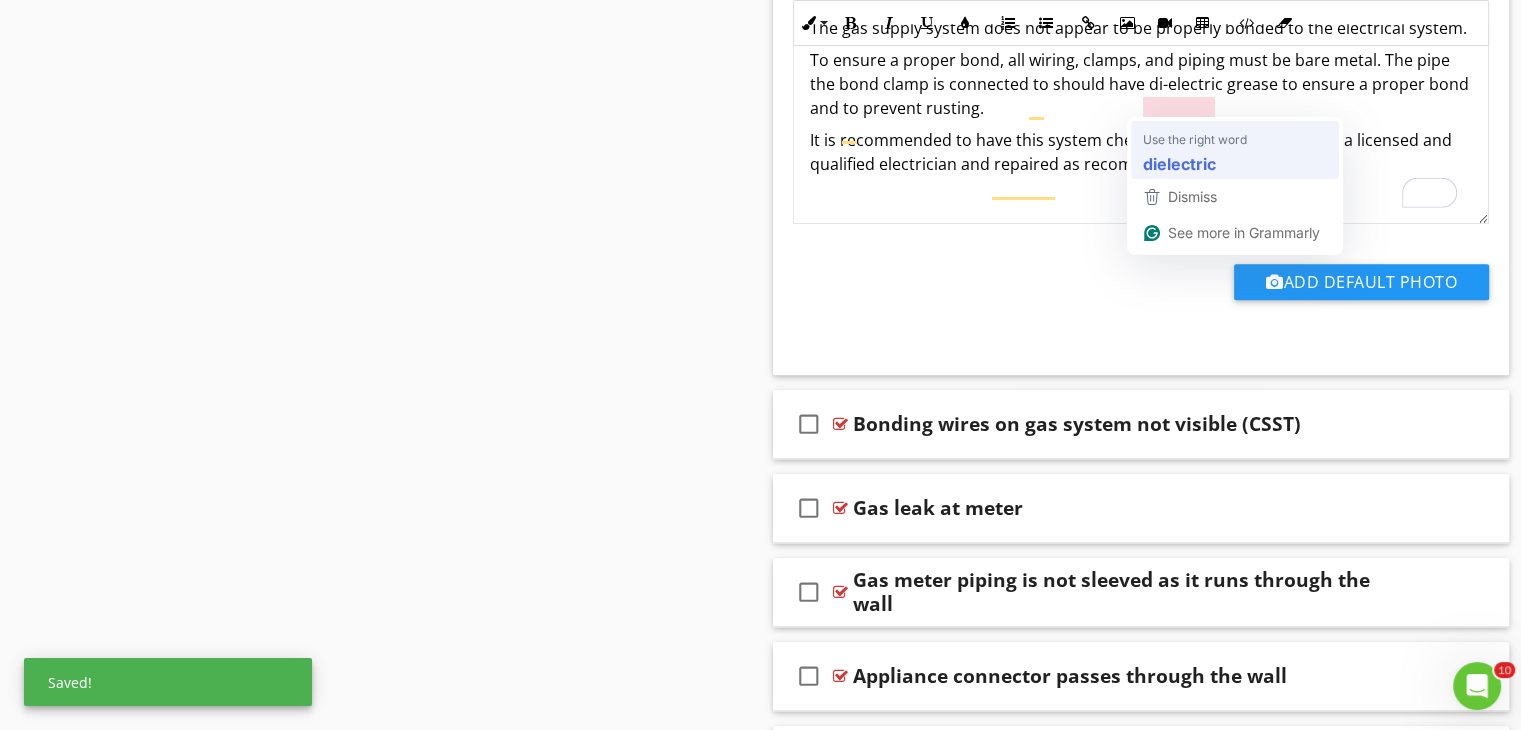 type 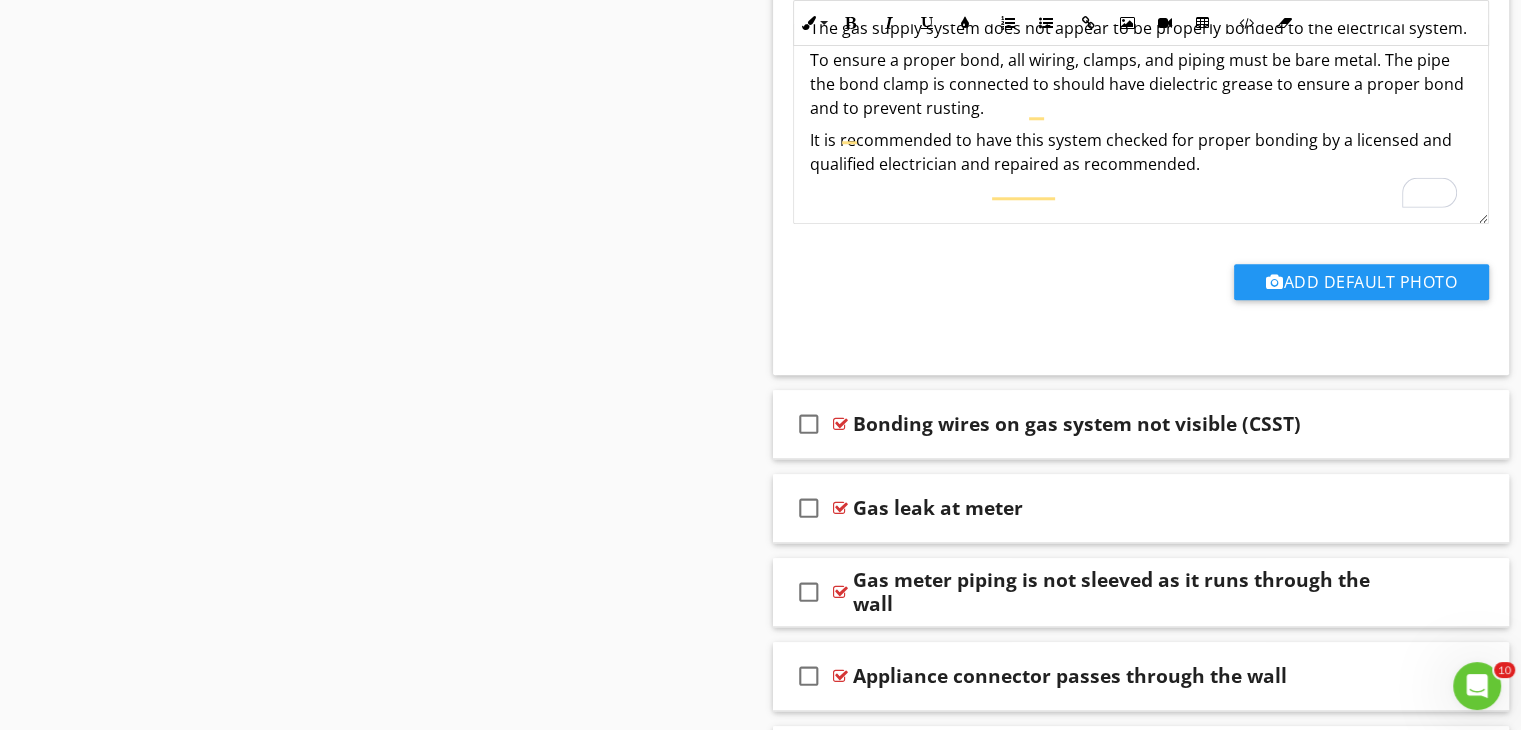 scroll, scrollTop: 0, scrollLeft: 0, axis: both 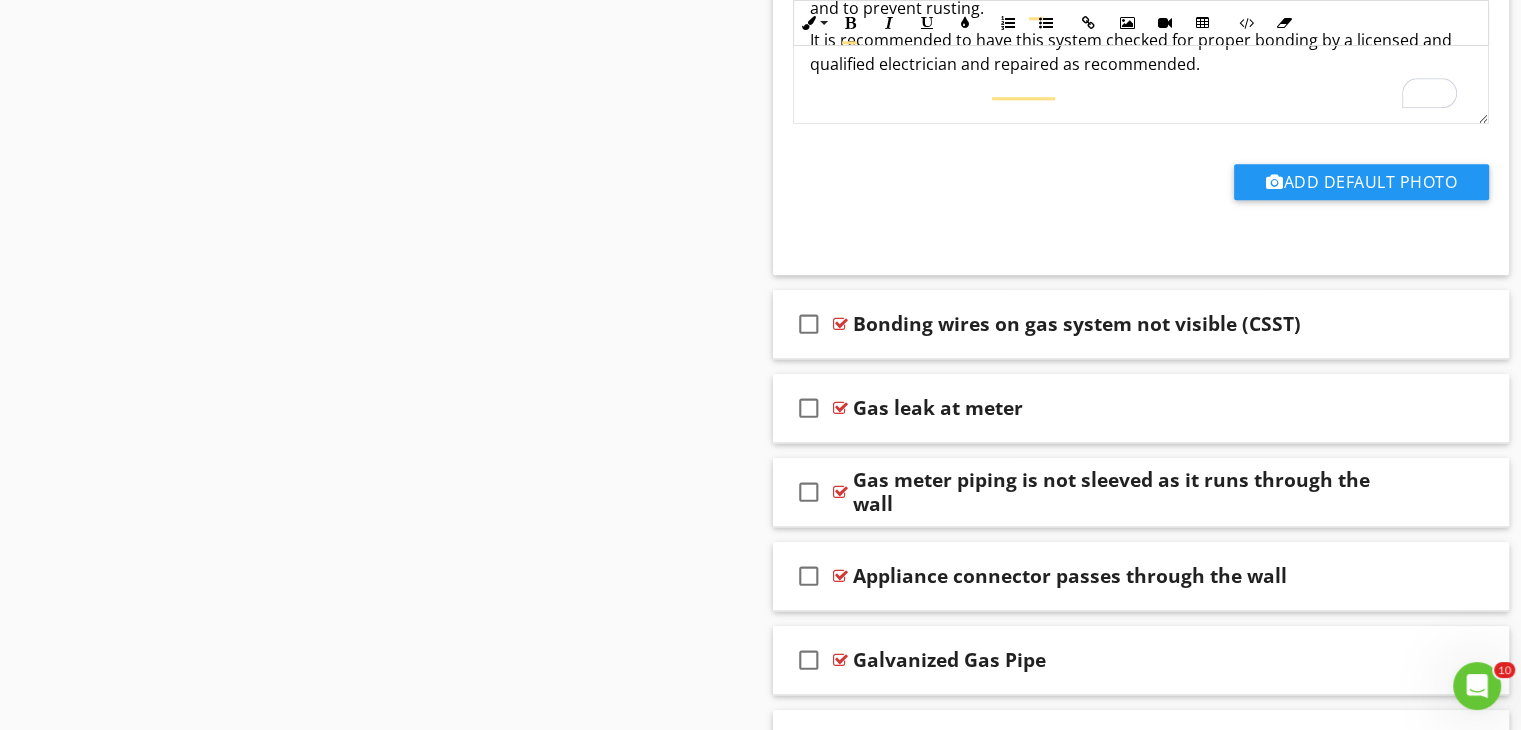 click on "check_box_outline_blank
Bonding wires on gas system not visible
Edit Using AI
check_box_outline_blank Default to checked?           Recommendation Electrical Contractor arrow_drop_down   Default Location edit       Default Text   Inline Style XLarge Large Normal Small Light Small/Light Bold Italic Underline Colors Ordered List Unordered List Insert Link Insert Image Insert Video Insert Table Code View Clear Formatting The gas supply system does not appear to be properly bonded to the electrical system.   To ensure a proper bond, all wiring, clamps, and piping must be bare metal. The pipe the bond clamp is connected to should have dielectric grease to ensure a proper bond and to prevent rusting.   It is recommended to have this system checked for proper bonding by a licensed and qualified electrician and repaired as recommended. Enter text here
Add Default Photo
check_box_outline_blank" at bounding box center (1141, 912) 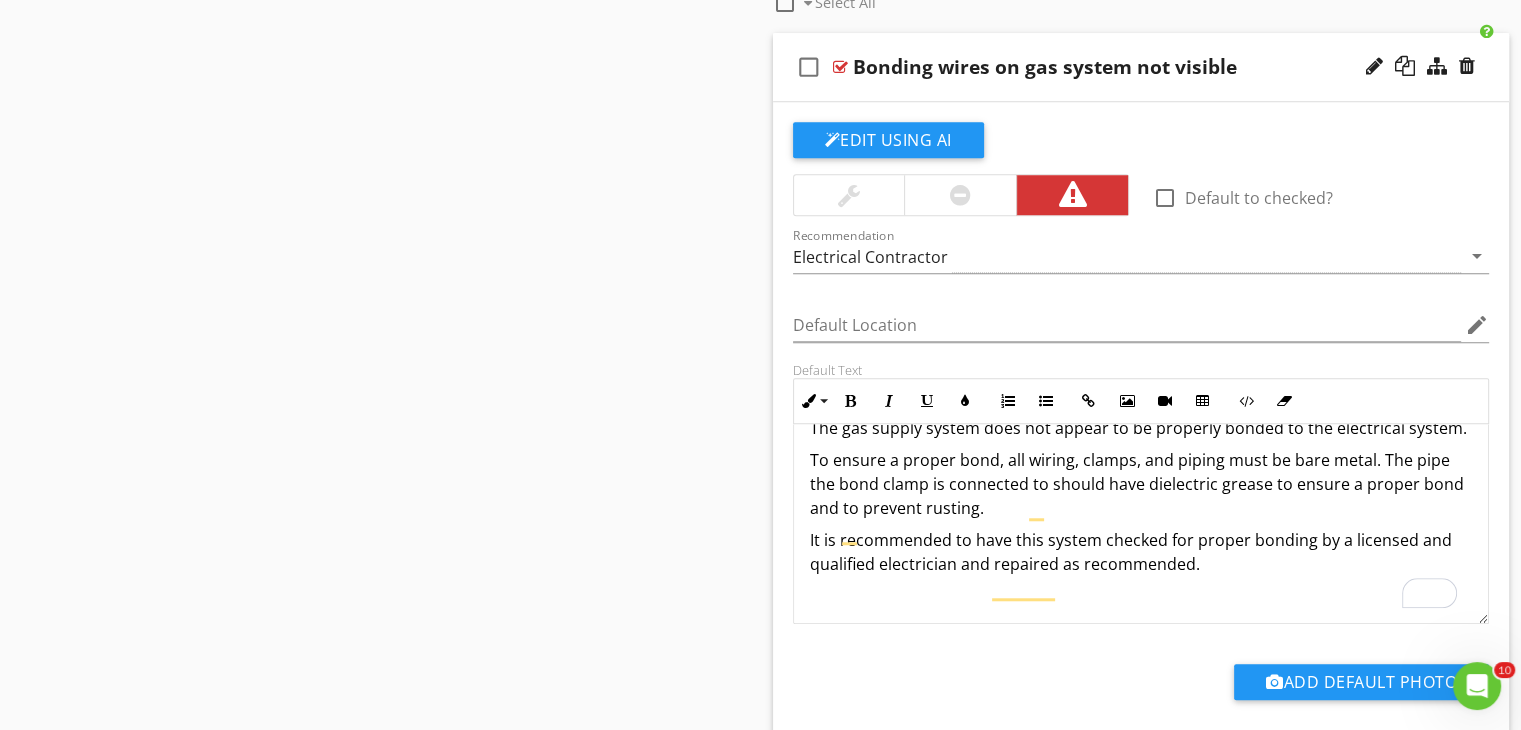 click at bounding box center (840, 67) 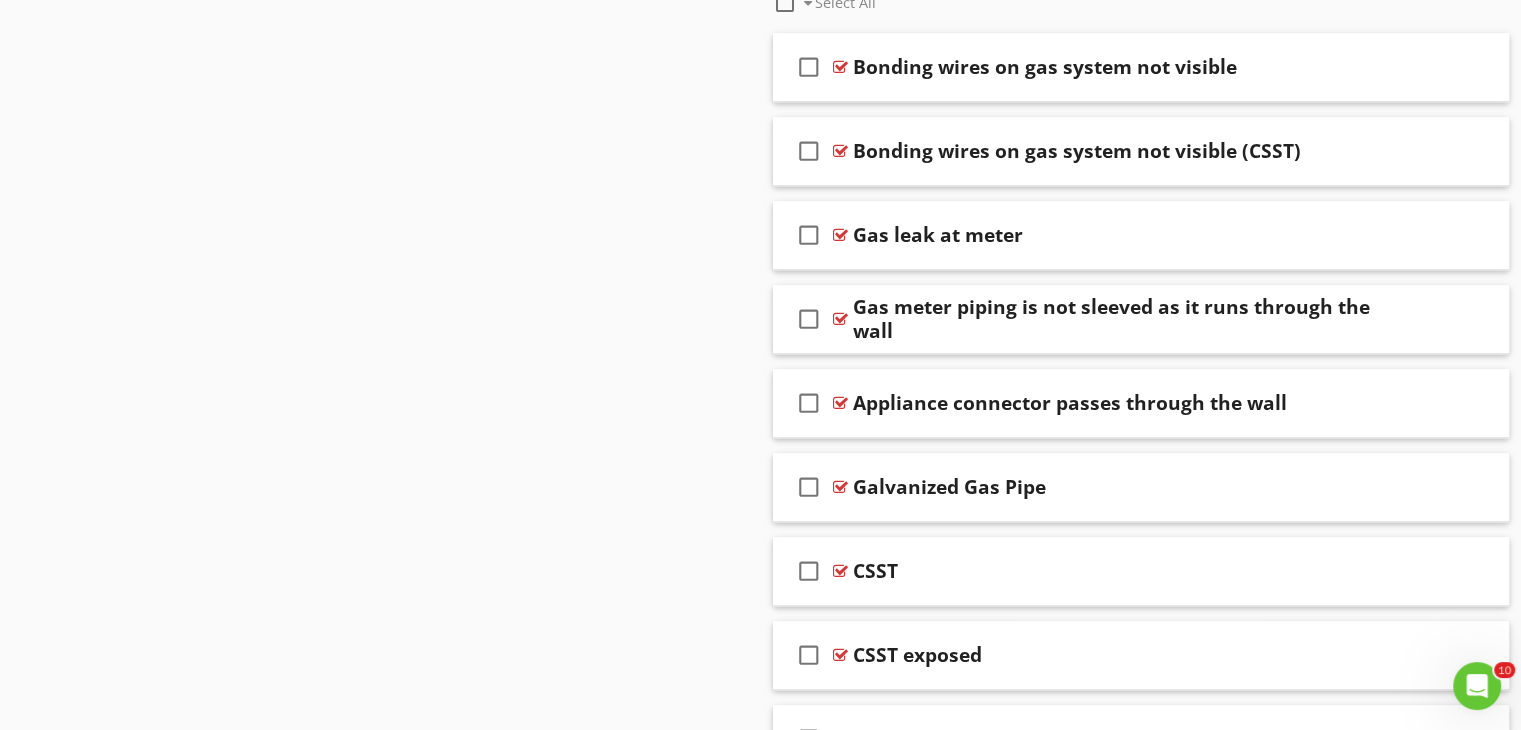 click on "Bonding wires on gas system not visible" at bounding box center (1045, 67) 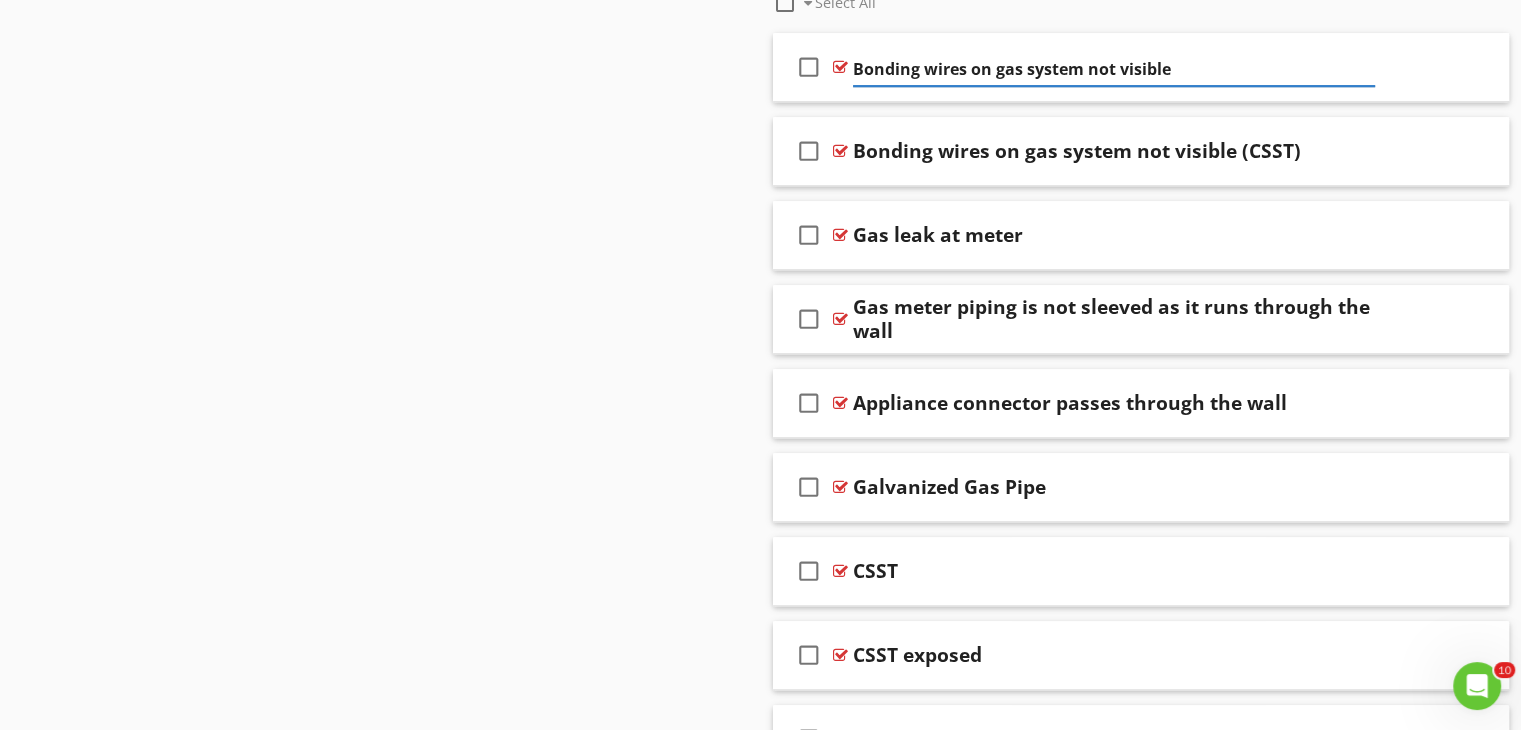 click on "check_box_outline_blank         Bonding wires on gas system not visible           check_box_outline_blank
Bonding wires on gas system not visible (CSST)
check_box_outline_blank
Gas leak at meter
check_box_outline_blank
Gas meter piping is not sleeved as it runs through the wall
check_box_outline_blank
Appliance connector passes through the wall
check_box_outline_blank
Galvanized Gas Pipe
check_box_outline_blank
CSST
check_box_outline_blank
CSST exposed
check_box_outline_blank
CSST sheathing too far back
check_box_outline_blank
CSST running under home
check_box_outline_blank
C.S.S.T. Needs support" at bounding box center (1141, 1075) 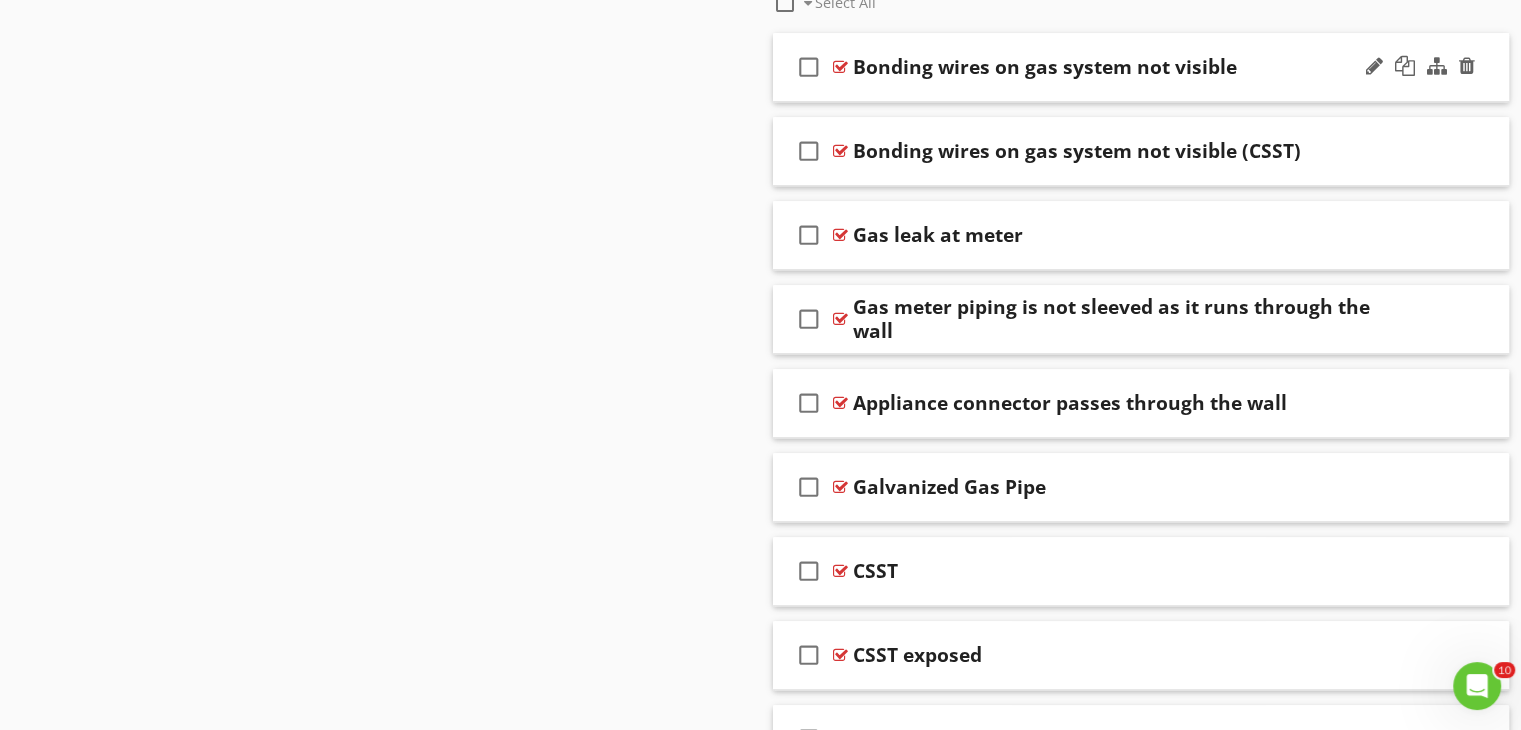 click at bounding box center (840, 67) 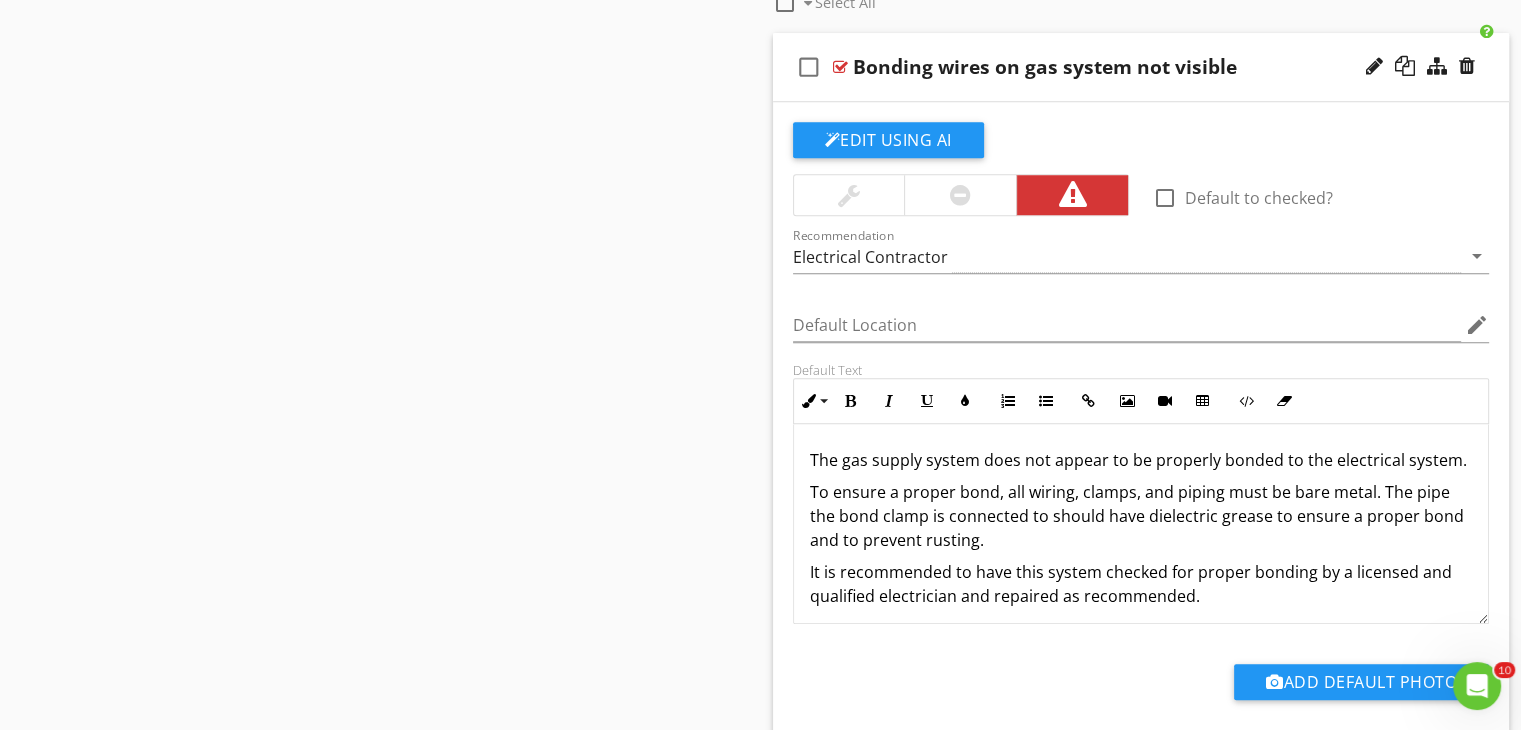 click at bounding box center [840, 67] 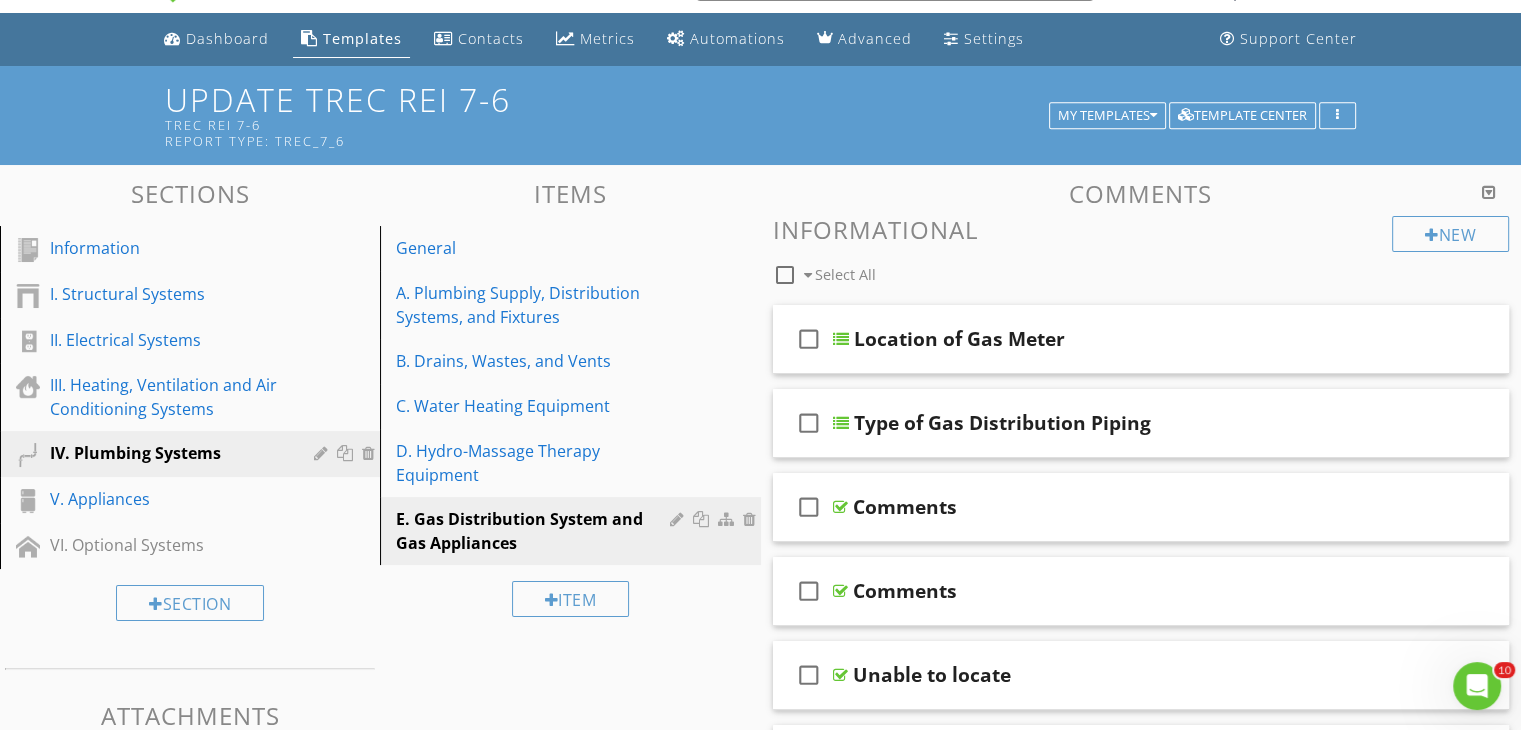 scroll, scrollTop: 0, scrollLeft: 0, axis: both 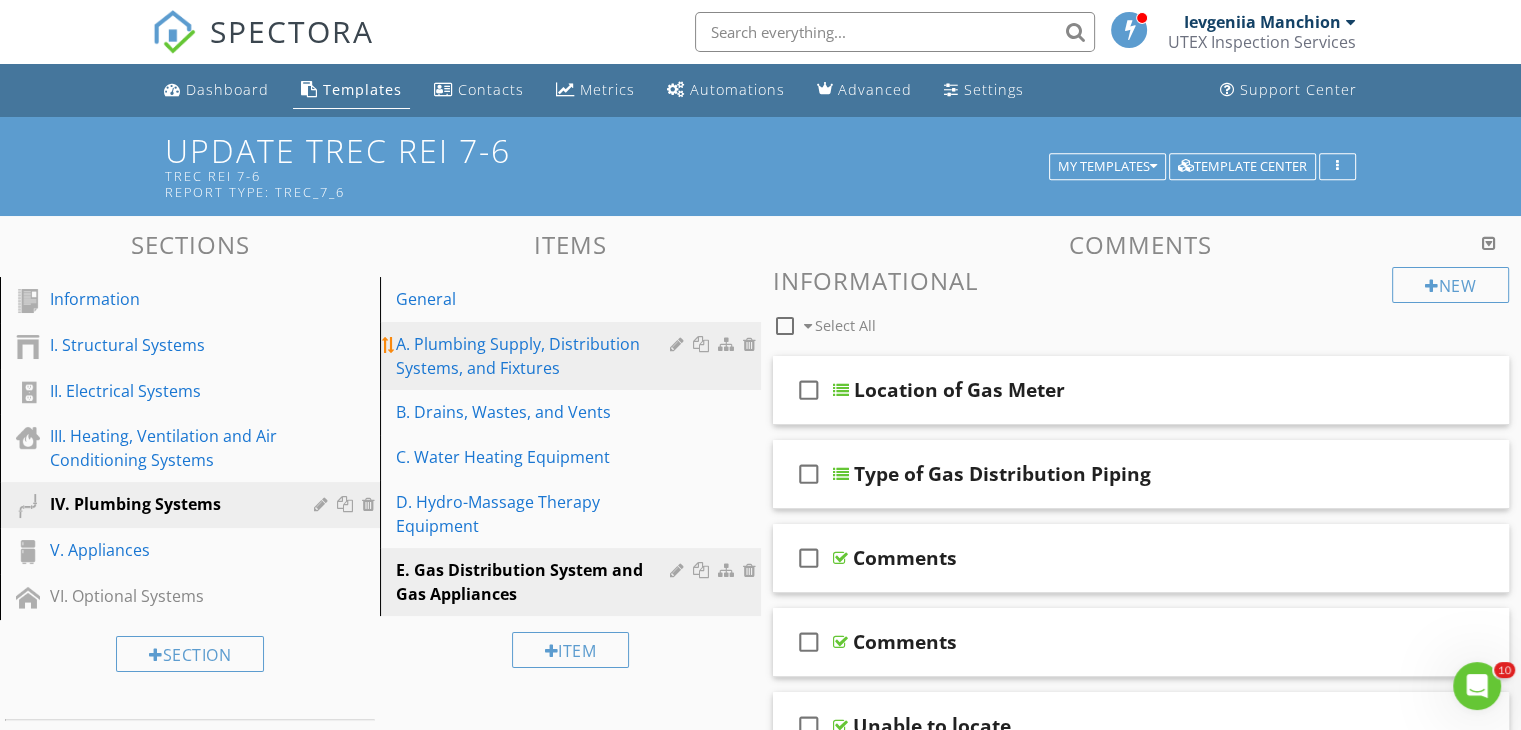 click on "A. Plumbing Supply, Distribution Systems, and Fixtures" at bounding box center [535, 356] 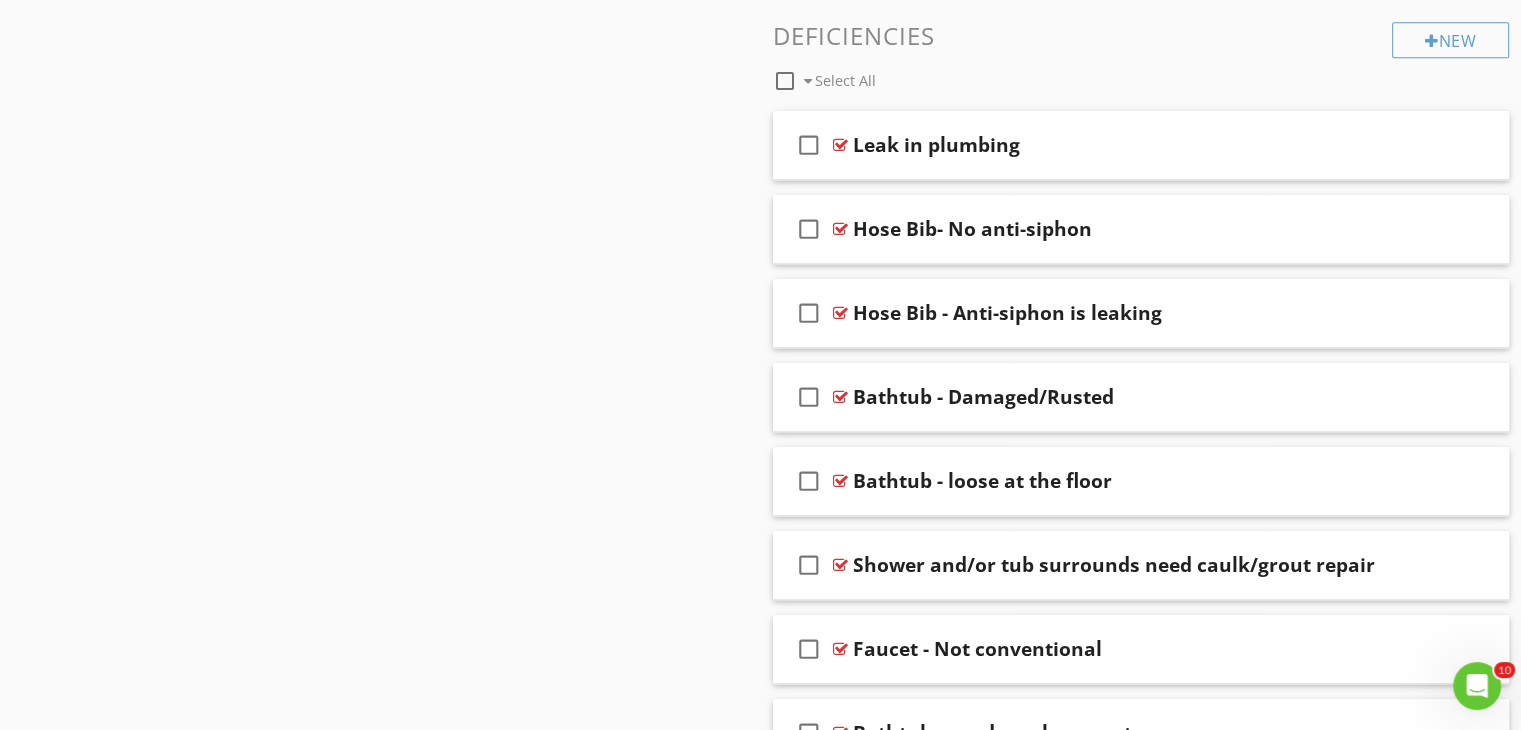 scroll, scrollTop: 1800, scrollLeft: 0, axis: vertical 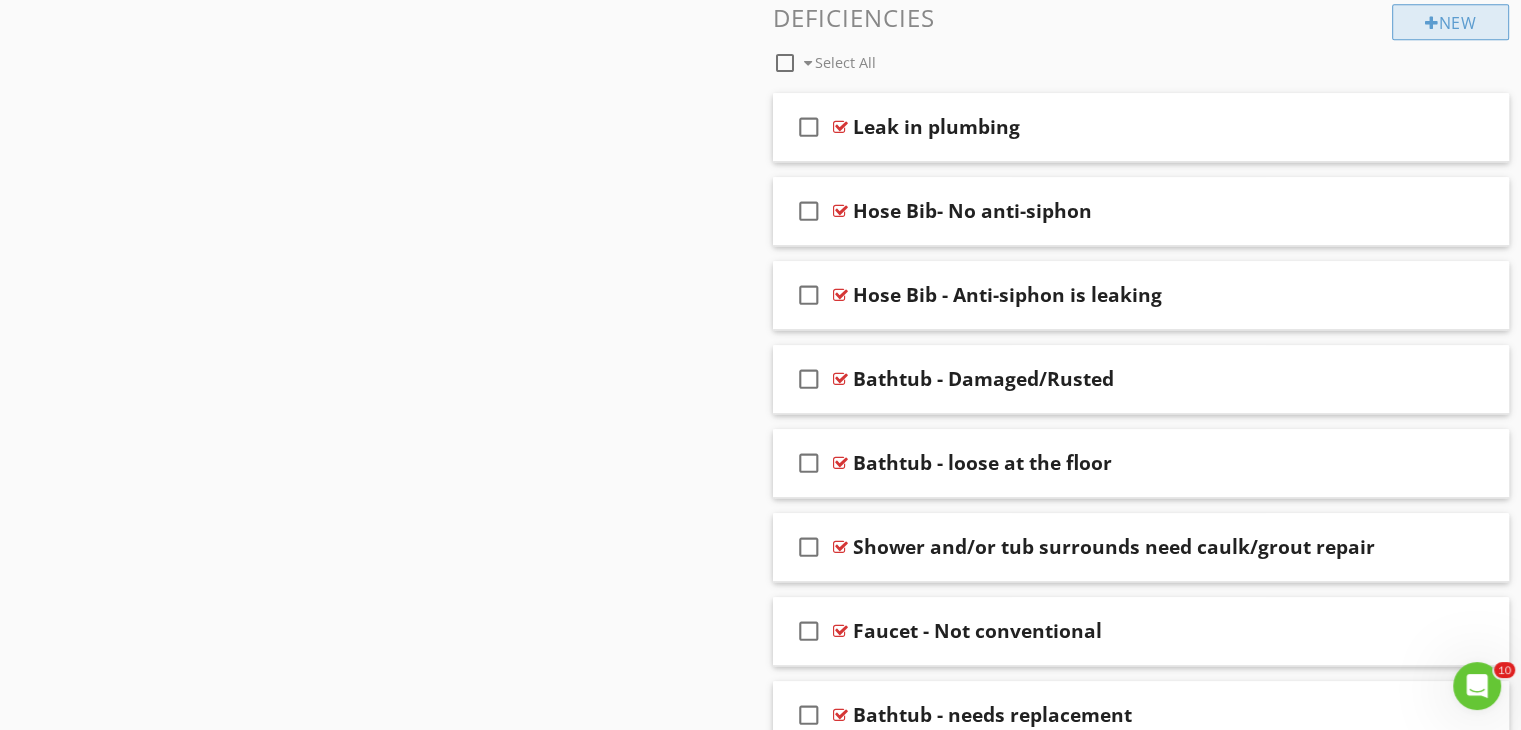 click on "New" at bounding box center [1450, 22] 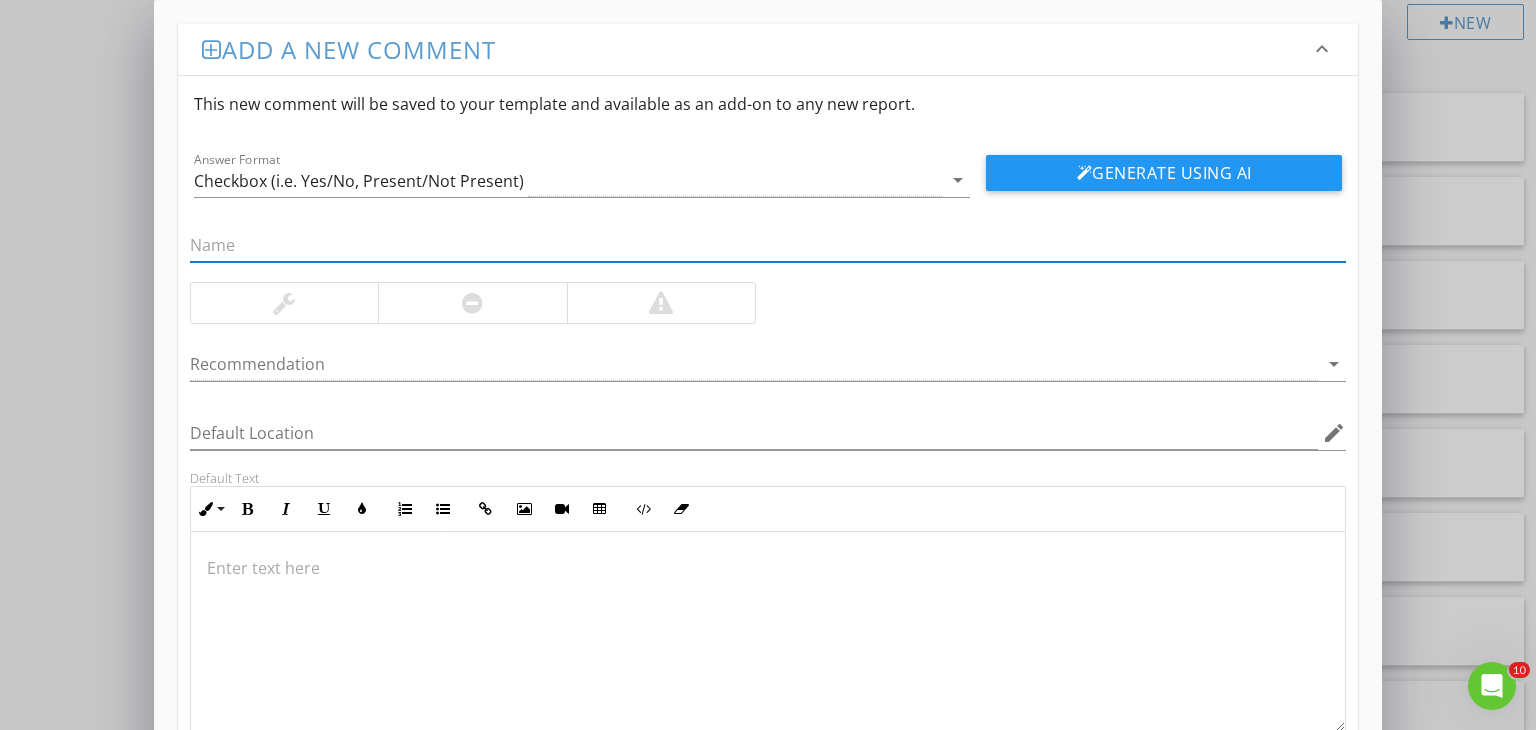click on "Add a new comment
keyboard_arrow_down
This new comment will be saved to your template and available as an
add-on to any new report.
Answer Format Checkbox (i.e. Yes/No, Present/Not Present) arrow_drop_down
Generate Using AI
Recommendation arrow_drop_down   Default Location edit       Default Text   Inline Style XLarge Large Normal Small Light Small/Light Bold Italic Underline Colors Ordered List Unordered List Insert Link Insert Image Insert Video Insert Table Code View Clear Formatting Enter text here
Save" at bounding box center (768, 434) 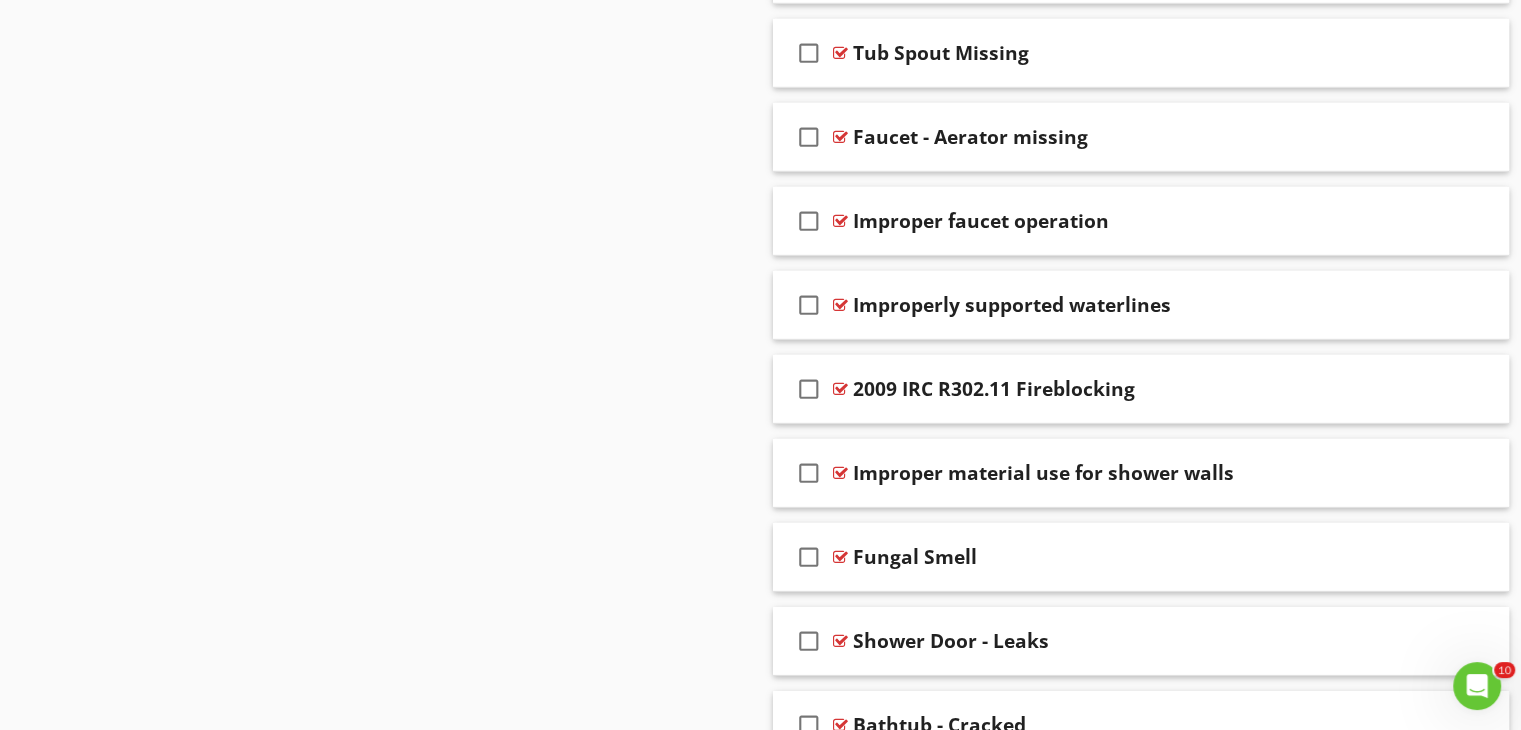scroll, scrollTop: 13800, scrollLeft: 0, axis: vertical 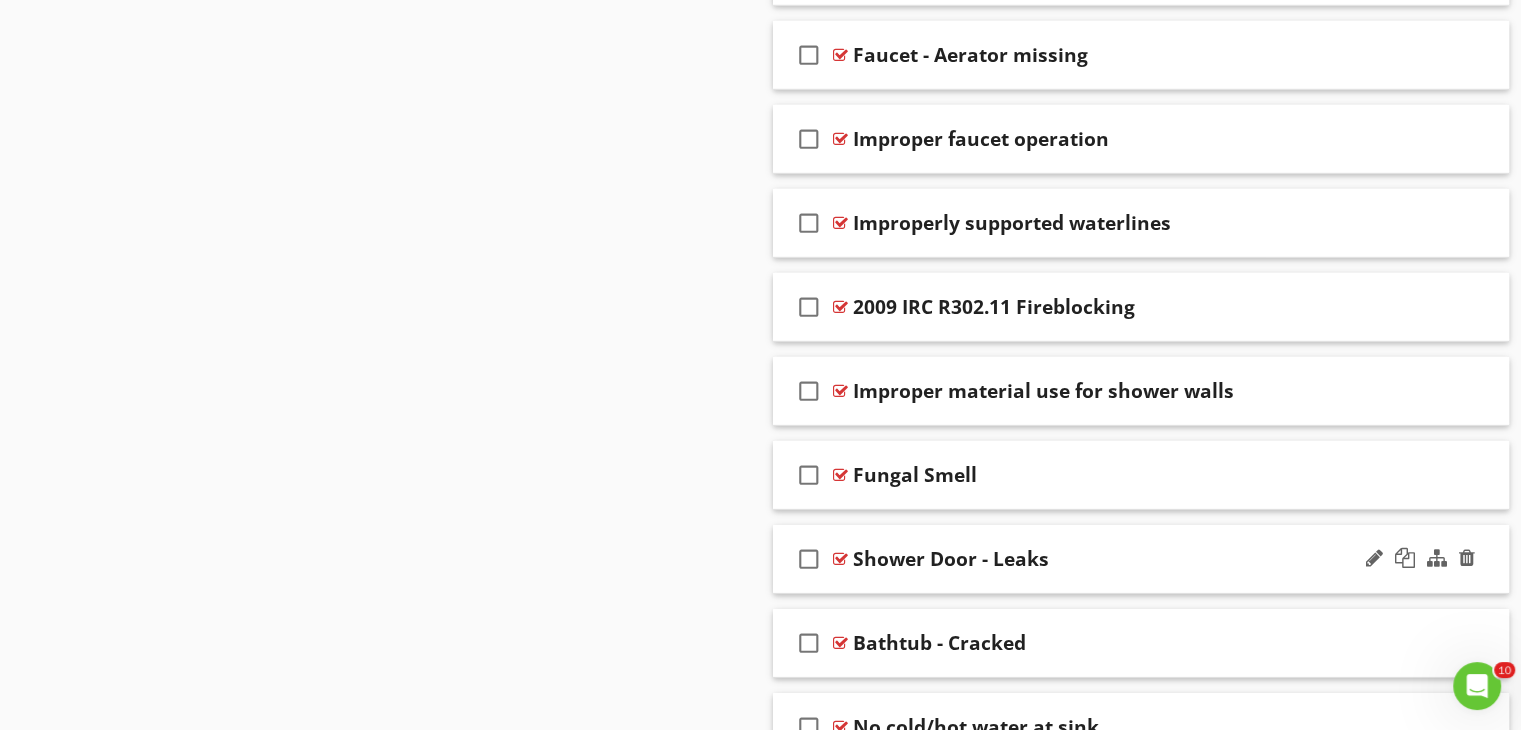 type 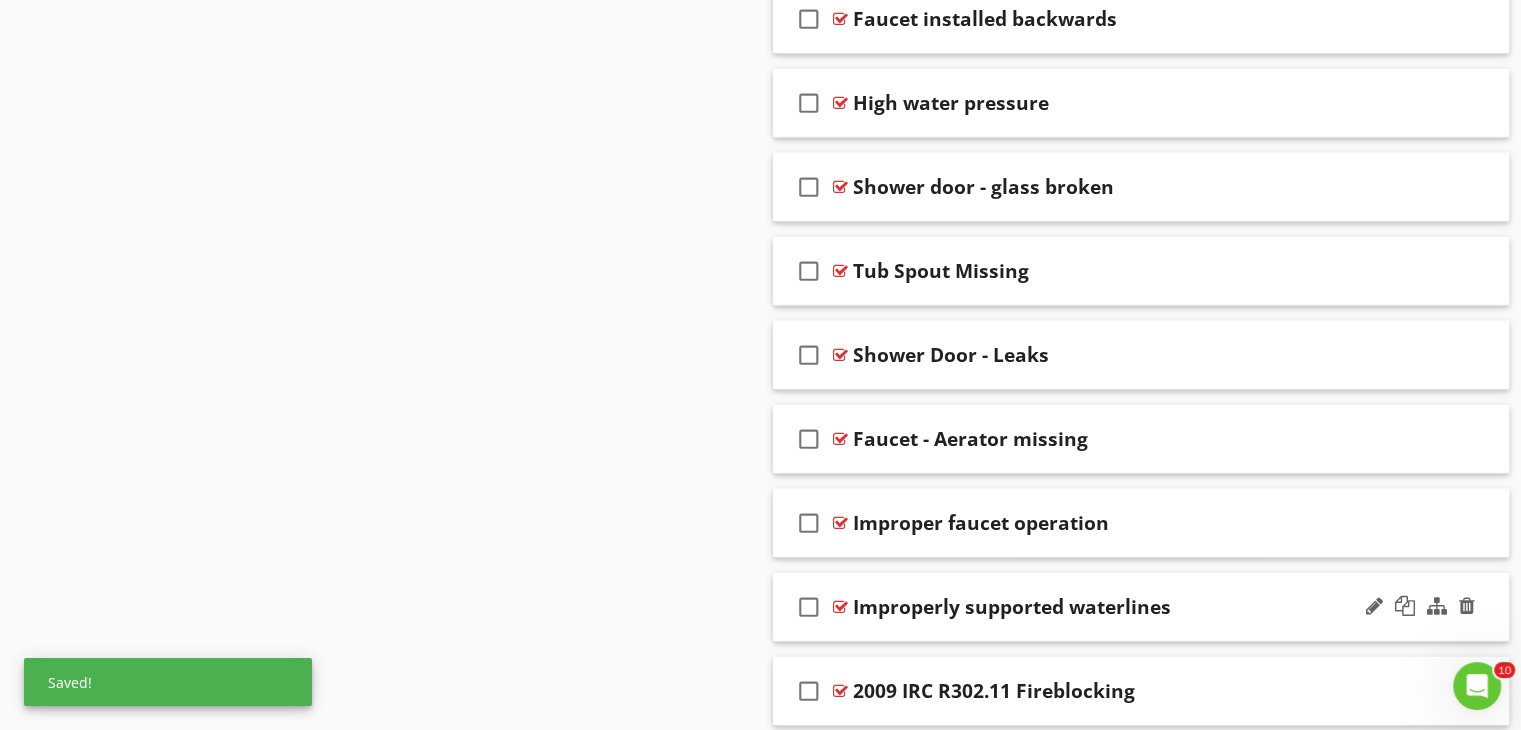 scroll, scrollTop: 13400, scrollLeft: 0, axis: vertical 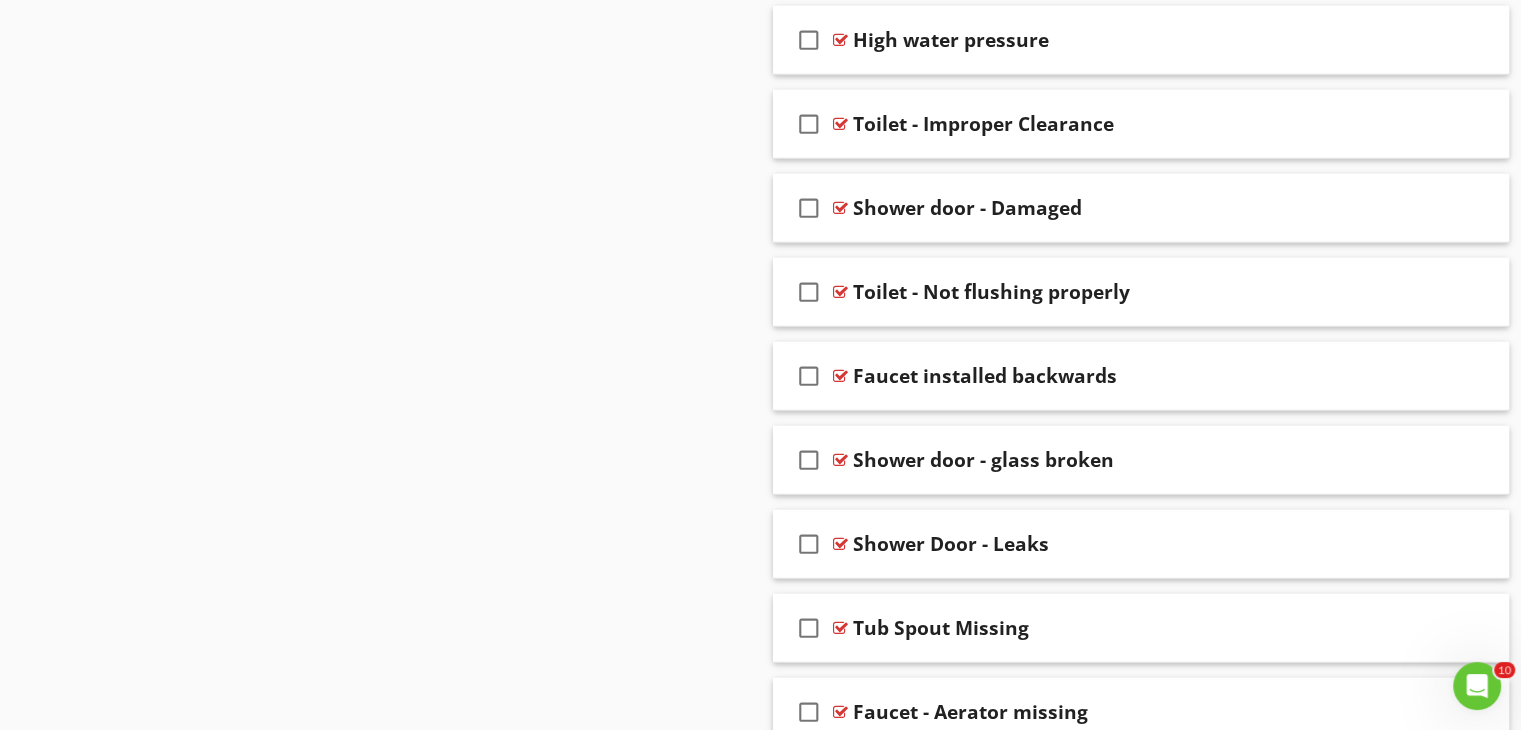 click on "High water pressure" at bounding box center [951, 40] 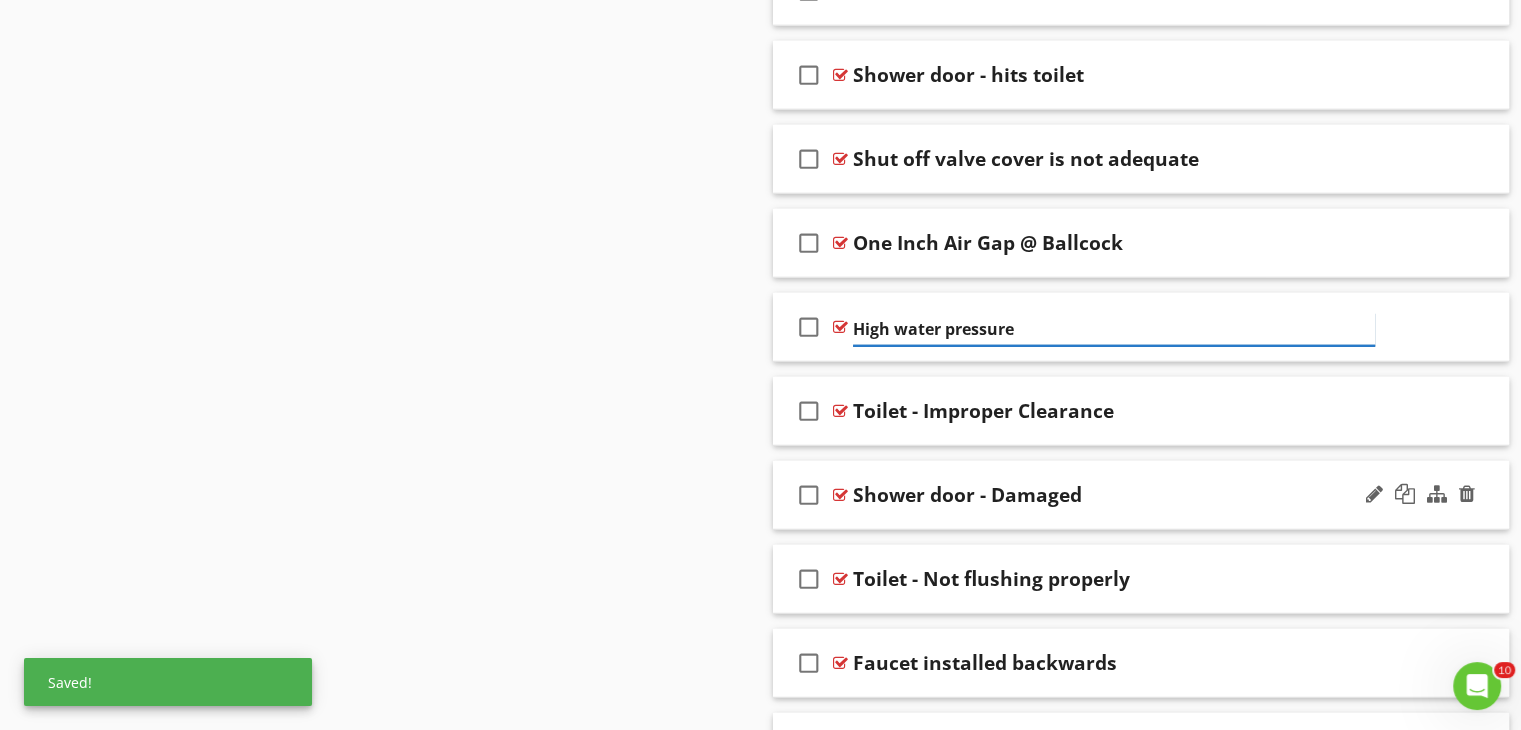 scroll, scrollTop: 12922, scrollLeft: 0, axis: vertical 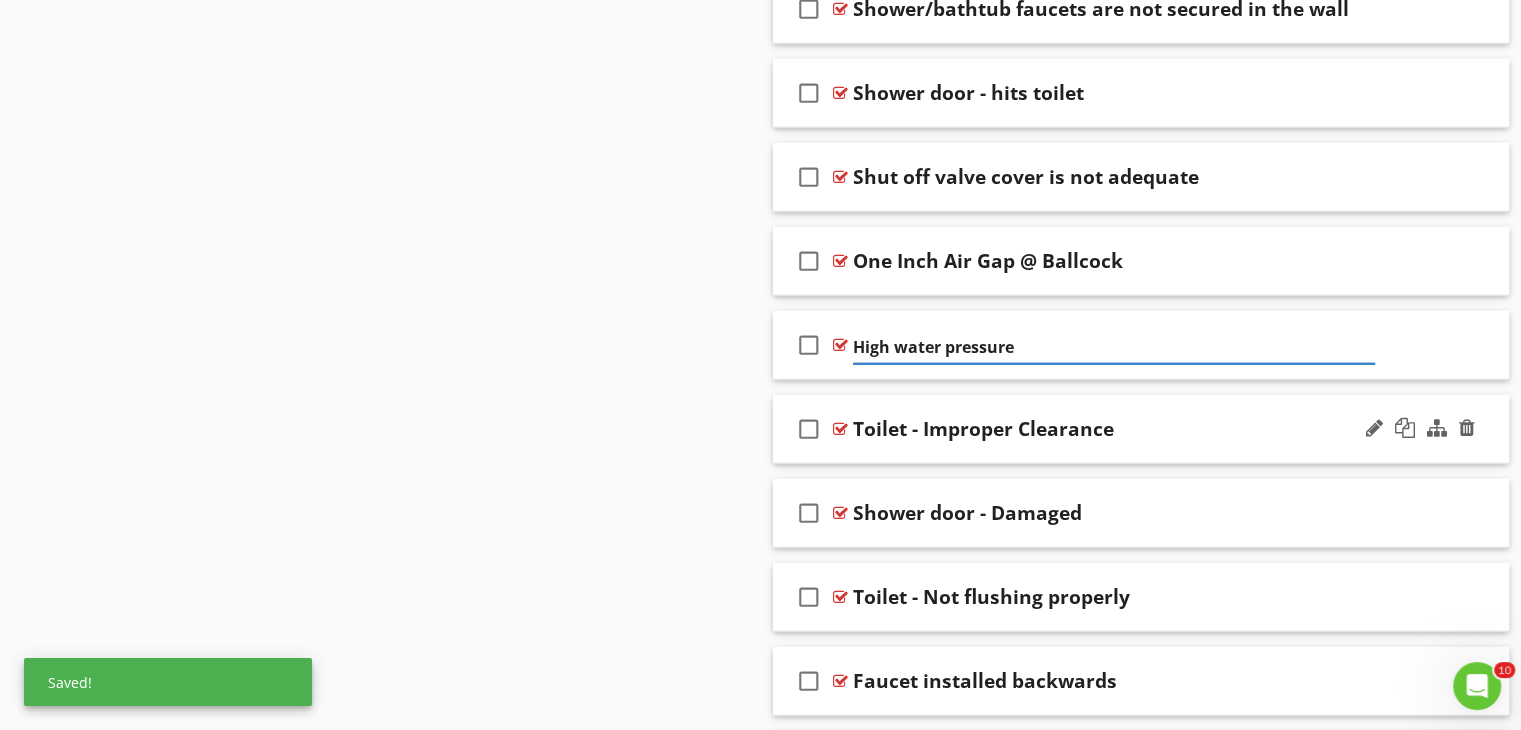 click on "Toilet - Improper Clearance" at bounding box center (983, 429) 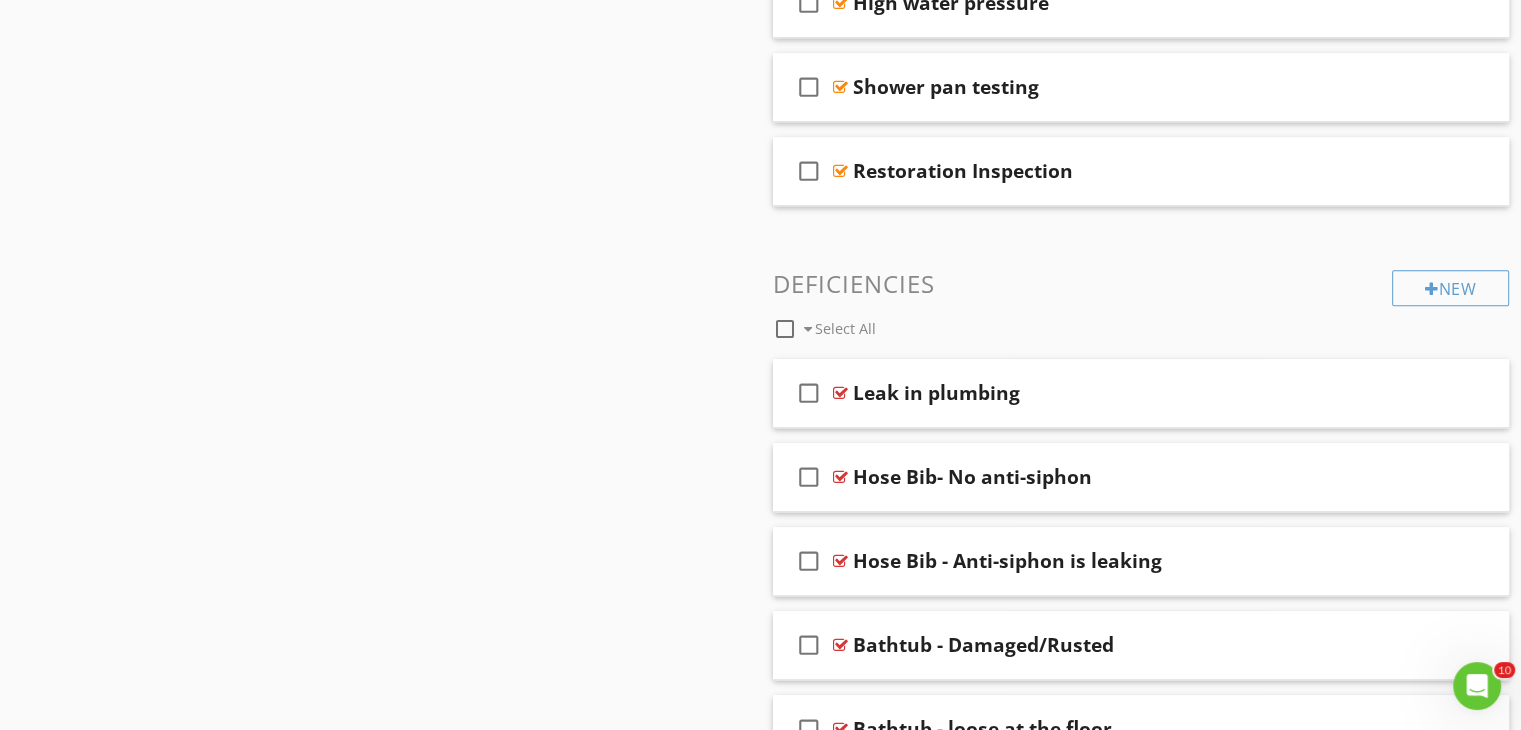 scroll, scrollTop: 1586, scrollLeft: 0, axis: vertical 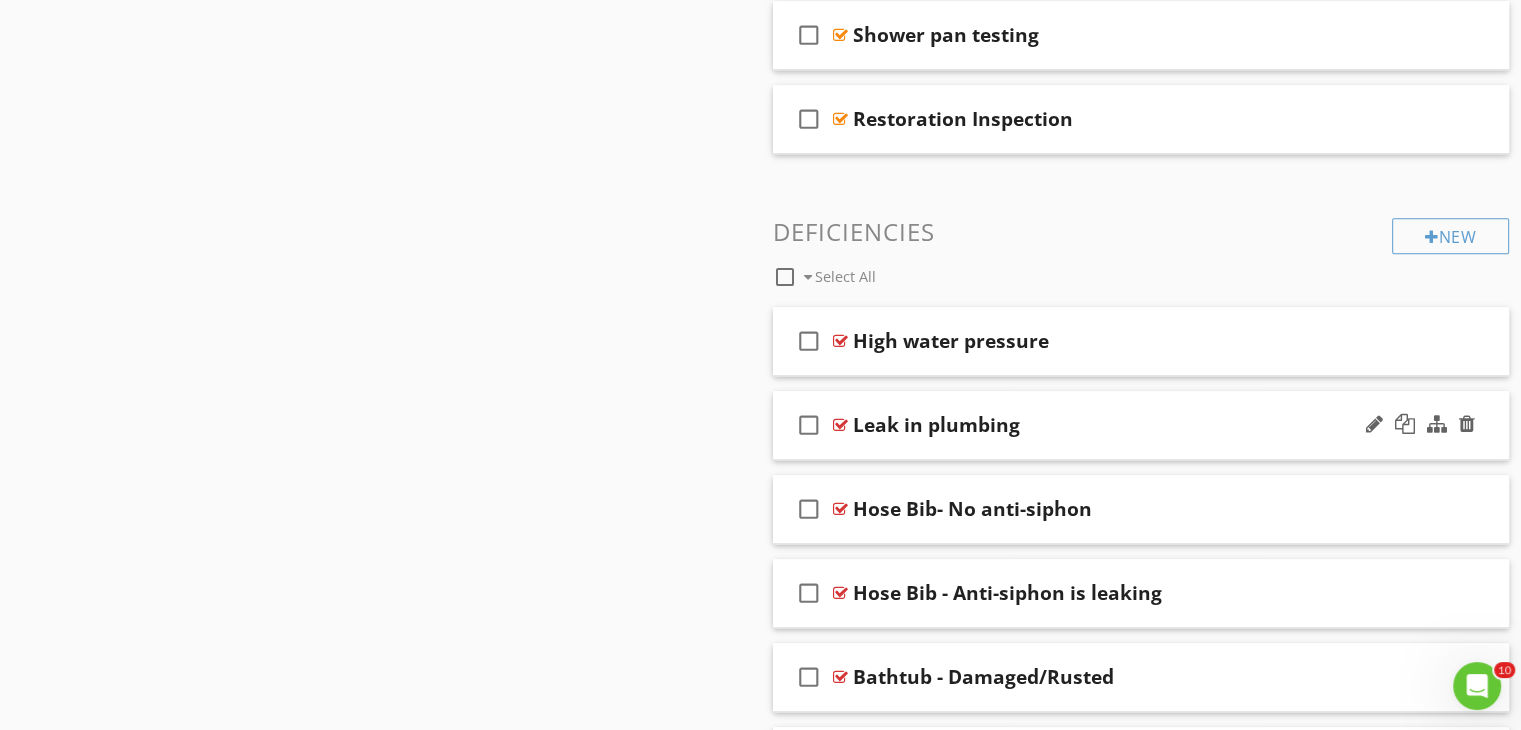 click at bounding box center (840, 425) 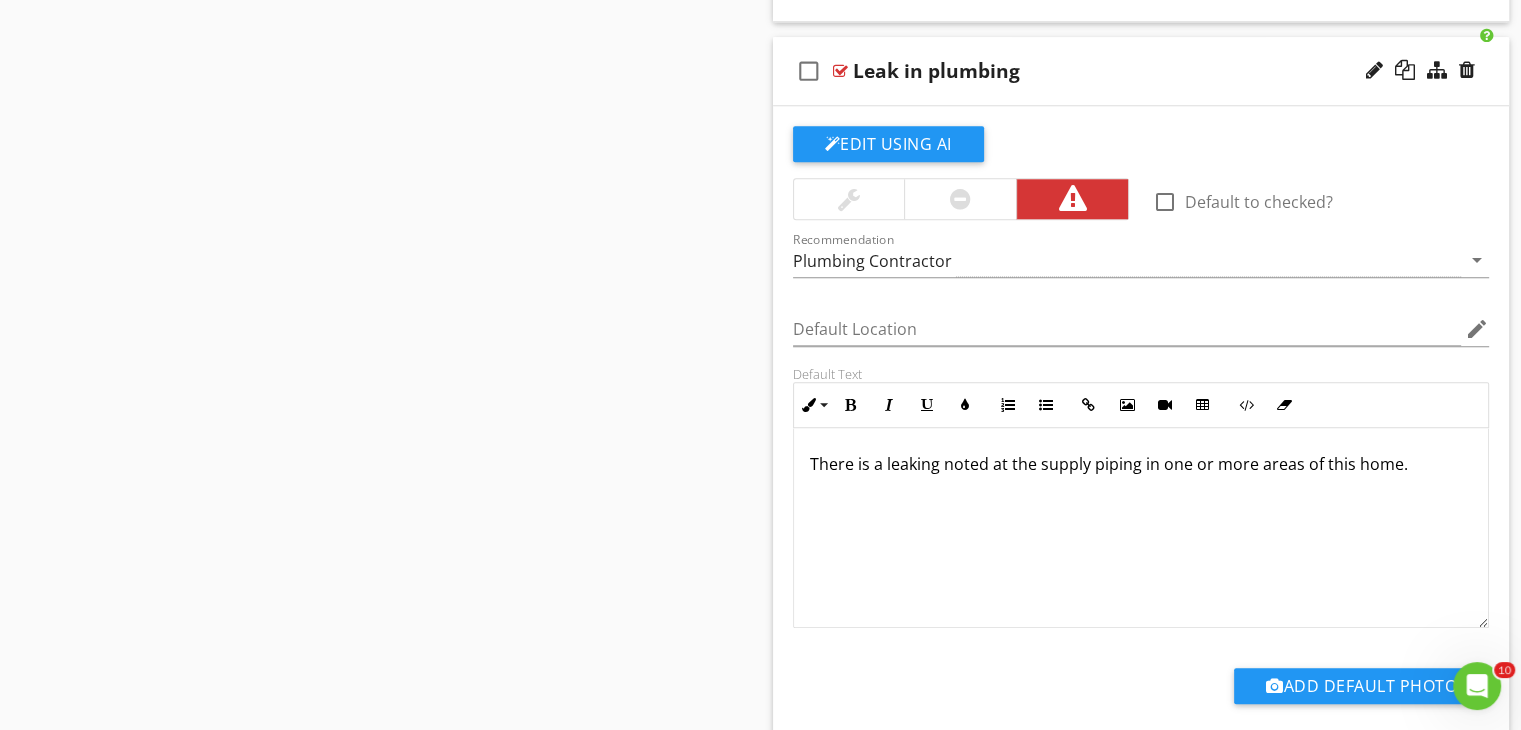 scroll, scrollTop: 1986, scrollLeft: 0, axis: vertical 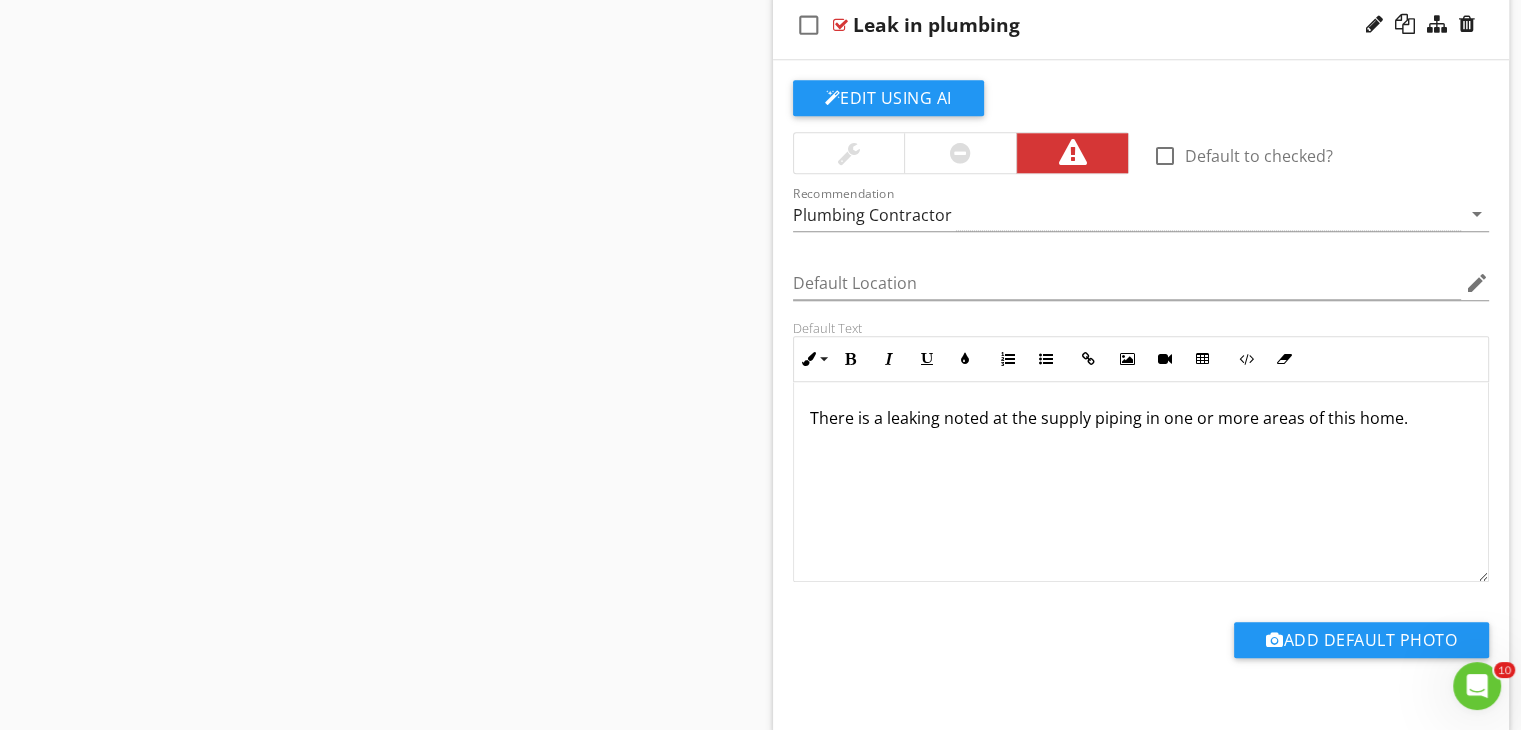click at bounding box center [1141, 314] 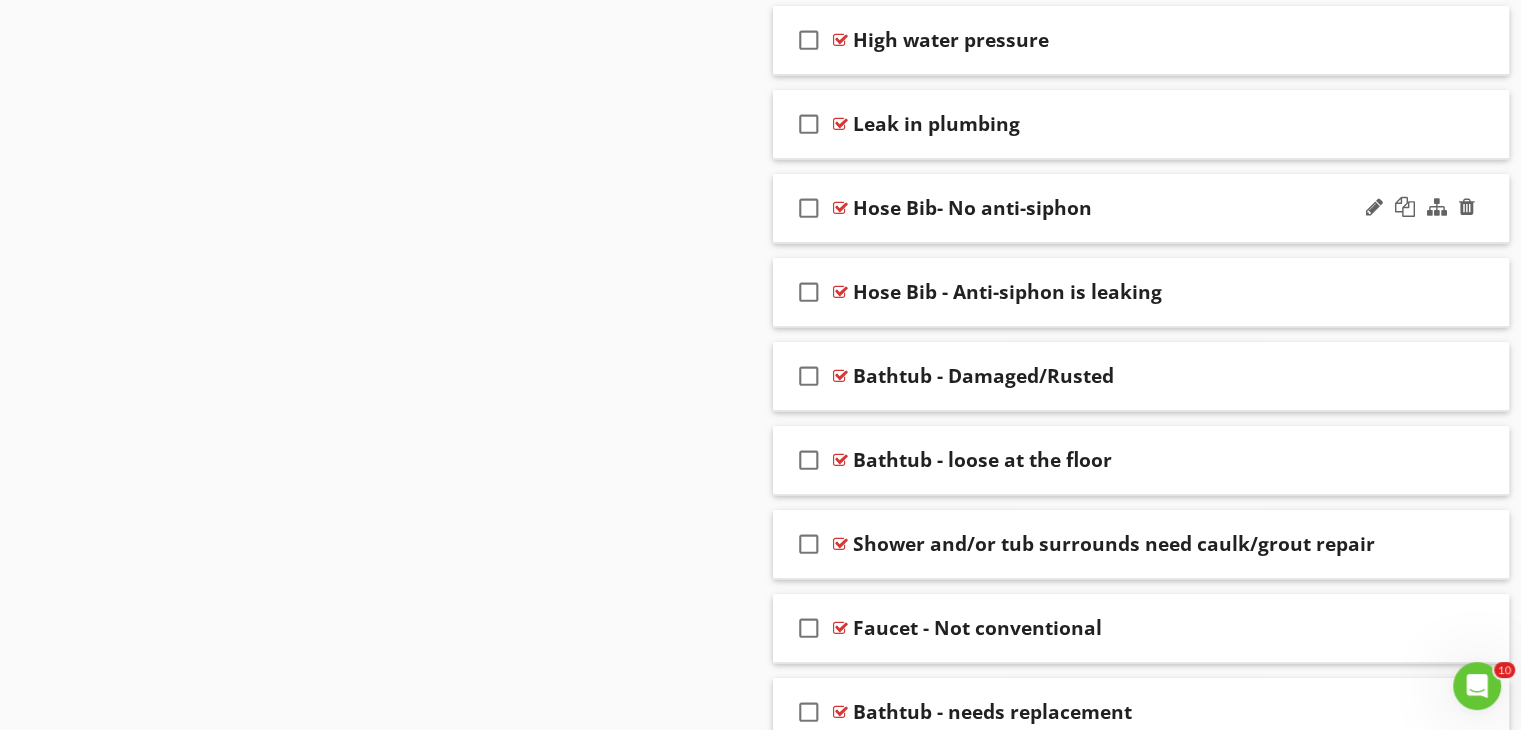scroll, scrollTop: 1886, scrollLeft: 0, axis: vertical 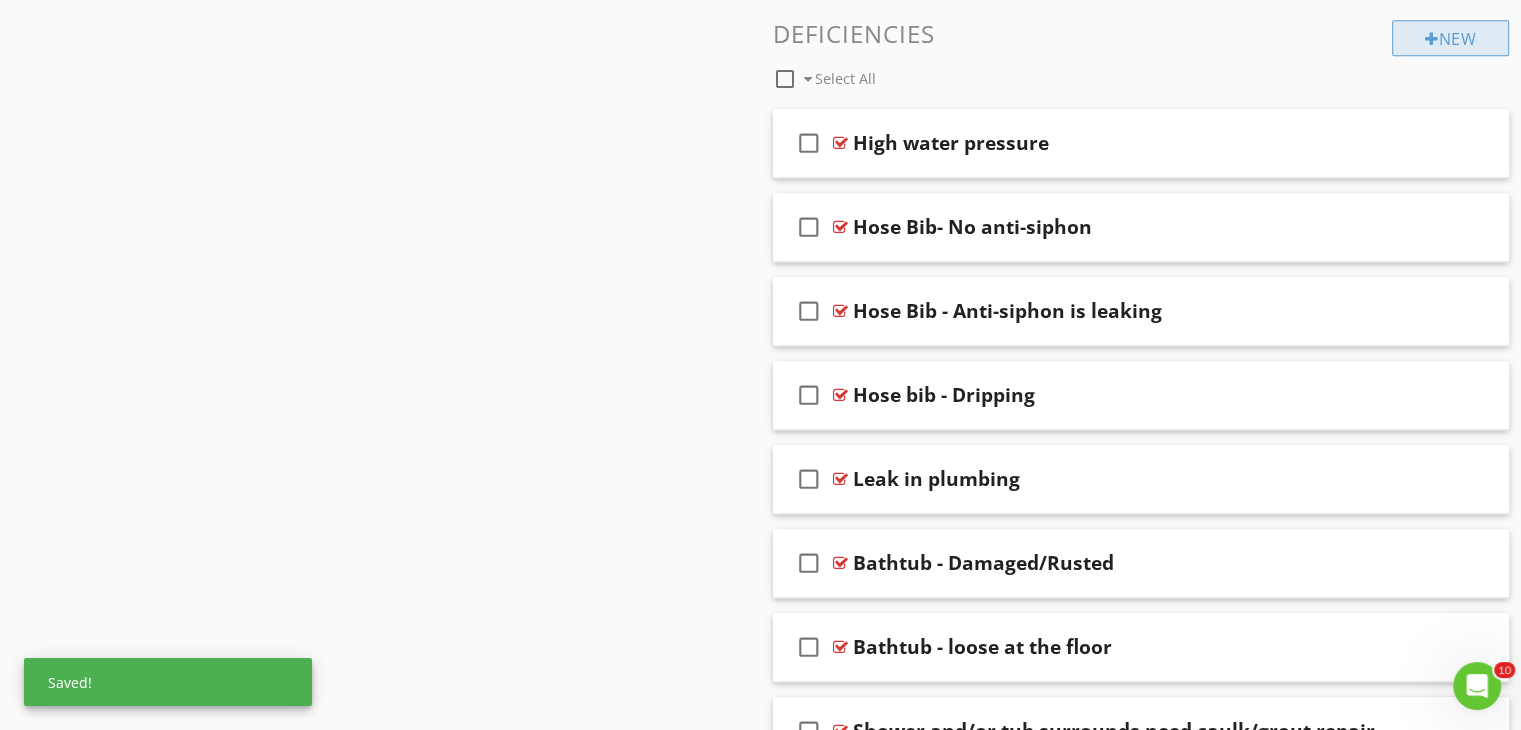 click on "New" at bounding box center (1450, 38) 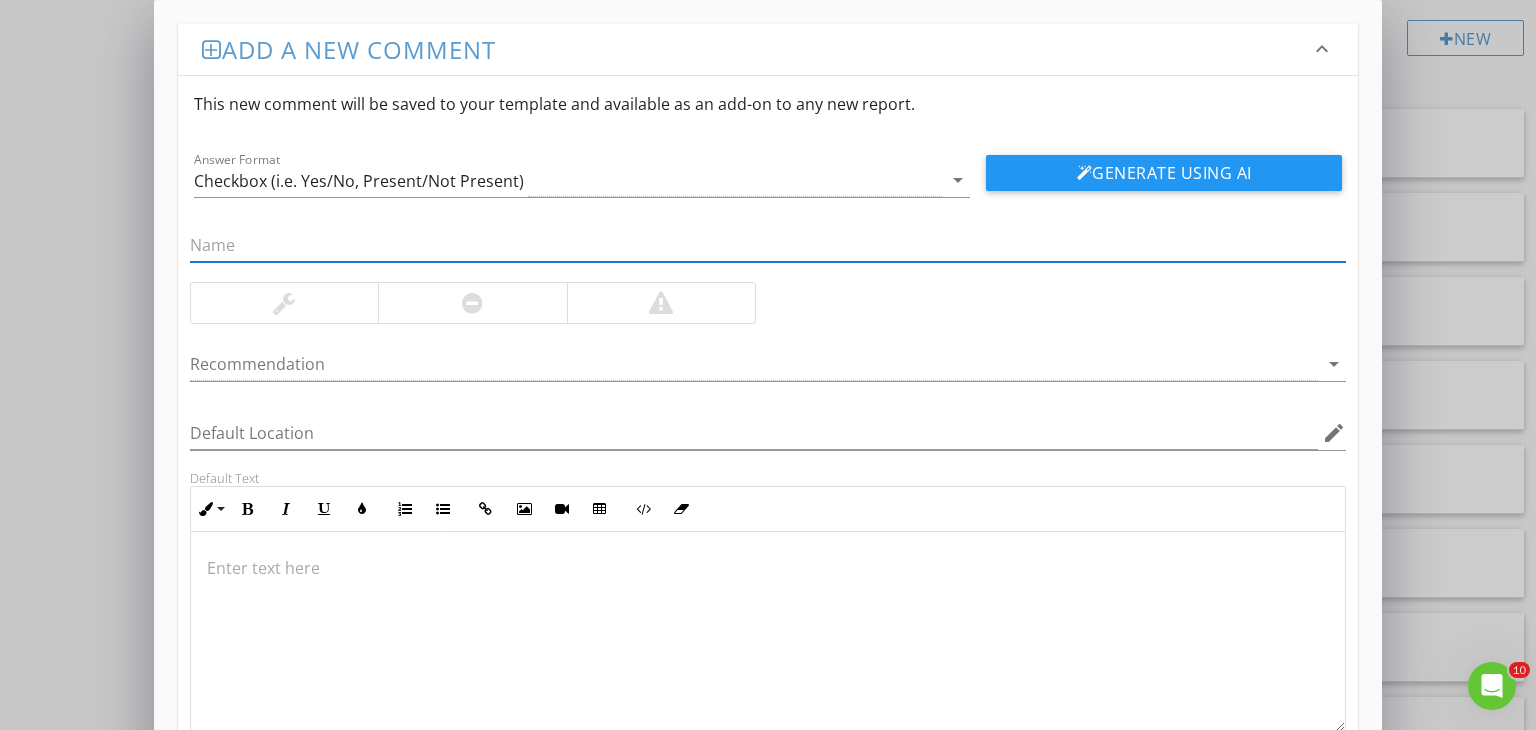 click at bounding box center [768, 245] 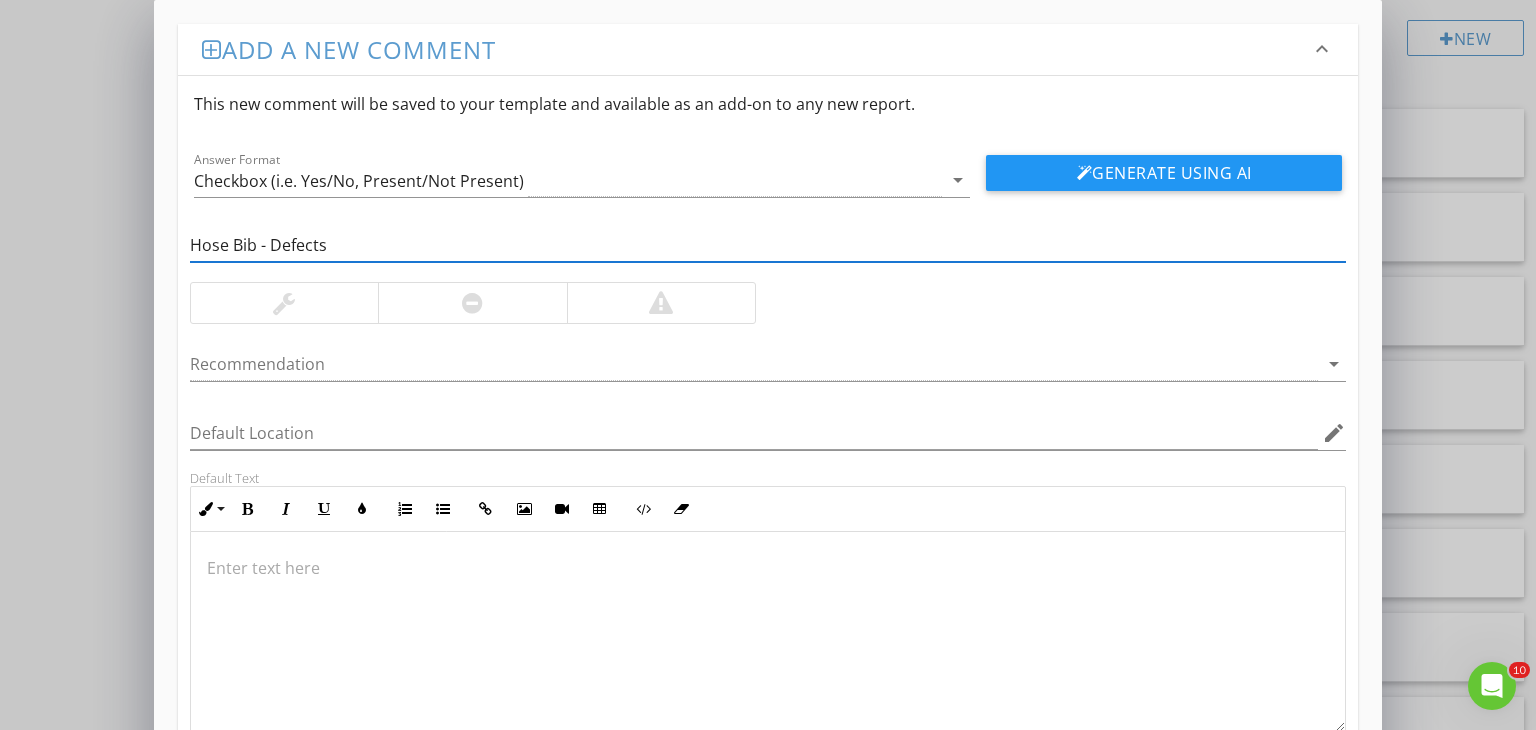 click on "Hose Bib - Defects" at bounding box center (768, 245) 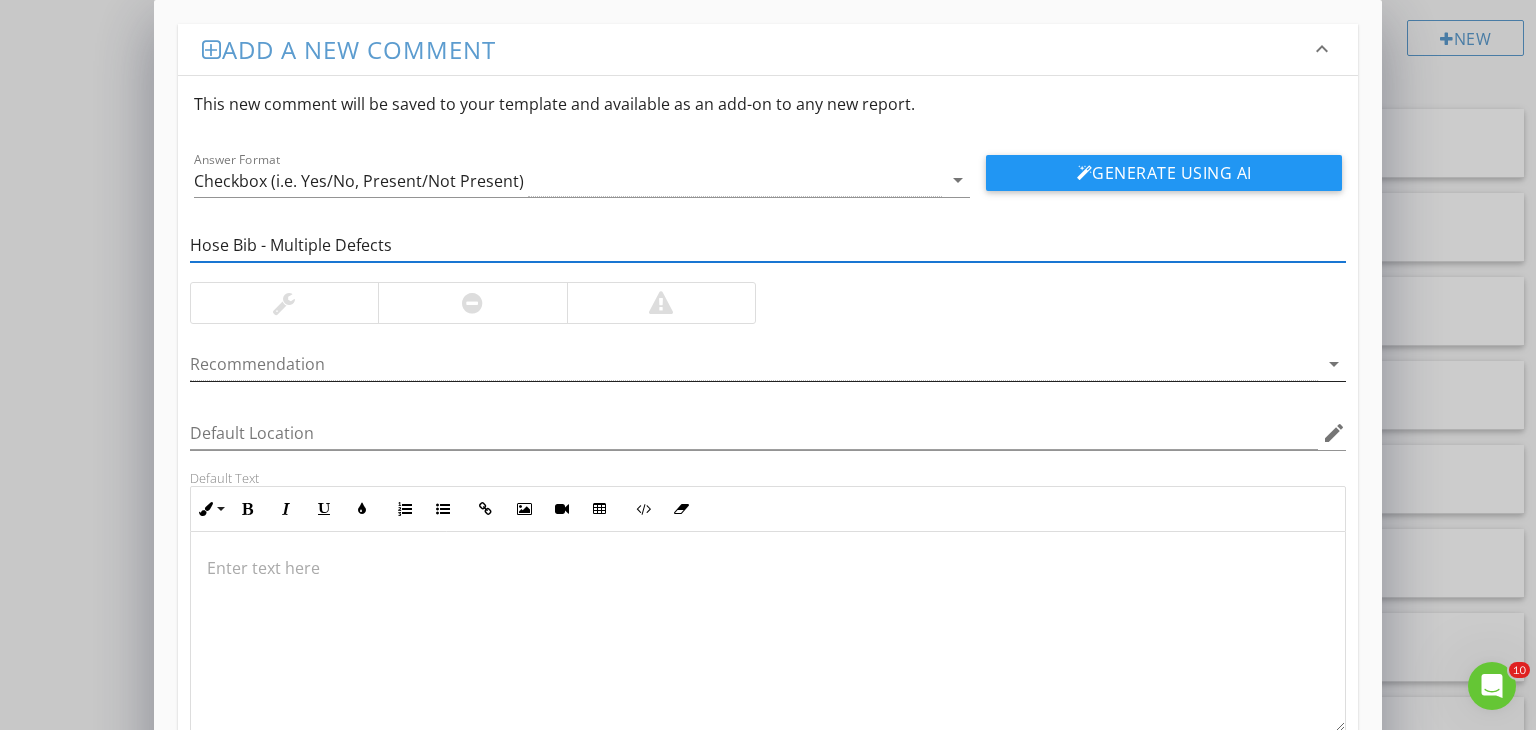 type on "Hose Bib - Multiple Defects" 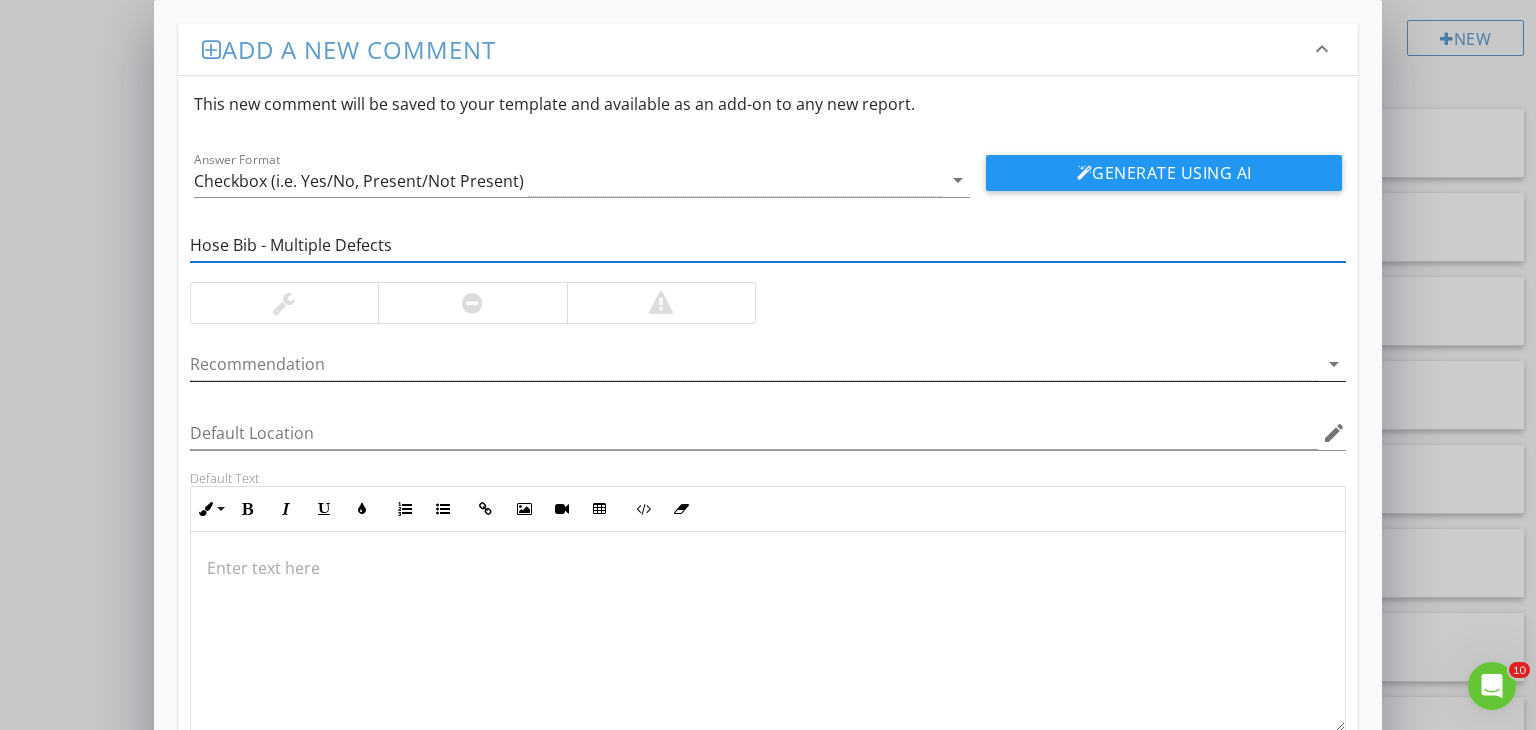 click at bounding box center [754, 364] 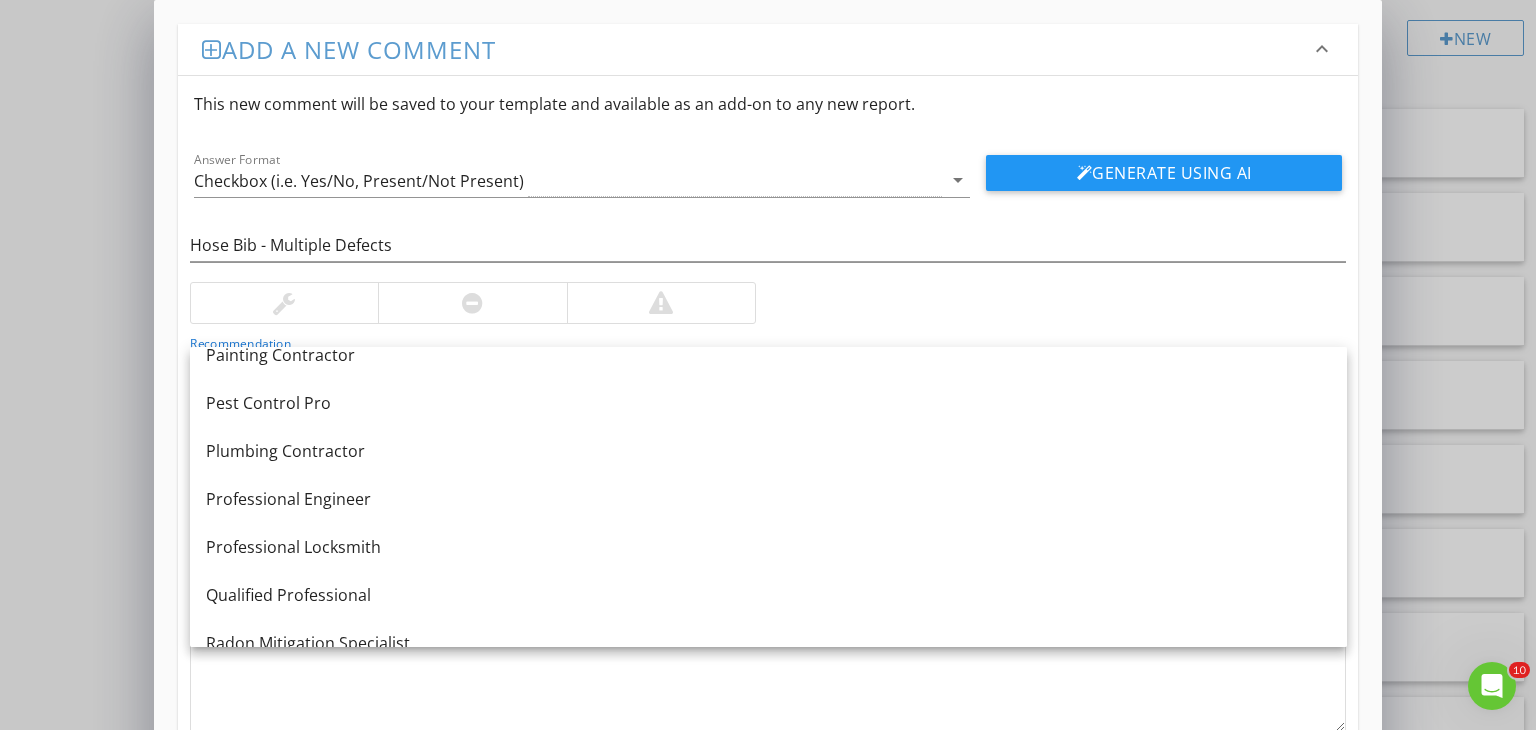 scroll, scrollTop: 2072, scrollLeft: 0, axis: vertical 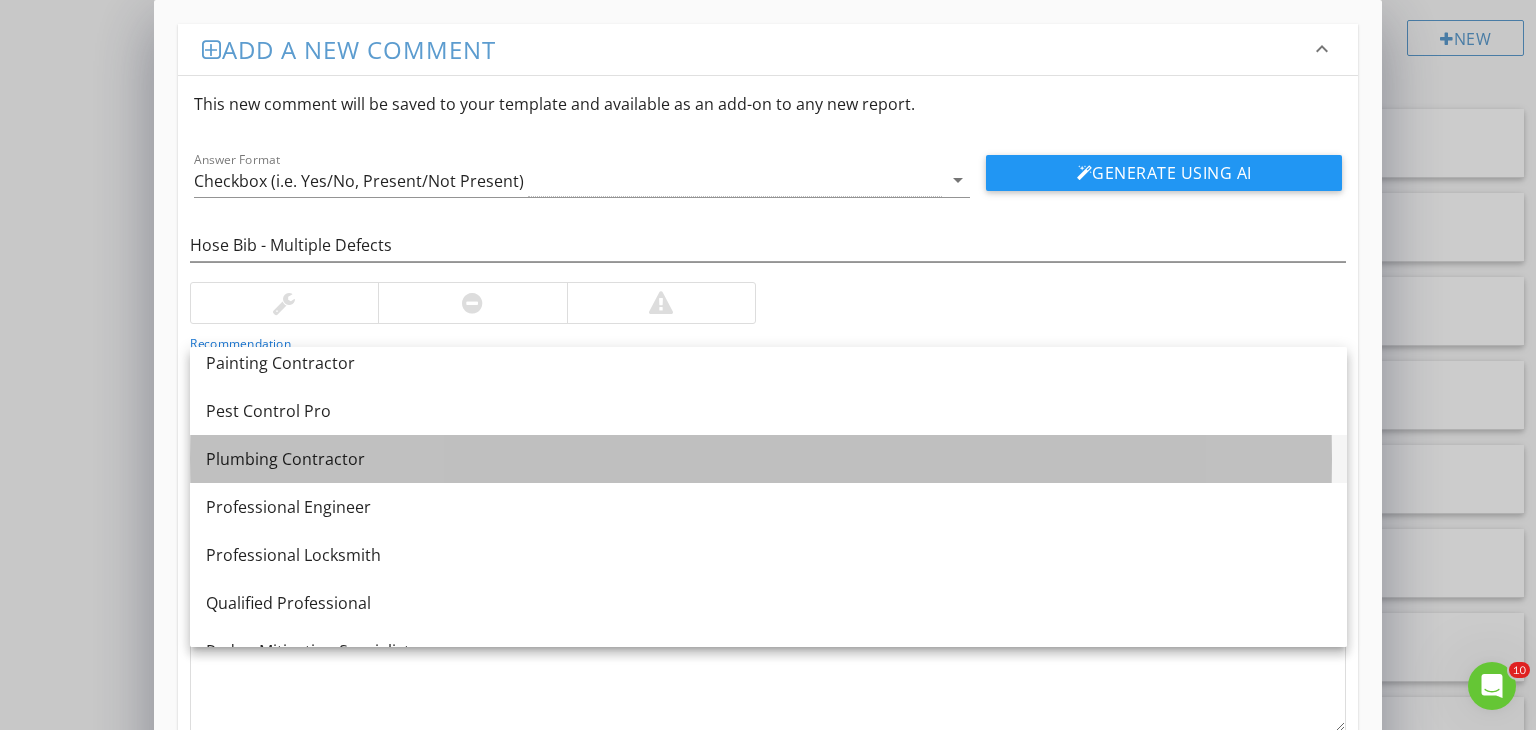click on "Plumbing Contractor" at bounding box center [768, 459] 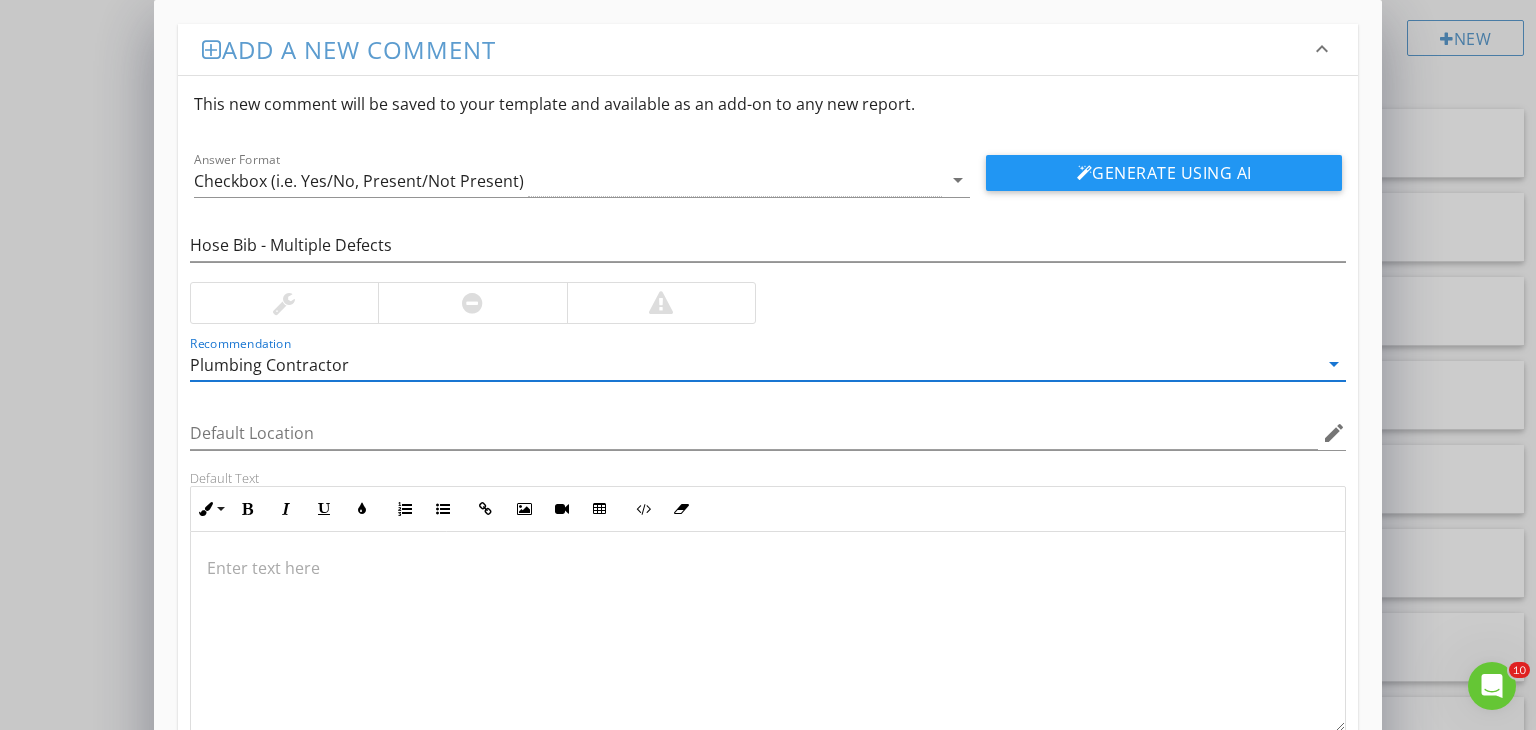 click at bounding box center [472, 303] 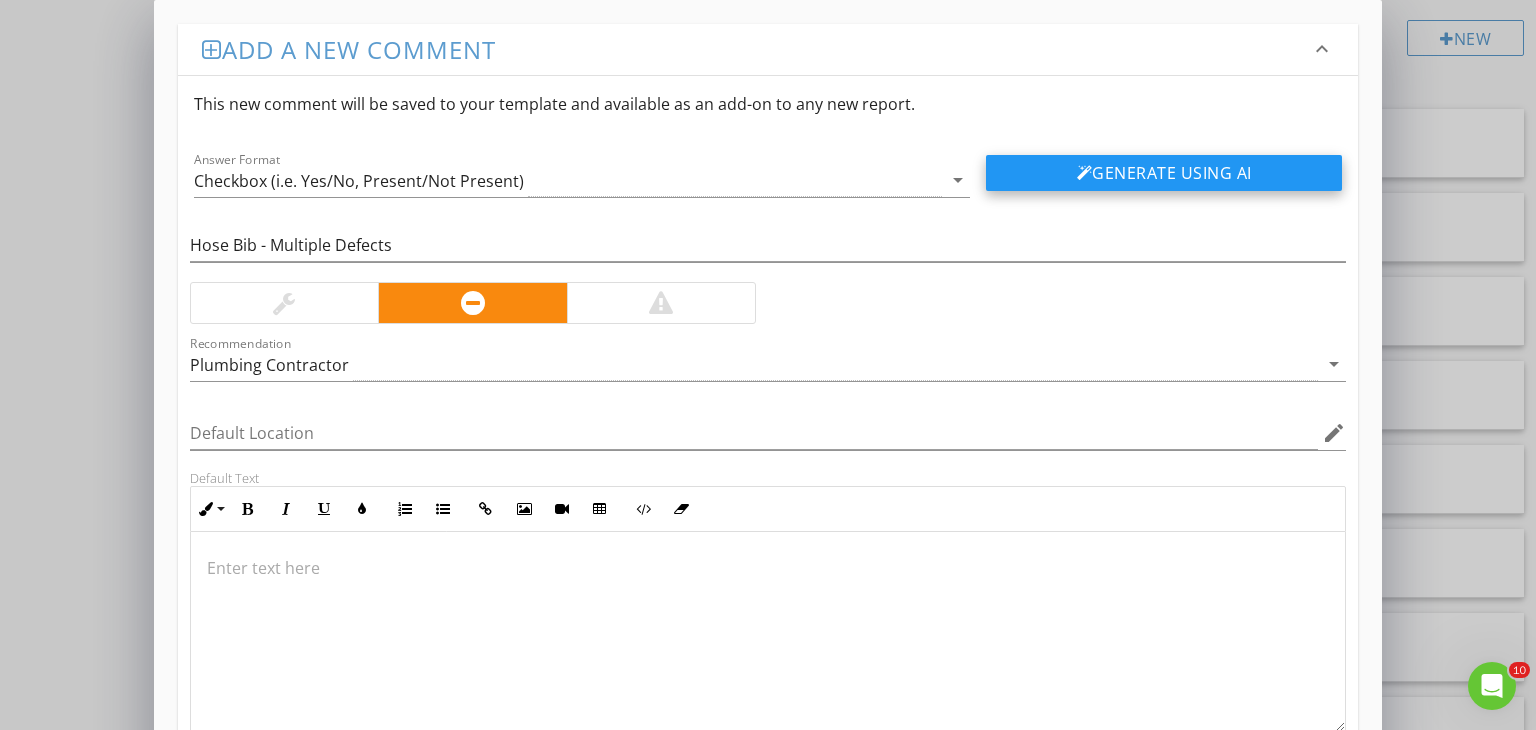 click on "Generate Using AI" at bounding box center (1164, 173) 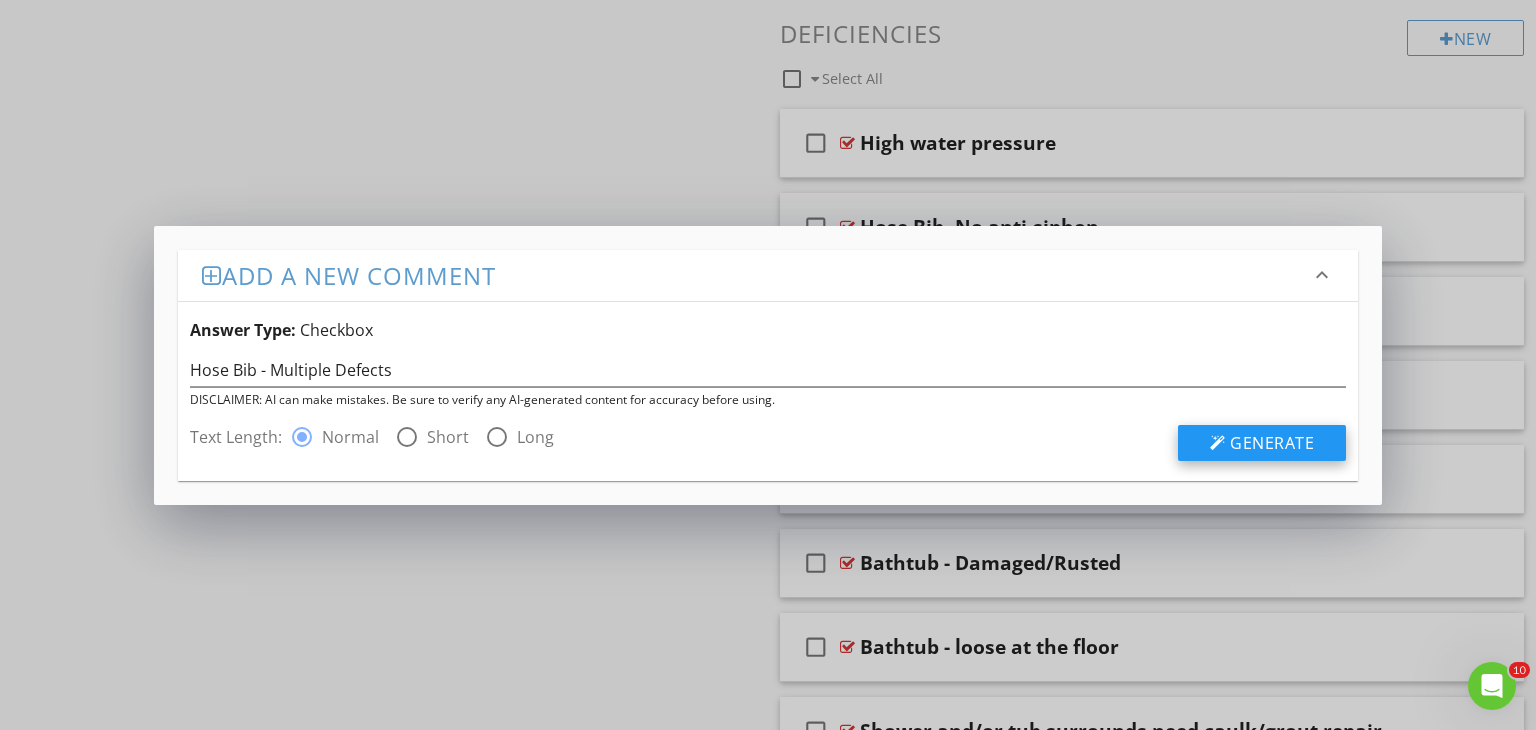 click on "Generate" at bounding box center [1272, 443] 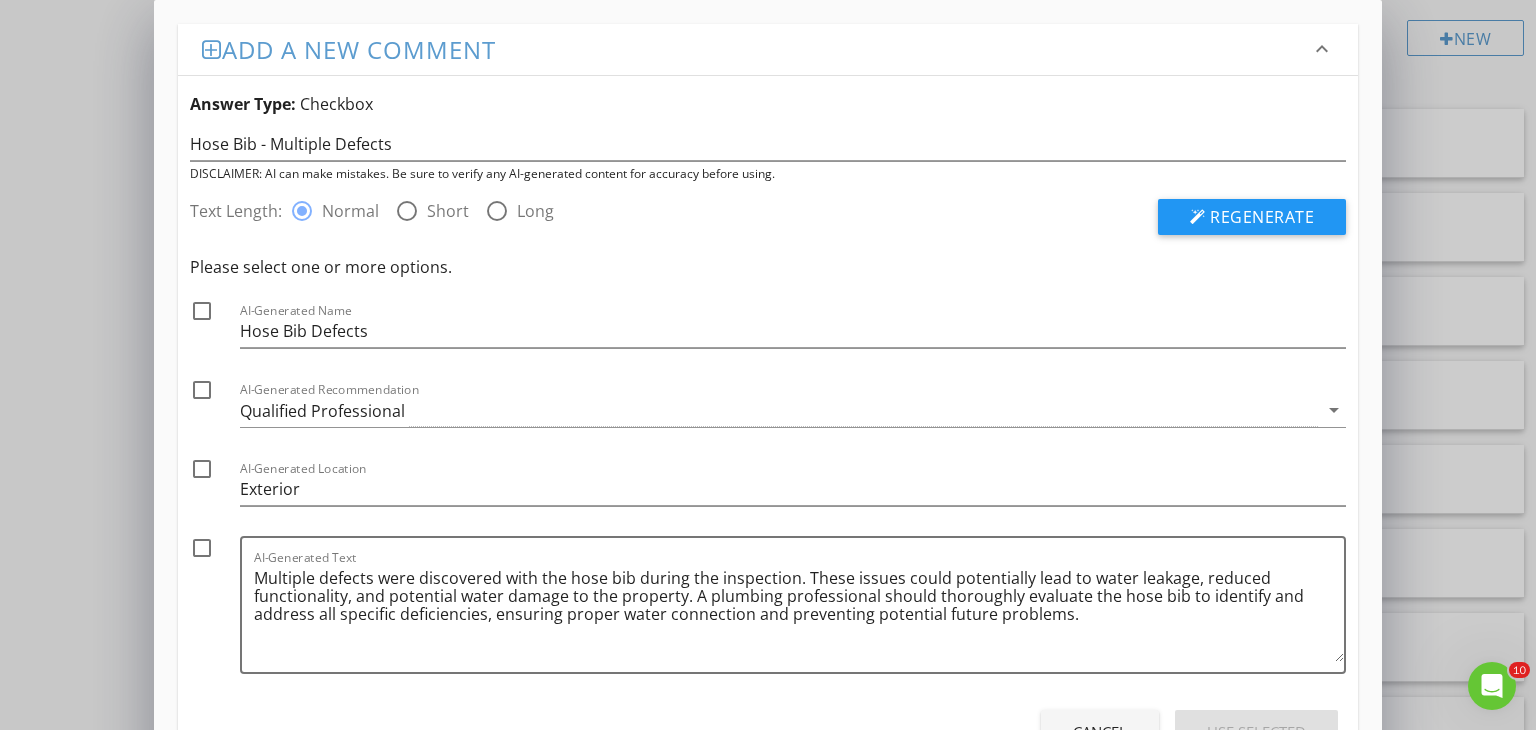 scroll, scrollTop: 84, scrollLeft: 0, axis: vertical 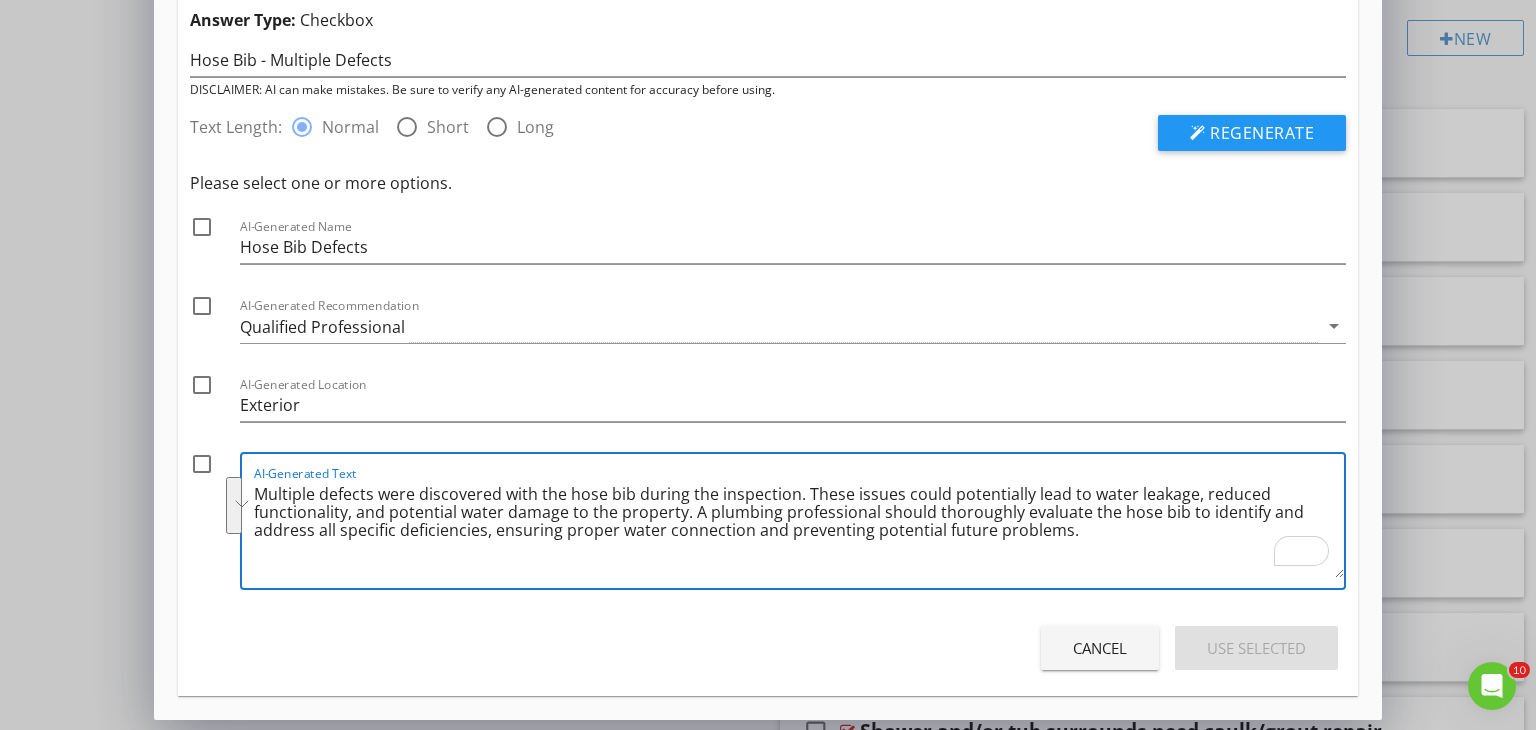 drag, startPoint x: 1076, startPoint y: 535, endPoint x: 800, endPoint y: 495, distance: 278.88348 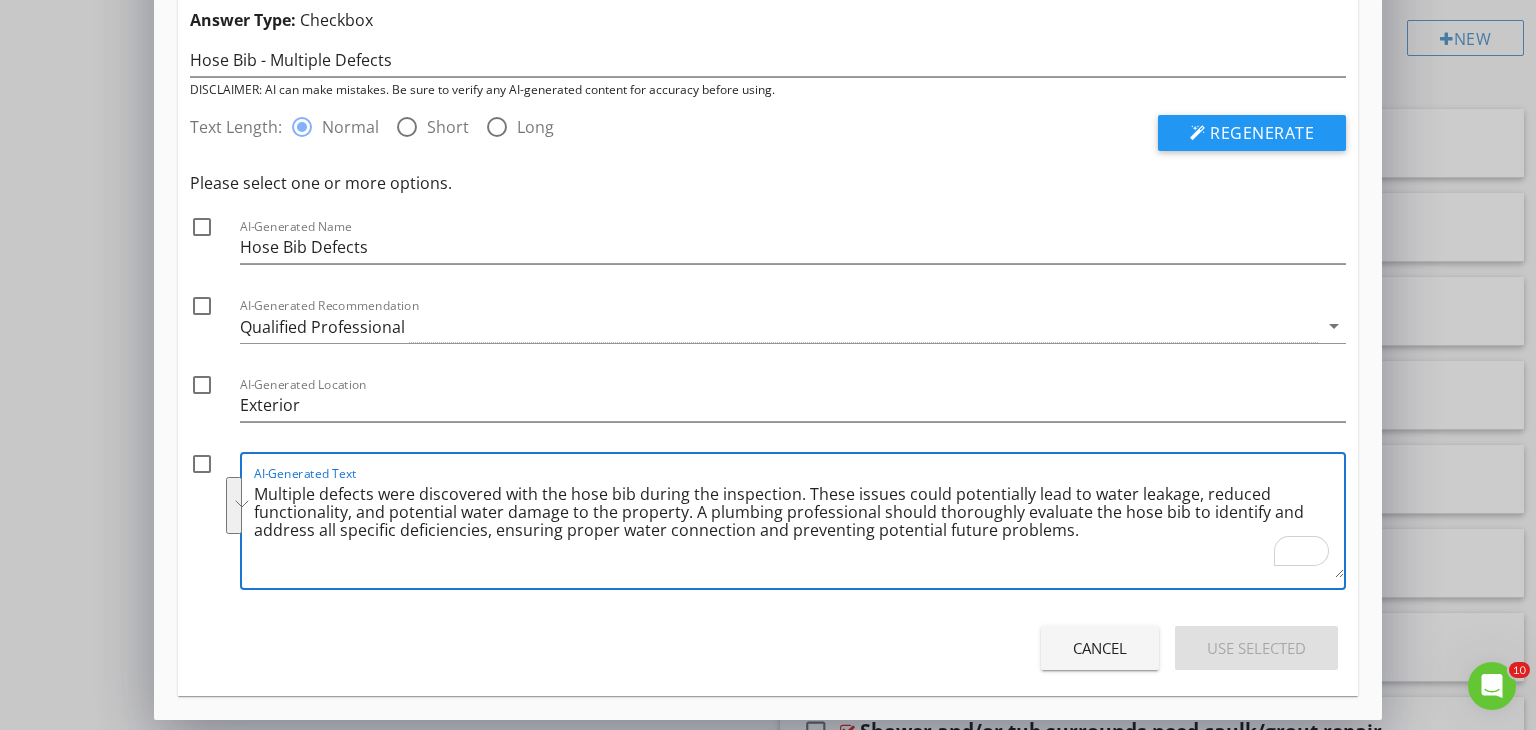 click on "Multiple defects were discovered with the hose bib during the inspection. These issues could potentially lead to water leakage, reduced functionality, and potential water damage to the property. A plumbing professional should thoroughly evaluate the hose bib to identify and address all specific deficiencies, ensuring proper water connection and preventing potential future problems." at bounding box center (799, 528) 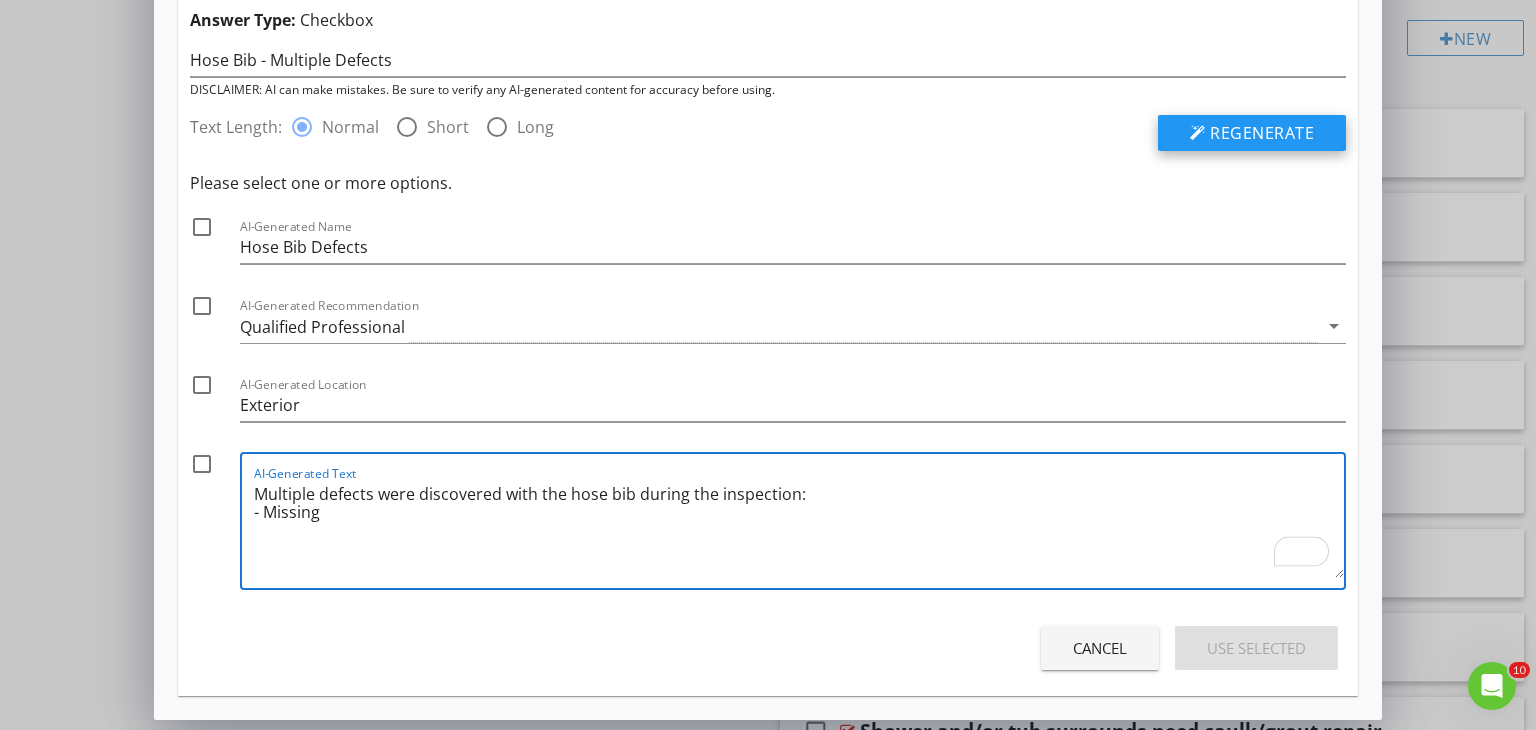 type on "Multiple defects were discovered with the hose bib during the inspection:
- Missing" 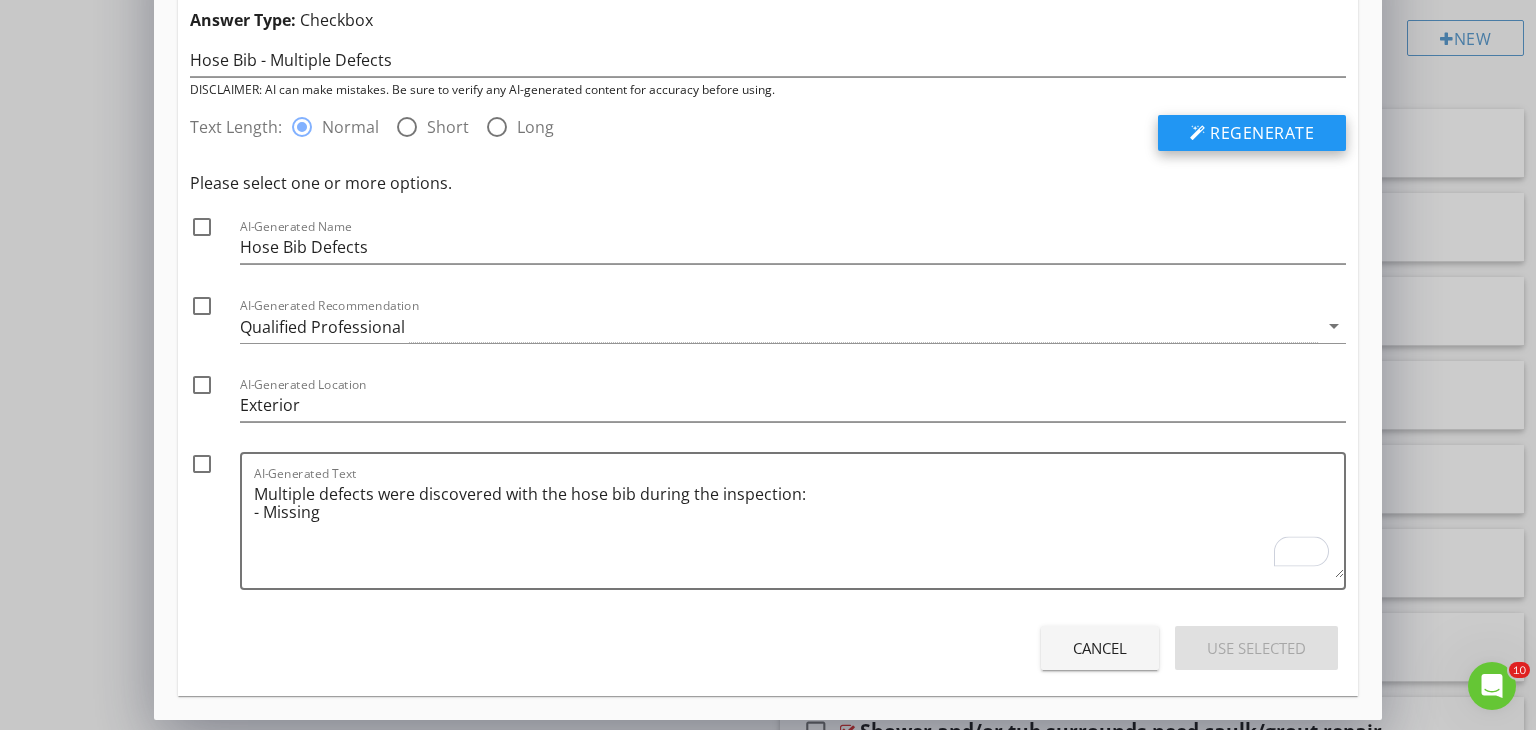 click on "Regenerate" at bounding box center [1262, 133] 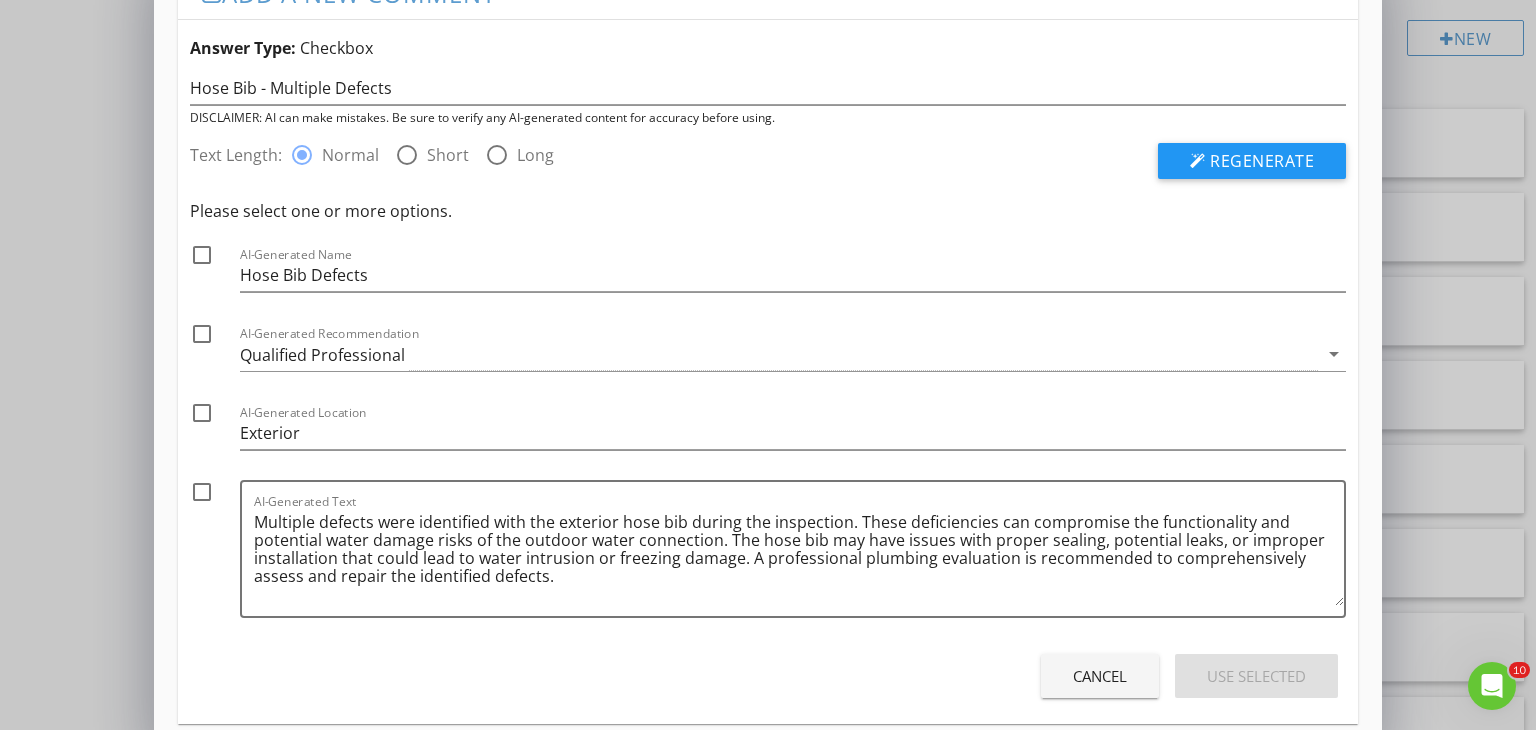 scroll, scrollTop: 84, scrollLeft: 0, axis: vertical 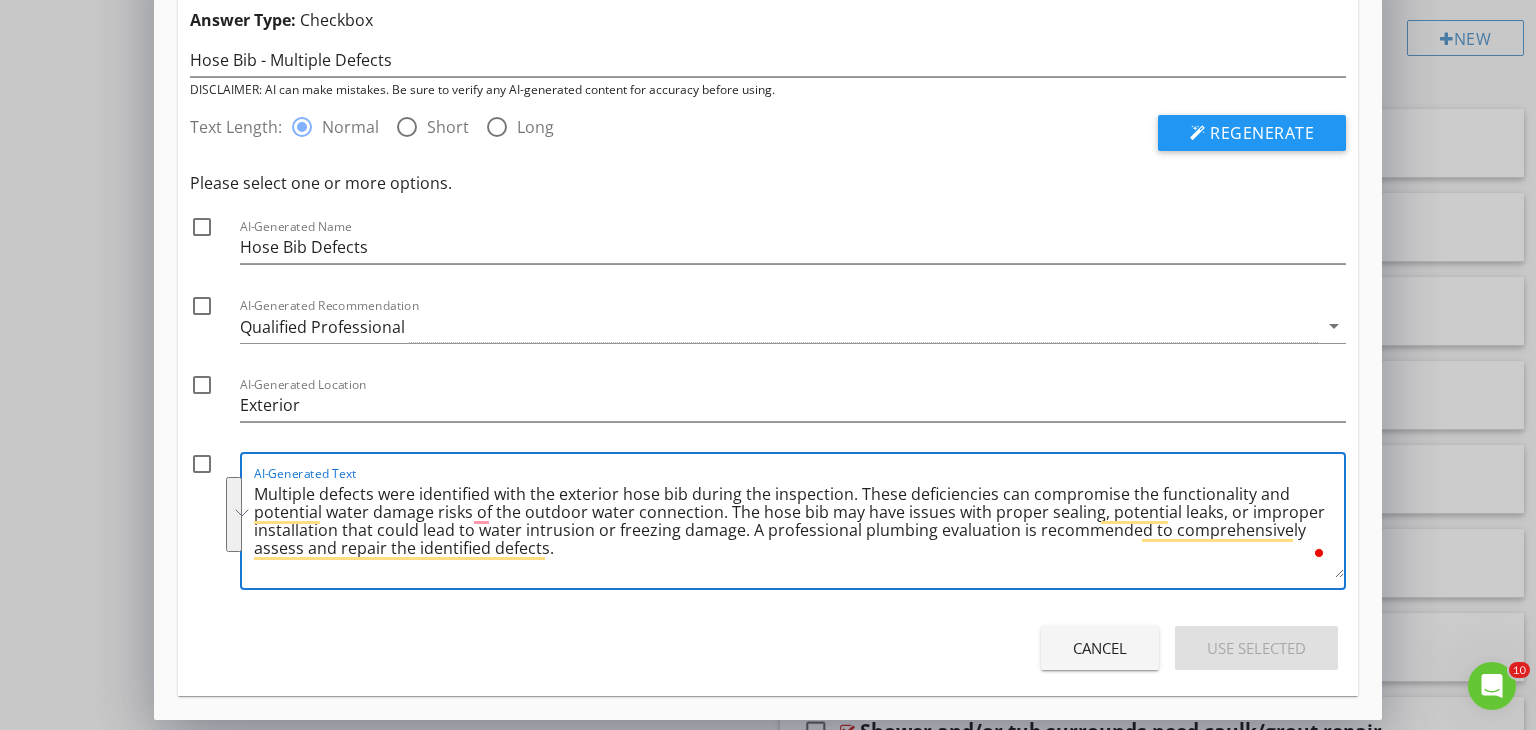 drag, startPoint x: 854, startPoint y: 489, endPoint x: 868, endPoint y: 551, distance: 63.560993 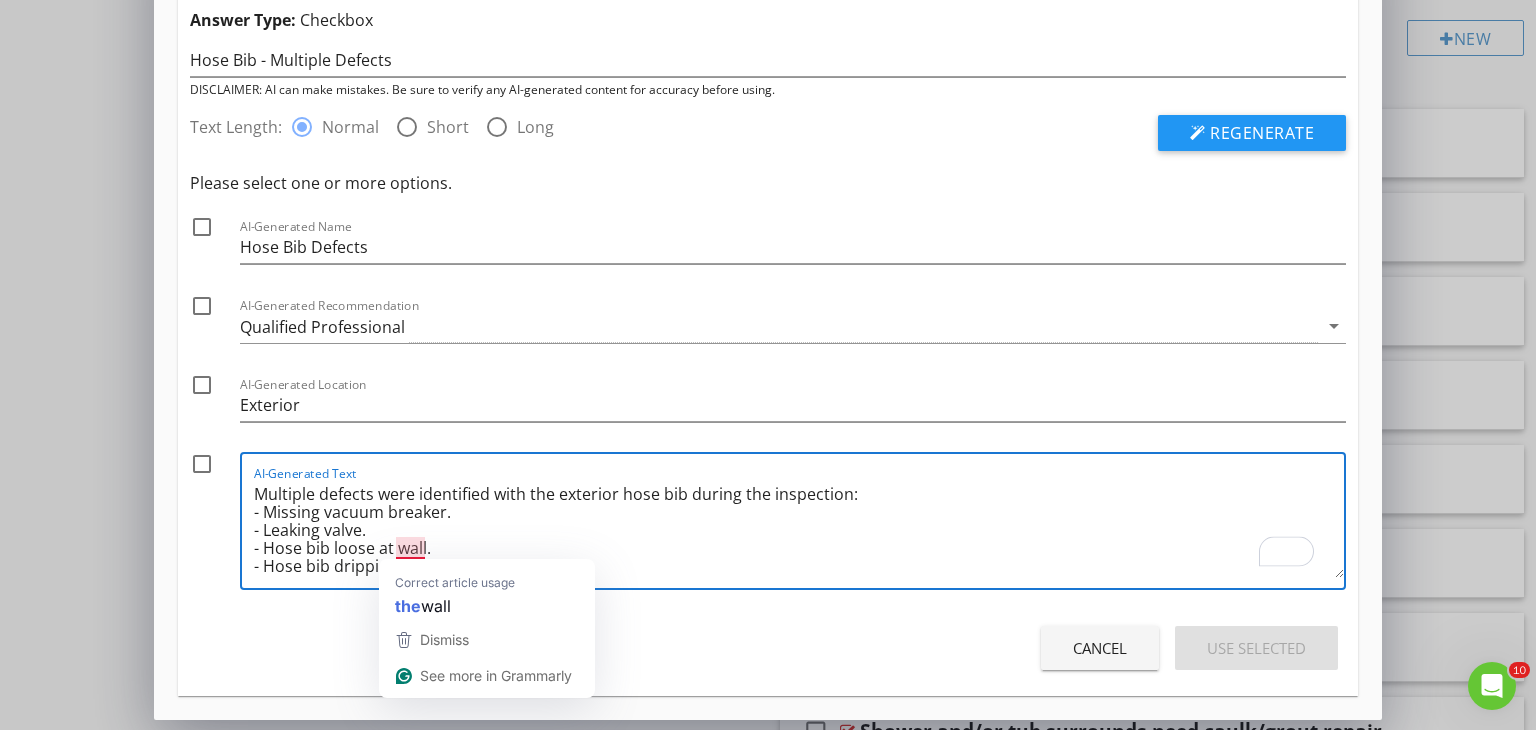 click on "Multiple defects were identified with the exterior hose bib during the inspection:
- Missing vacuum breaker.
- Leaking valve.
- Hose bib loose at wall.
- Hose bib dripping." at bounding box center (799, 528) 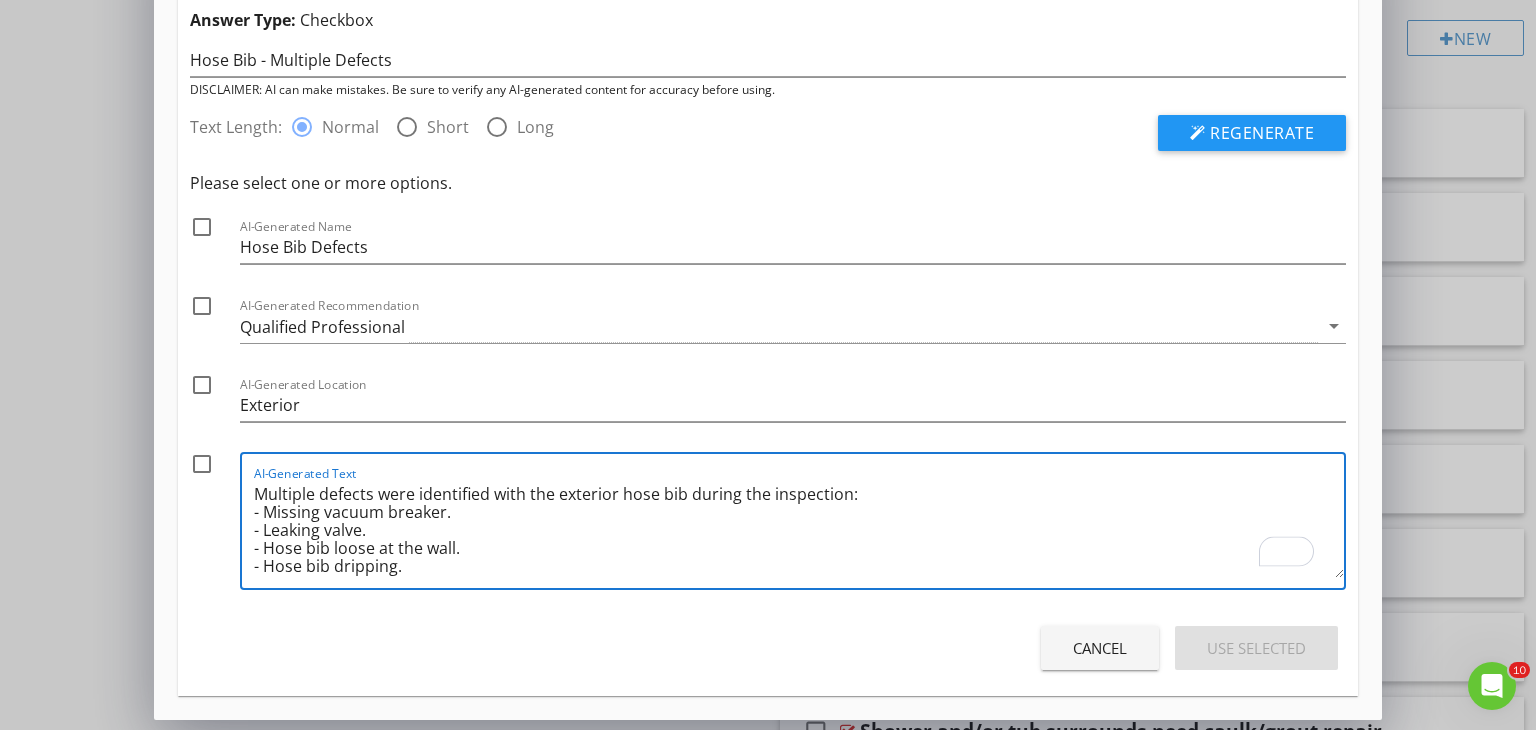 click on "Multiple defects were identified with the exterior hose bib during the inspection:
- Missing vacuum breaker.
- Leaking valve.
- Hose bib loose at the wall.
- Hose bib dripping." at bounding box center (799, 528) 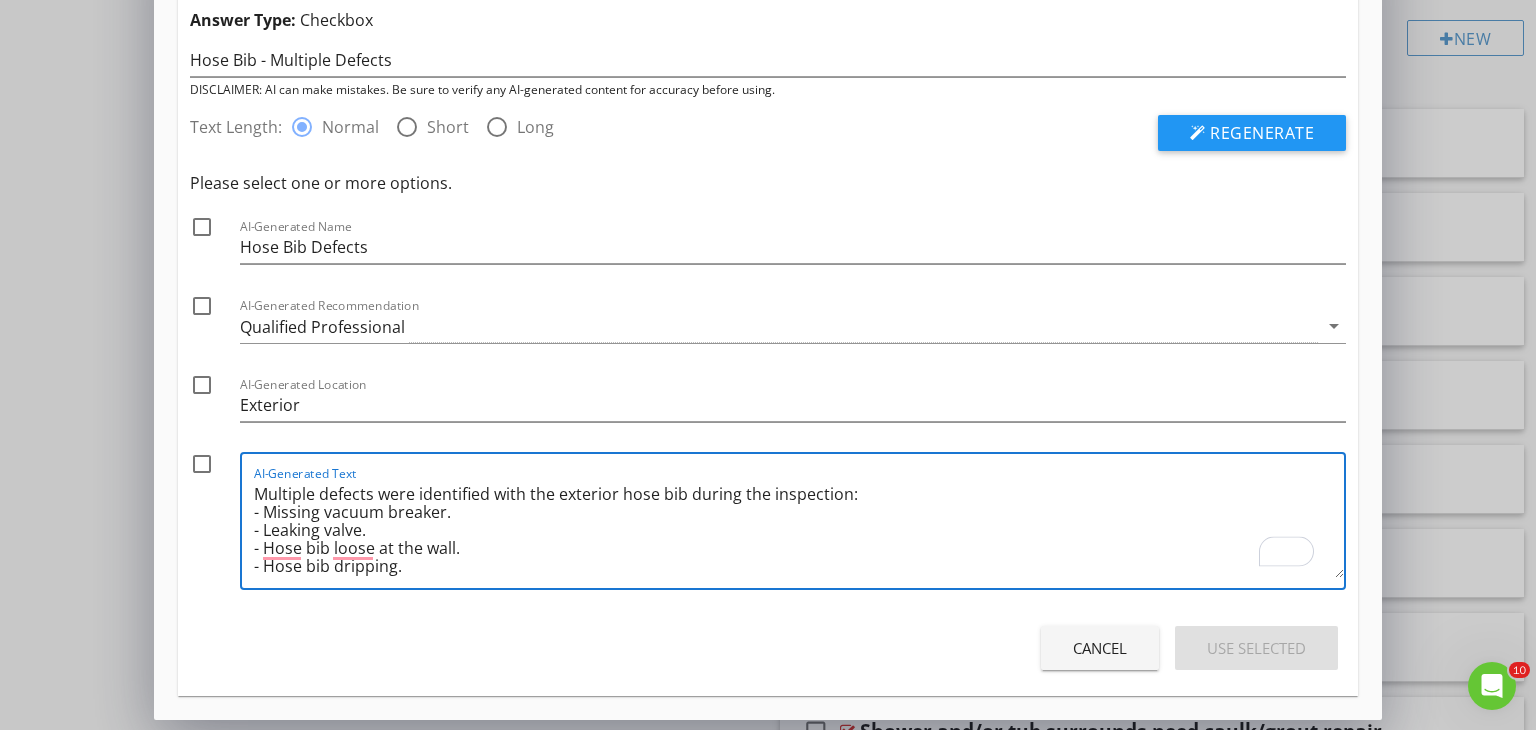 scroll, scrollTop: 16, scrollLeft: 0, axis: vertical 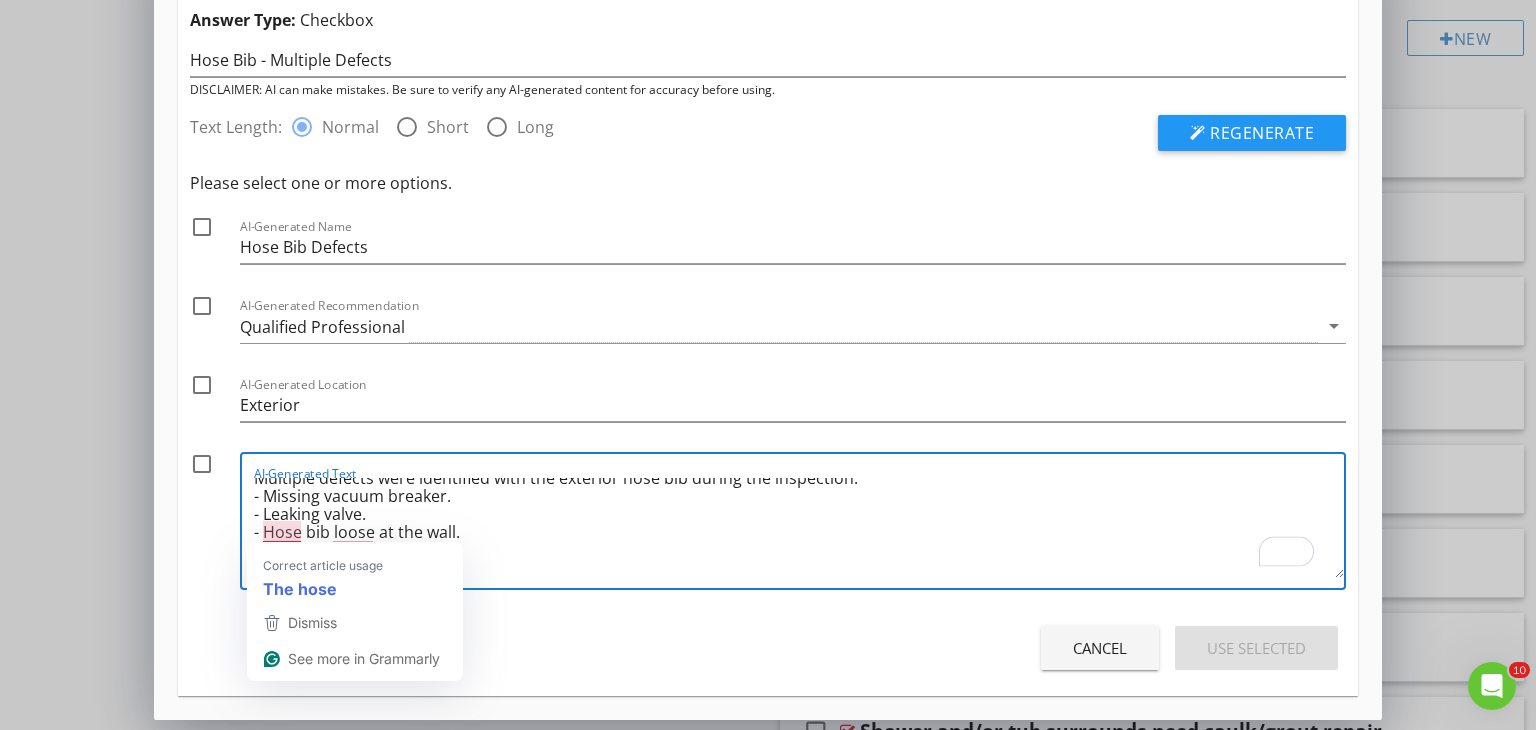 click on "Multiple defects were identified with the exterior hose bib during the inspection:
- Missing vacuum breaker.
- Leaking valve.
- Hose bib loose at the wall.
- Hose bib dripping.
I recommend a" at bounding box center [799, 528] 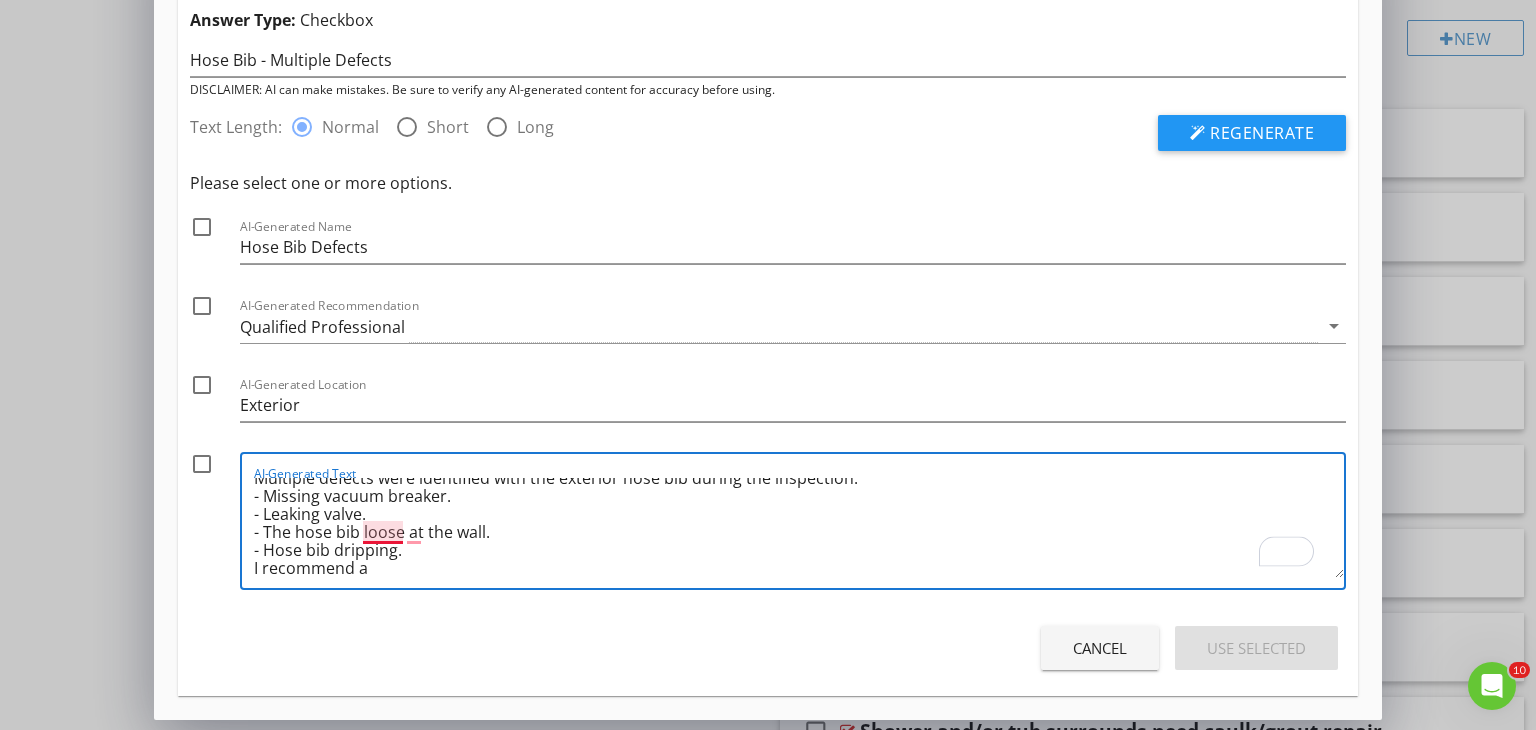 click on "Multiple defects were identified with the exterior hose bib during the inspection:
- Missing vacuum breaker.
- Leaking valve.
- The hose bib loose at the wall.
- Hose bib dripping.
I recommend a" at bounding box center [799, 528] 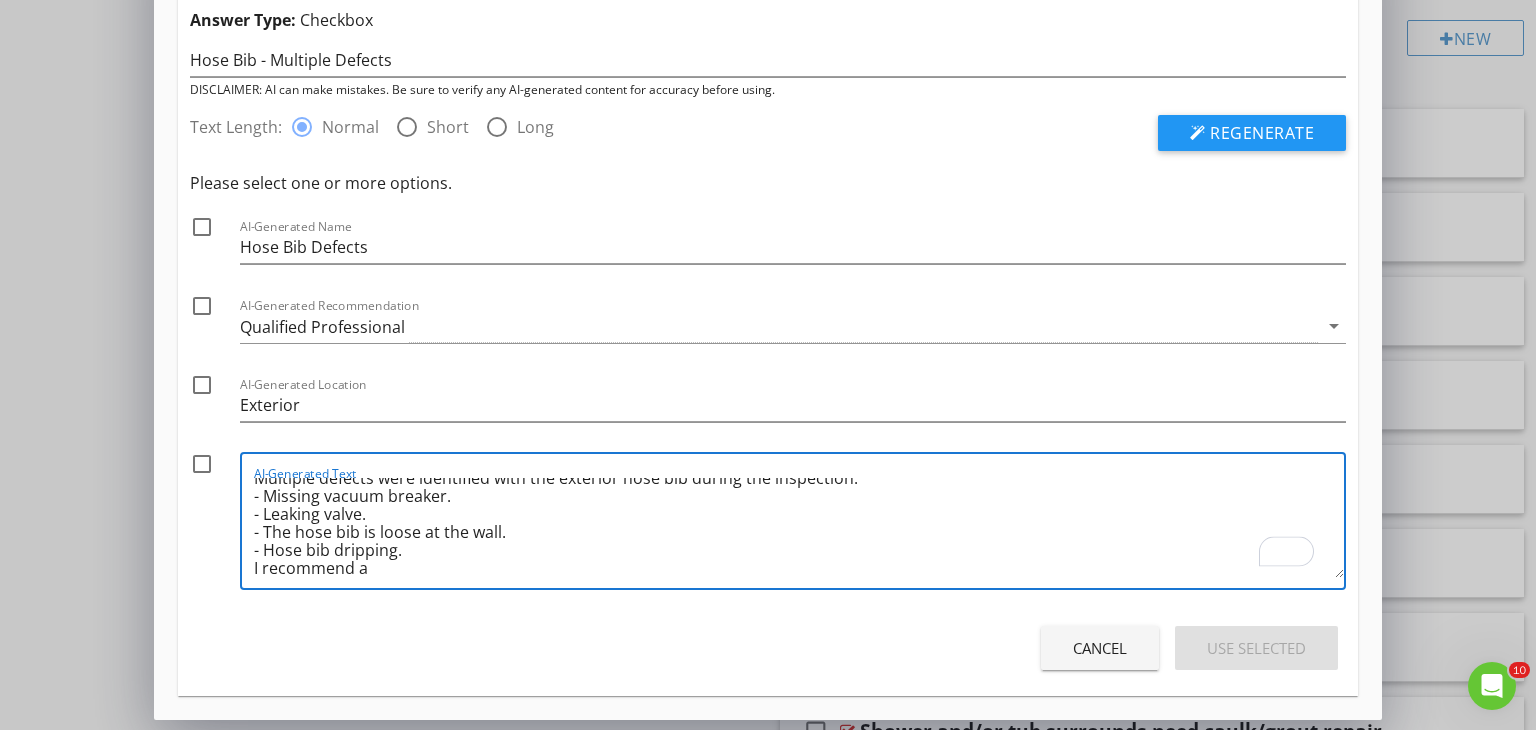 drag, startPoint x: 374, startPoint y: 530, endPoint x: 361, endPoint y: 531, distance: 13.038404 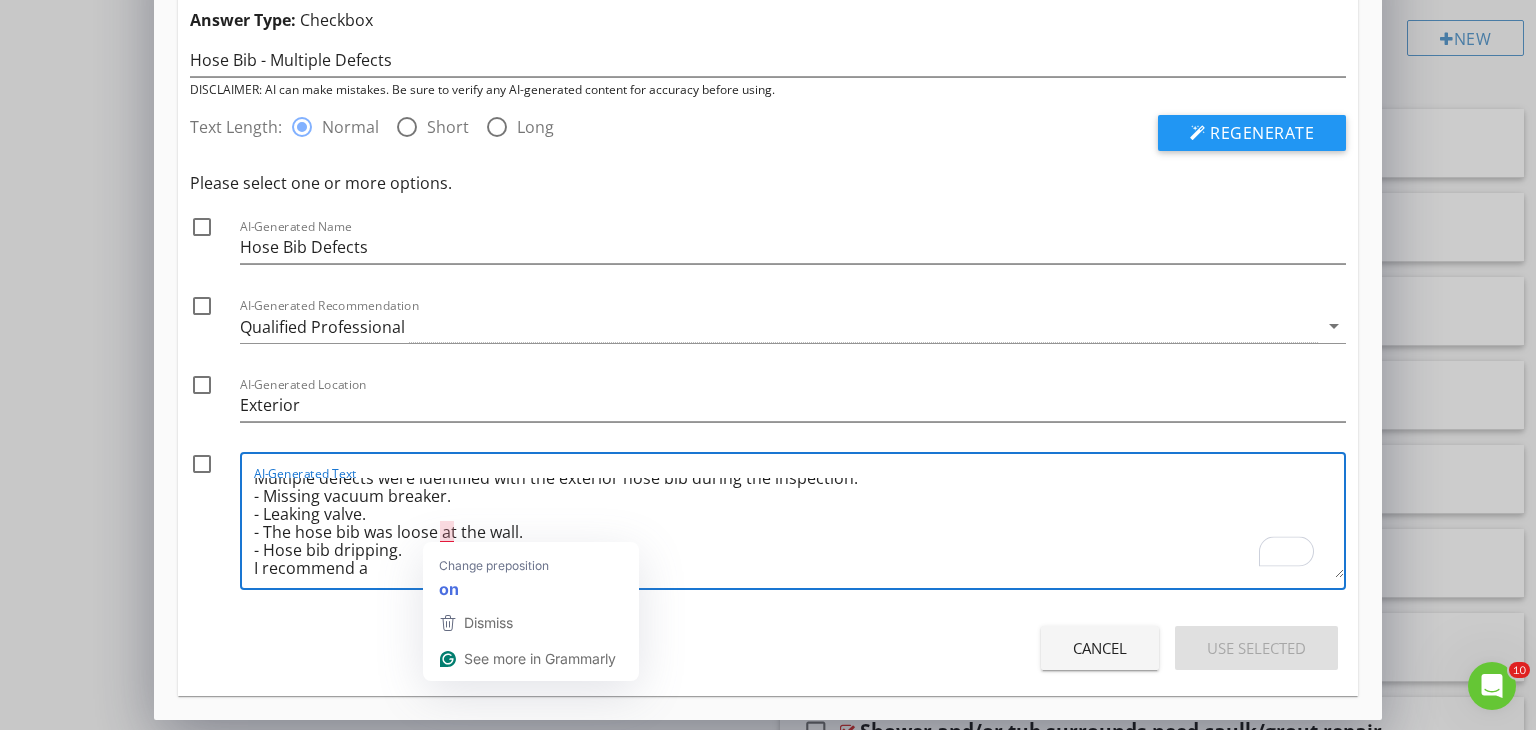 click on "Multiple defects were identified with the exterior hose bib during the inspection:
- Missing vacuum breaker.
- Leaking valve.
- The hose bib was loose at the wall.
- Hose bib dripping.
I recommend a" at bounding box center [799, 528] 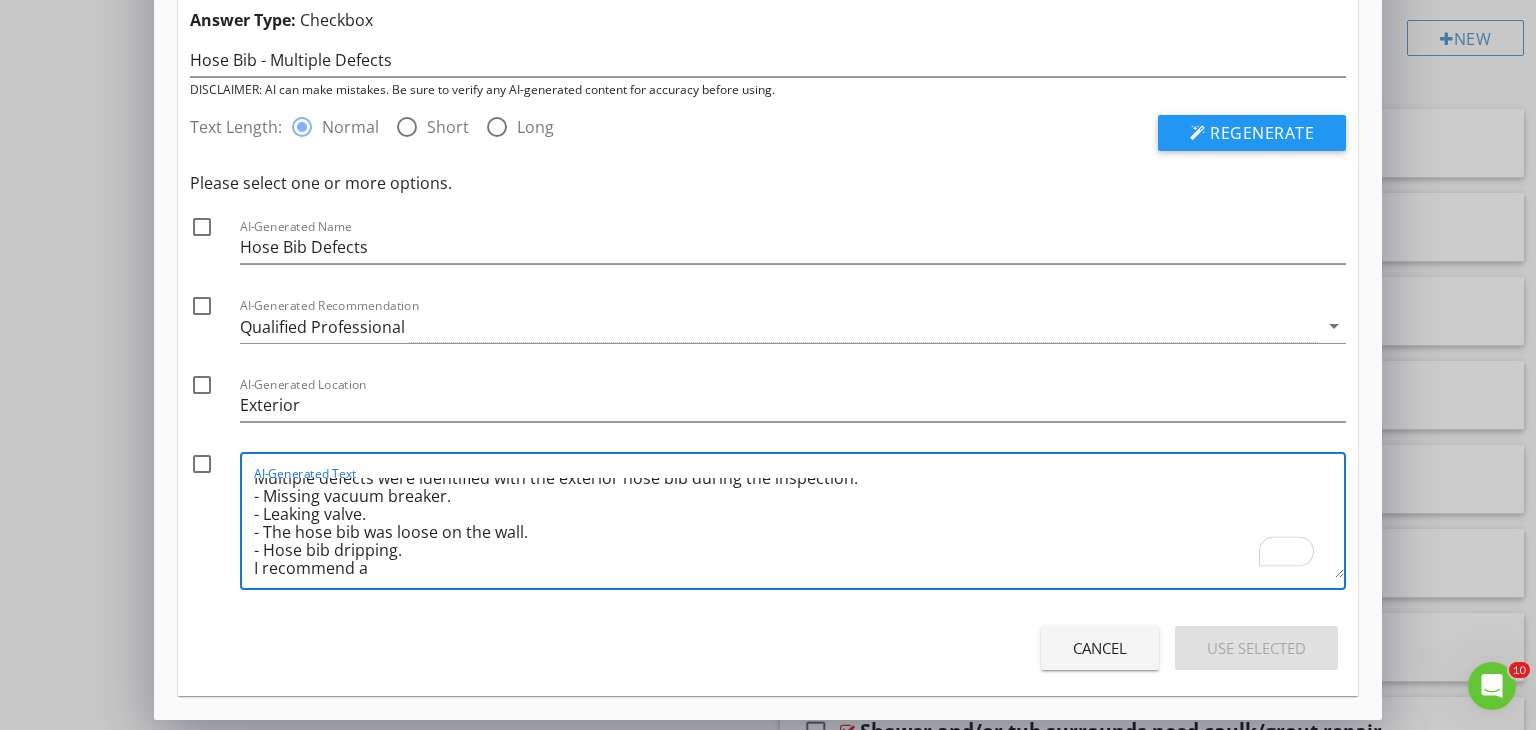 drag, startPoint x: 458, startPoint y: 520, endPoint x: 443, endPoint y: 521, distance: 15.033297 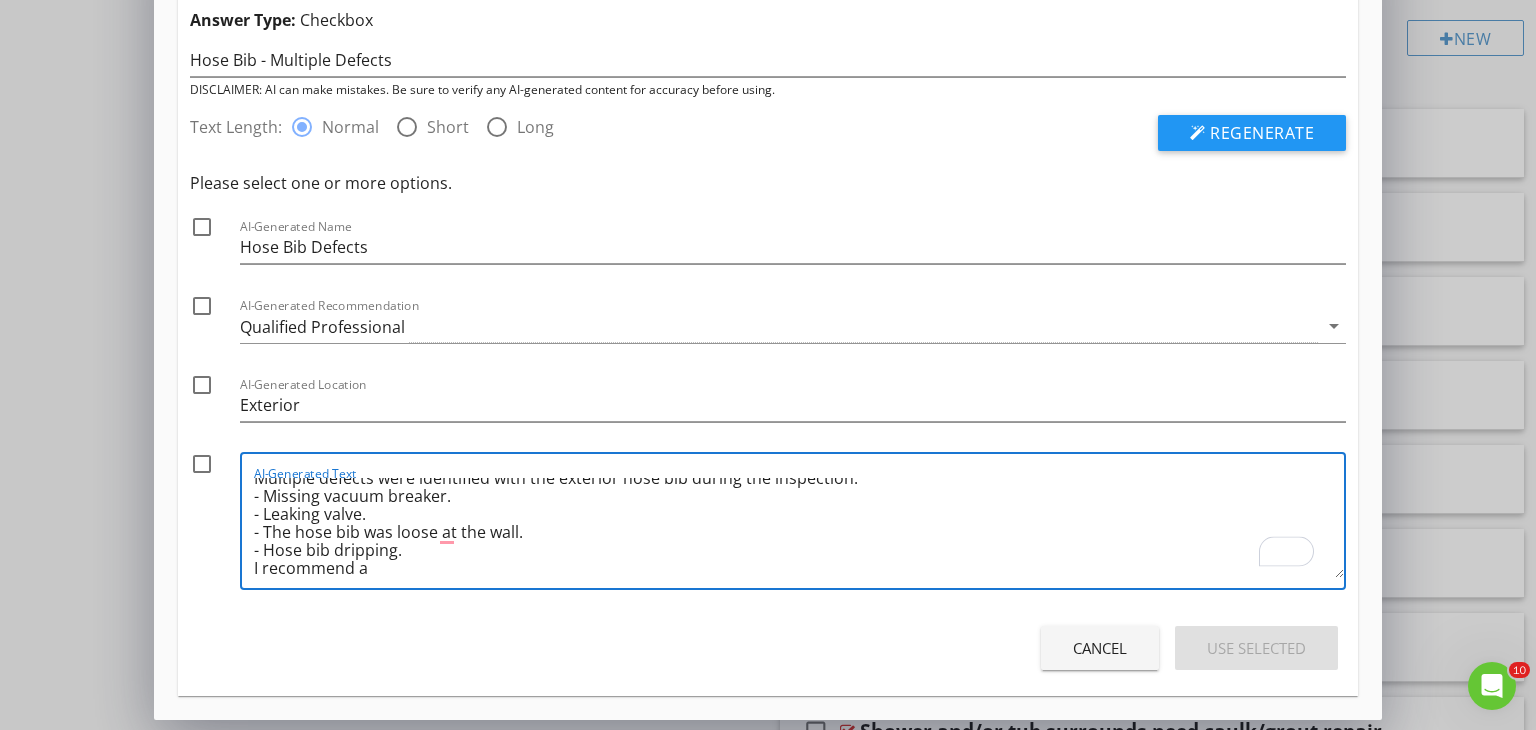 click on "Multiple defects were identified with the exterior hose bib during the inspection:
- Missing vacuum breaker.
- Leaking valve.
- The hose bib was loose at the wall.
- Hose bib dripping.
I recommend a" at bounding box center (799, 528) 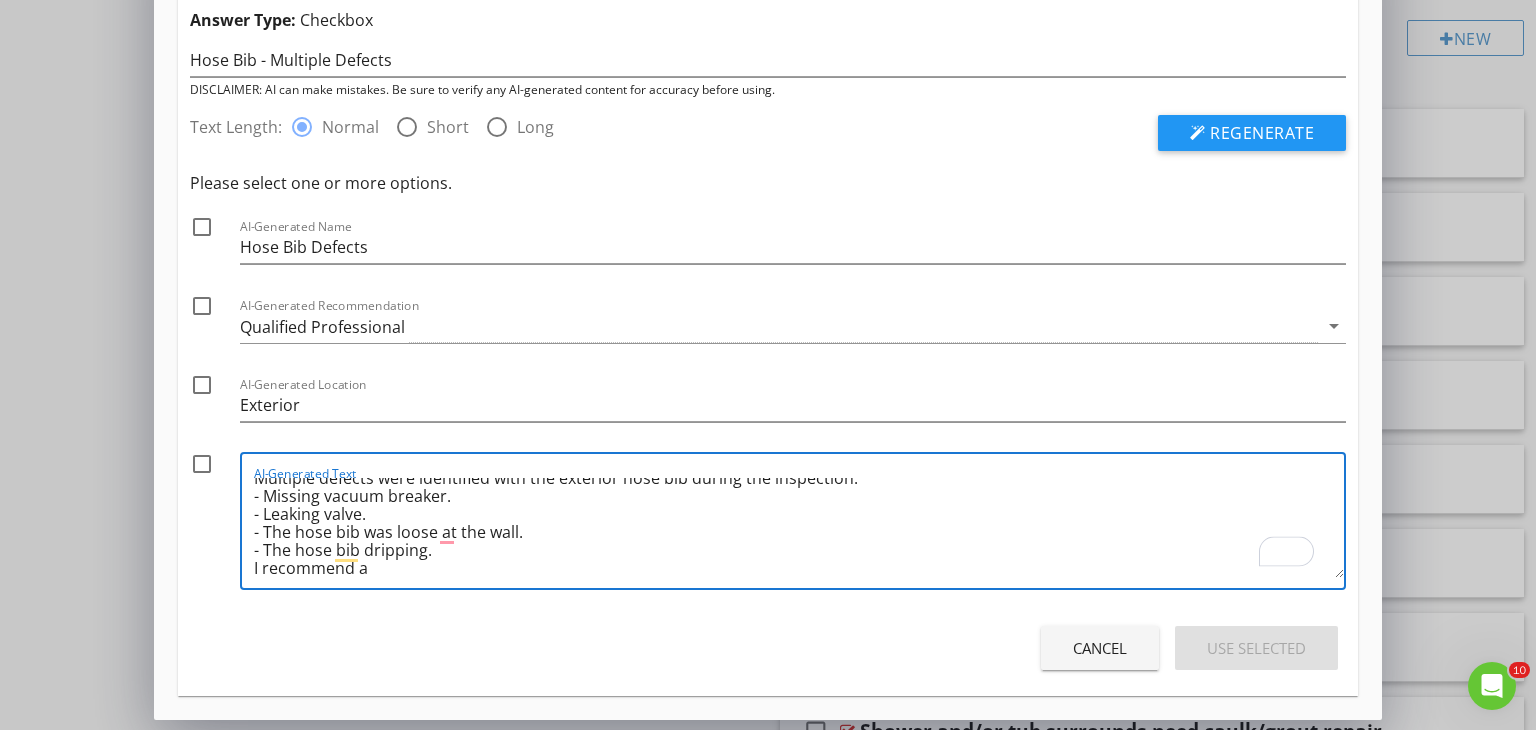 click on "Multiple defects were identified with the exterior hose bib during the inspection:
- Missing vacuum breaker.
- Leaking valve.
- The hose bib was loose at the wall.
- The hose bib dripping.
I recommend a" at bounding box center [799, 528] 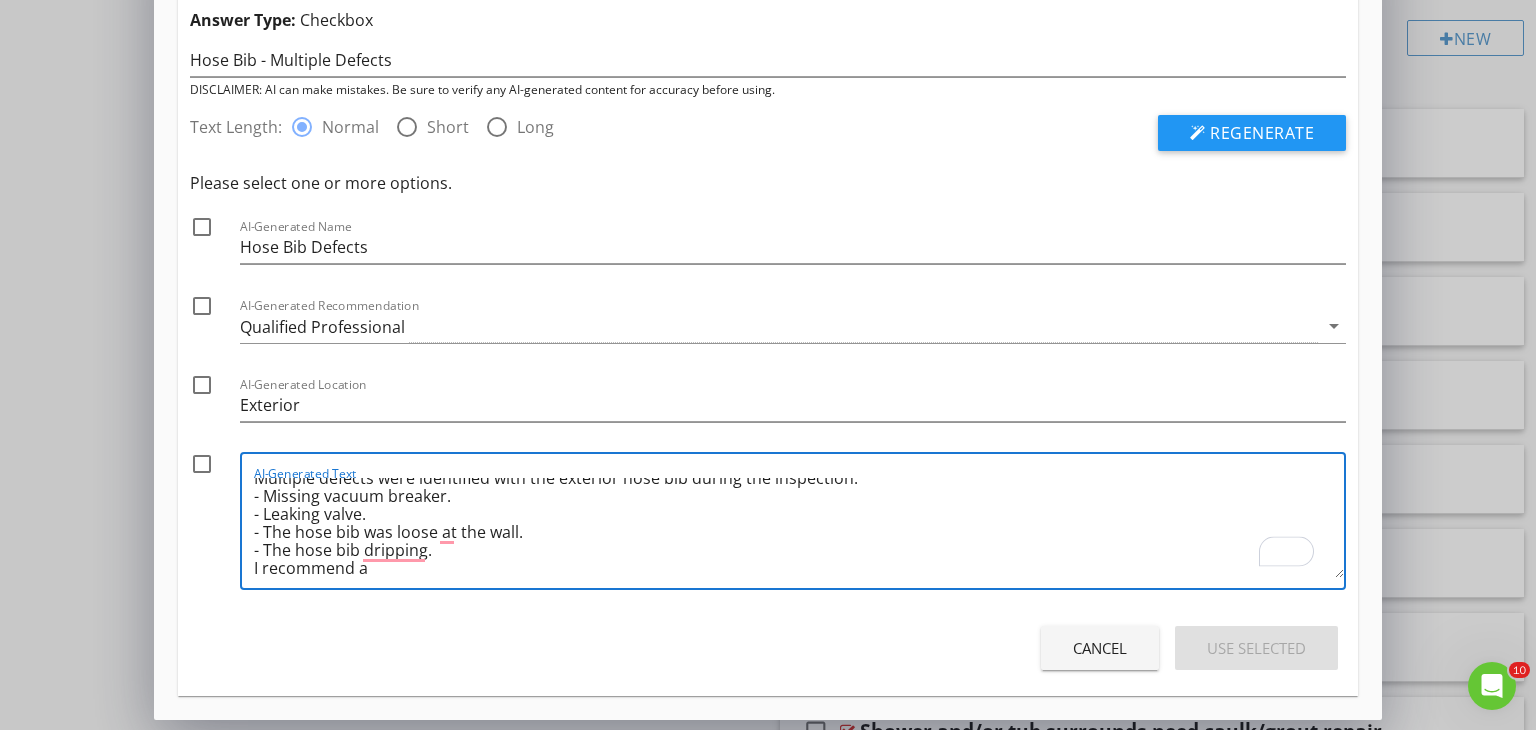click on "Multiple defects were identified with the exterior hose bib during the inspection:
- Missing vacuum breaker.
- Leaking valve.
- The hose bib was loose at the wall.
- The hose bib dripping.
I recommend a" at bounding box center [799, 528] 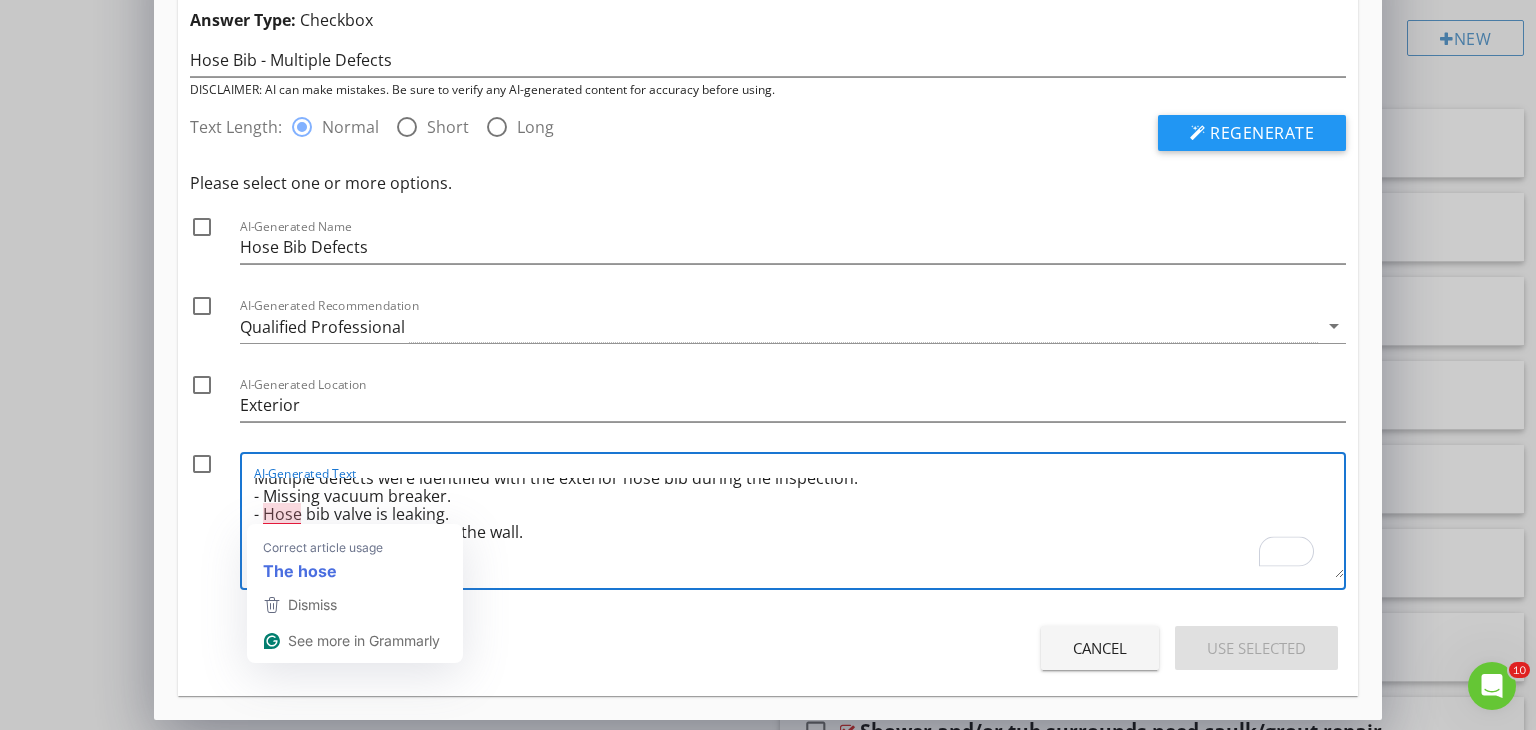 click on "Multiple defects were identified with the exterior hose bib during the inspection:
- Missing vacuum breaker.
- Hose bib valve is leaking.
- The hose bib was loose at the wall.
- The hose bib dripping.
I recommend a" at bounding box center [799, 528] 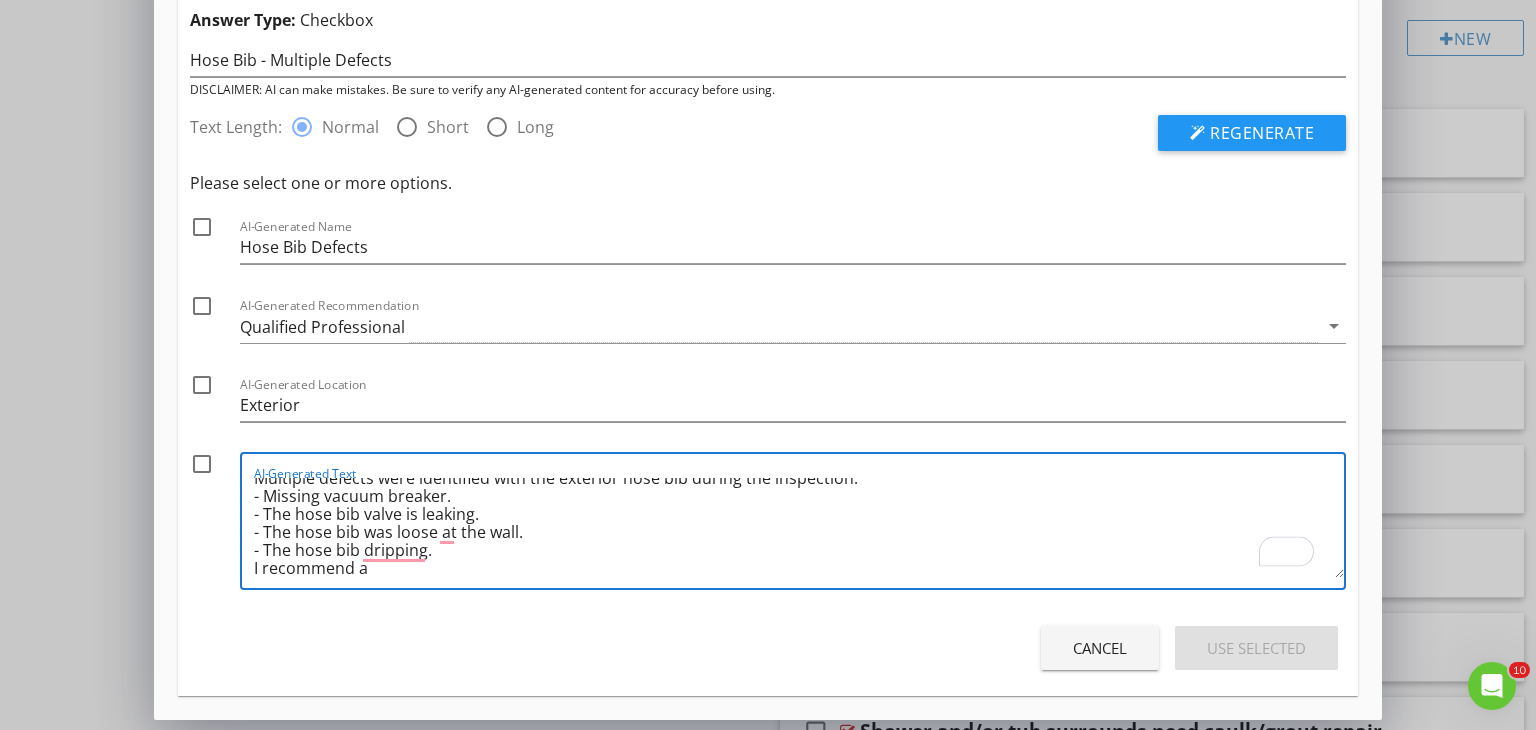 click on "Multiple defects were identified with the exterior hose bib during the inspection:
- Missing vacuum breaker.
- The hose bib valve is leaking.
- The hose bib was loose at the wall.
- The hose bib dripping.
I recommend a" at bounding box center (799, 528) 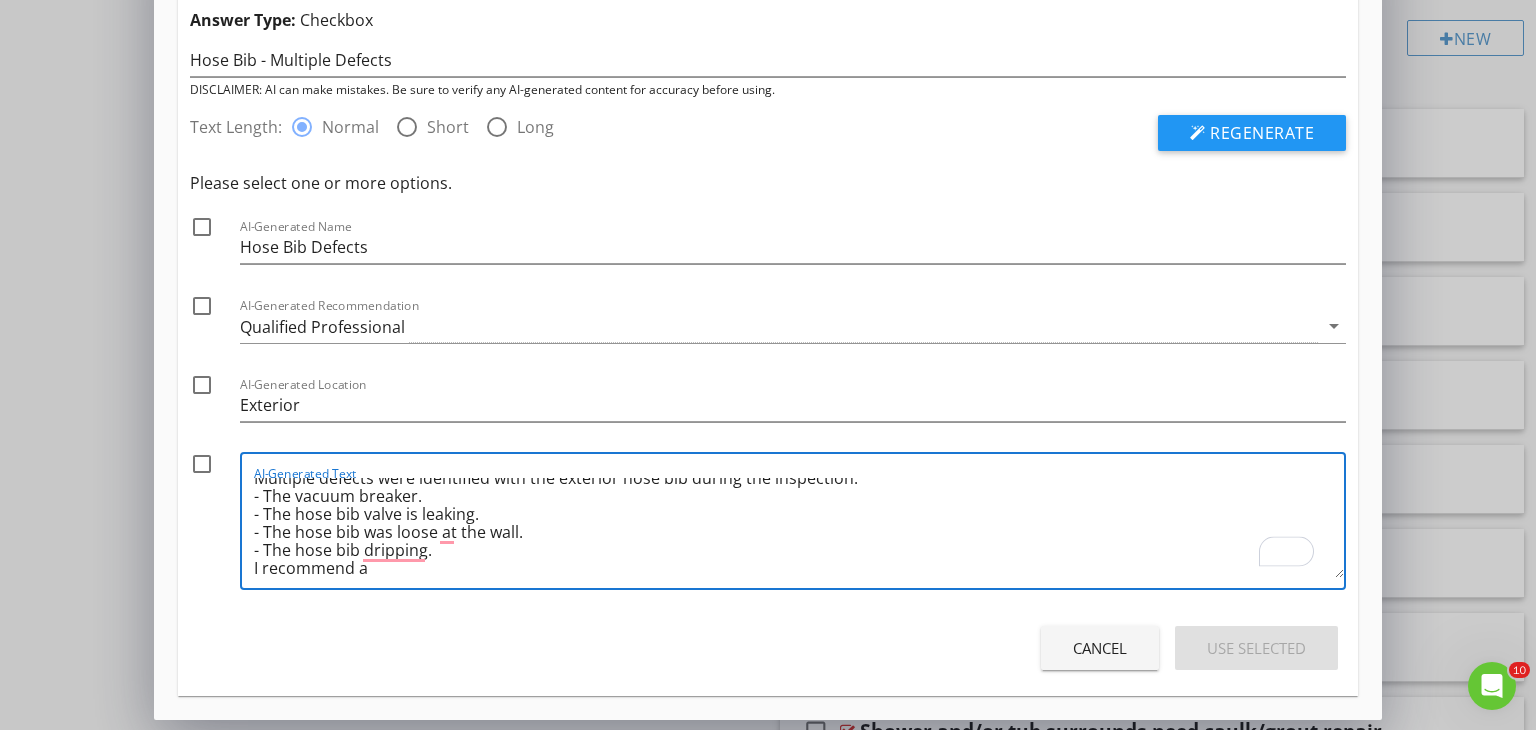 click on "Multiple defects were identified with the exterior hose bib during the inspection:
- The vacuum breaker.
- The hose bib valve is leaking.
- The hose bib was loose at the wall.
- The hose bib dripping.
I recommend a" at bounding box center (799, 528) 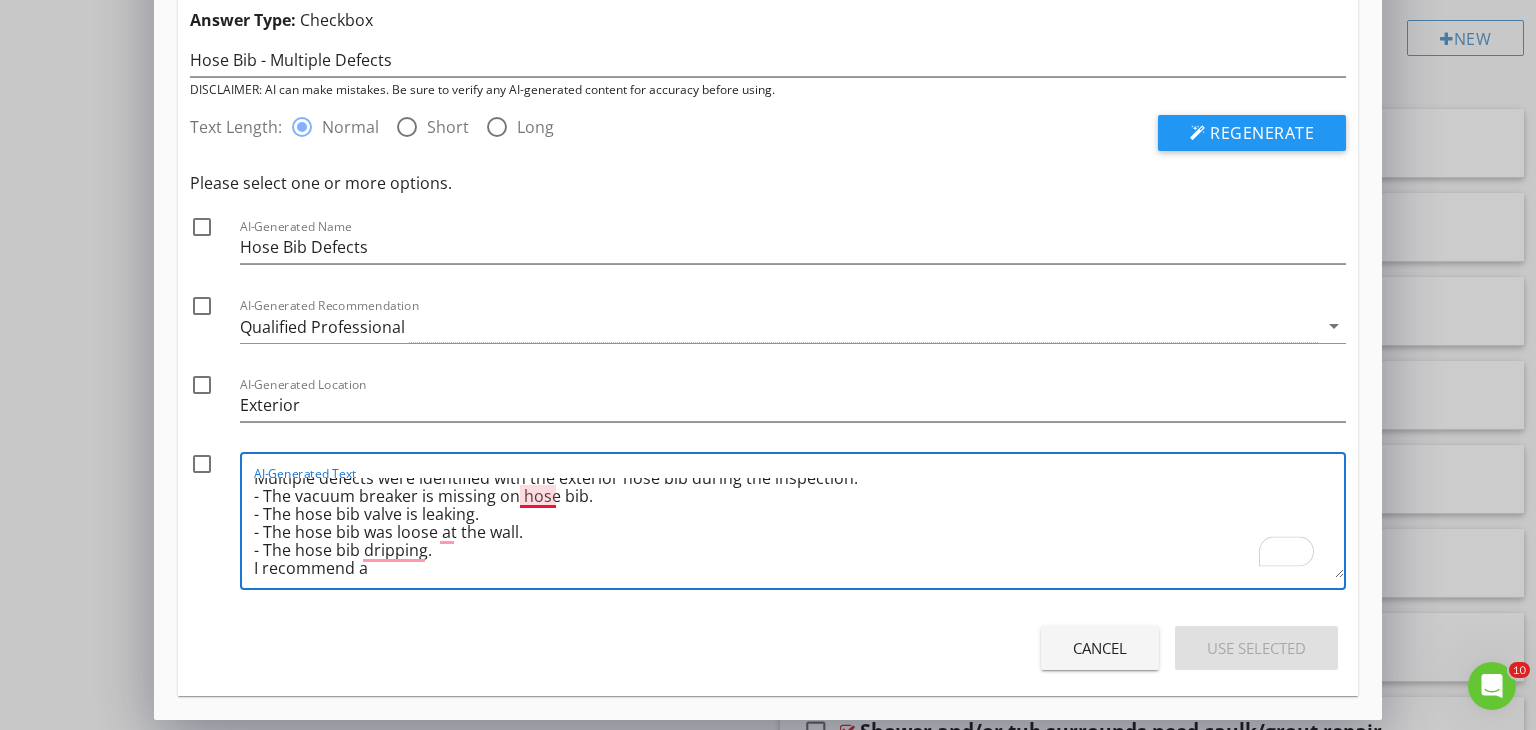 click on "Multiple defects were identified with the exterior hose bib during the inspection:
- The vacuum breaker is missing on hose bib.
- The hose bib valve is leaking.
- The hose bib was loose at the wall.
- The hose bib dripping.
I recommend a" at bounding box center [799, 528] 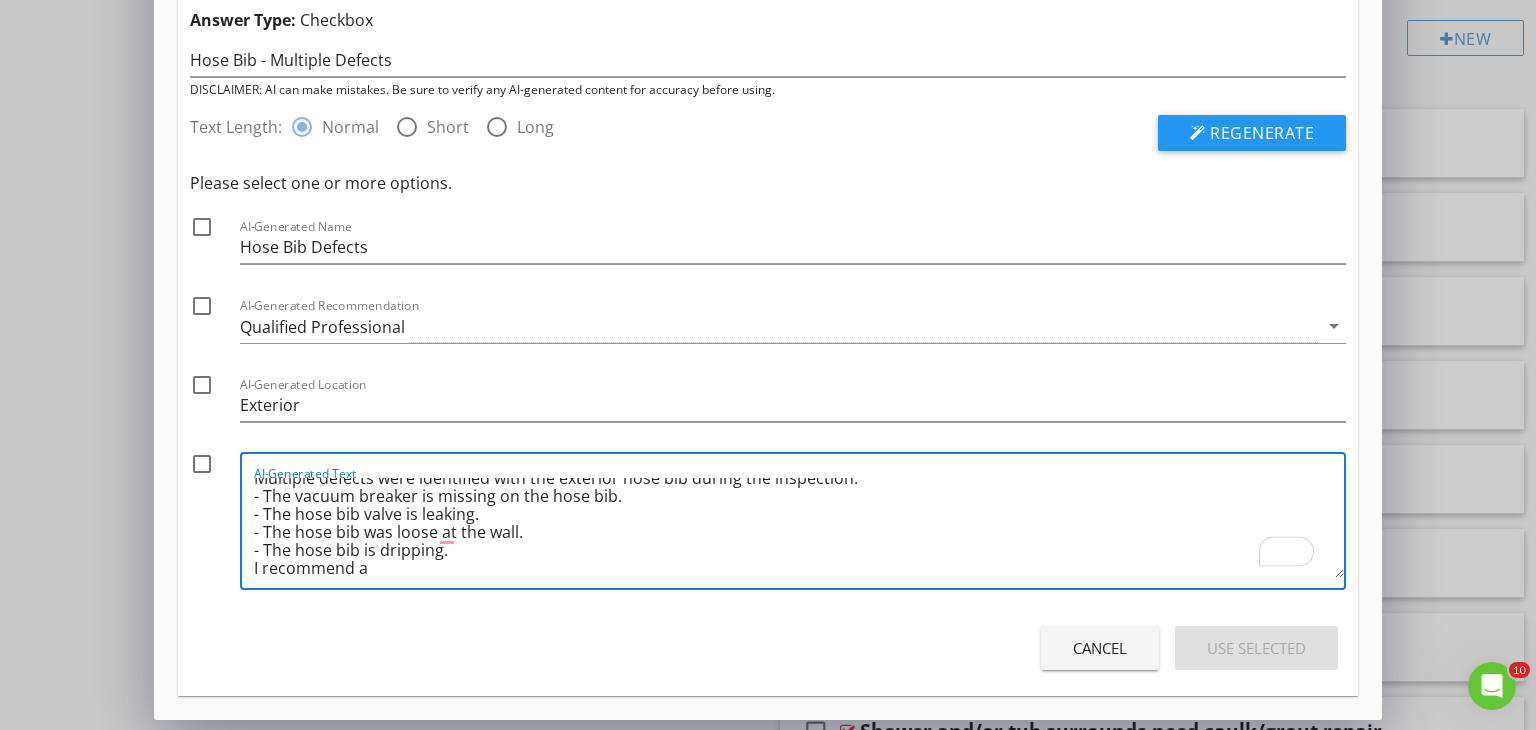 click on "Multiple defects were identified with the exterior hose bib during the inspection:
- The vacuum breaker is missing on the hose bib.
- The hose bib valve is leaking.
- The hose bib was loose at the wall.
- The hose bib is dripping.
I recommend a" at bounding box center [799, 528] 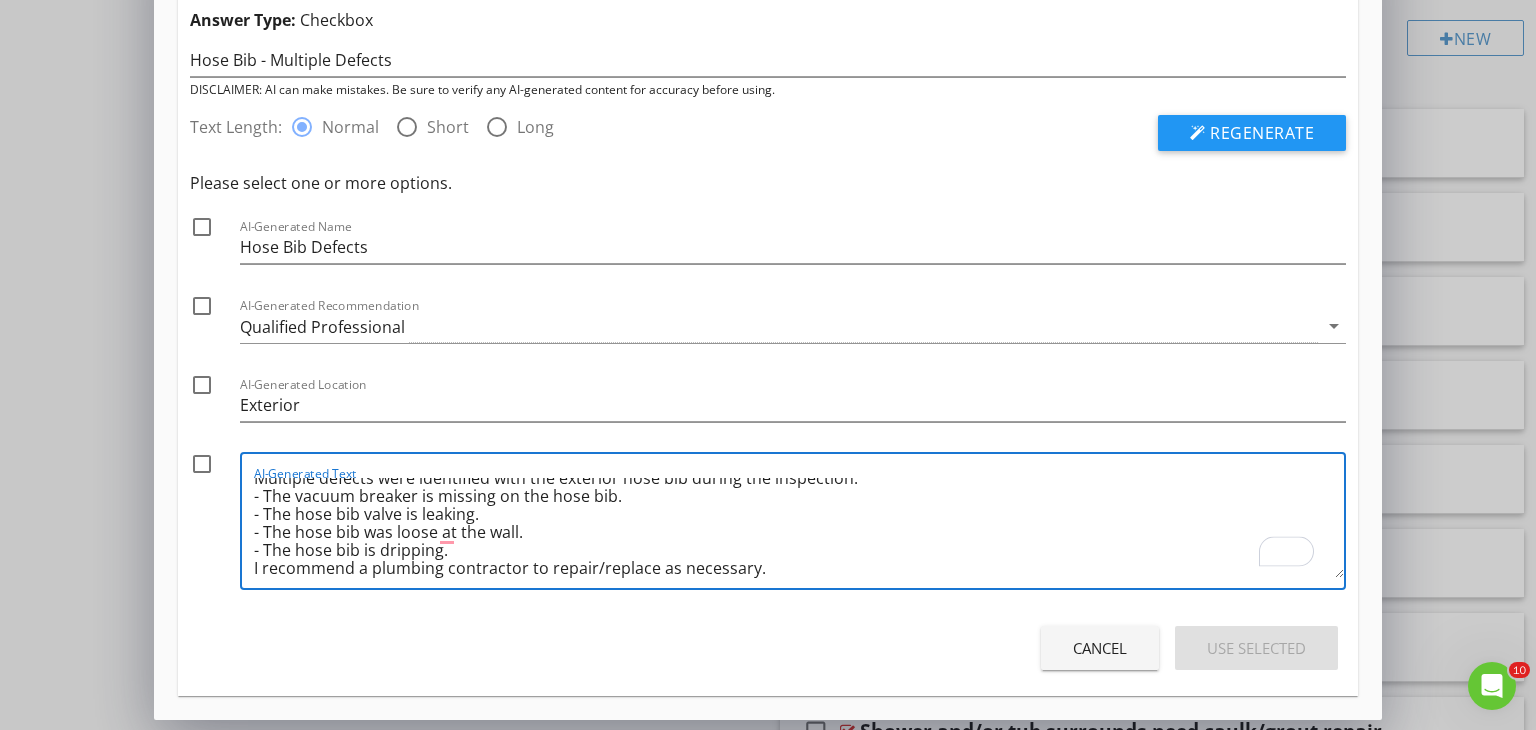 click on "Multiple defects were identified with the exterior hose bib during the inspection:
- The vacuum breaker is missing on the hose bib.
- The hose bib valve is leaking.
- The hose bib was loose at the wall.
- The hose bib is dripping.
I recommend a plumbing contractor to repair/replace as necessary." at bounding box center (799, 528) 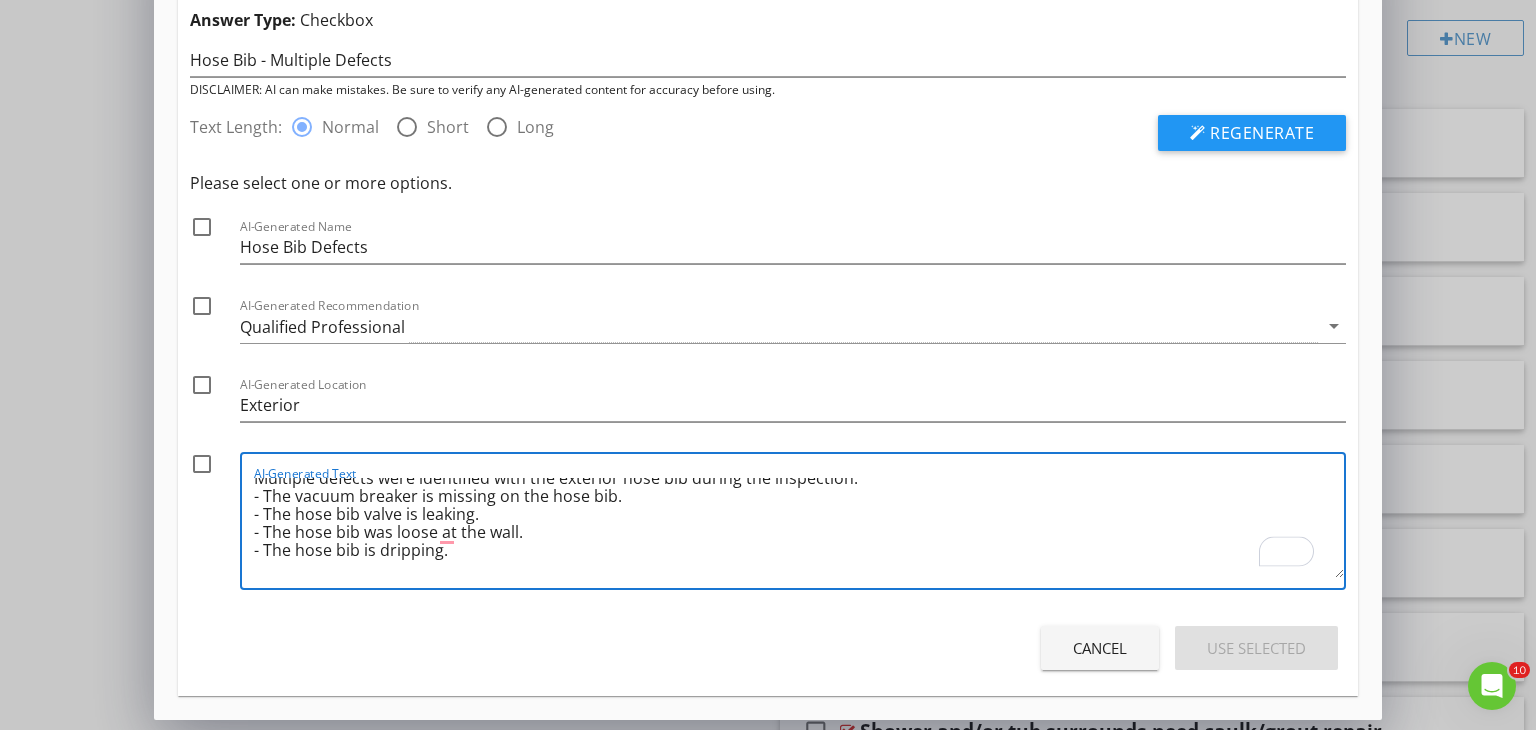 scroll, scrollTop: 0, scrollLeft: 0, axis: both 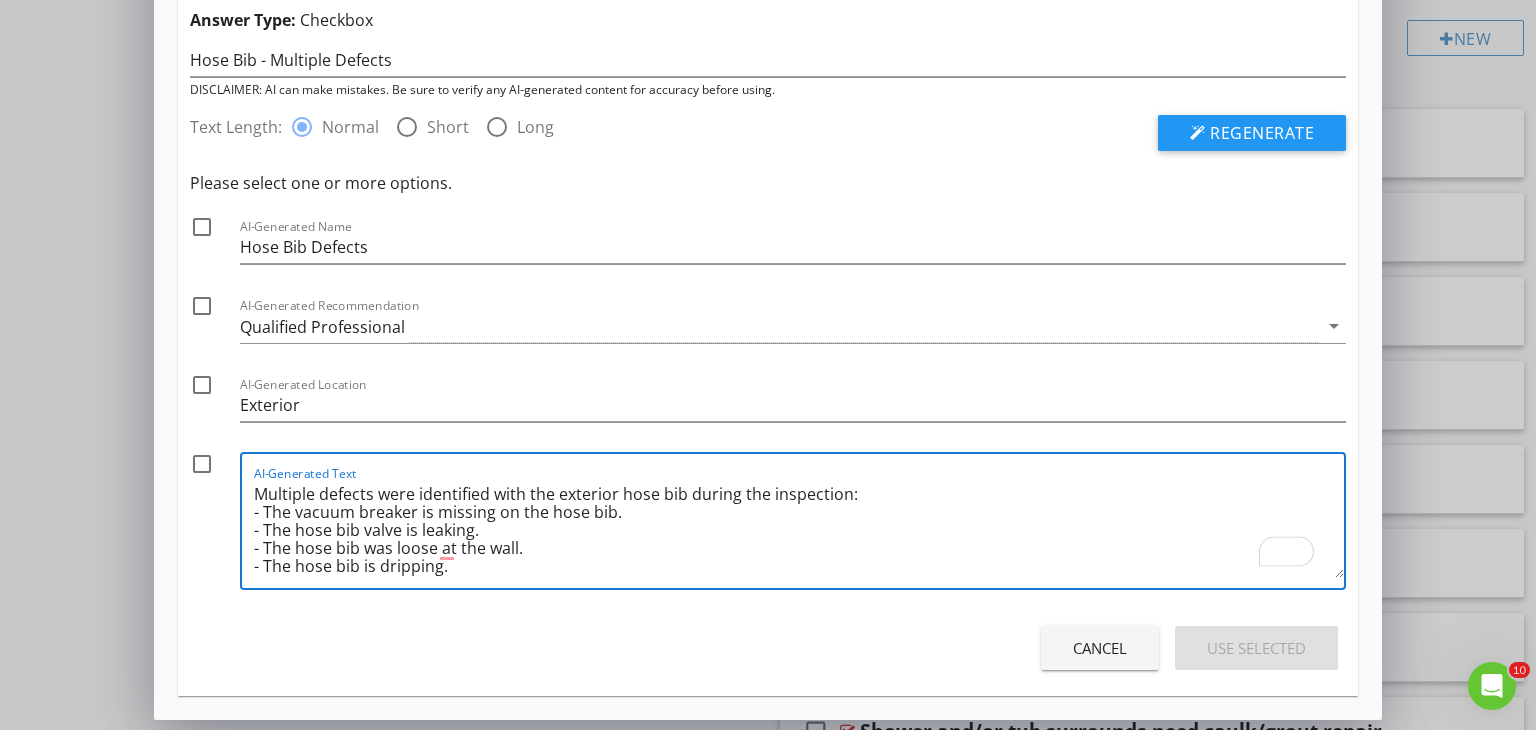 click on "Multiple defects were identified with the exterior hose bib during the inspection:
- The vacuum breaker is missing on the hose bib.
- The hose bib valve is leaking.
- The hose bib was loose at the wall.
- The hose bib is dripping.
I recommend a plumbing contractor to repair/replace as necessary." at bounding box center [799, 528] 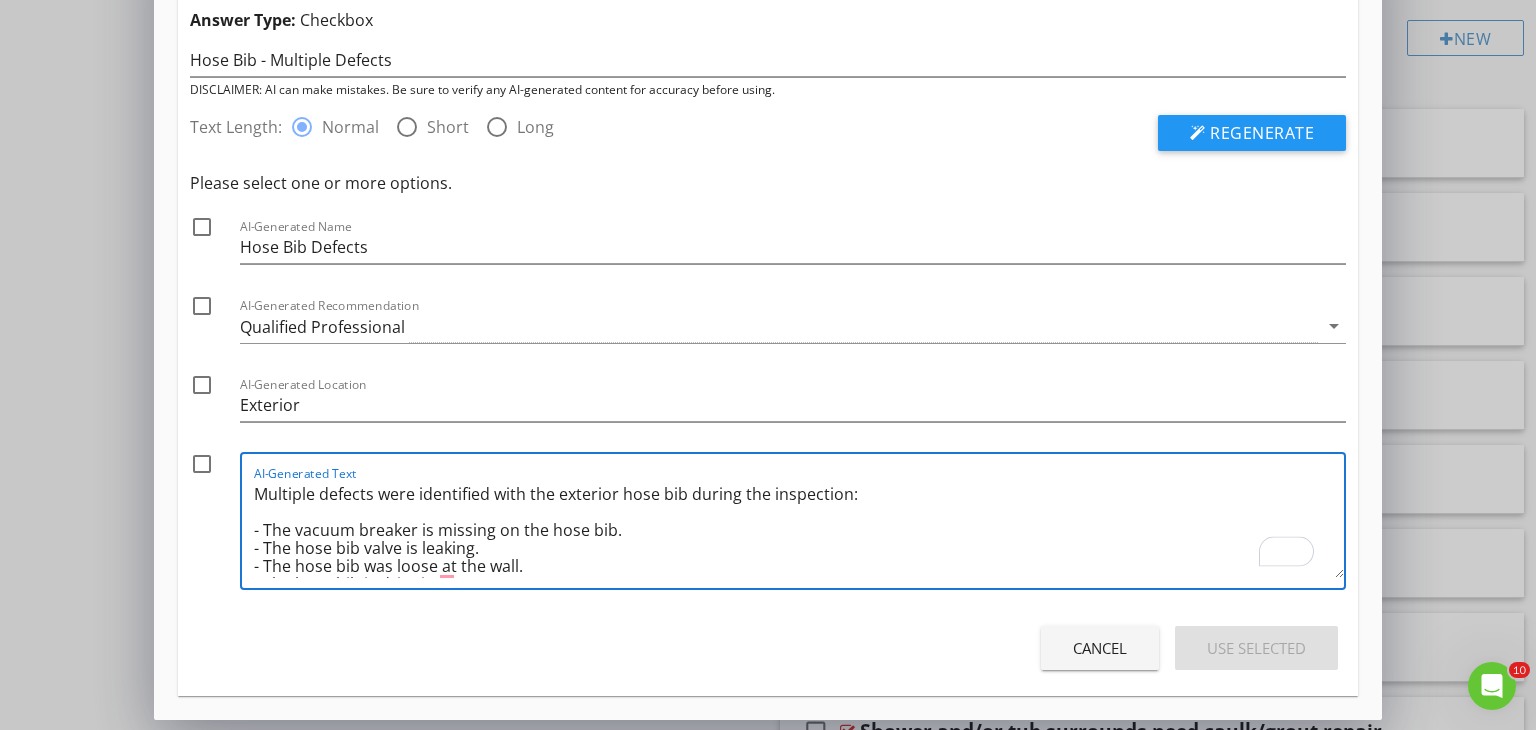 scroll, scrollTop: 39, scrollLeft: 0, axis: vertical 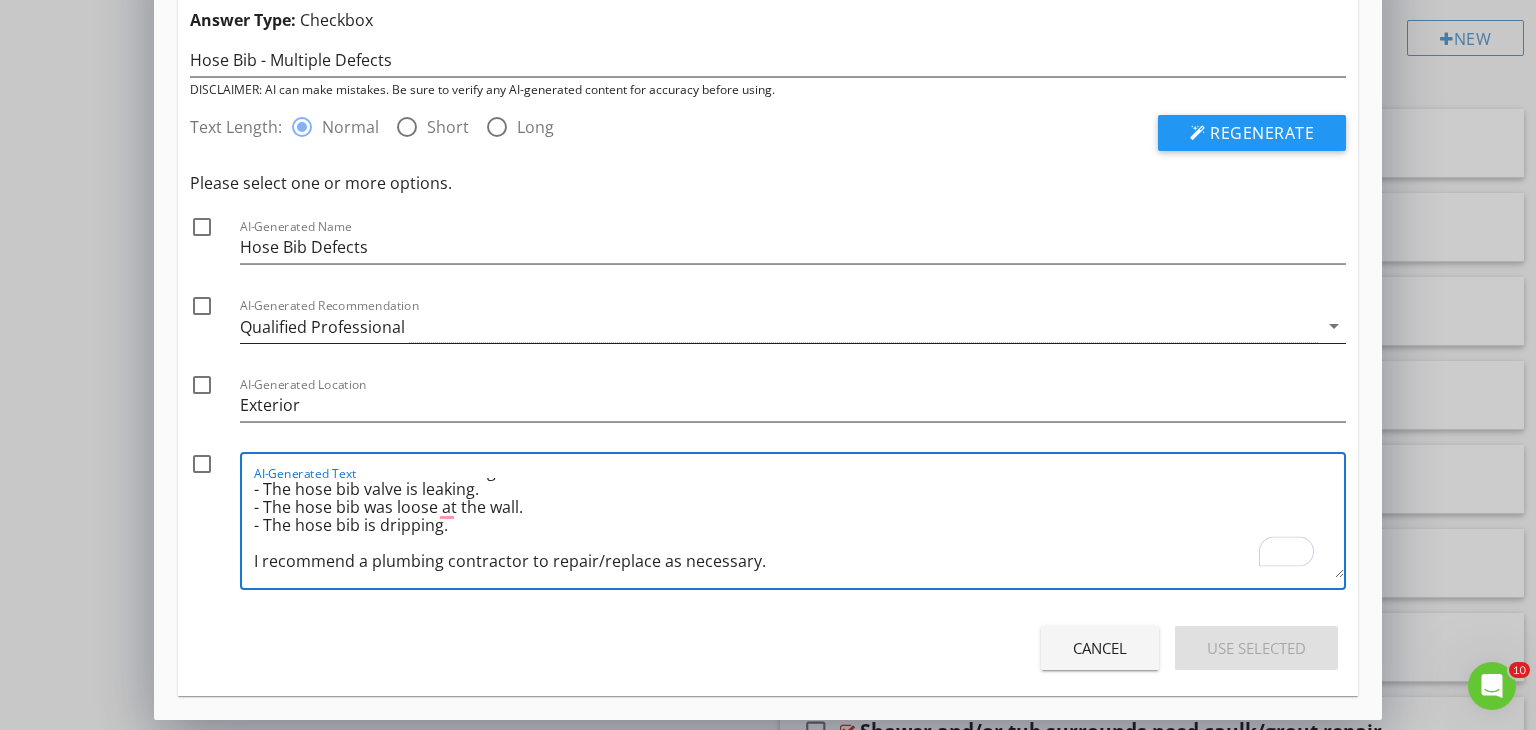 type on "Multiple defects were identified with the exterior hose bib during the inspection:
- The vacuum breaker is missing on the hose bib.
- The hose bib valve is leaking.
- The hose bib was loose at the wall.
- The hose bib is dripping.
I recommend a plumbing contractor to repair/replace as necessary." 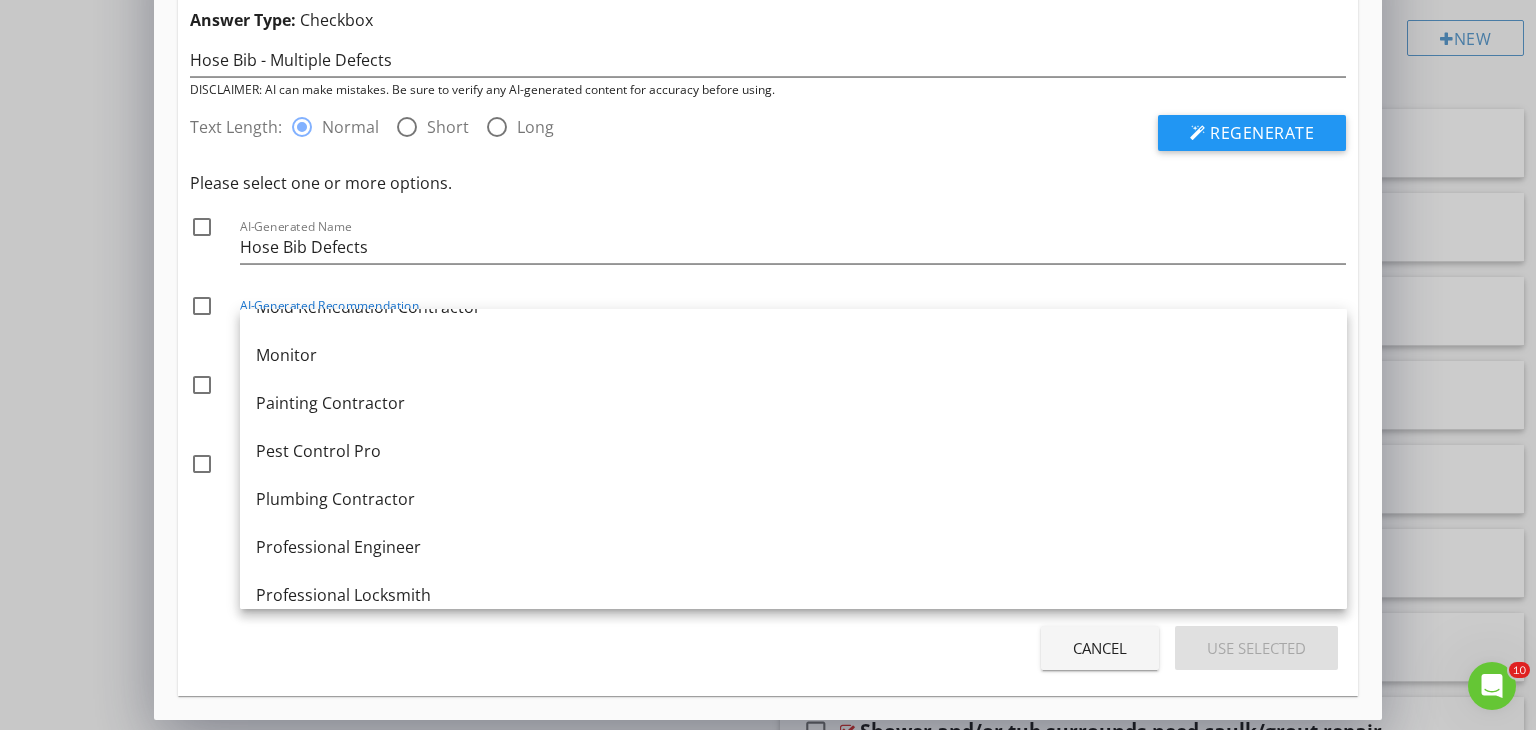 scroll, scrollTop: 2100, scrollLeft: 0, axis: vertical 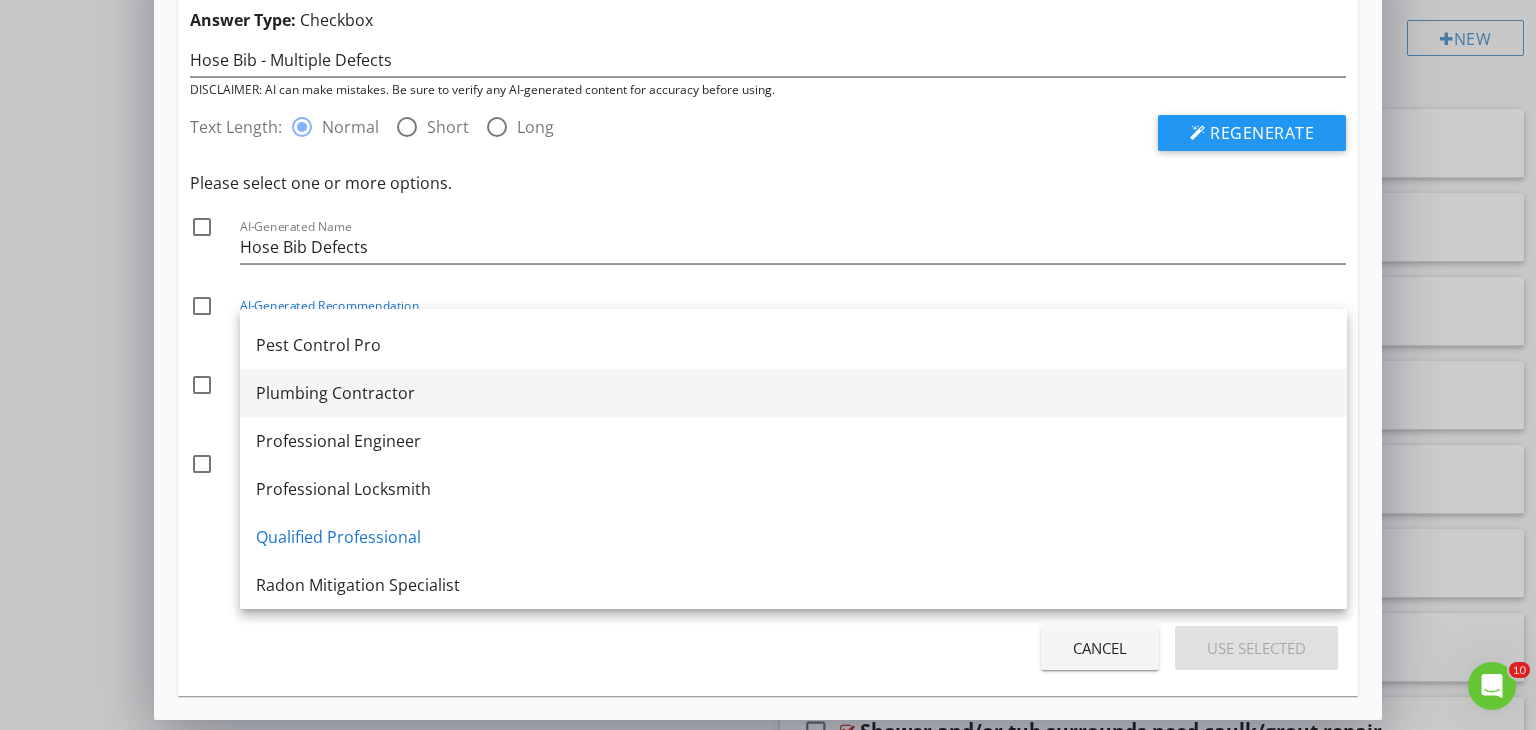 click on "Plumbing Contractor" at bounding box center (793, 393) 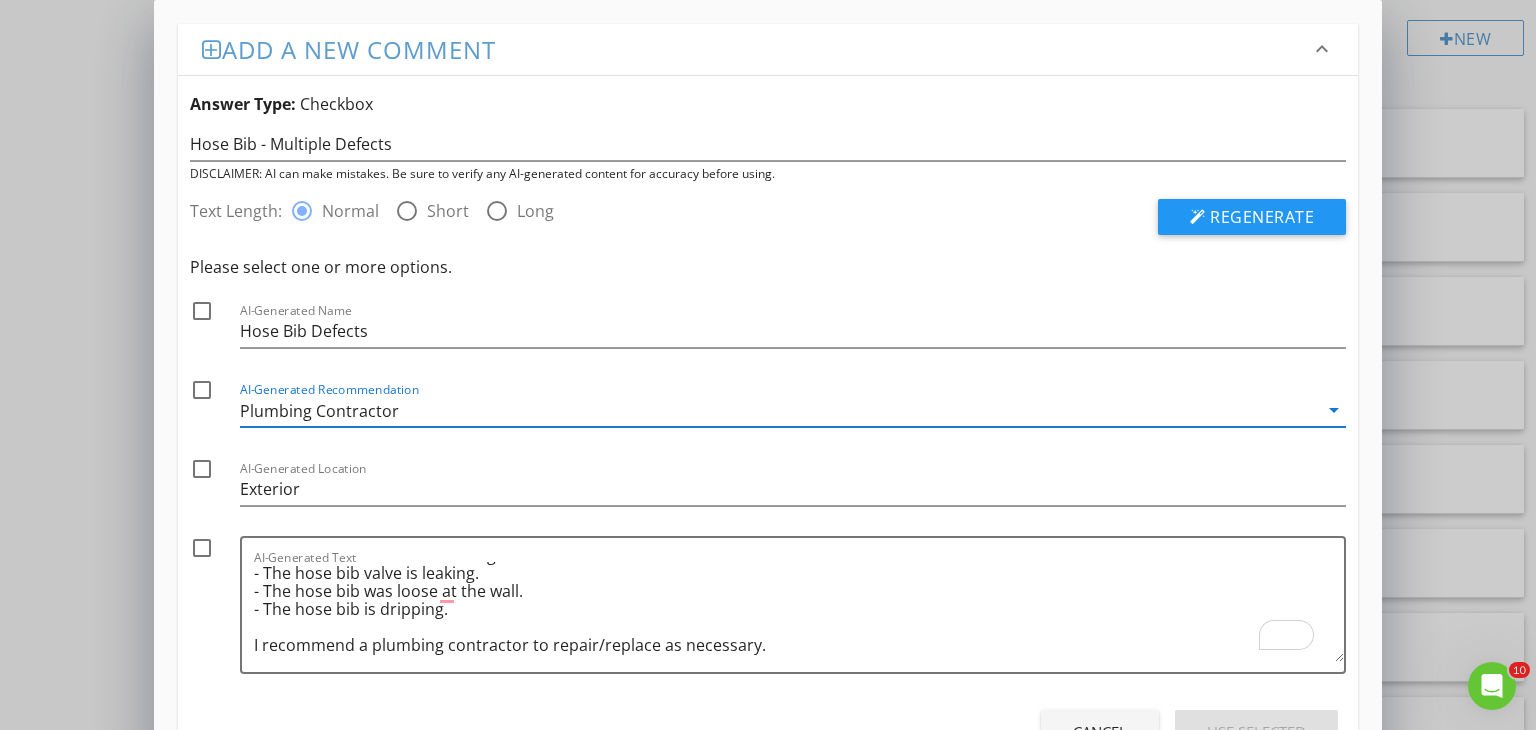 scroll, scrollTop: 84, scrollLeft: 0, axis: vertical 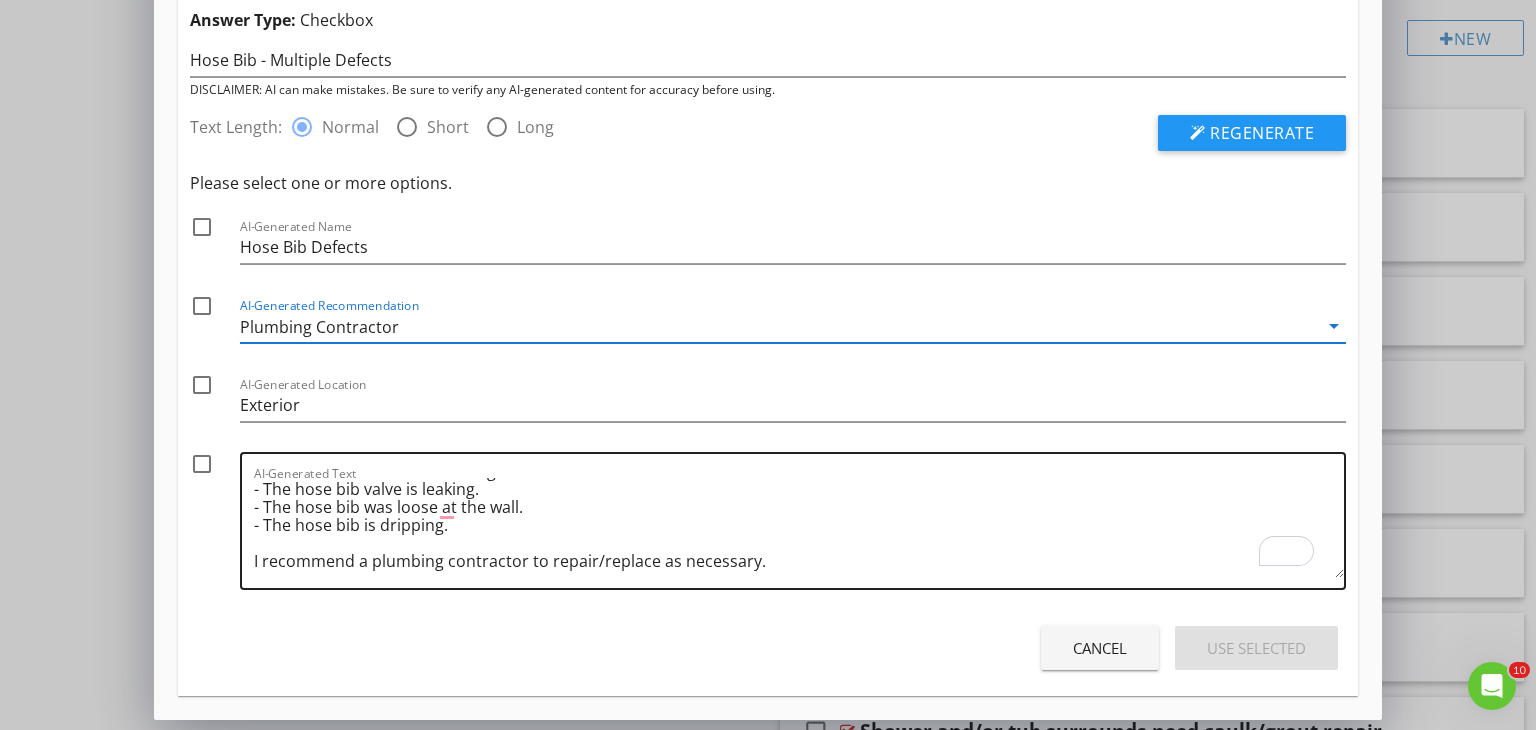 click on "Multiple defects were identified with the exterior hose bib during the inspection:
- The vacuum breaker is missing on the hose bib.
- The hose bib valve is leaking.
- The hose bib was loose at the wall.
- The hose bib is dripping.
I recommend a plumbing contractor to repair/replace as necessary." at bounding box center [799, 528] 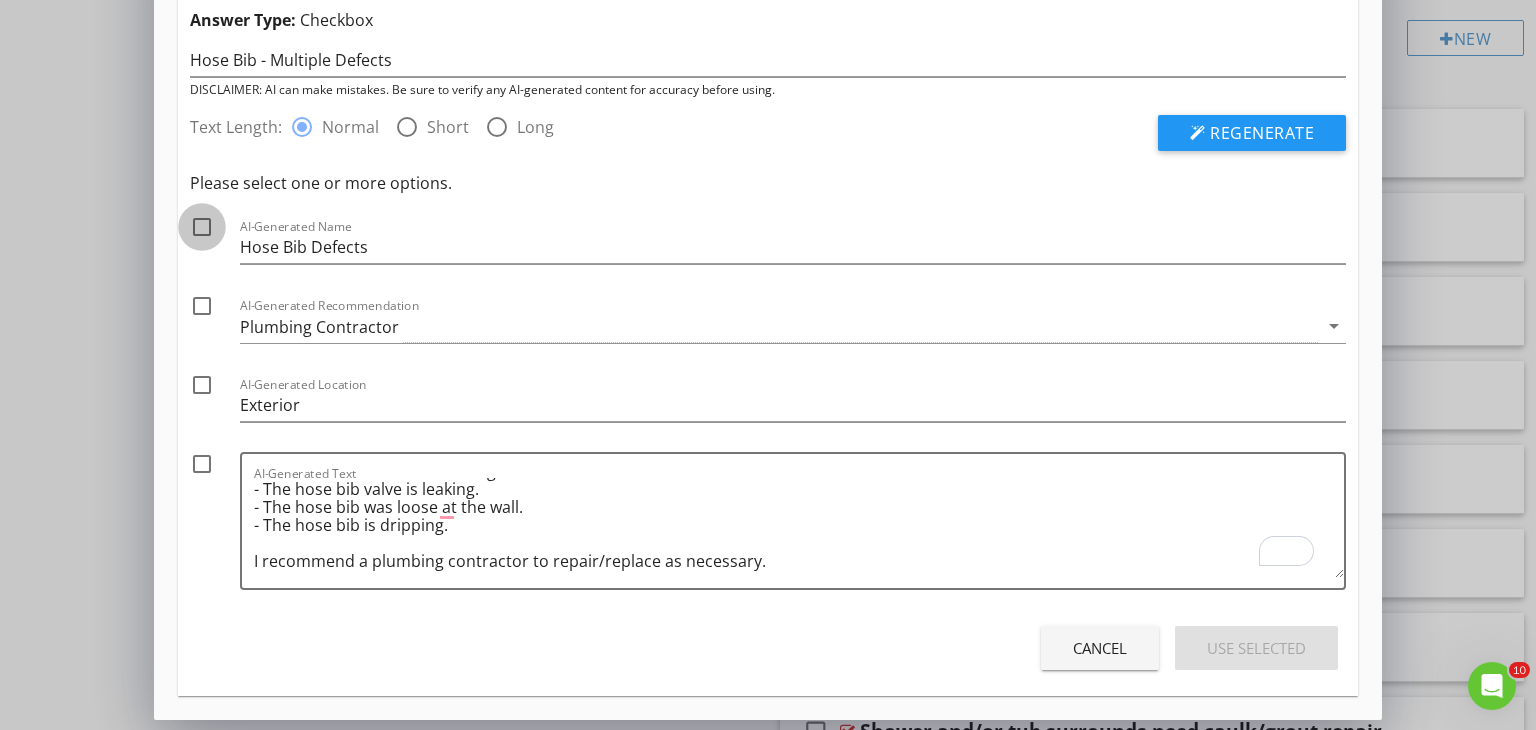 click at bounding box center (202, 227) 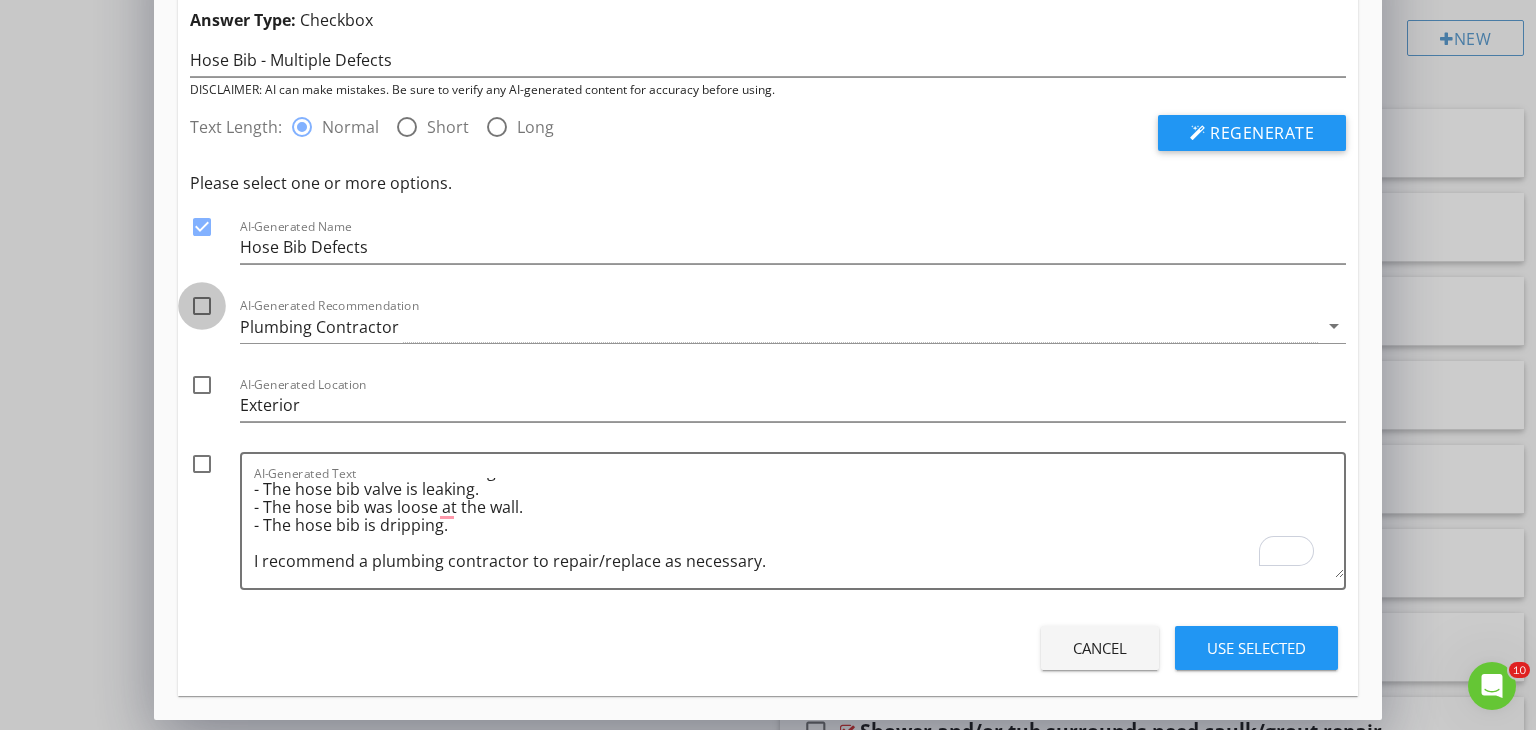 click at bounding box center [202, 306] 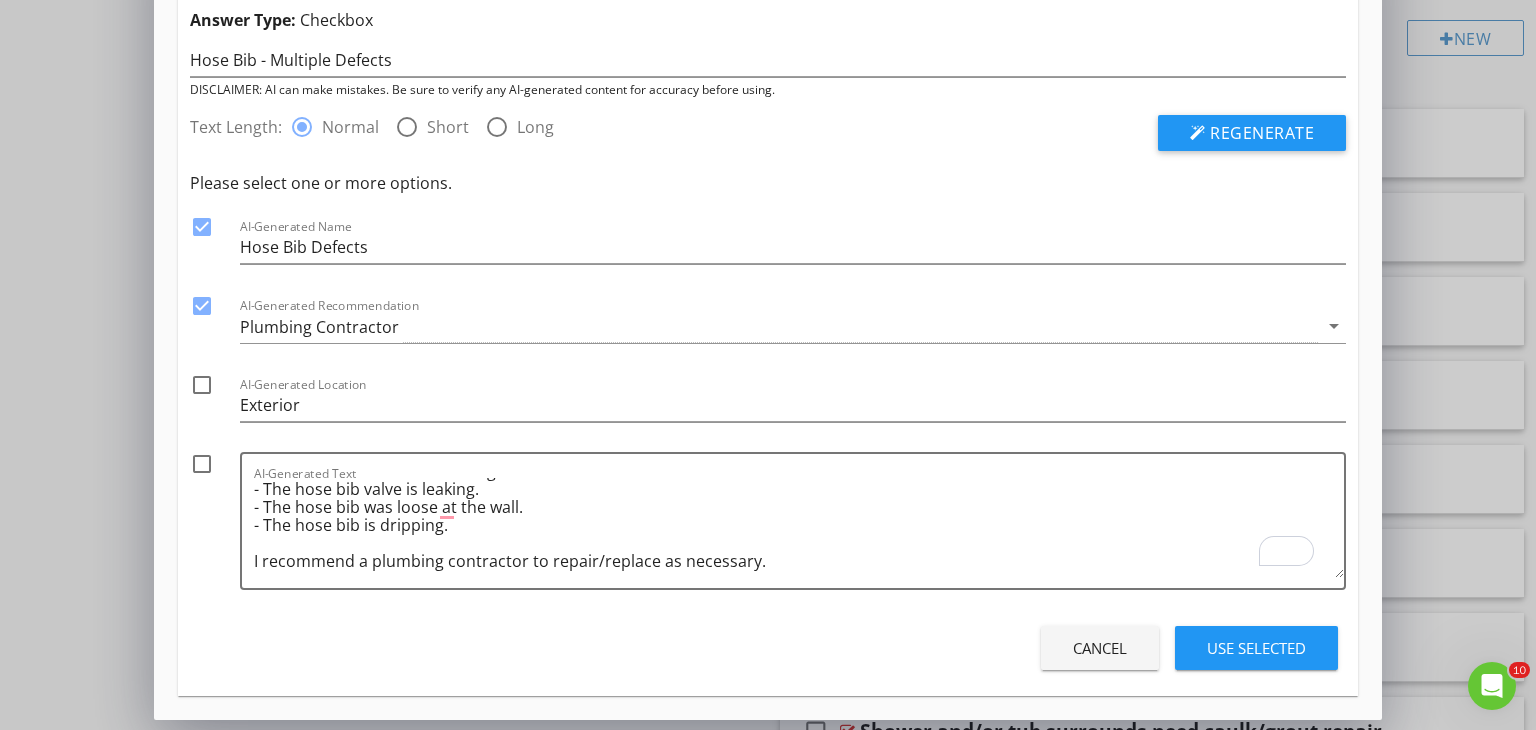 click at bounding box center (202, 385) 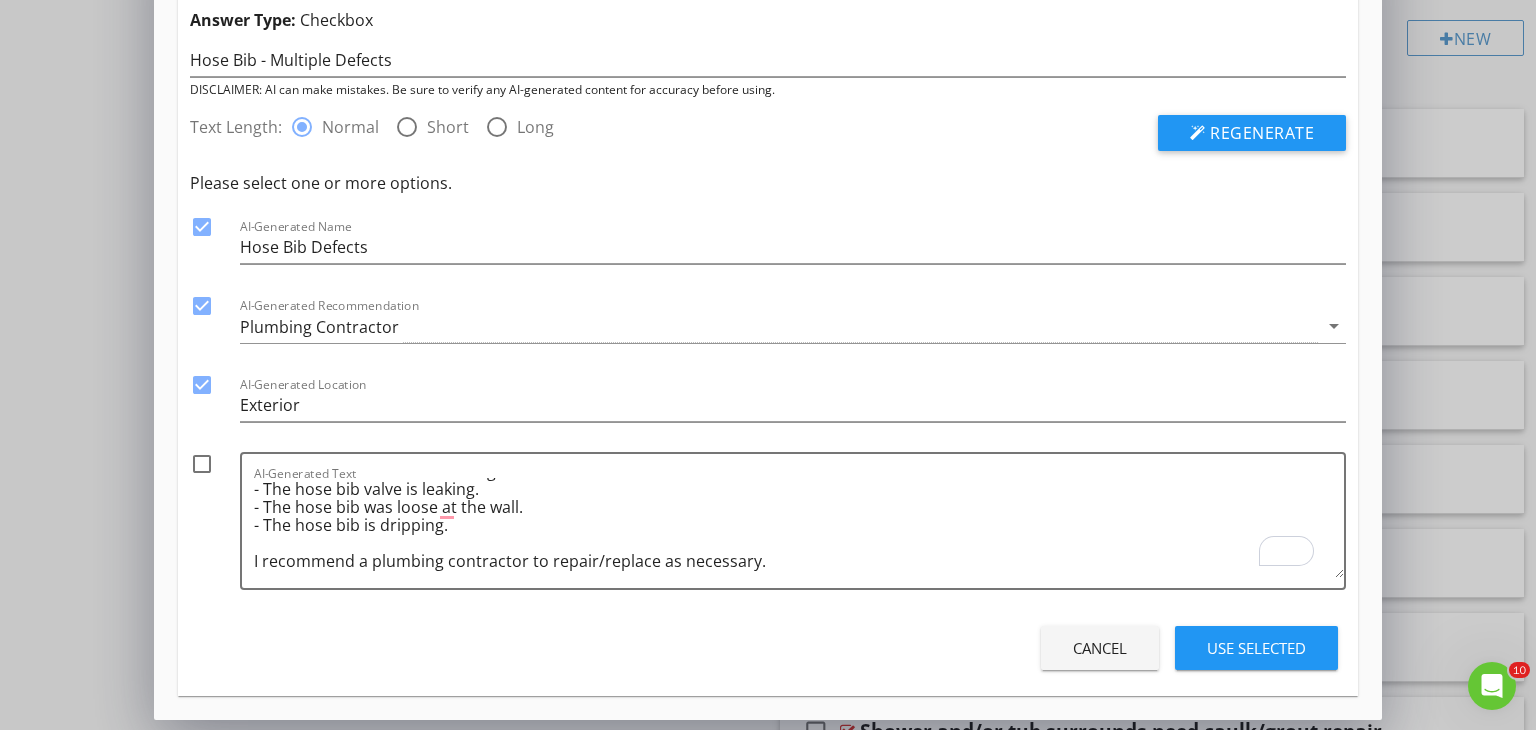 click at bounding box center (202, 464) 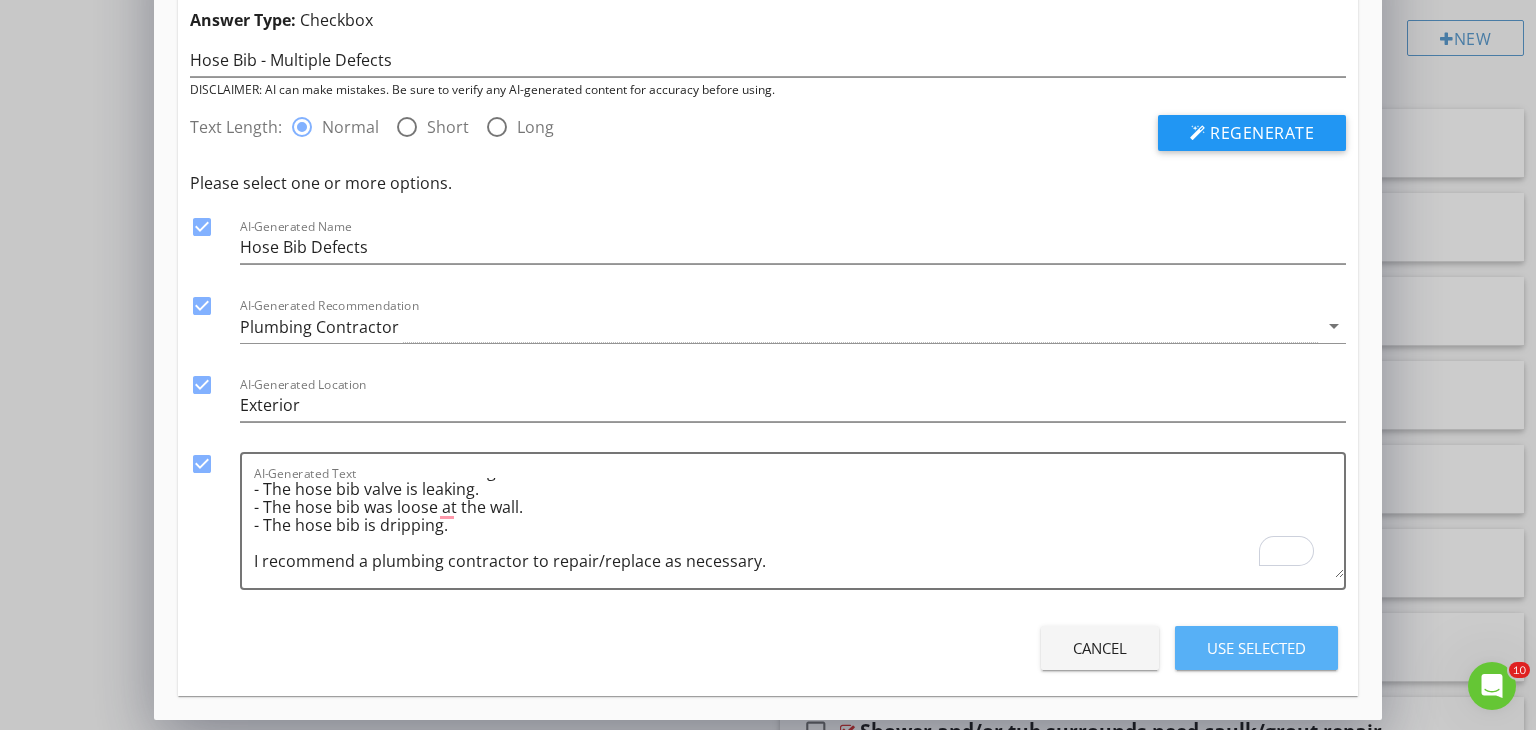click on "Use Selected" at bounding box center [1256, 648] 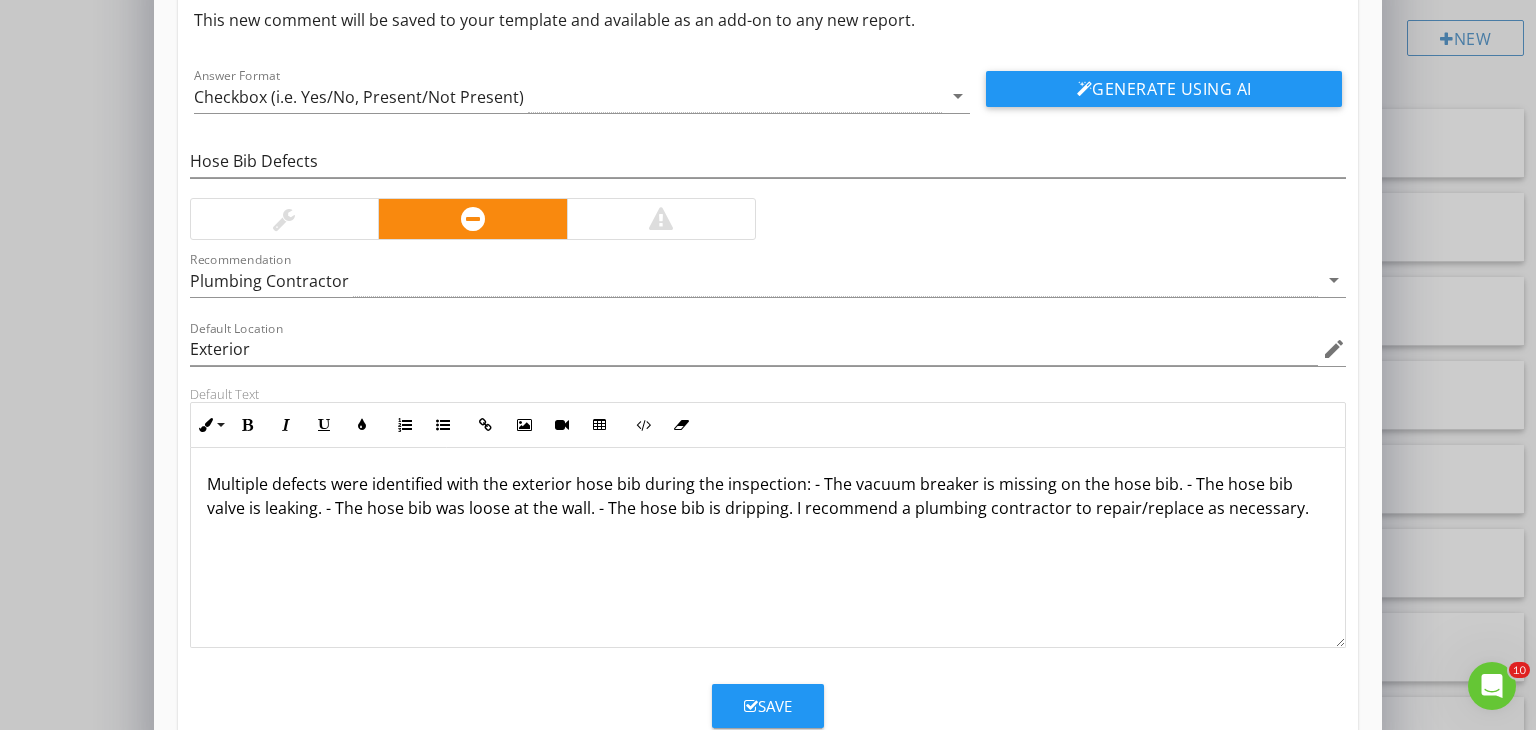 scroll, scrollTop: 0, scrollLeft: 0, axis: both 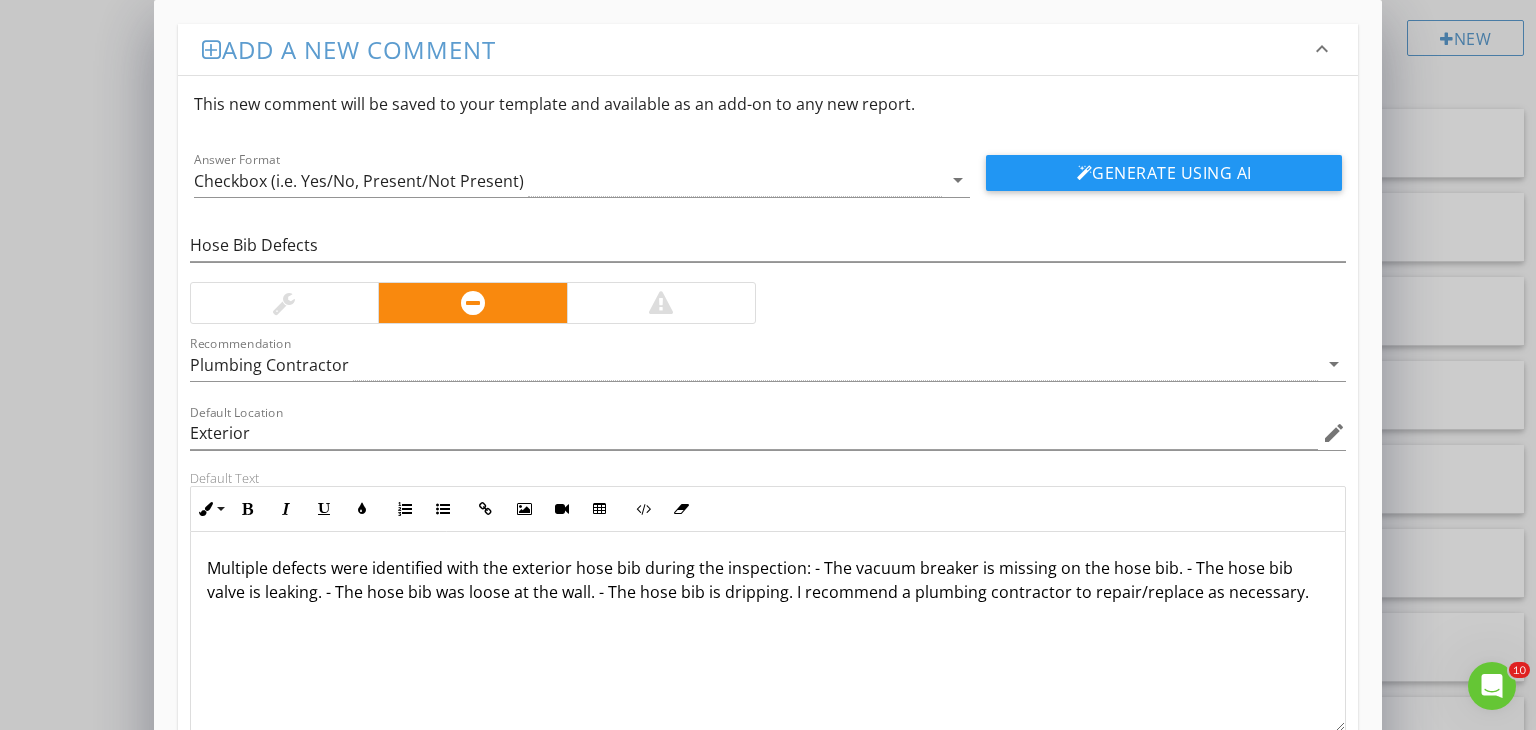 click on "Multiple defects were identified with the exterior hose bib during the inspection: - The vacuum breaker is missing on the hose bib. - The hose bib valve is leaking. - The hose bib was loose at the wall. - The hose bib is dripping. I recommend a plumbing contractor to repair/replace as necessary." at bounding box center (768, 580) 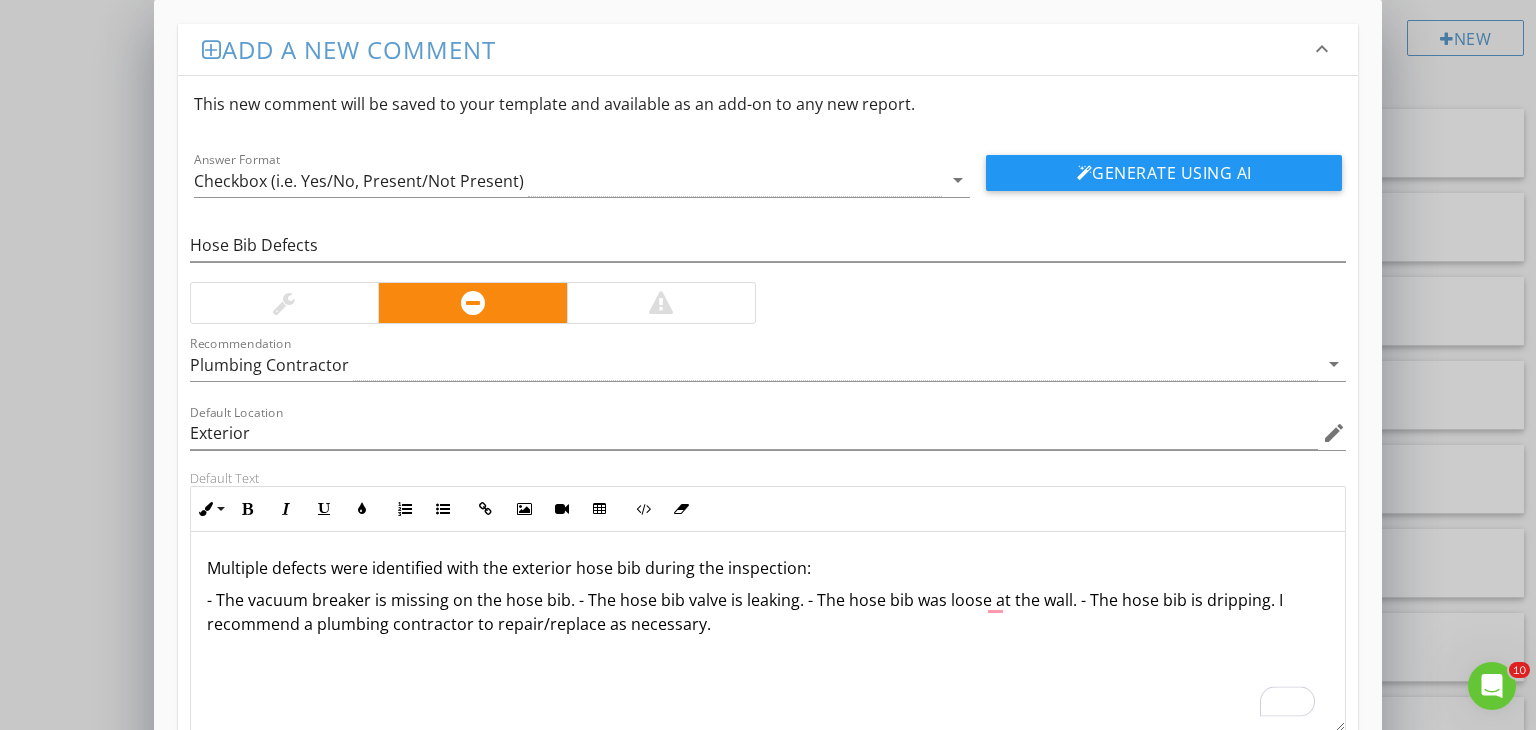 click on "- The vacuum breaker is missing on the hose bib. - The hose bib valve is leaking. - The hose bib was loose at the wall. - The hose bib is dripping. I recommend a plumbing contractor to repair/replace as necessary." at bounding box center (768, 612) 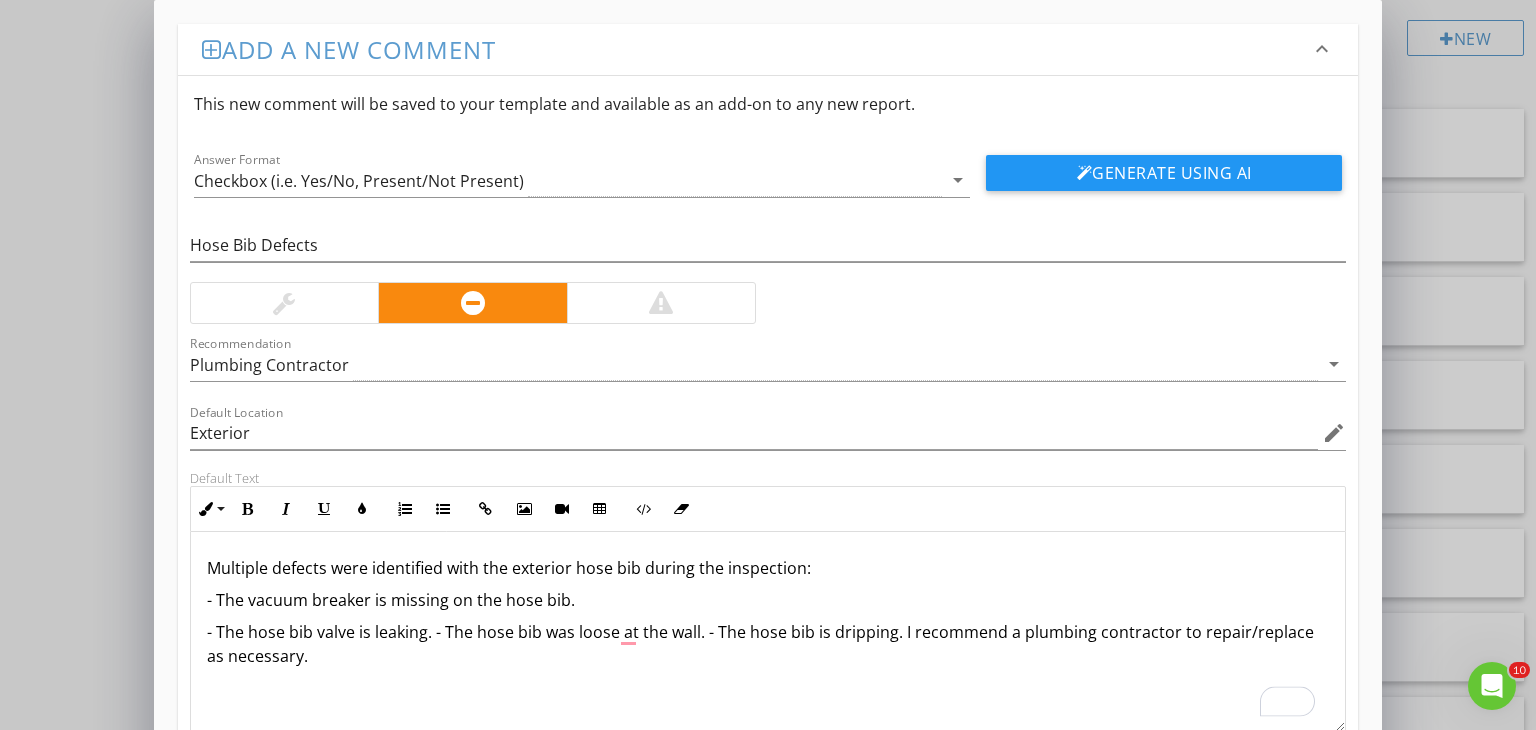 click on "- The hose bib valve is leaking. - The hose bib was loose at the wall. - The hose bib is dripping. I recommend a plumbing contractor to repair/replace as necessary." at bounding box center [768, 644] 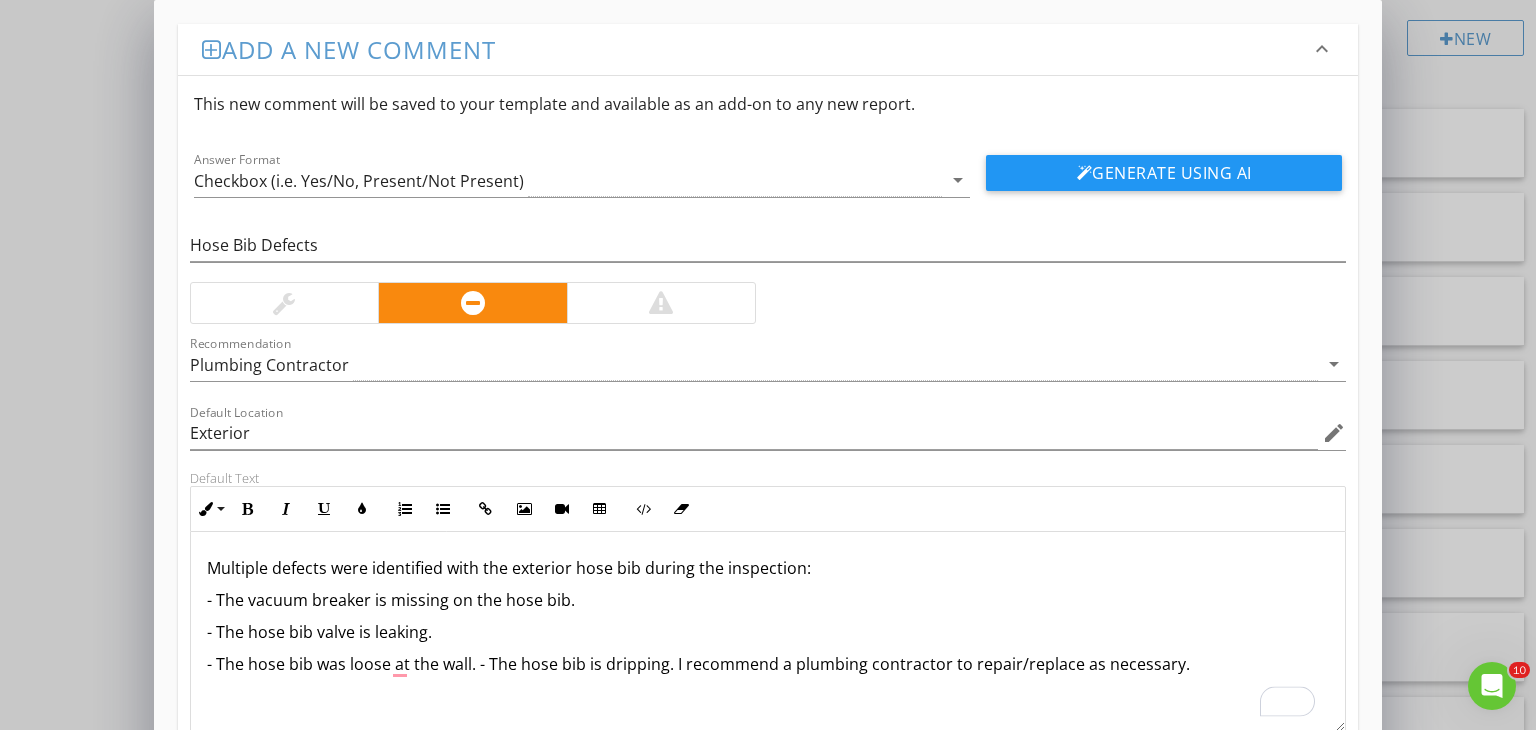 click on "- The hose bib was loose at the wall. - The hose bib is dripping. I recommend a plumbing contractor to repair/replace as necessary." at bounding box center [768, 664] 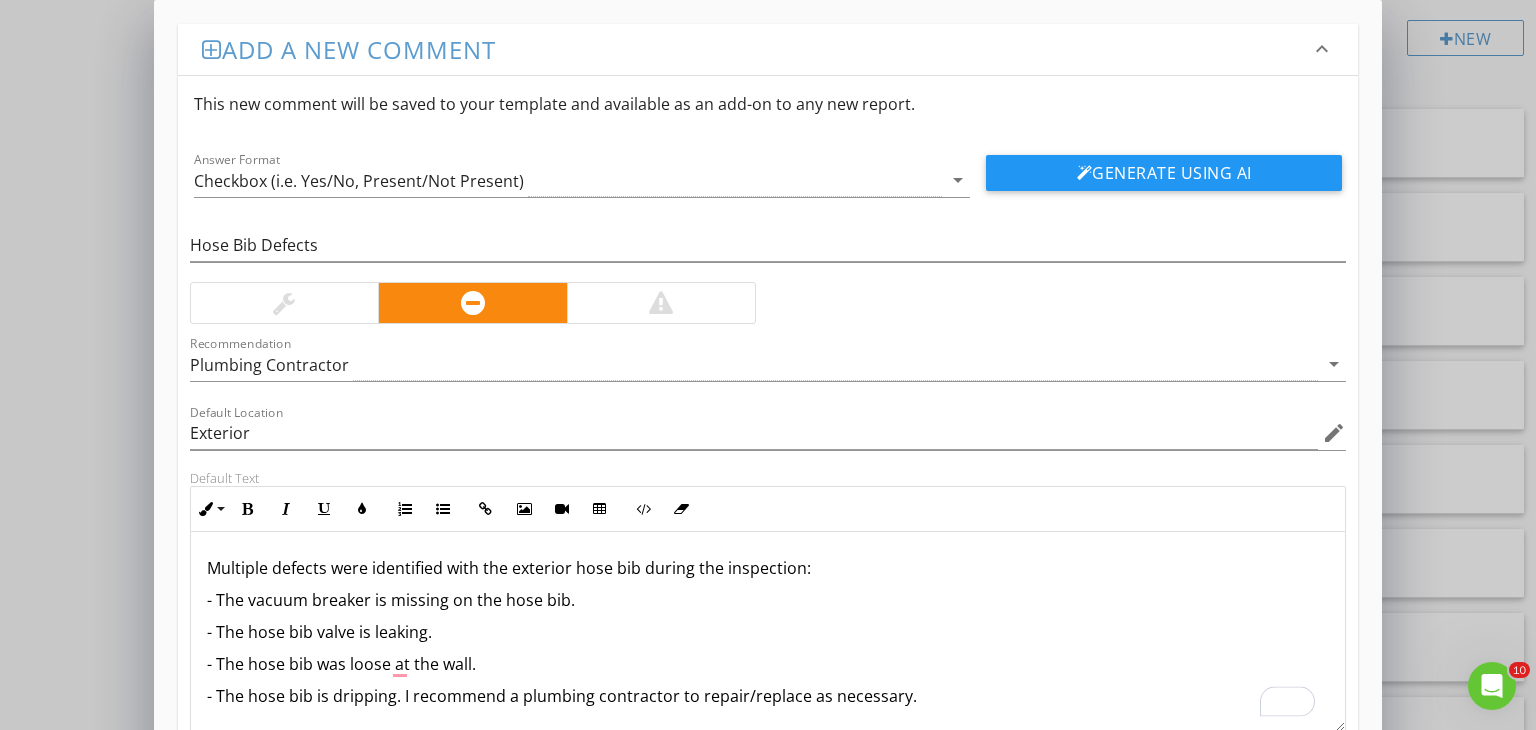 scroll, scrollTop: 0, scrollLeft: 0, axis: both 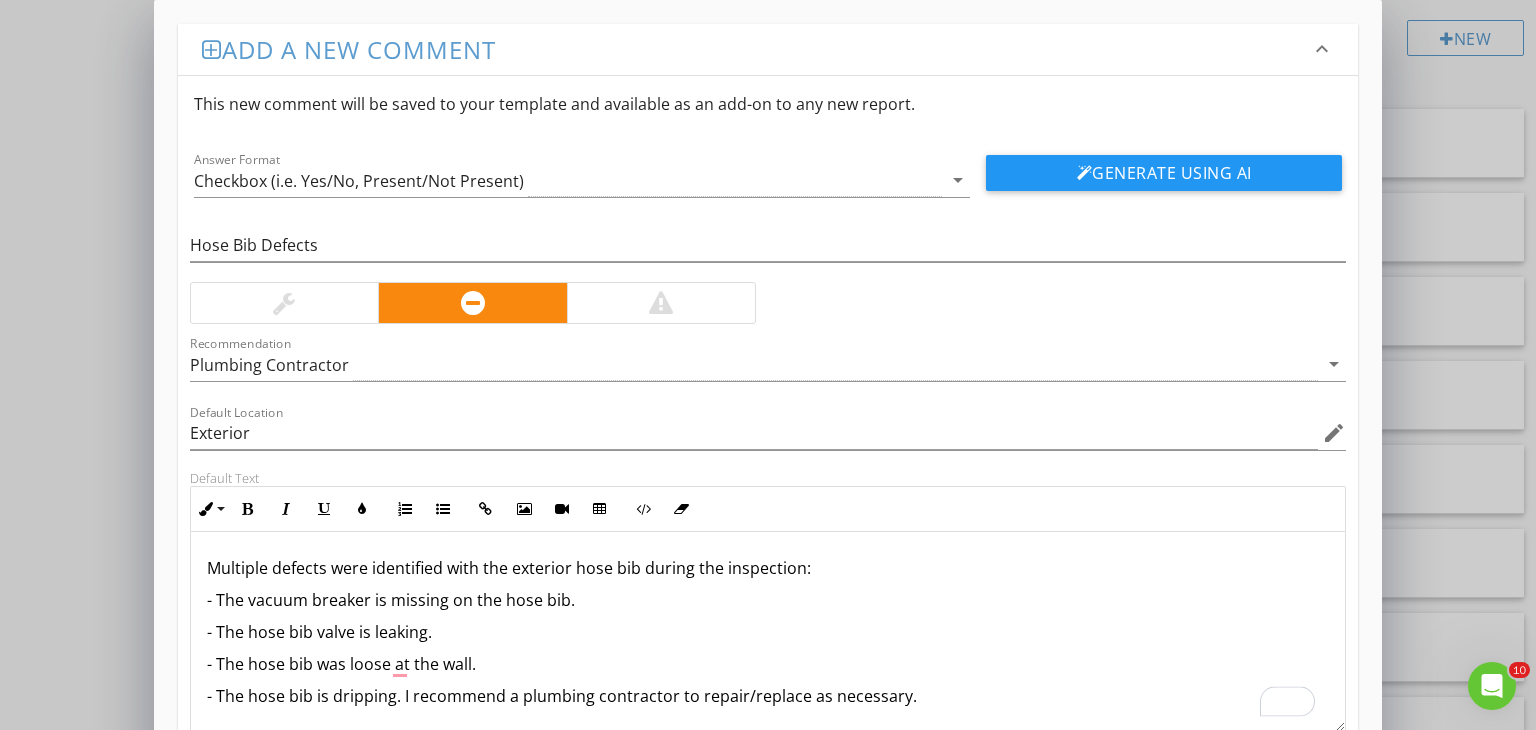 click on "- The hose bib is dripping. I recommend a plumbing contractor to repair/replace as necessary." at bounding box center (768, 696) 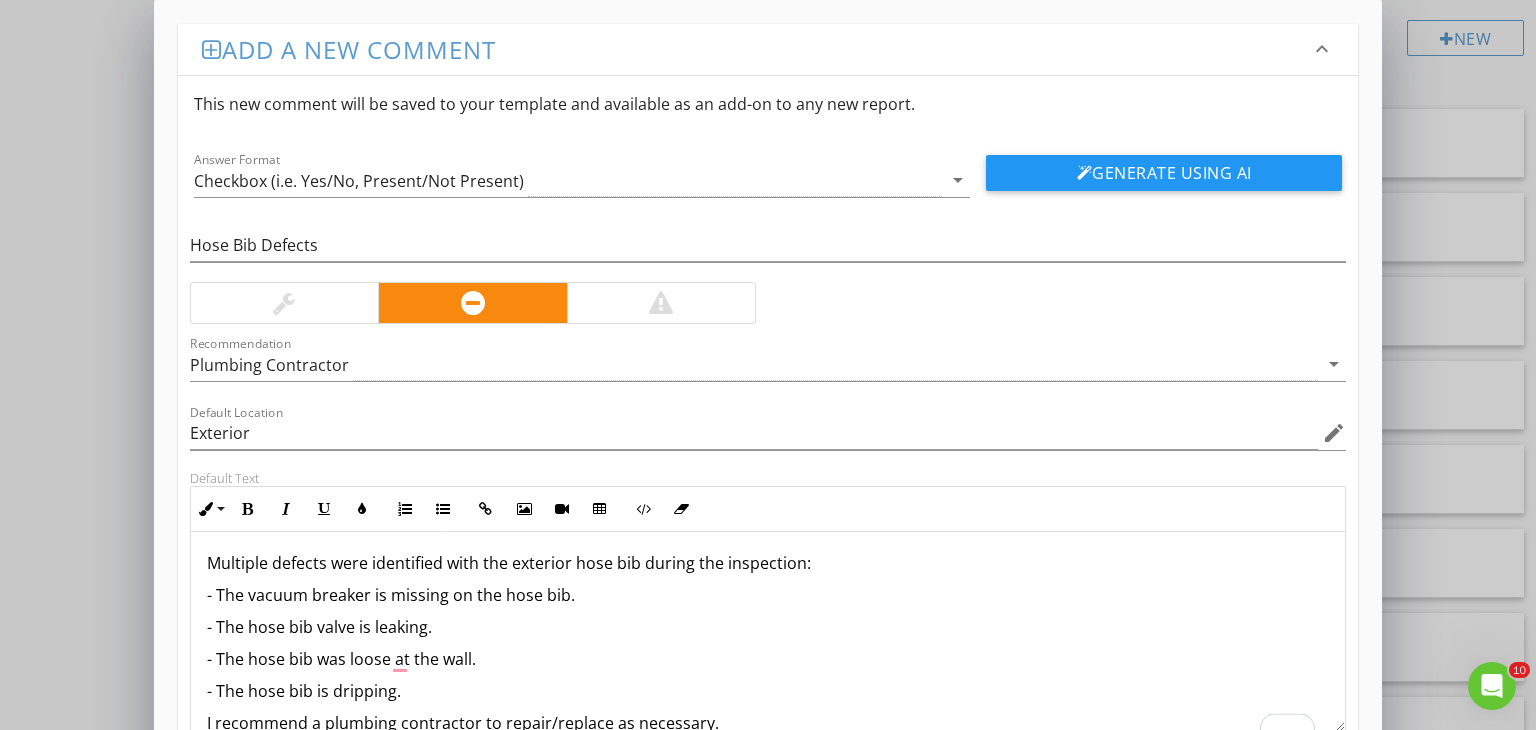 scroll, scrollTop: 32, scrollLeft: 0, axis: vertical 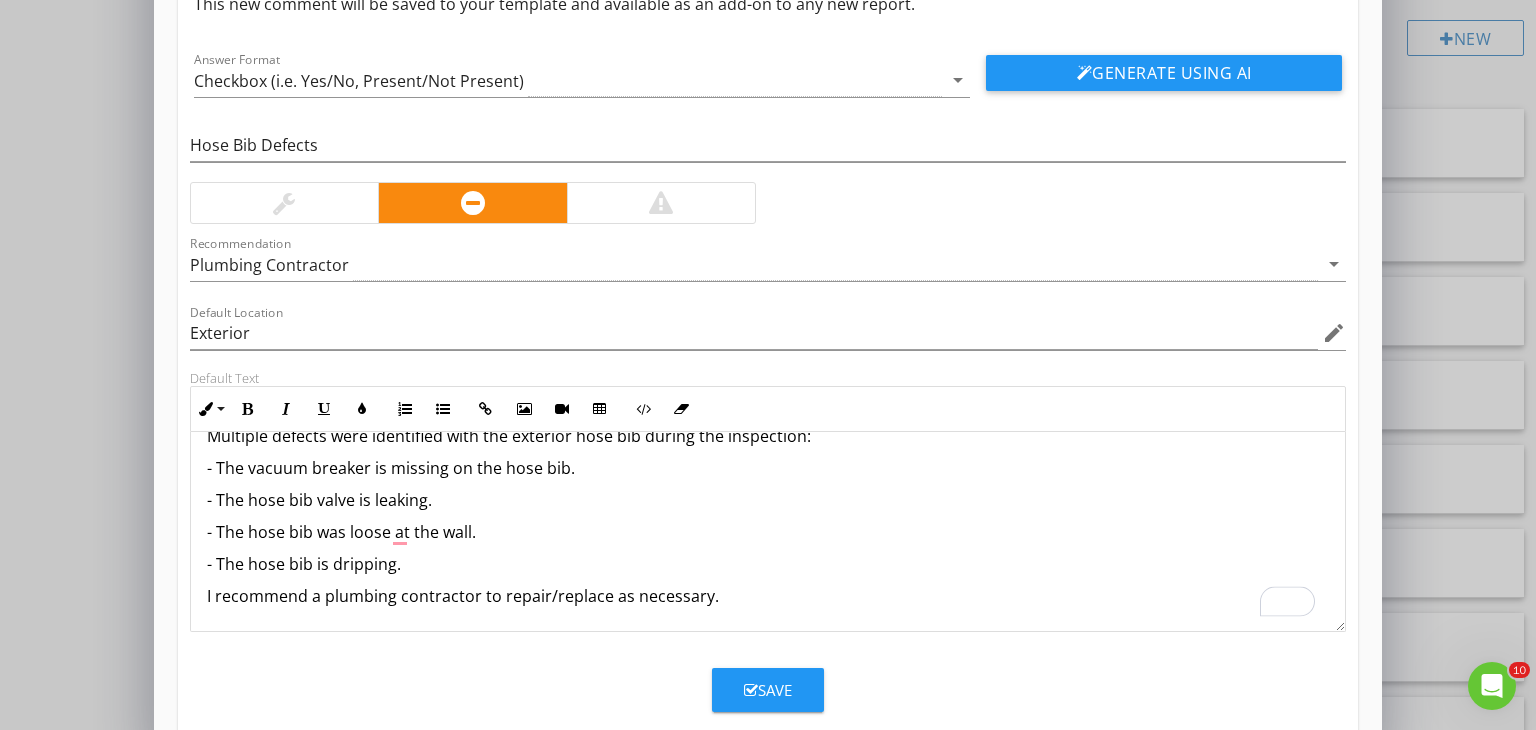 click on "Save" at bounding box center (768, 690) 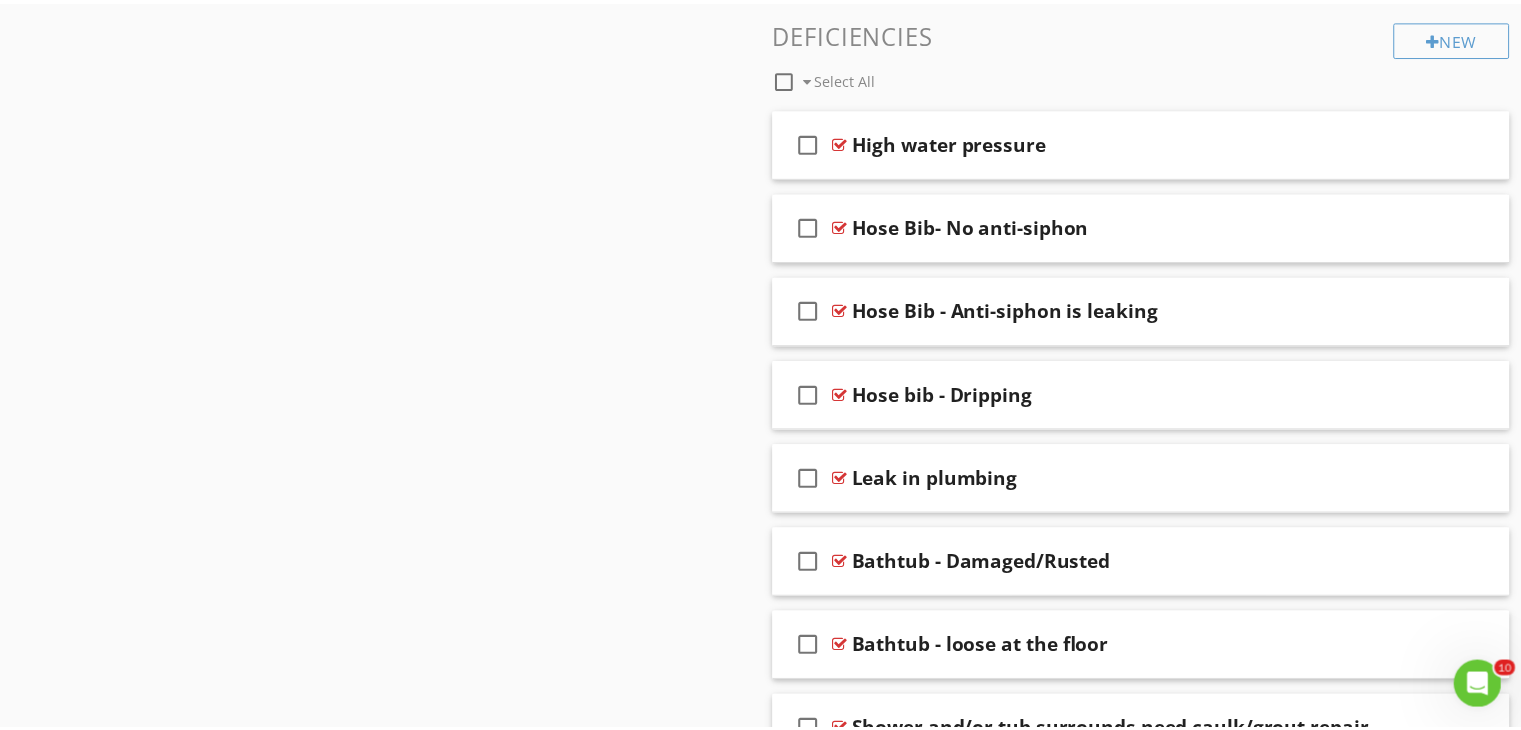 scroll, scrollTop: 40, scrollLeft: 0, axis: vertical 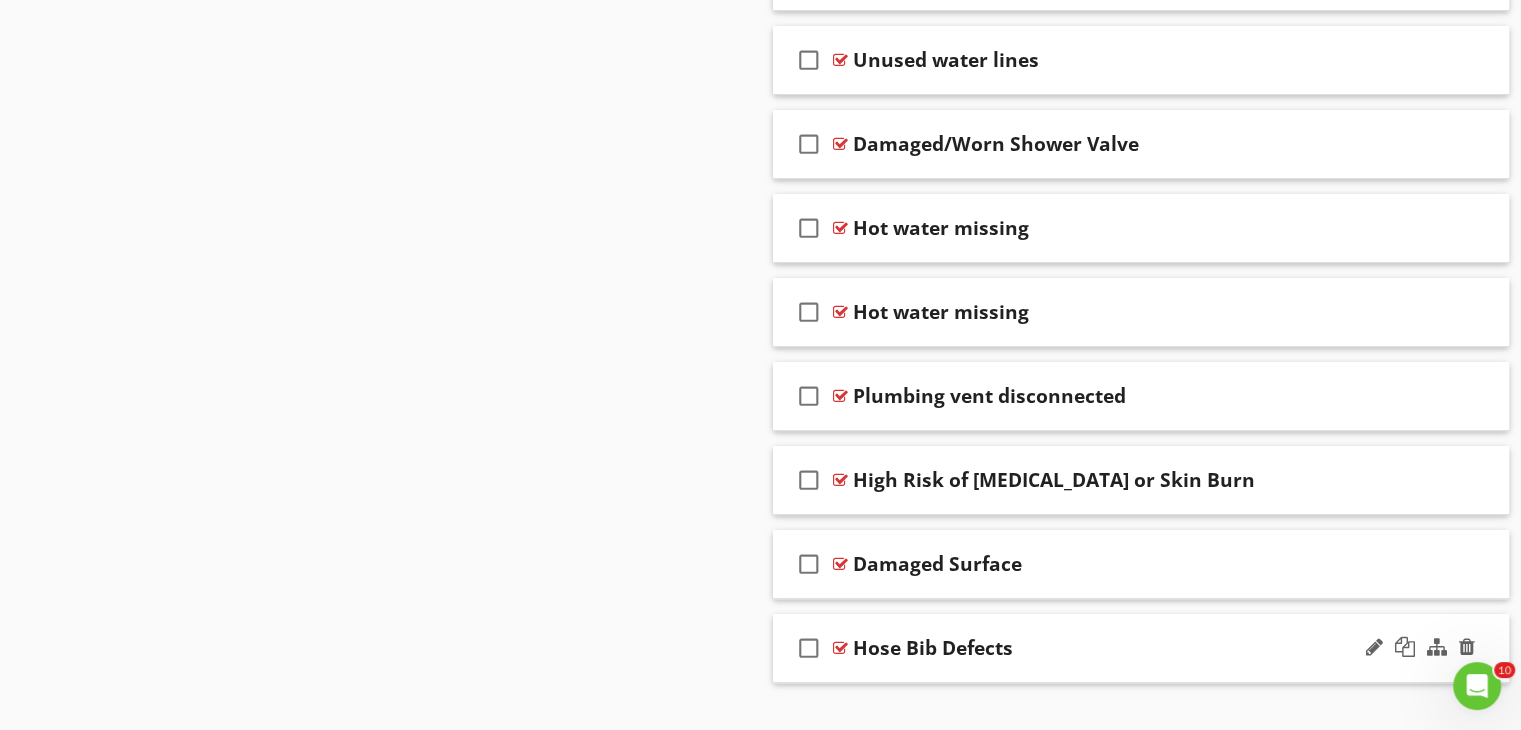 click on "Hose Bib Defects" at bounding box center [933, 648] 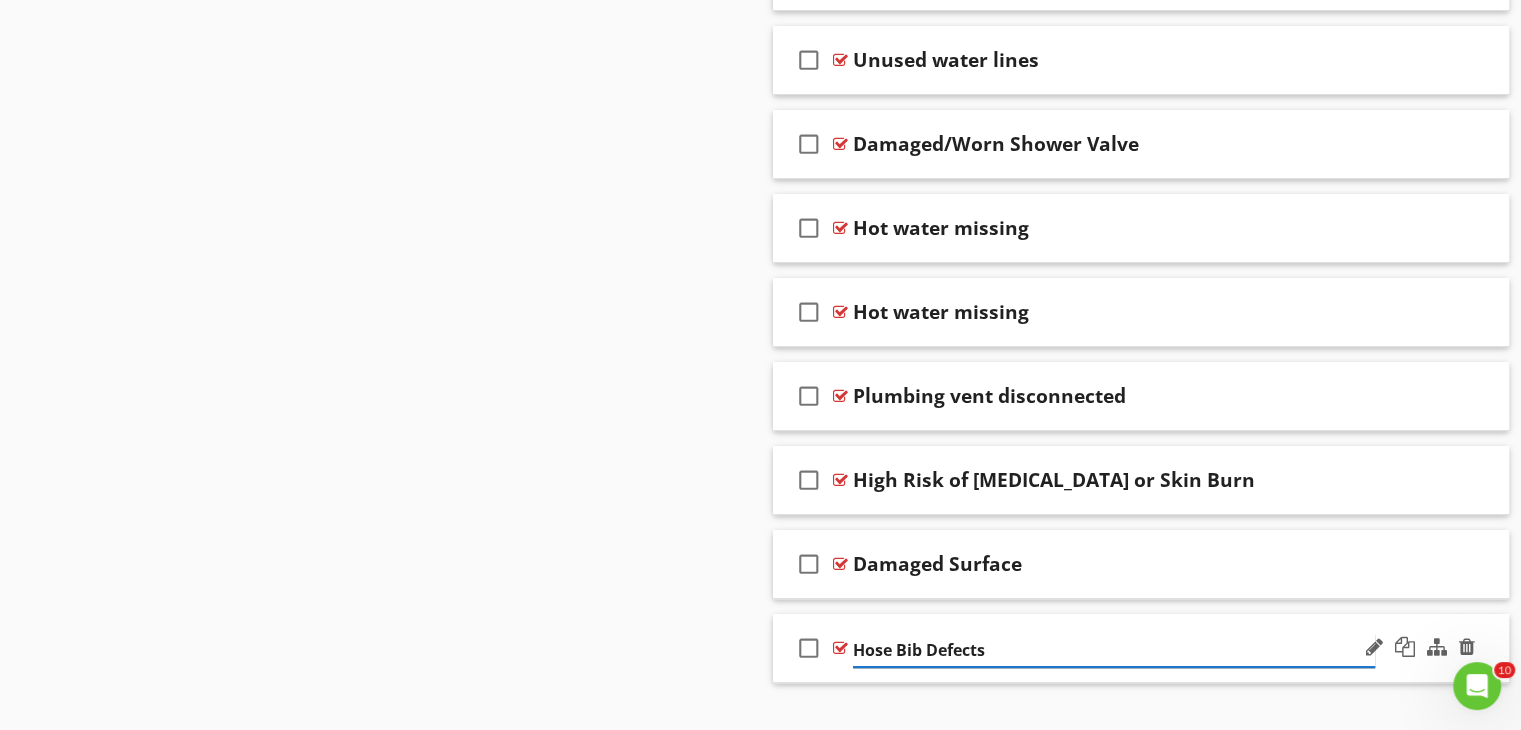 click on "Hose Bib Defects" at bounding box center (1114, 650) 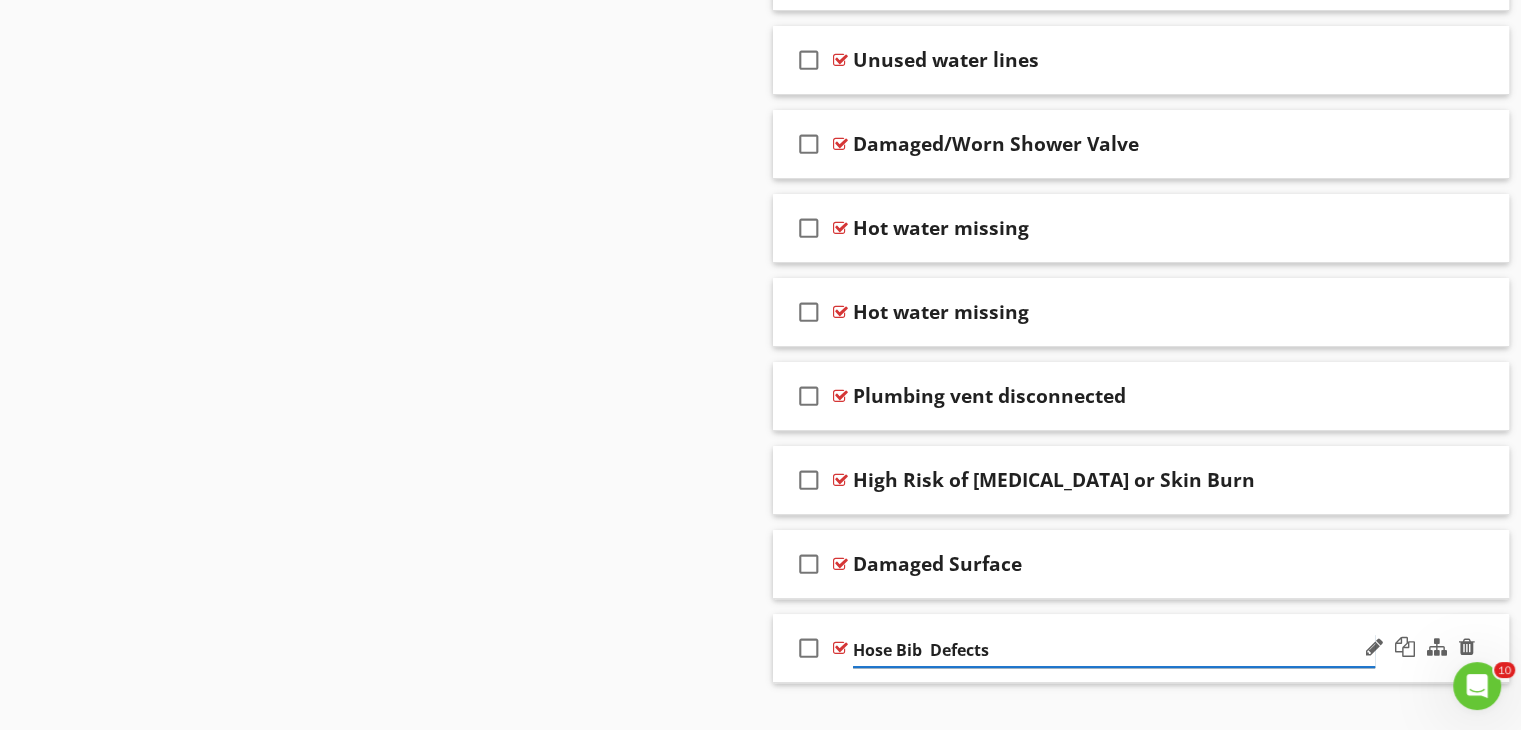 type on "Hose Bib - Defects" 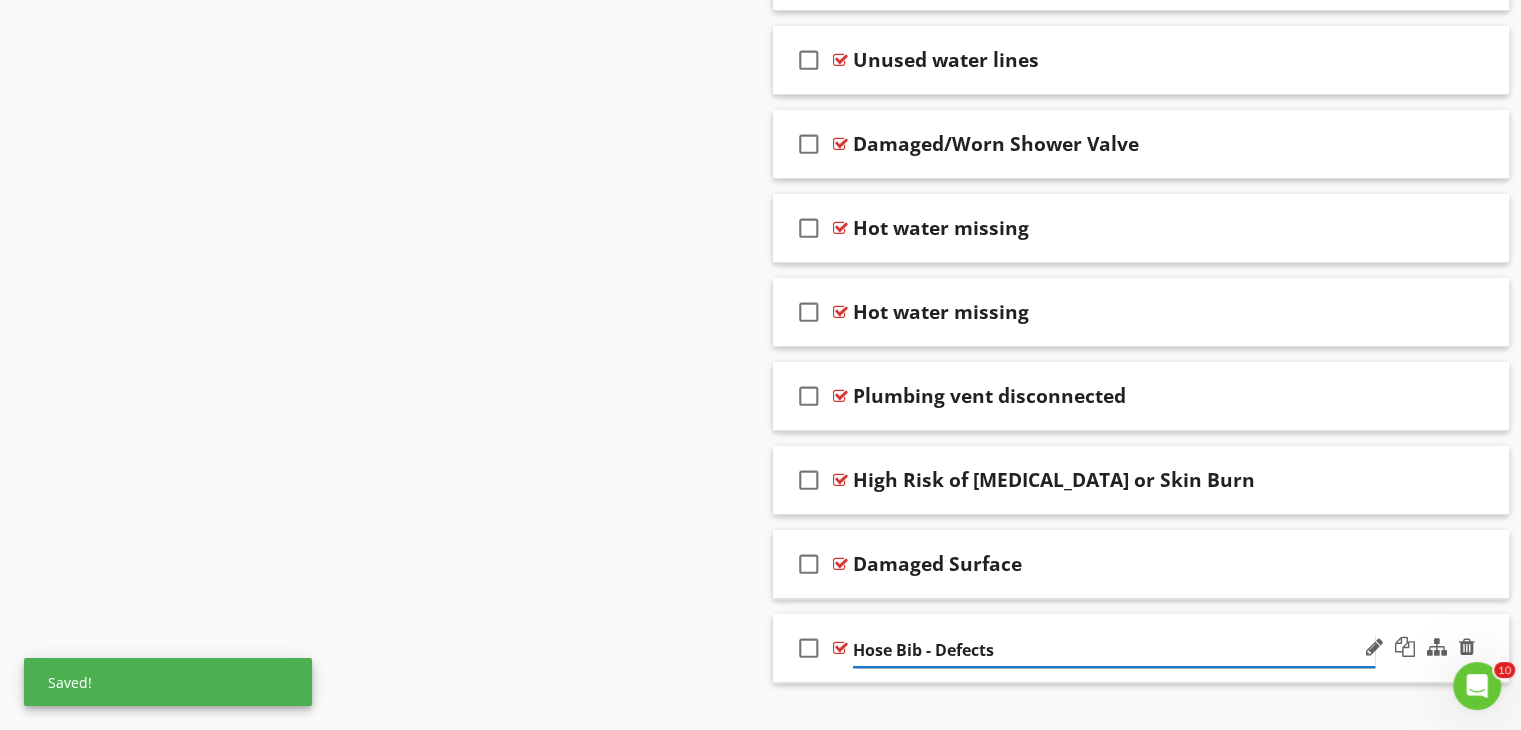 click on "Hose Bib - Defects" at bounding box center (1114, 650) 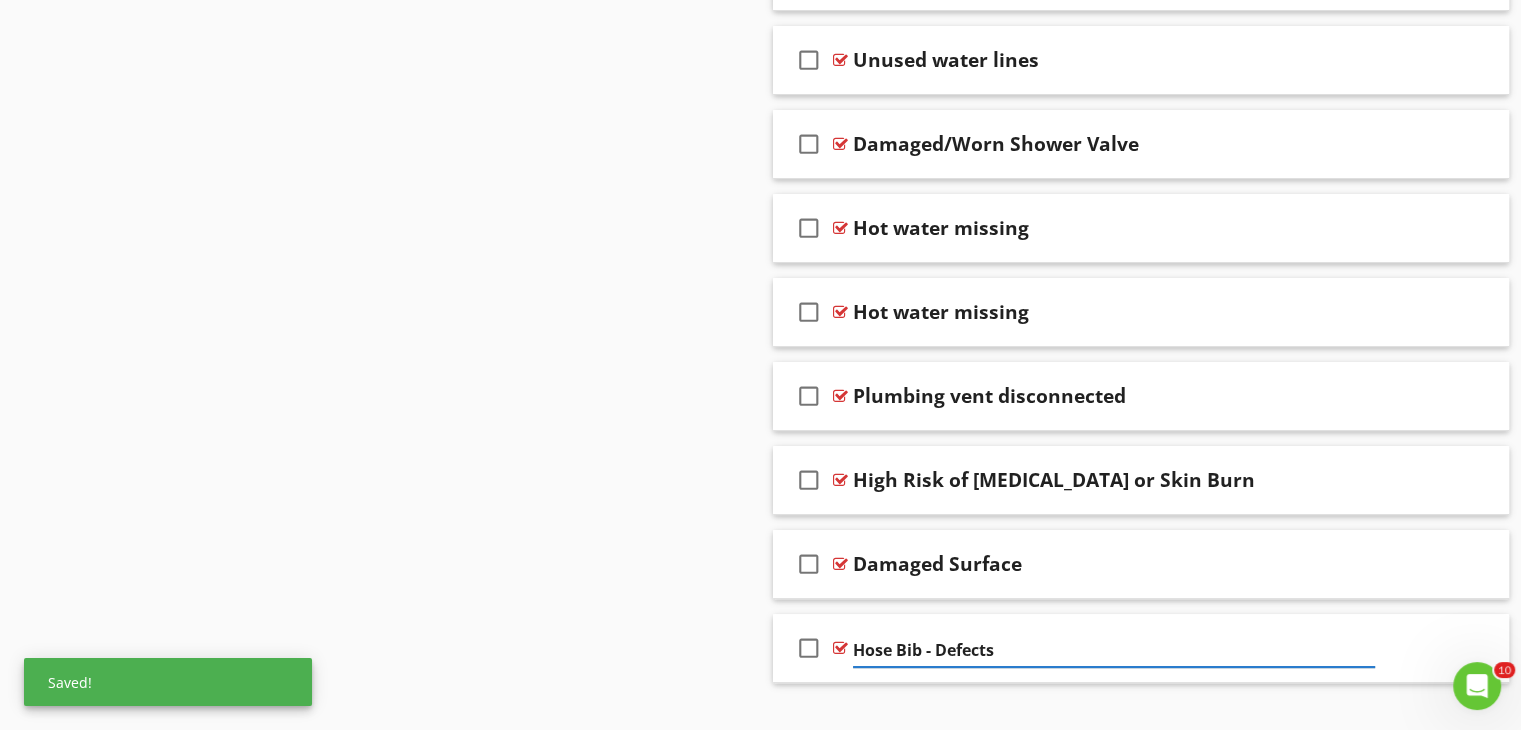 click on "Comments
New
Informational   check_box_outline_blank     Select All       check_box_outline_blank
Material - Distribution
check_box_outline_blank
Water flow
check_box_outline_blank
Monitor PEX connections
check_box_outline_blank
The drainstops push down
check_box_outline_blank
Walk-in Tube Information
check_box_outline_blank
Hydromassage Tub Information
check_box_outline_blank
Comments
check_box_outline_blank
Comments
check_box_outline_blank
Old Fixtures
New
Limitations   check_box_outline_blank     Select All     check_box_outline_blank                   check_box_outline_blank" at bounding box center (1141, -7291) 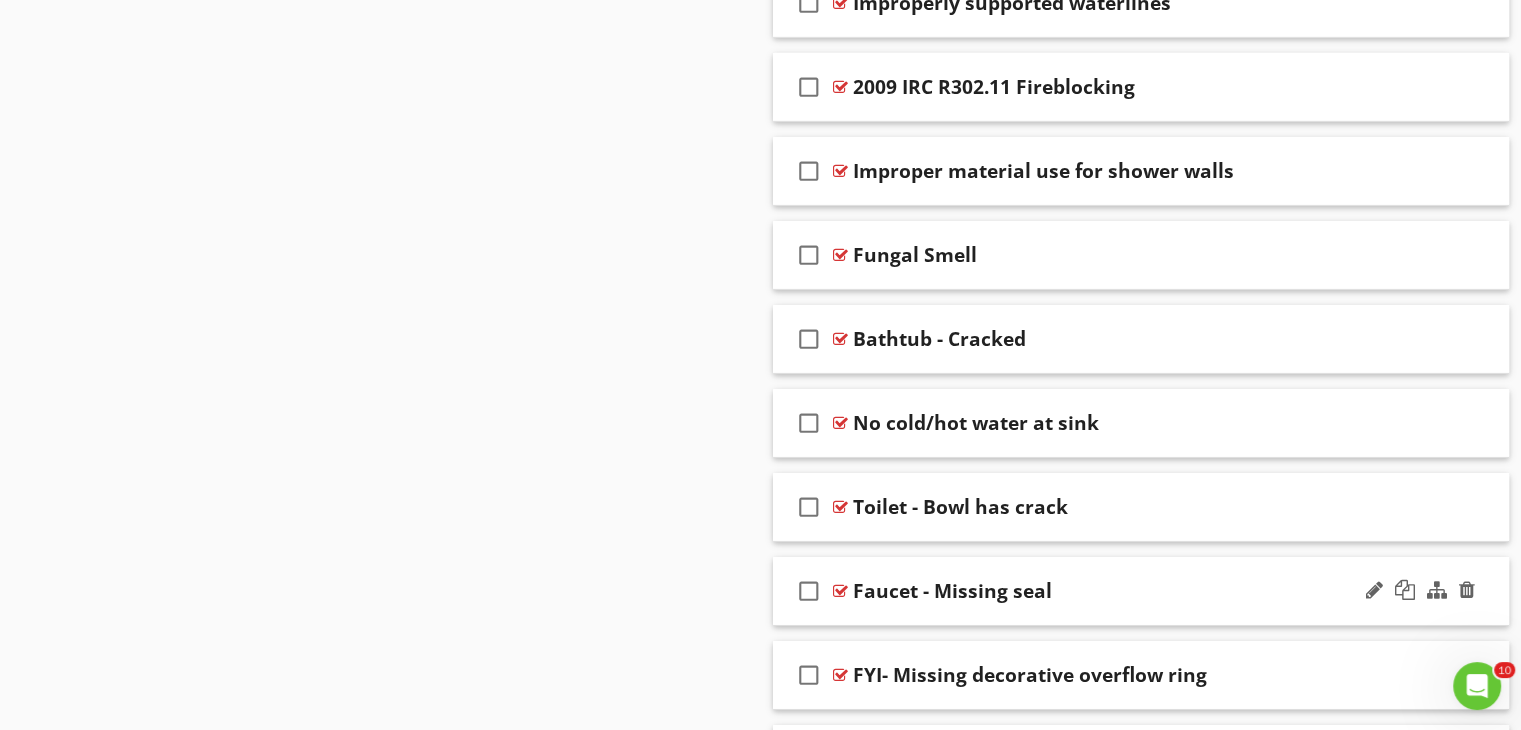 scroll, scrollTop: 14059, scrollLeft: 0, axis: vertical 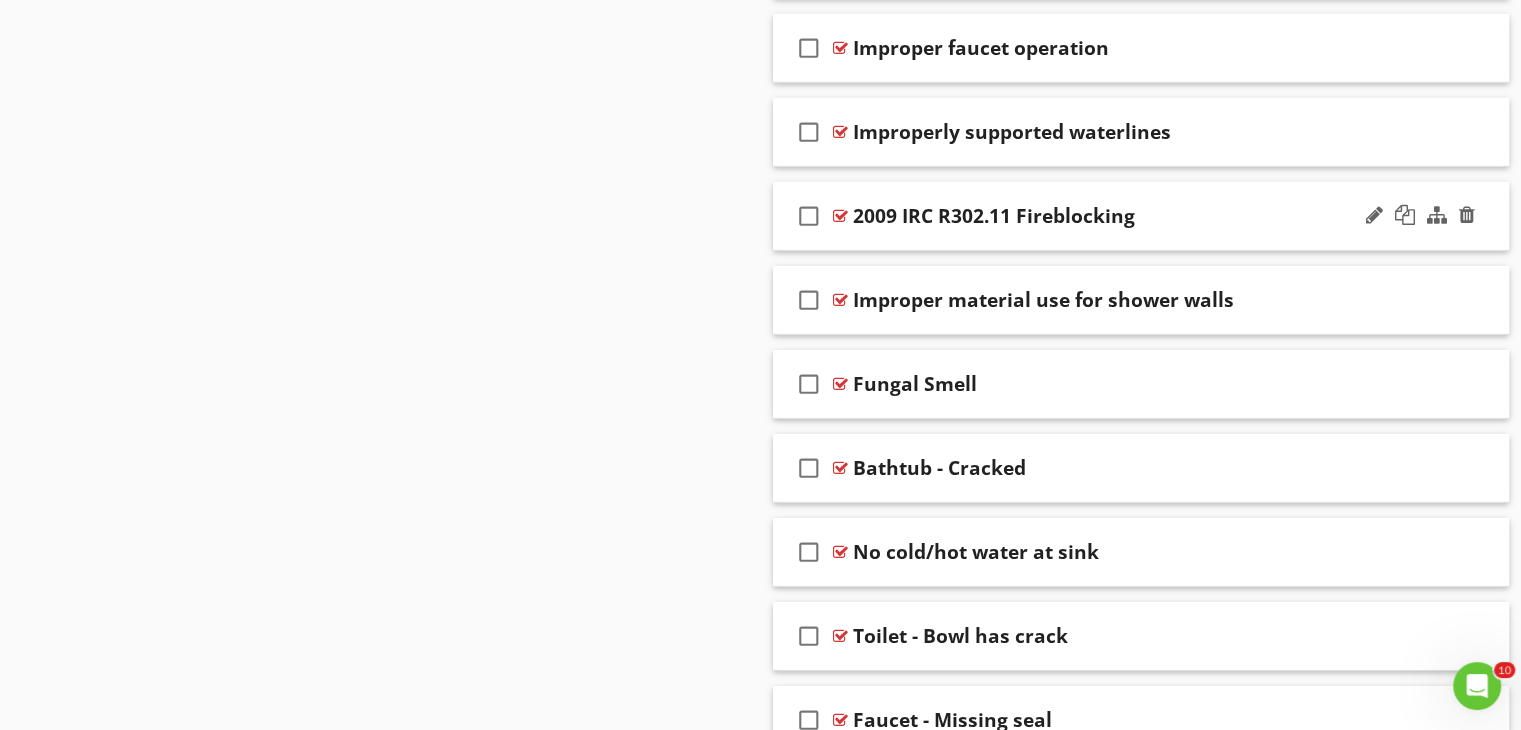 click at bounding box center [840, 216] 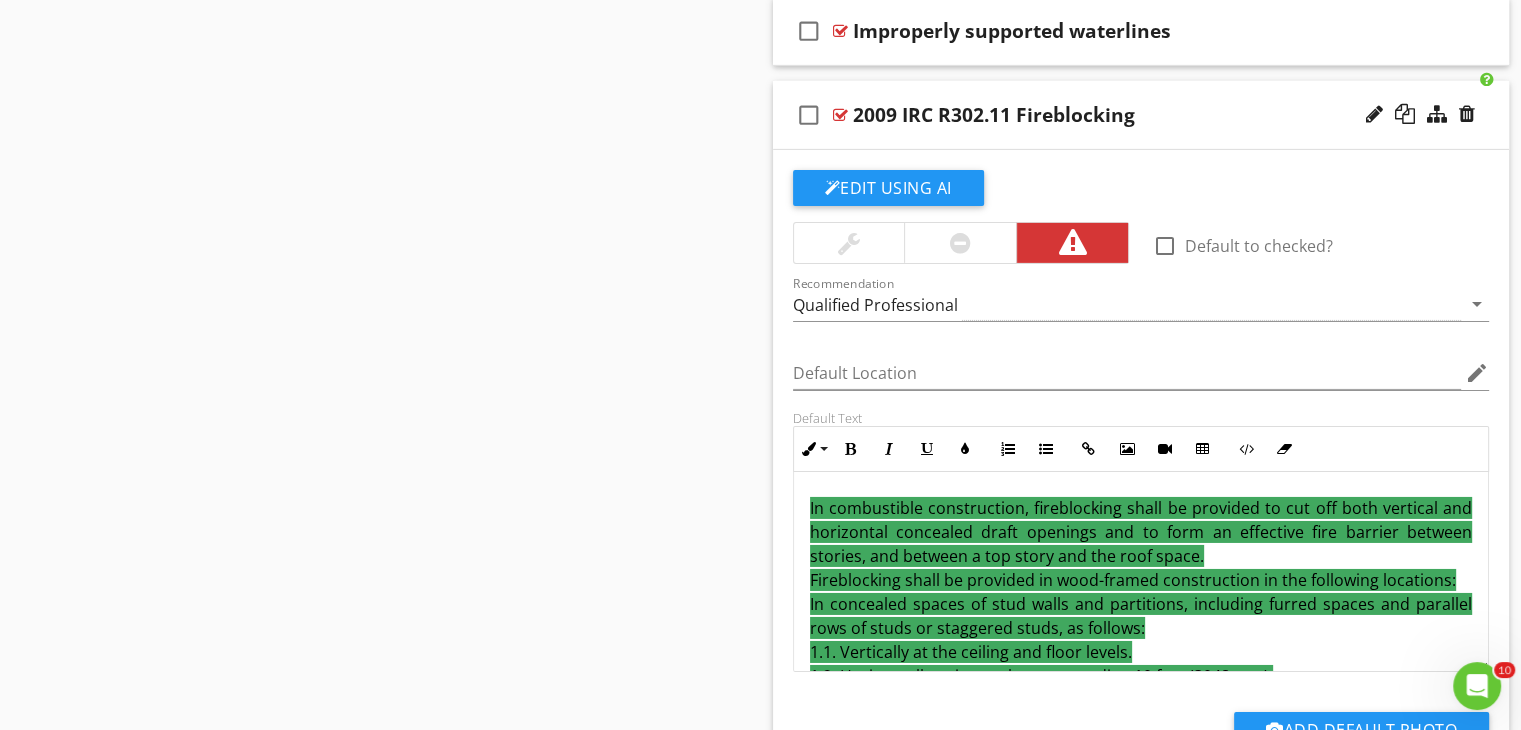 scroll, scrollTop: 14259, scrollLeft: 0, axis: vertical 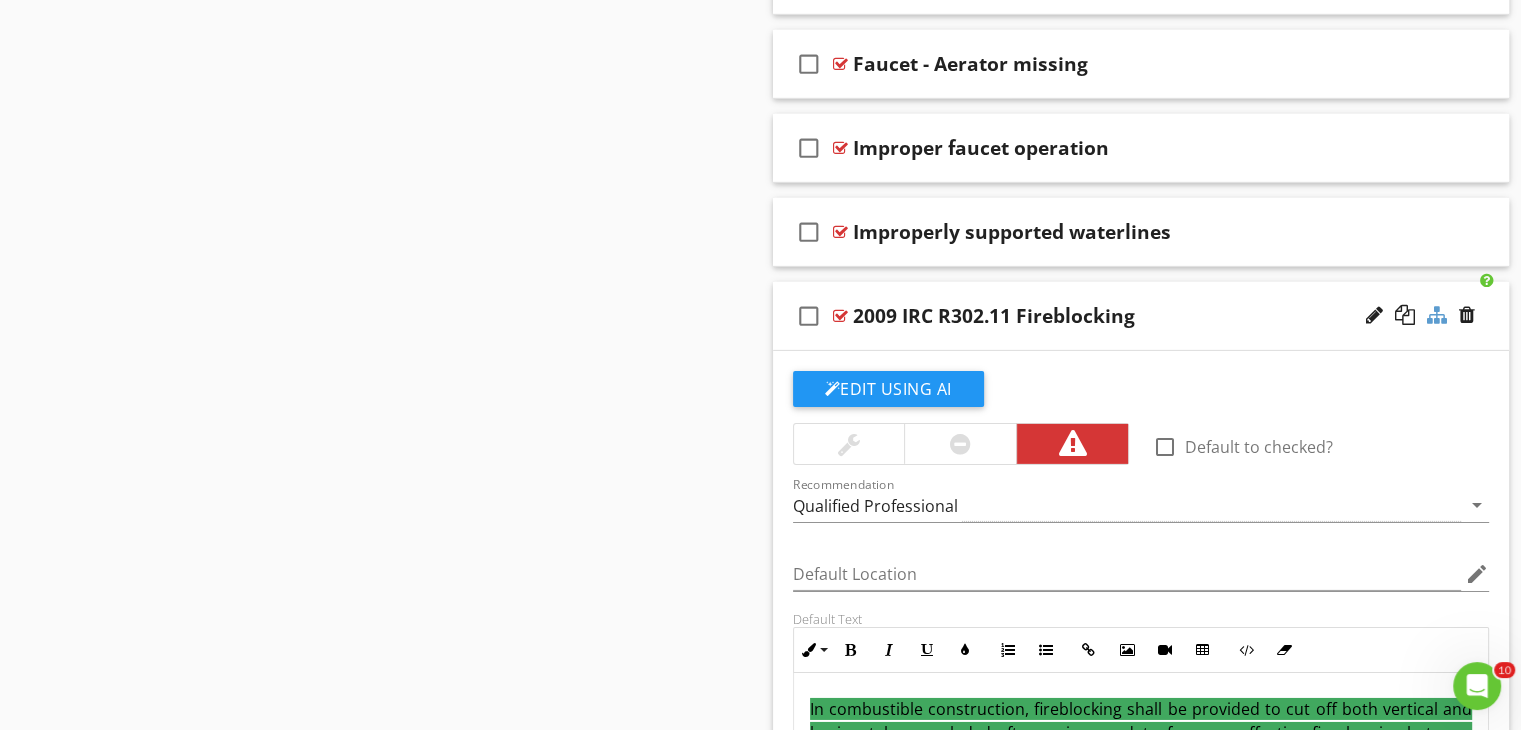 click at bounding box center [1437, 315] 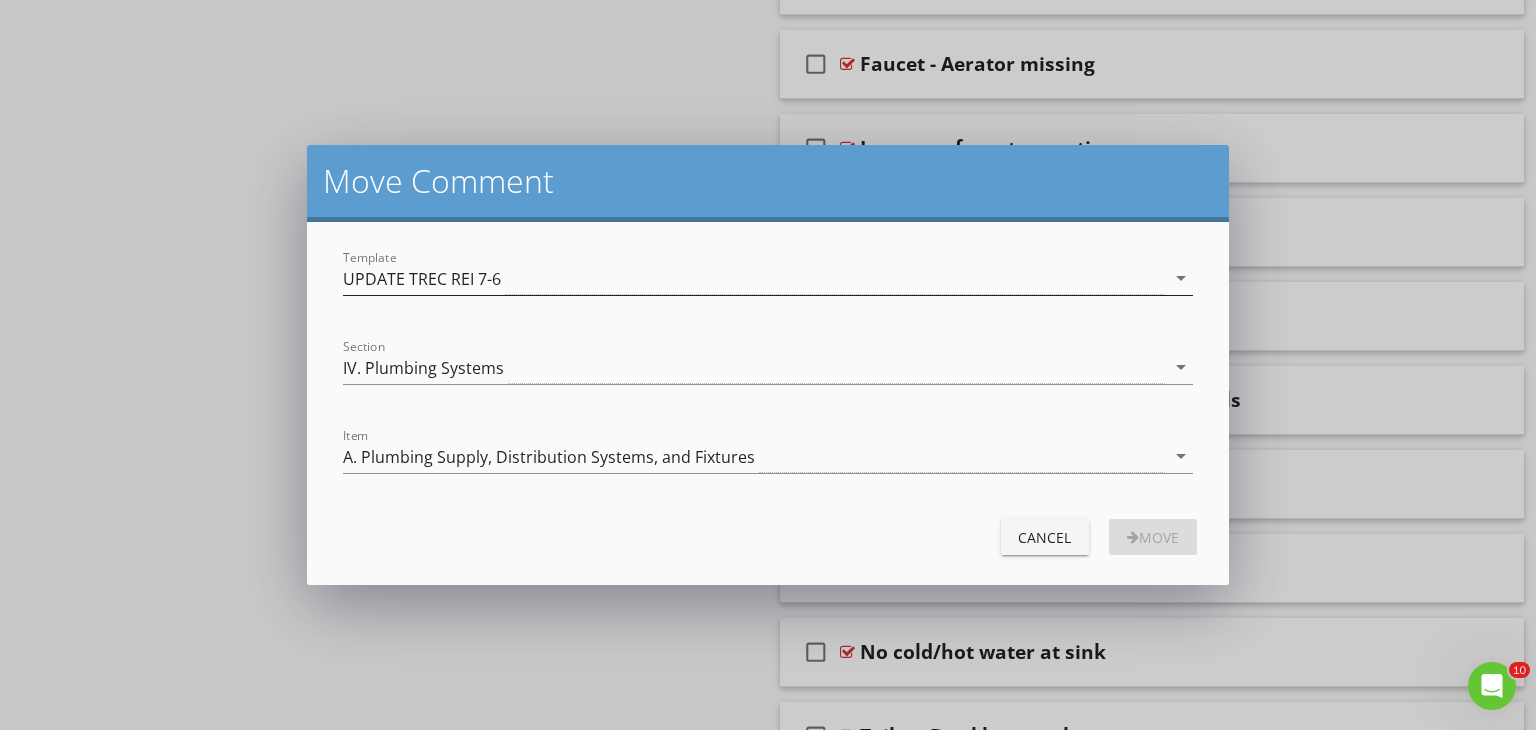 click on "UPDATE TREC REI 7-6" at bounding box center (754, 278) 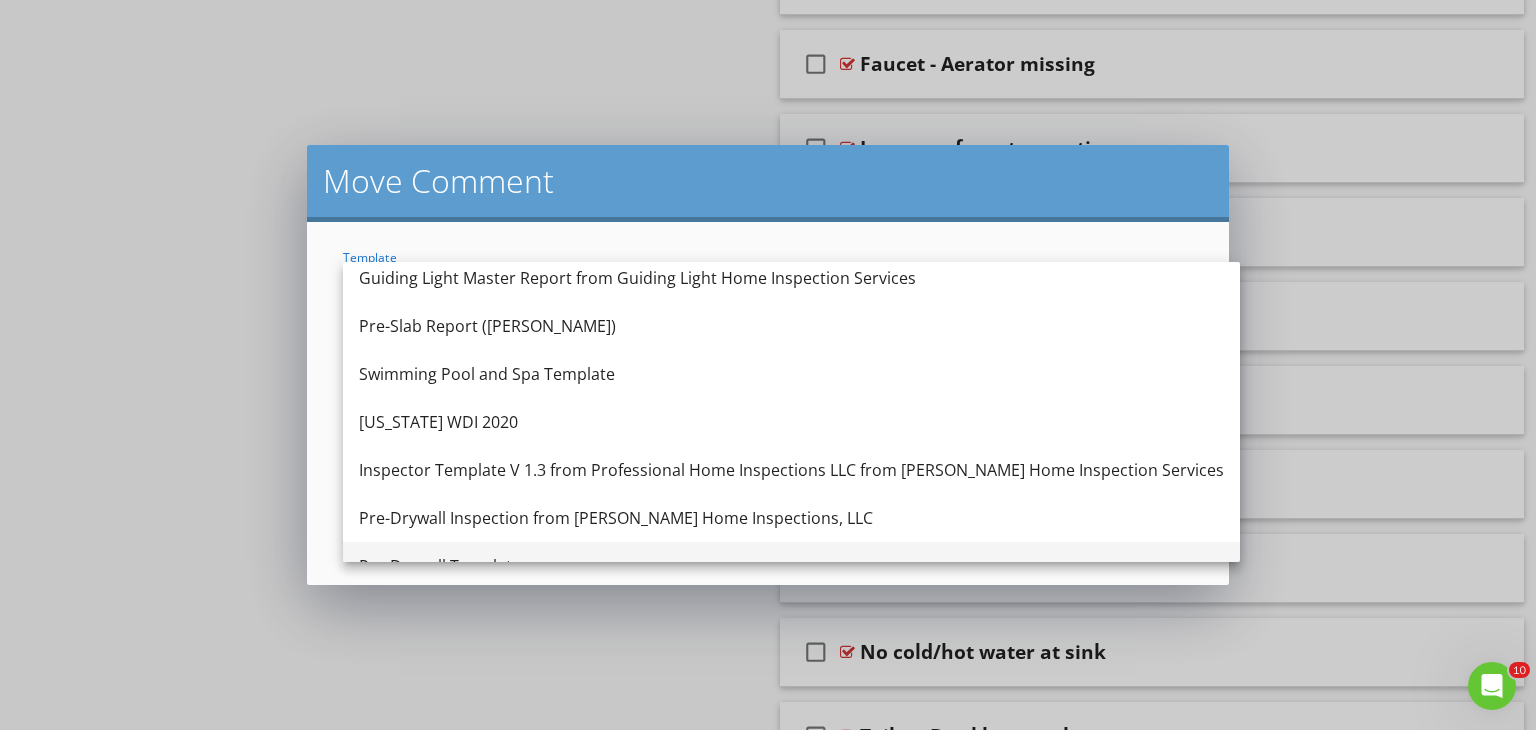 scroll, scrollTop: 300, scrollLeft: 0, axis: vertical 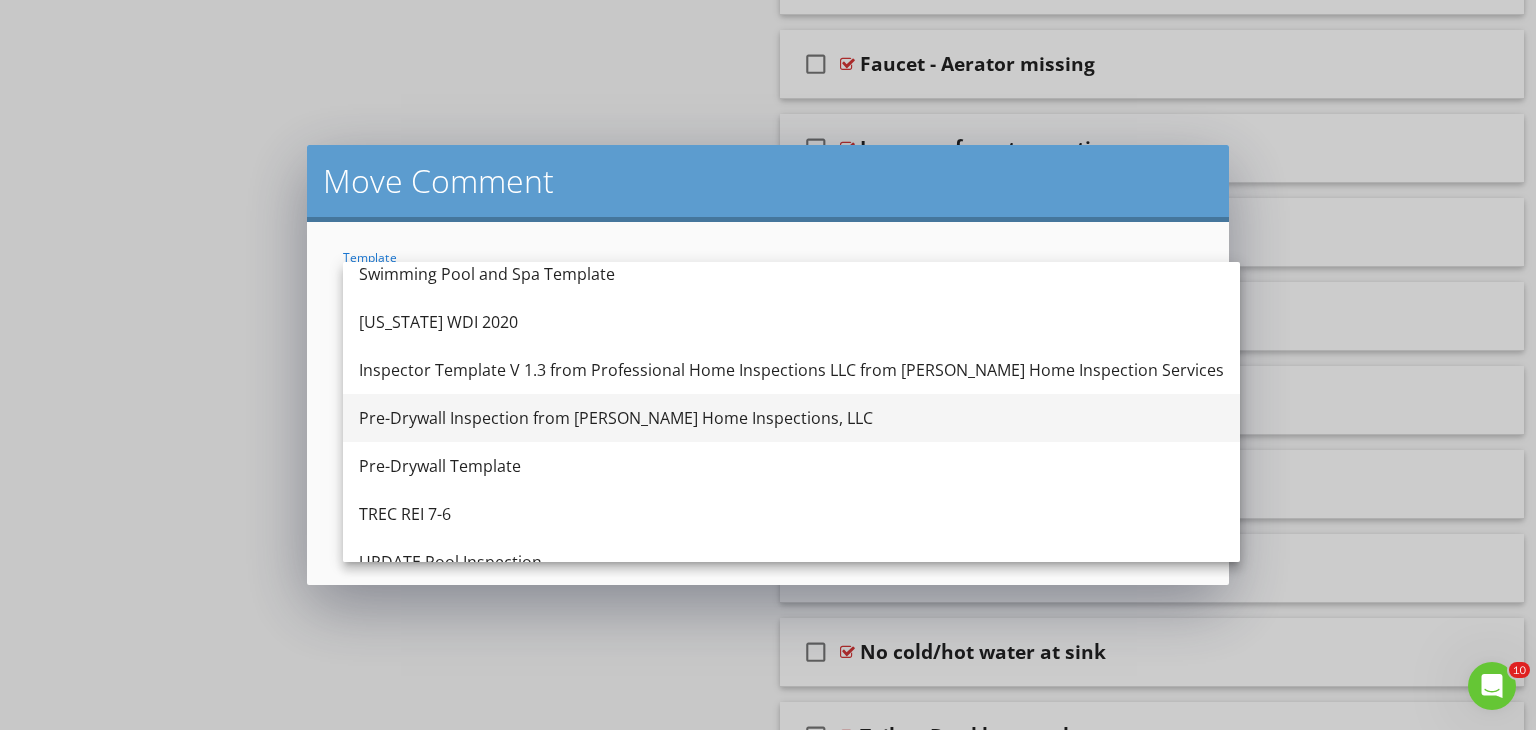 click on "Pre-Drywall Inspection from [PERSON_NAME] Home Inspections, LLC" at bounding box center [791, 418] 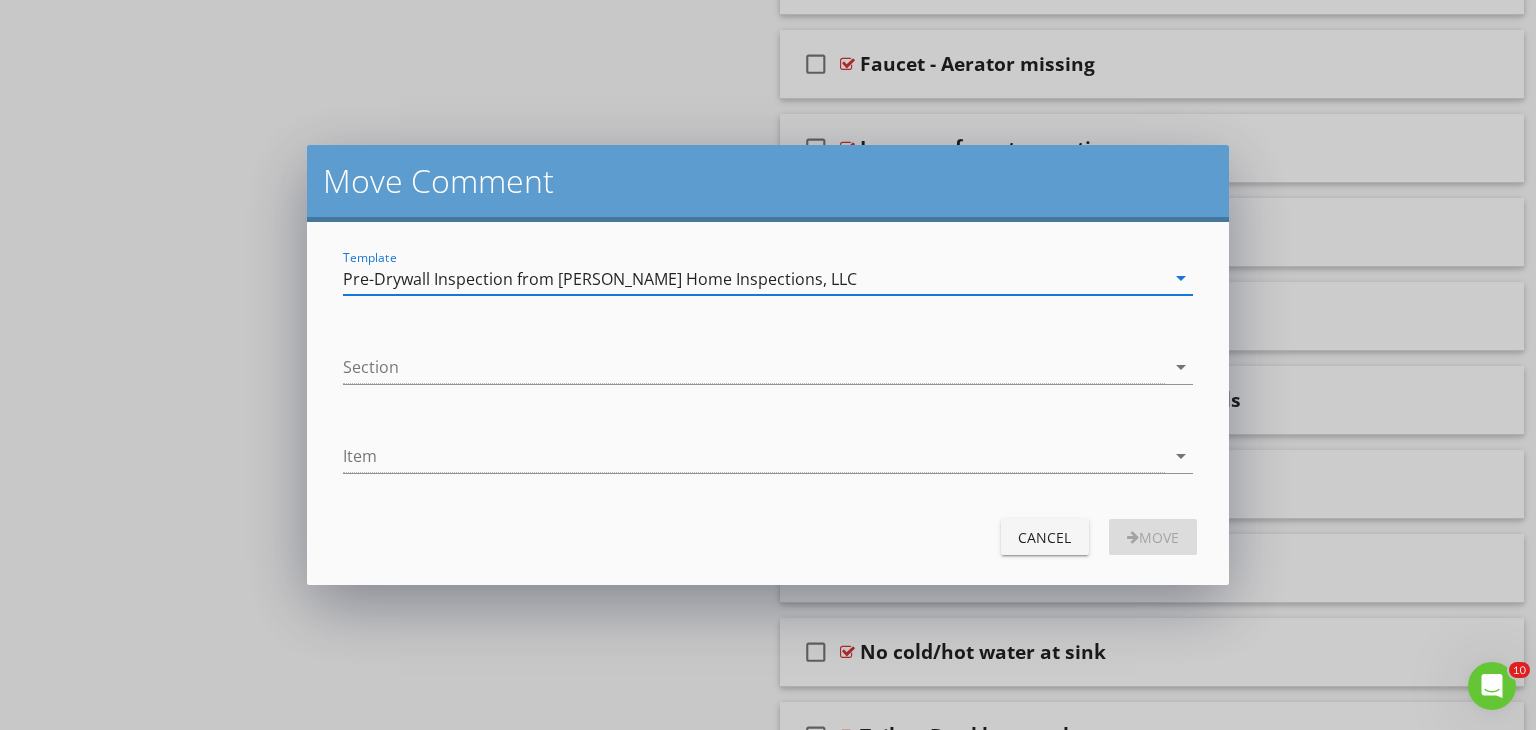 click on "arrow_drop_down" at bounding box center [1181, 278] 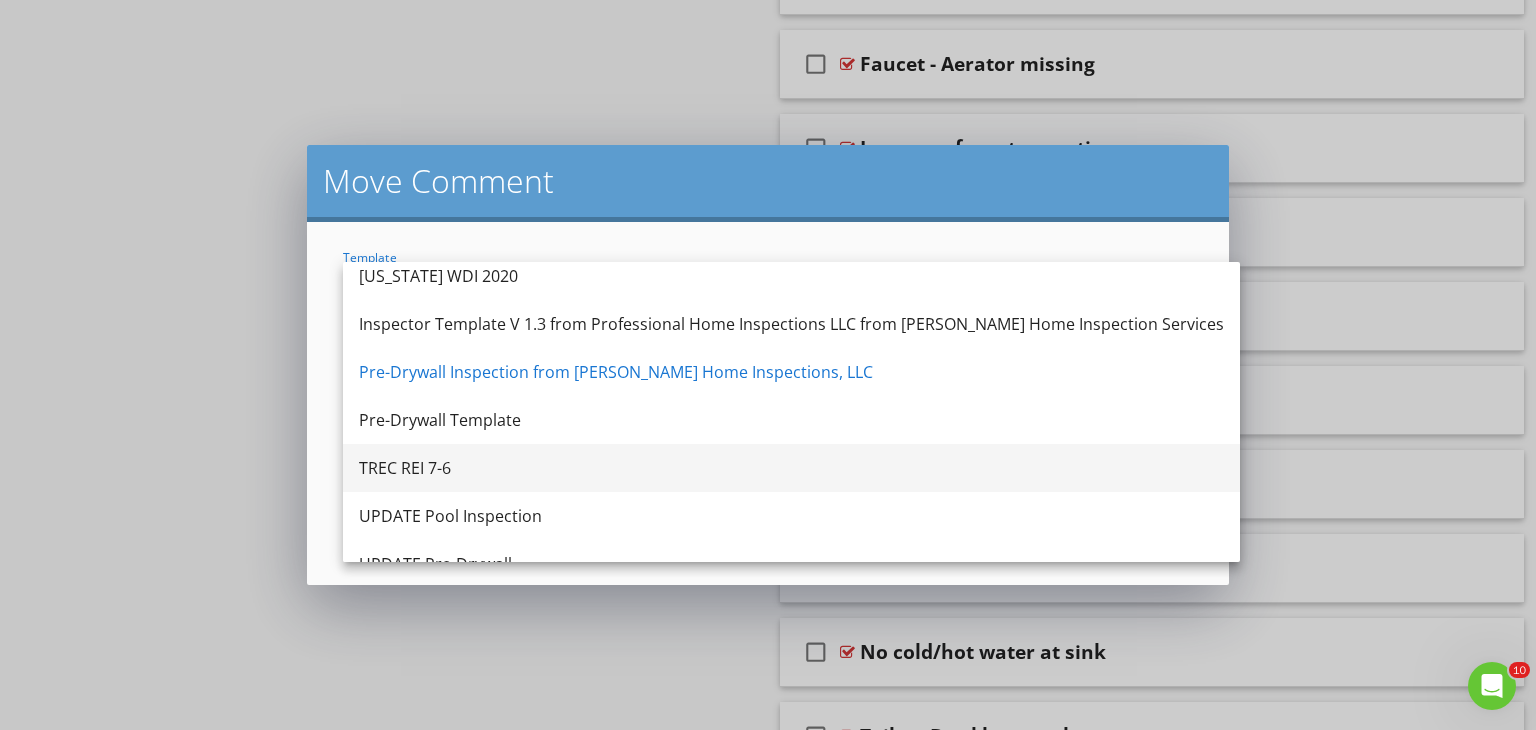 scroll, scrollTop: 372, scrollLeft: 0, axis: vertical 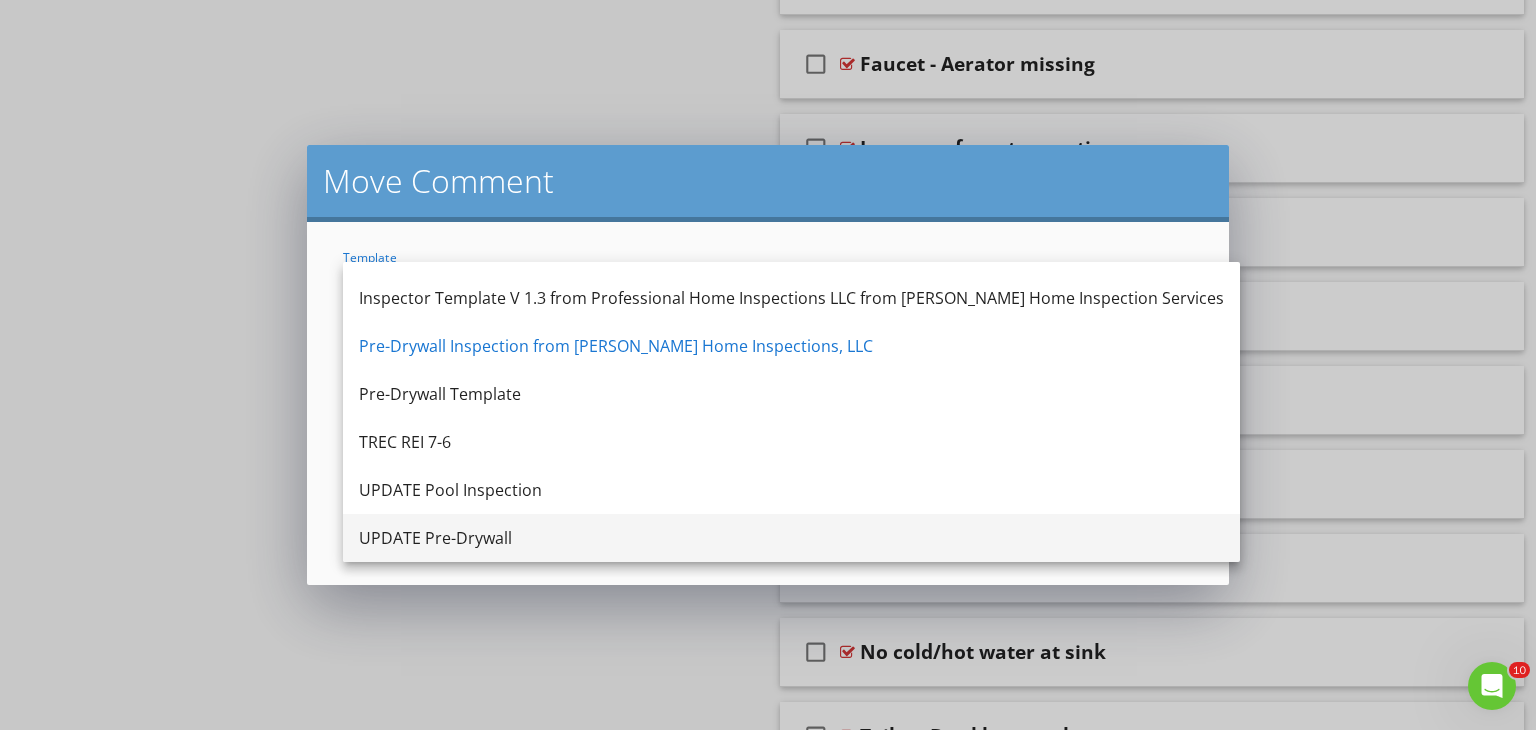 click on "UPDATE Pre-Drywall" at bounding box center (791, 538) 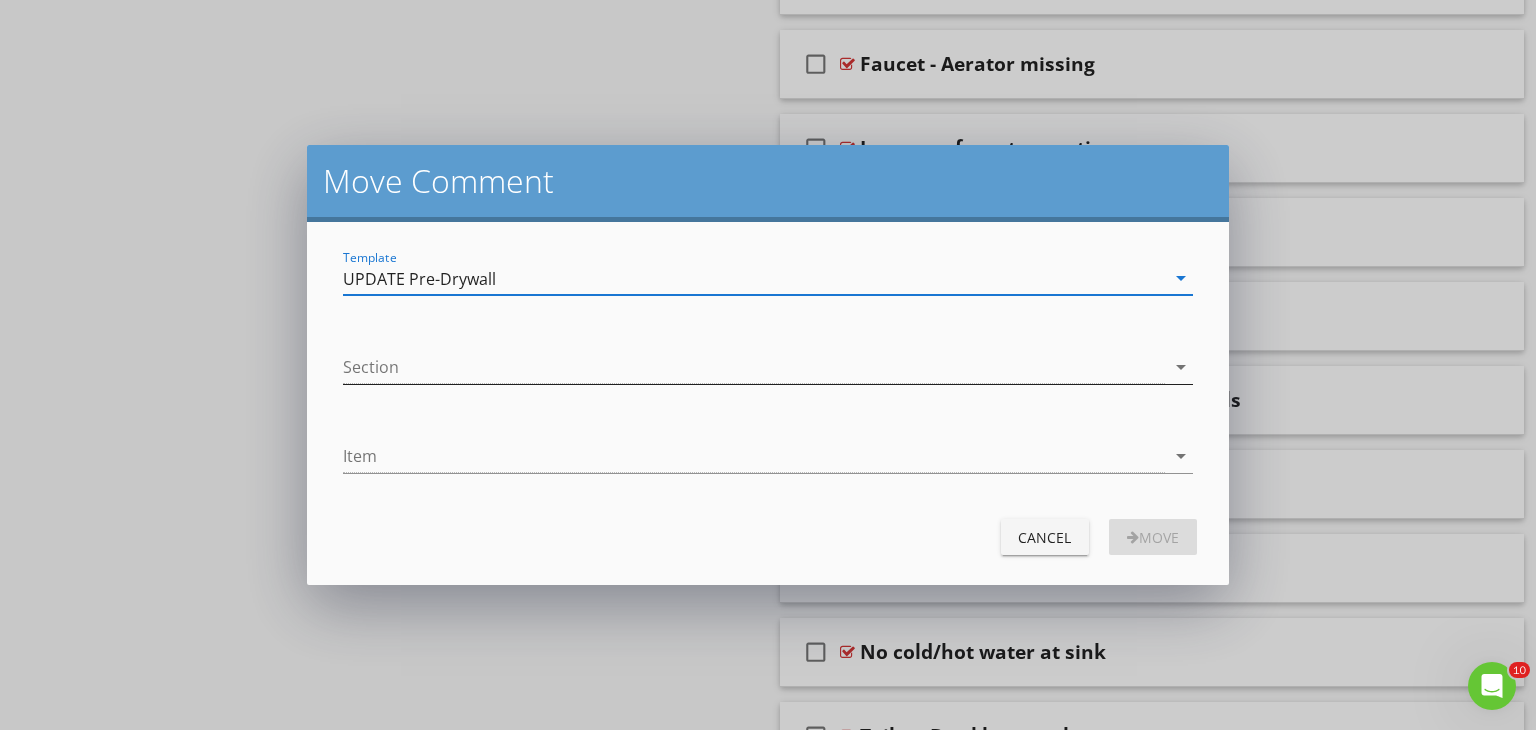 click at bounding box center [754, 367] 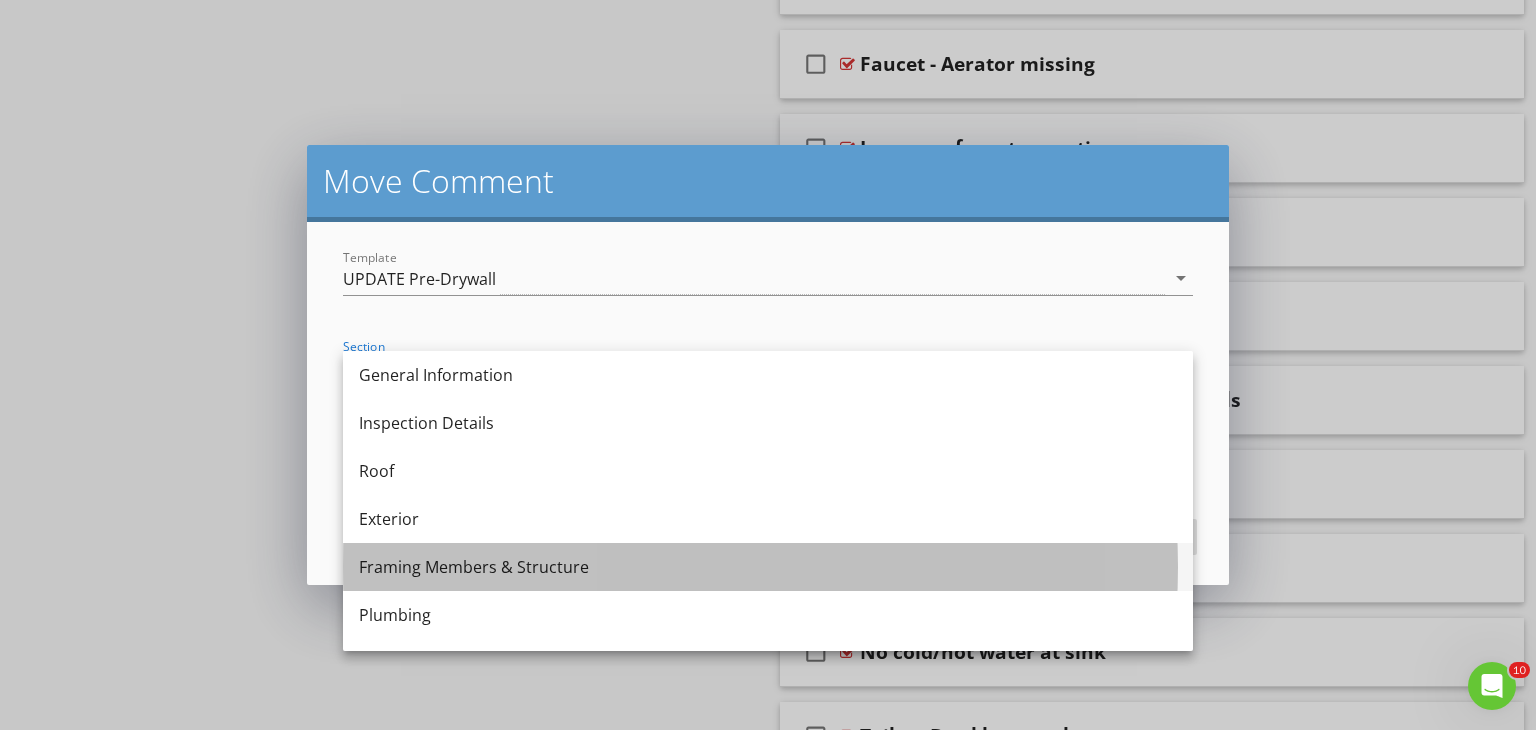click on "Framing Members & Structure" at bounding box center [768, 567] 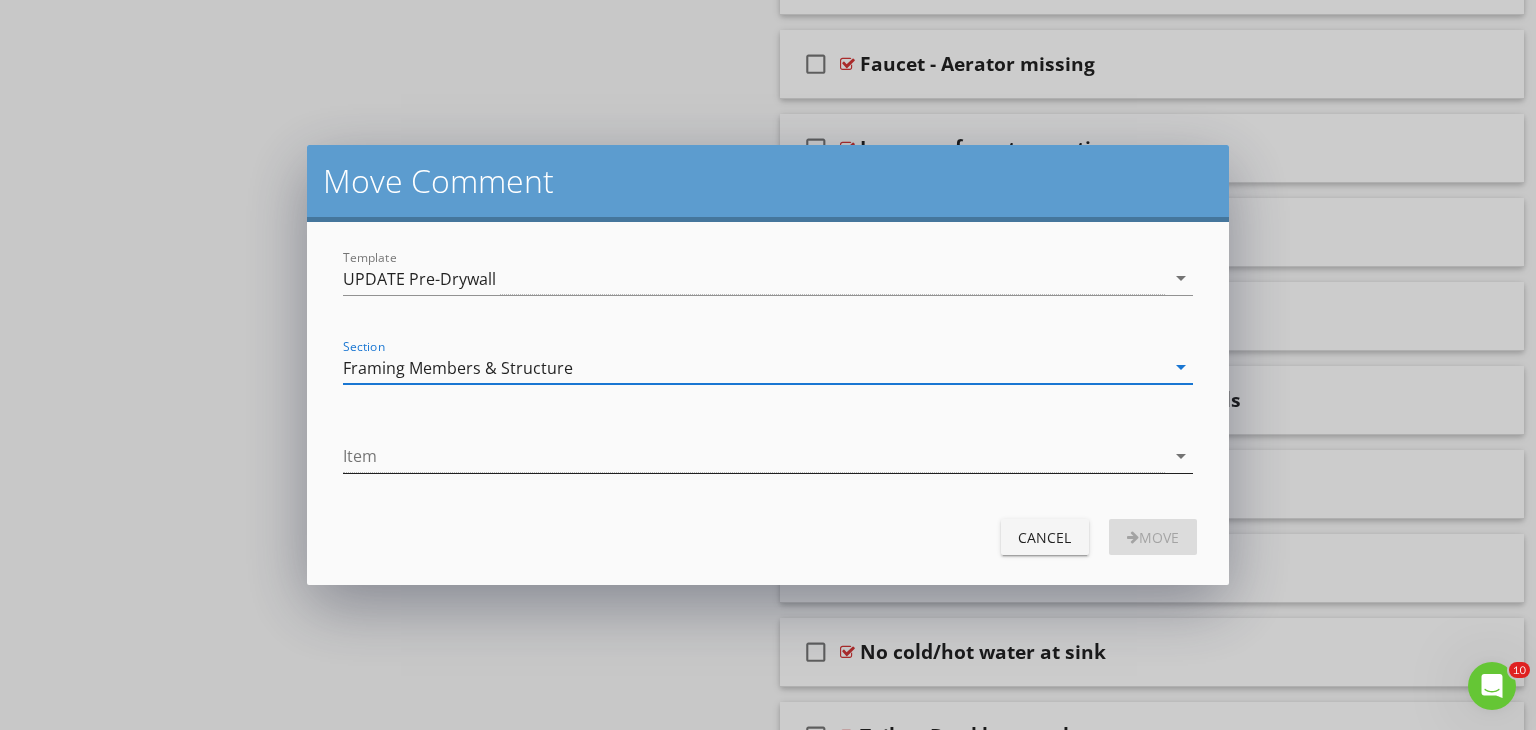 click at bounding box center (754, 456) 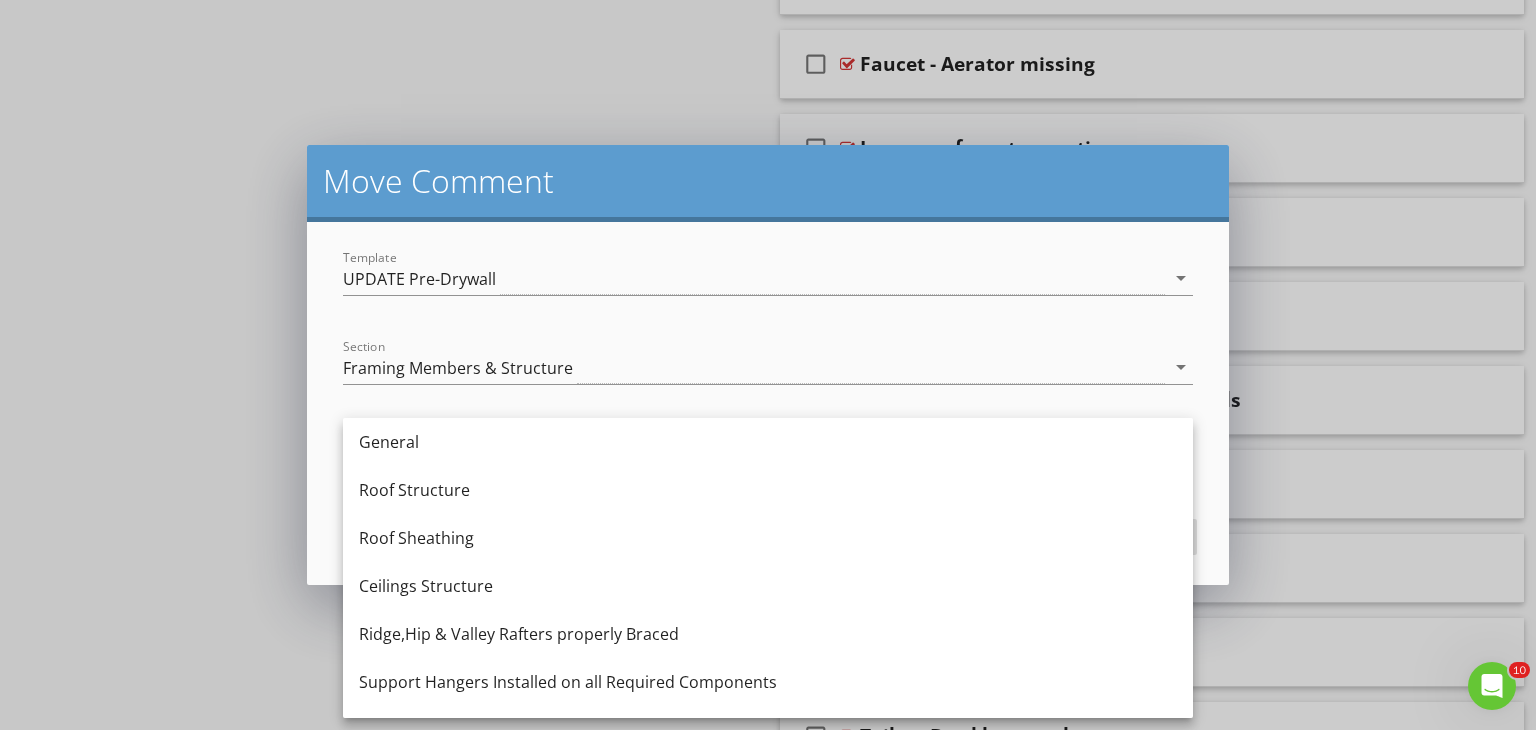 click on "Section Framing Members & Structure arrow_drop_down" at bounding box center [768, 377] 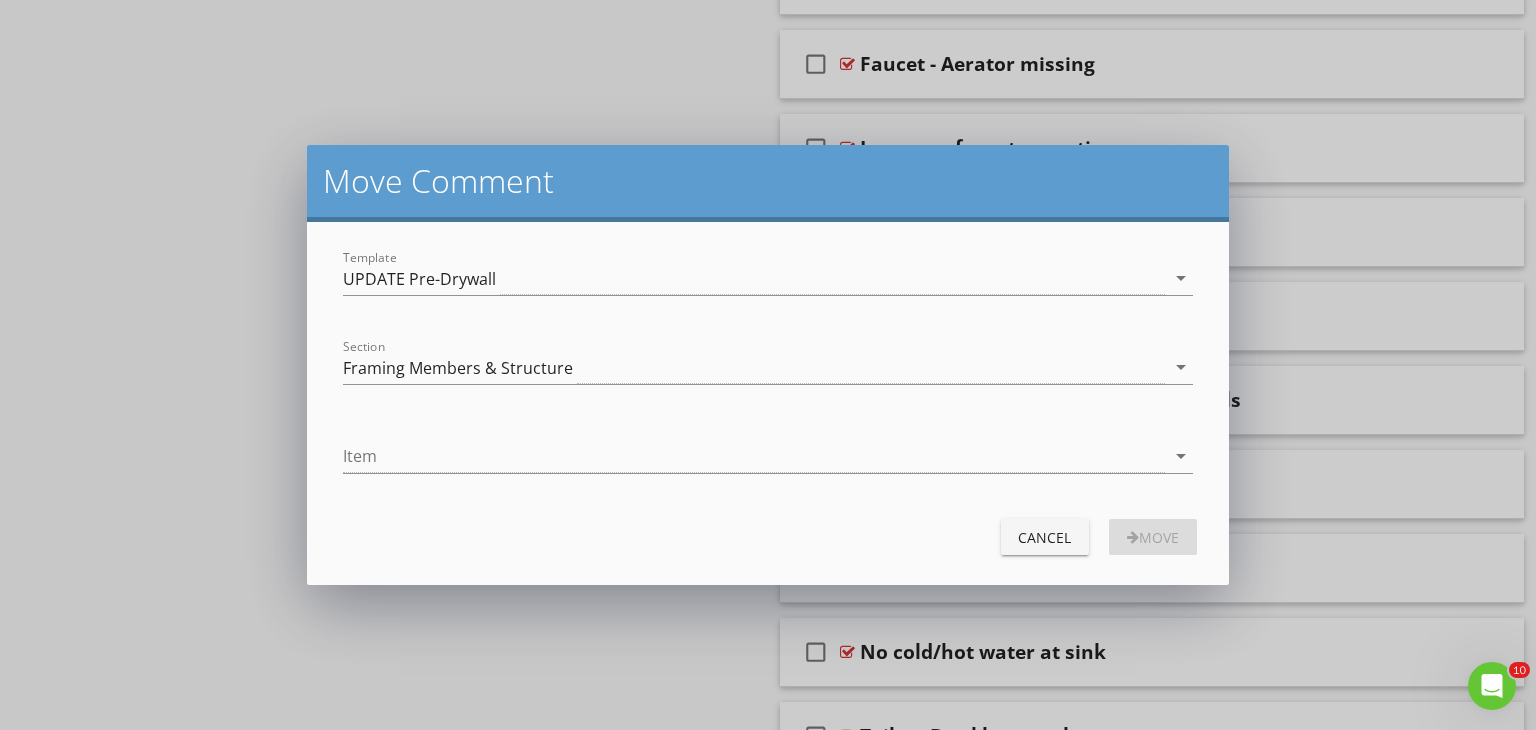 click at bounding box center (768, 398) 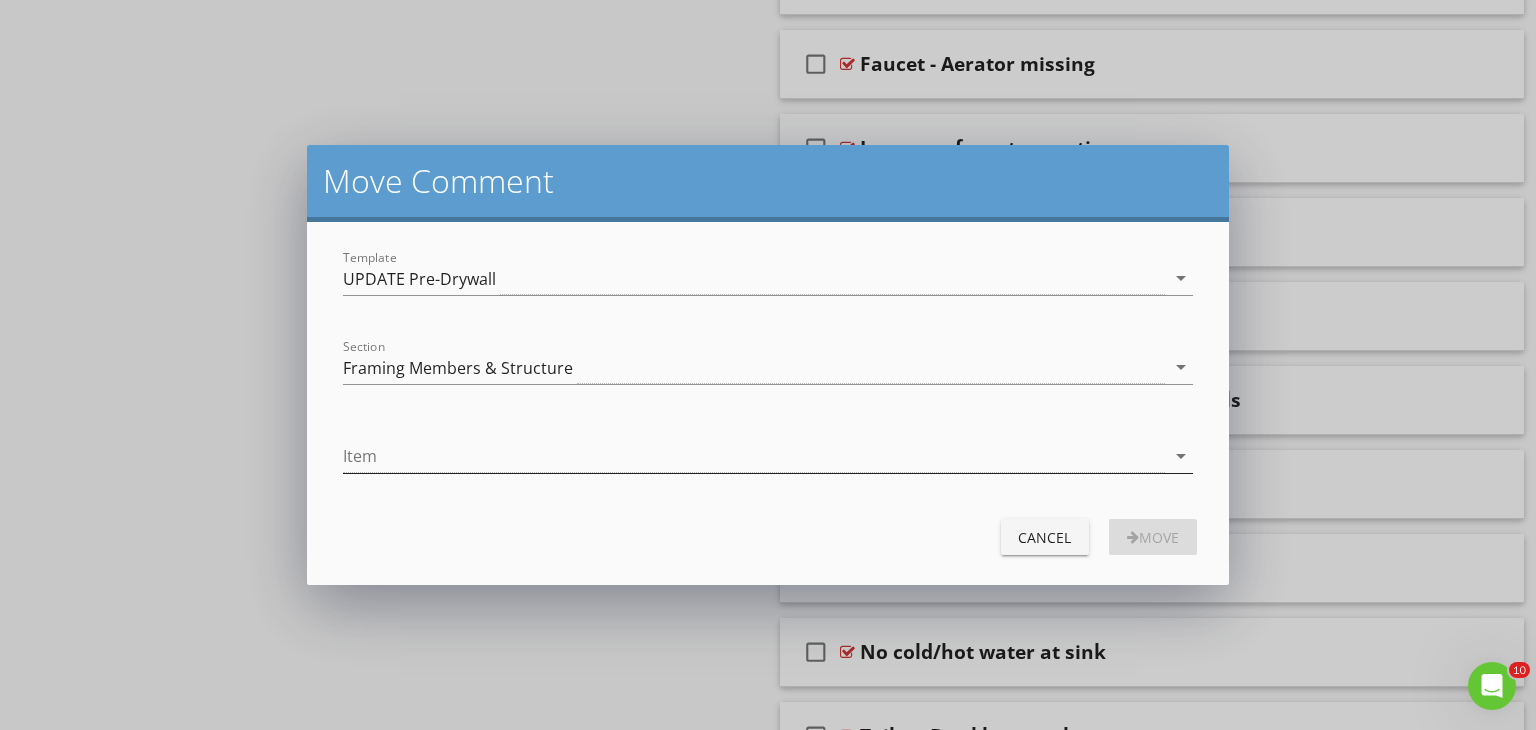 click at bounding box center (754, 456) 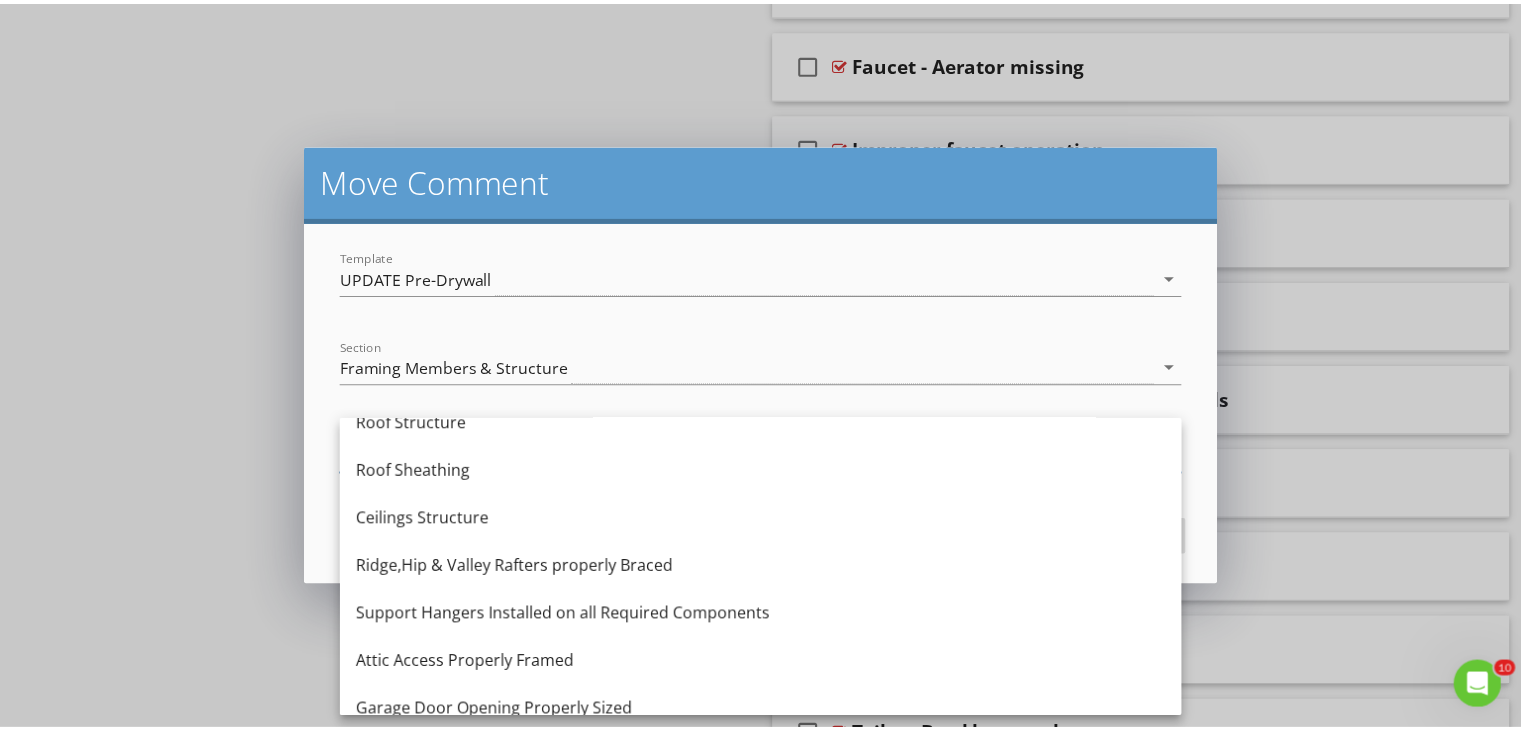 scroll, scrollTop: 100, scrollLeft: 0, axis: vertical 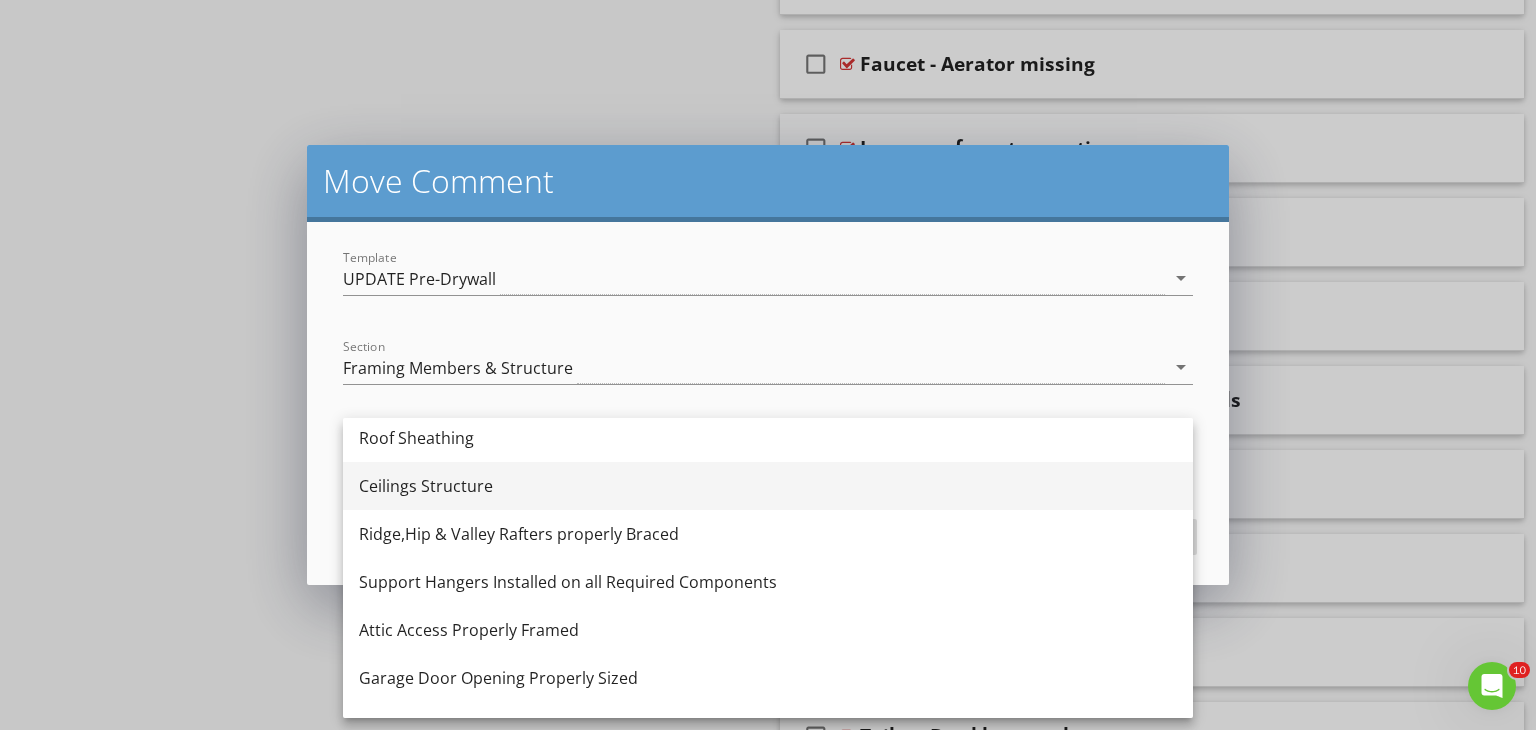 click on "Ceilings Structure" at bounding box center [768, 486] 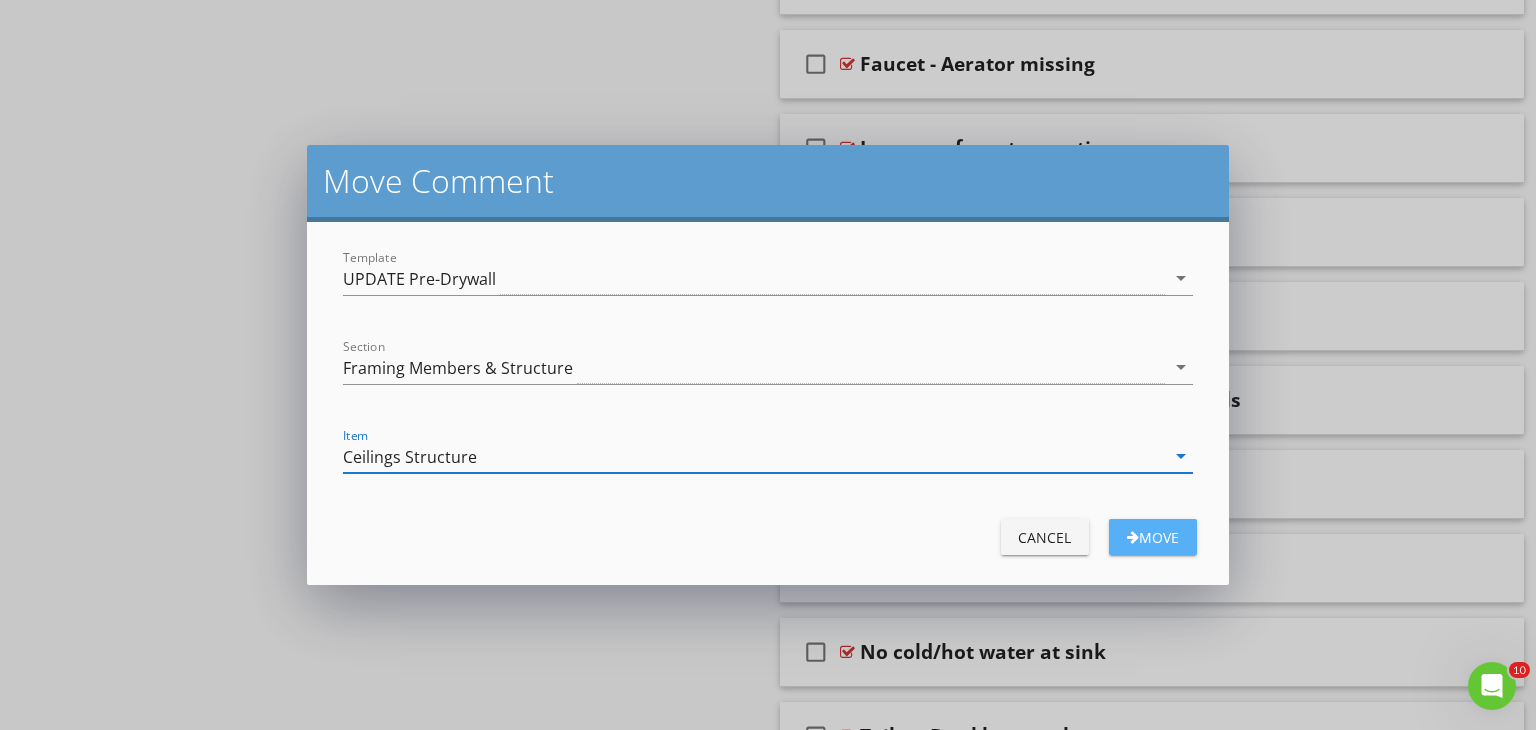 click on "Move" at bounding box center [1153, 537] 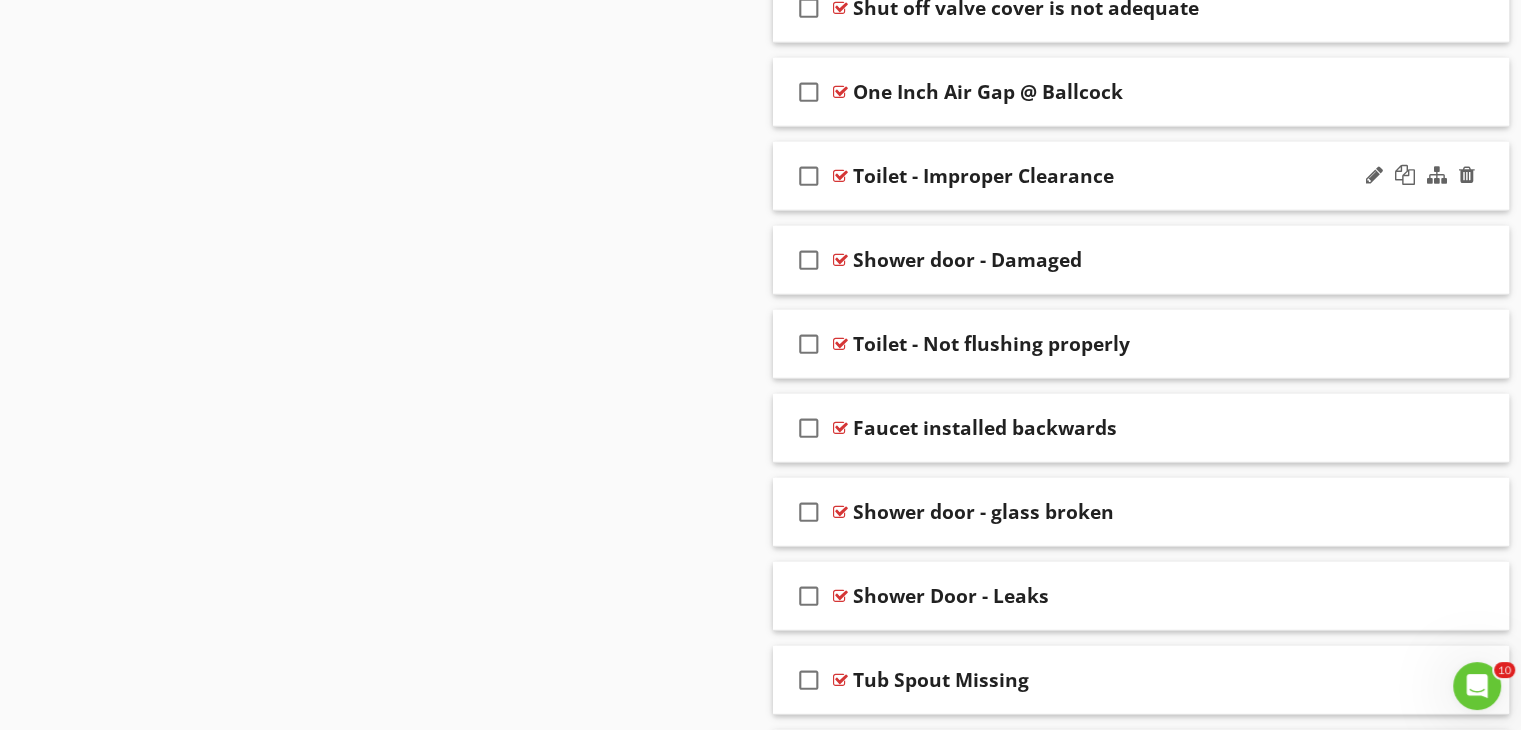 scroll, scrollTop: 13159, scrollLeft: 0, axis: vertical 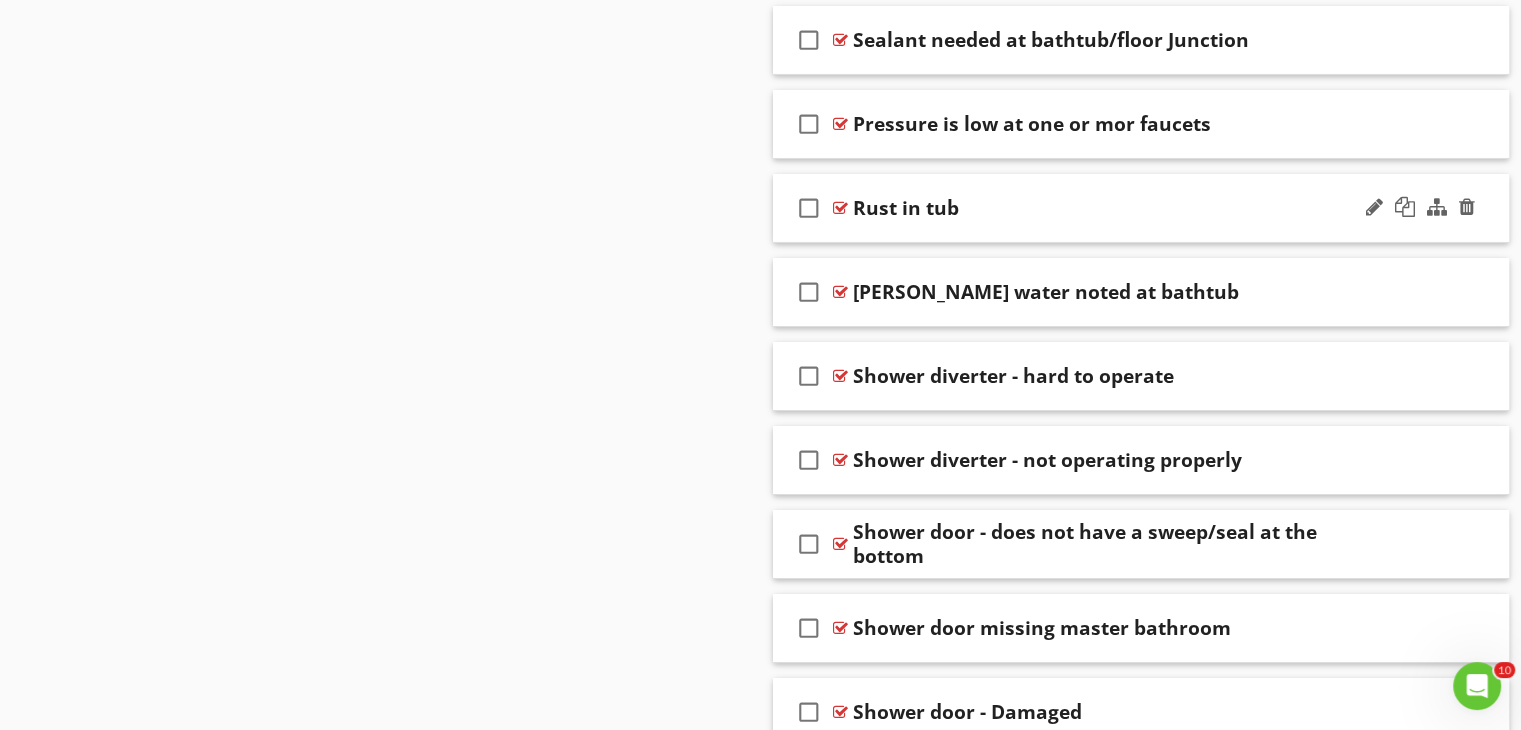 click at bounding box center [840, 208] 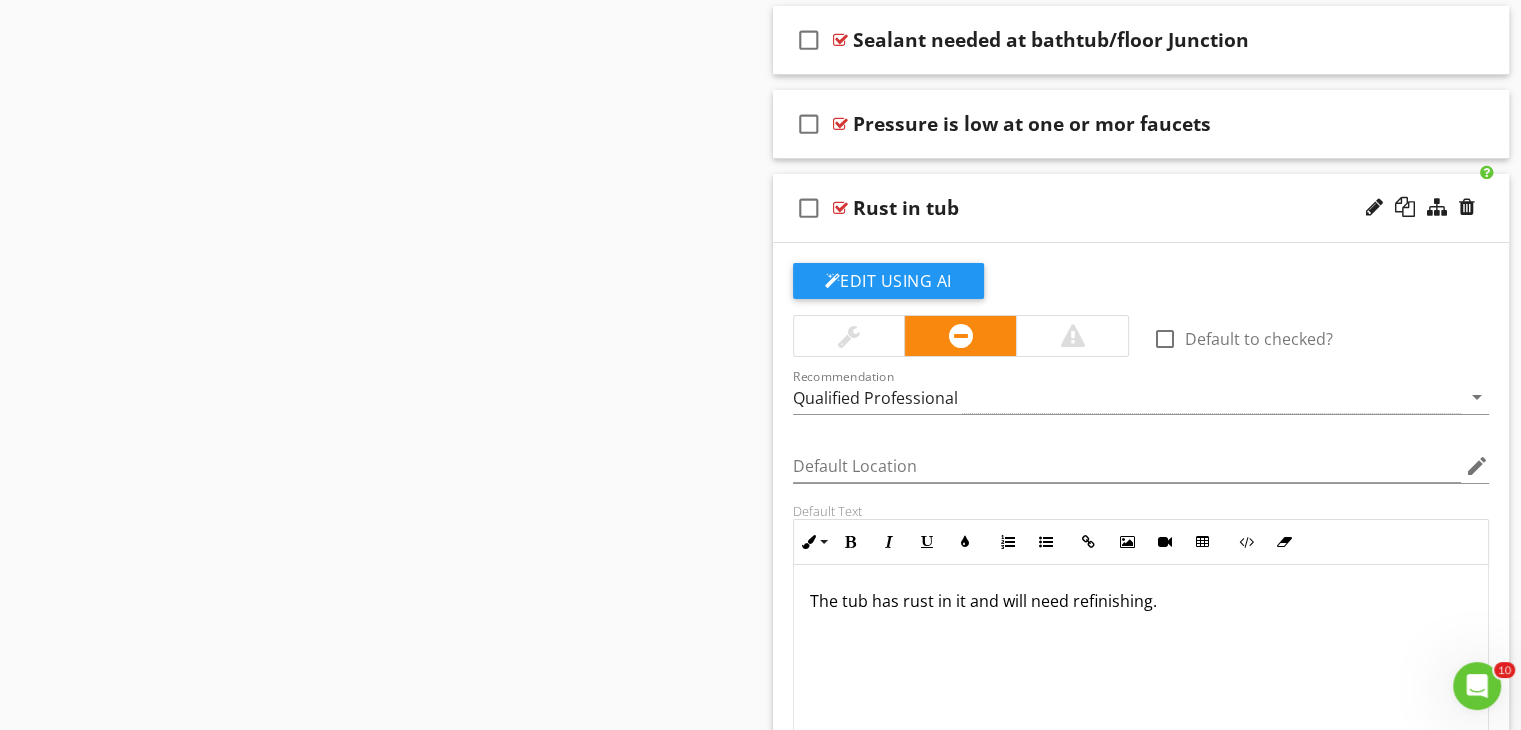 click at bounding box center (840, 208) 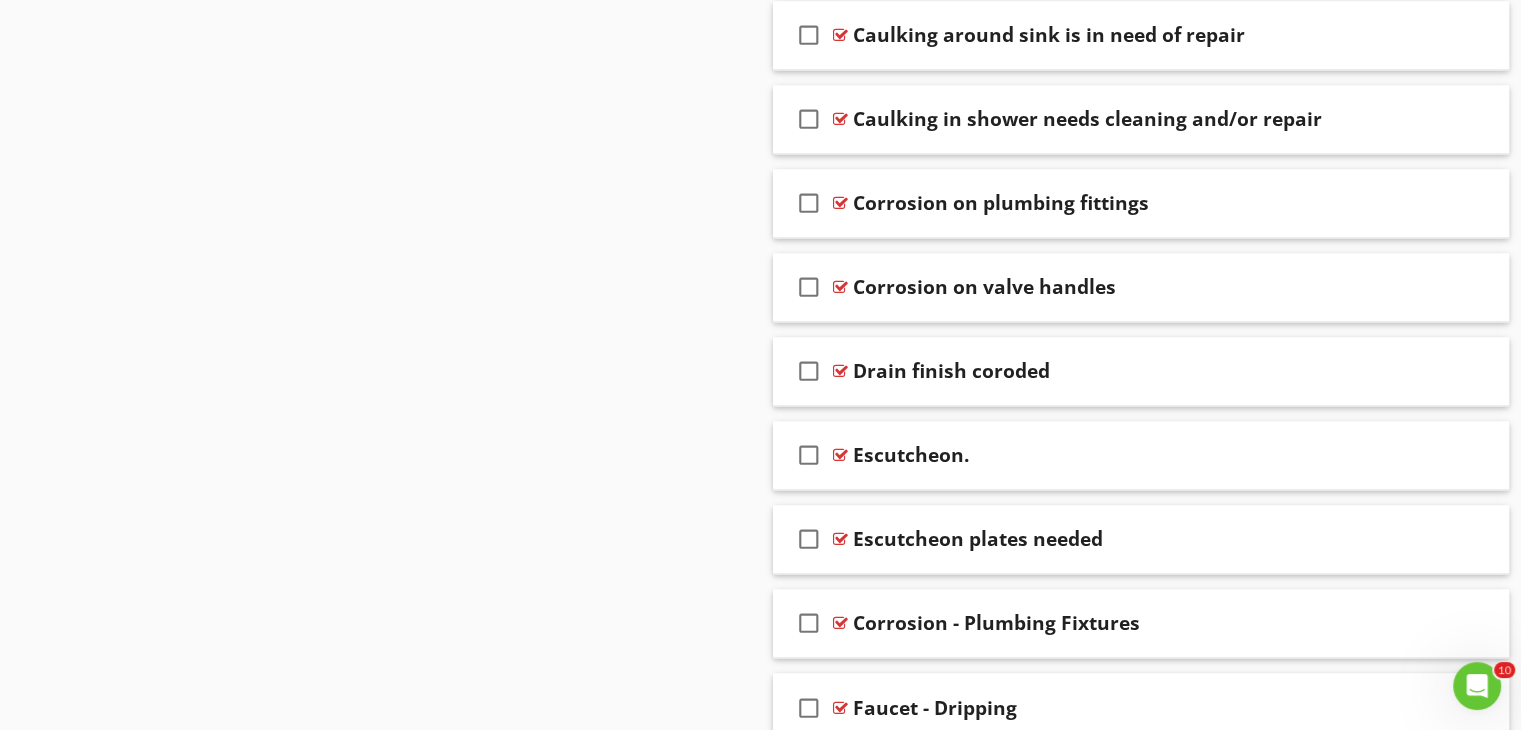 scroll, scrollTop: 3195, scrollLeft: 0, axis: vertical 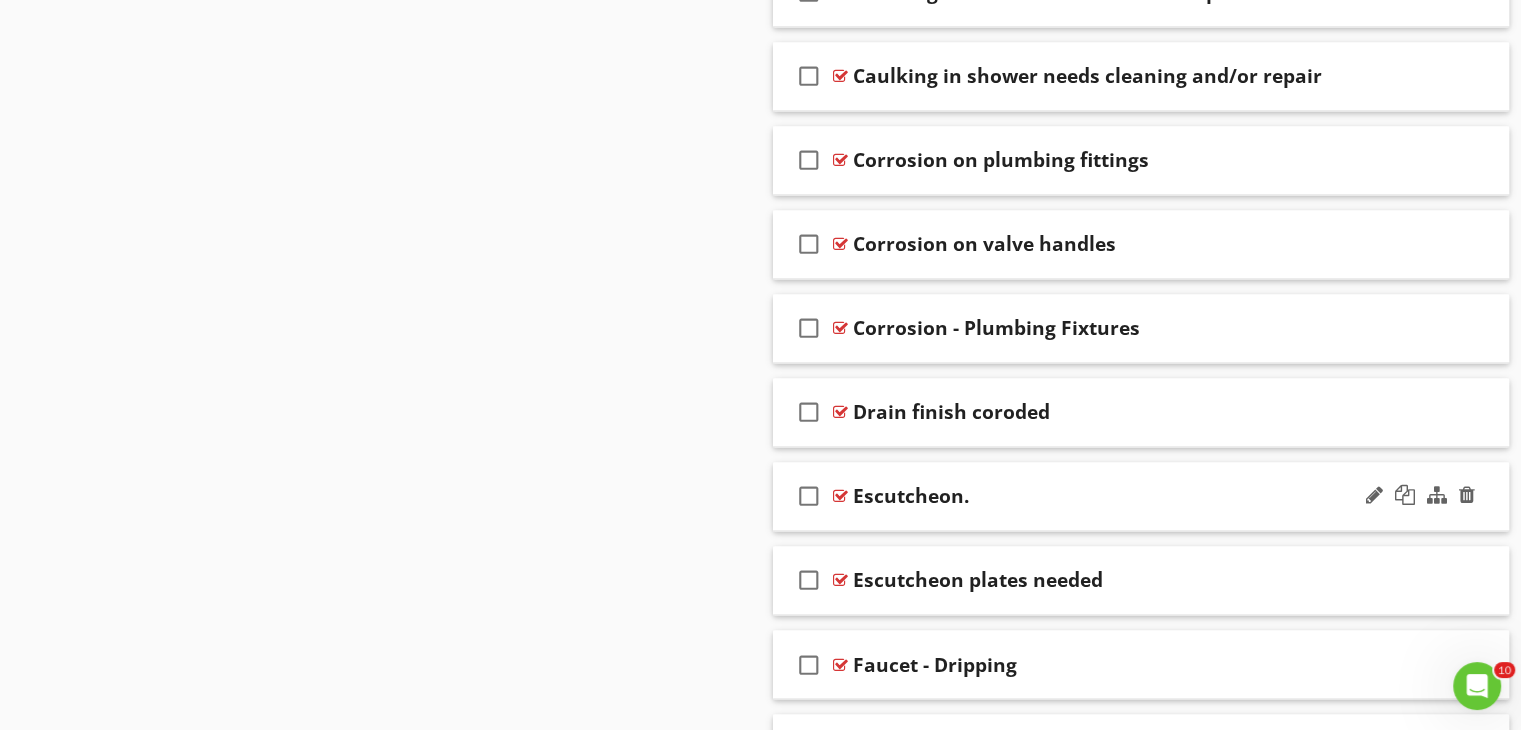 click at bounding box center (840, 496) 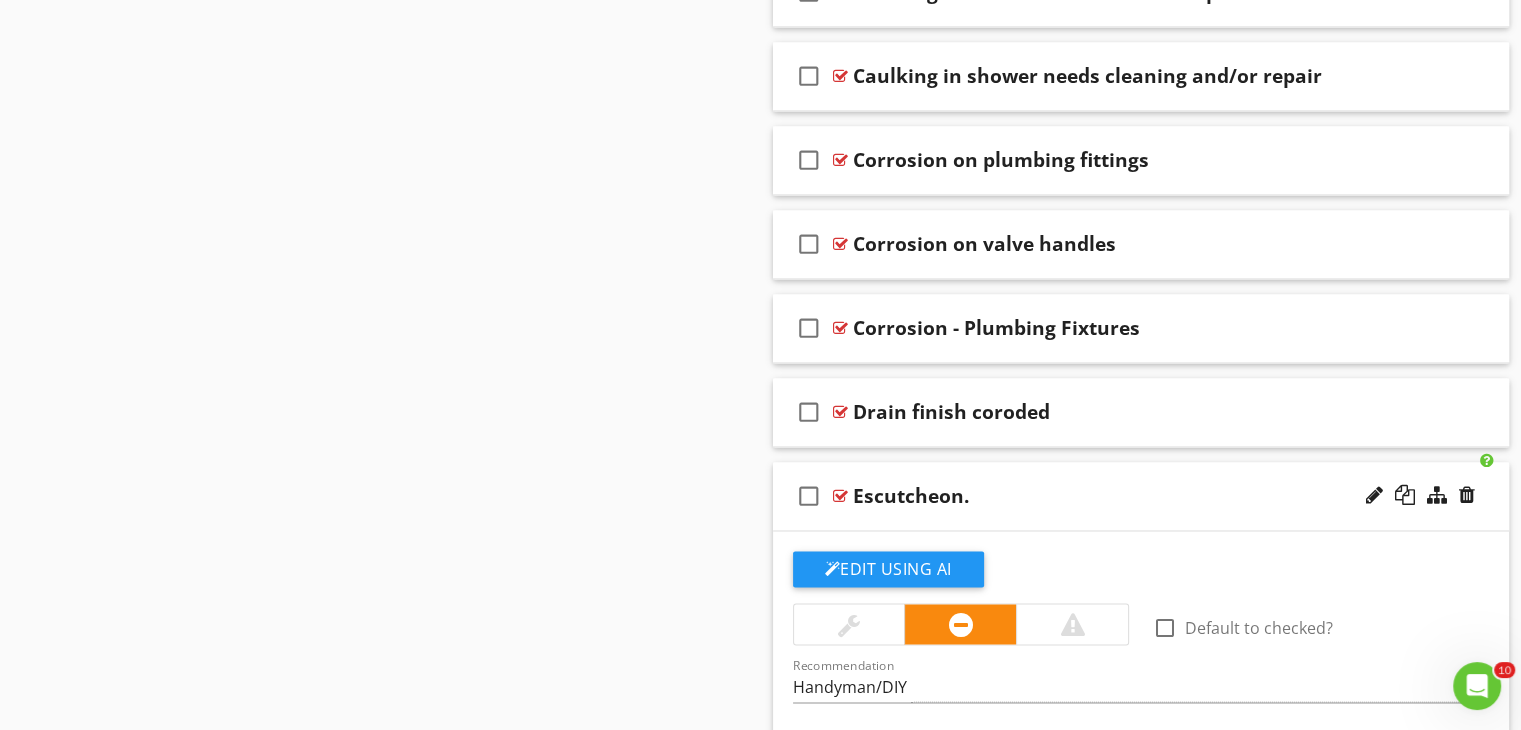 click at bounding box center [840, 496] 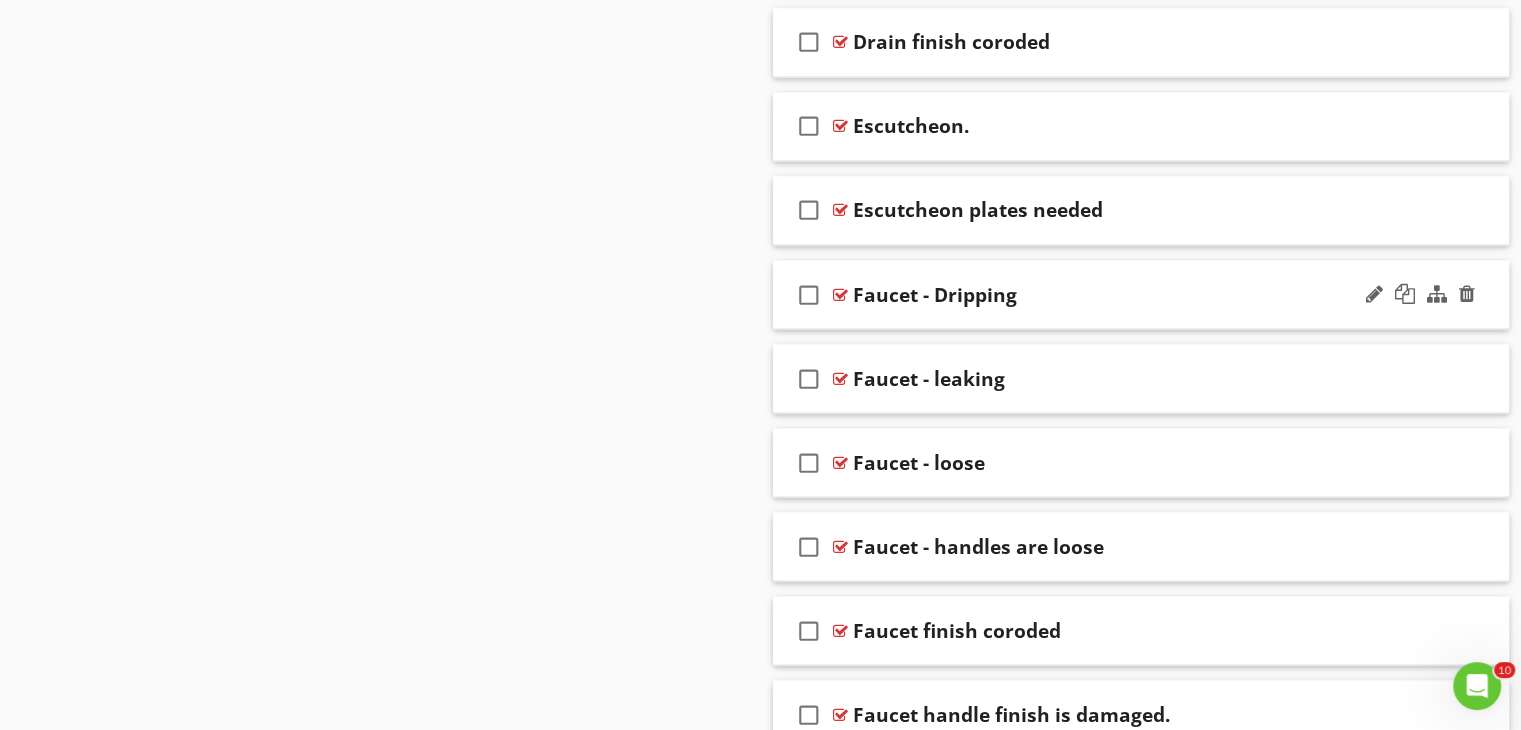 scroll, scrollTop: 3595, scrollLeft: 0, axis: vertical 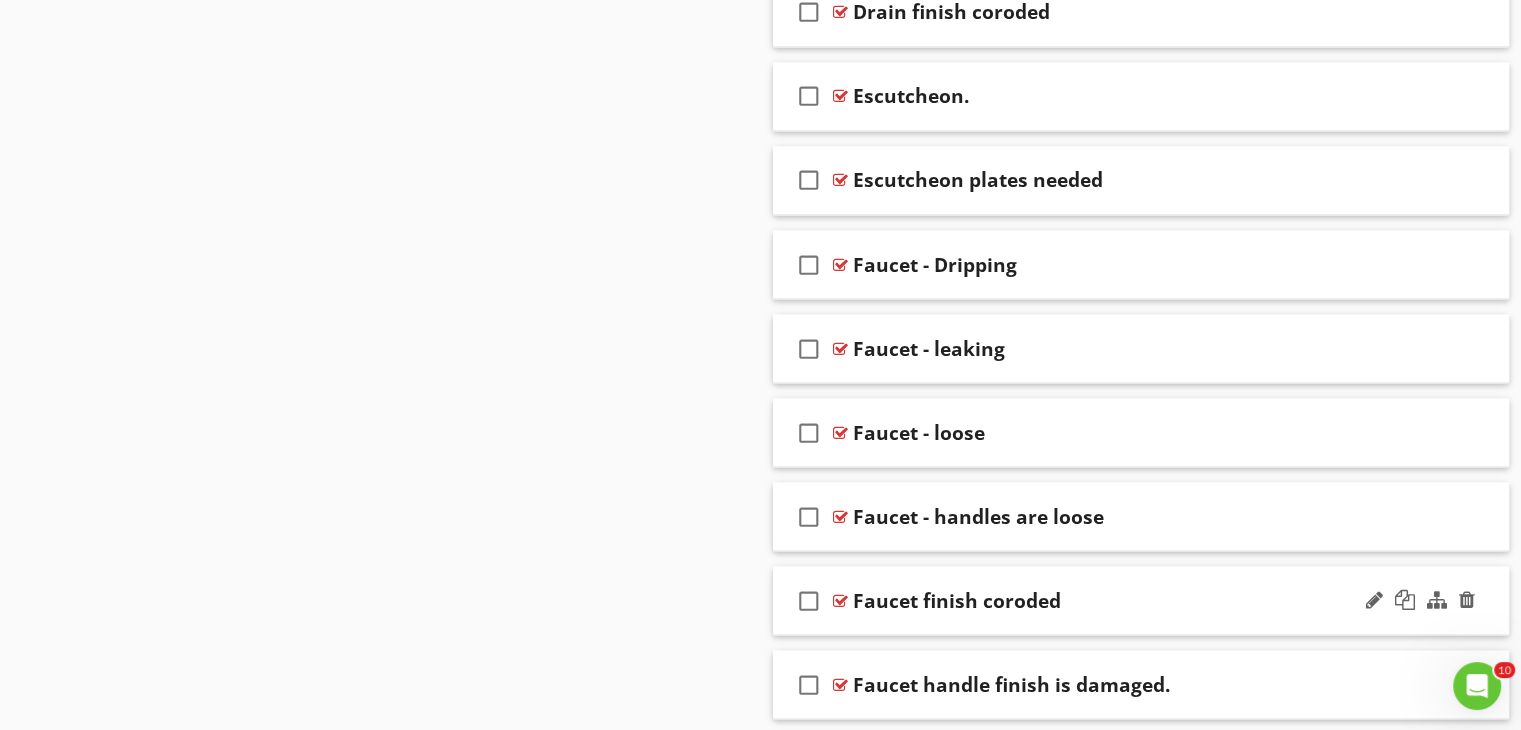 click on "Faucet finish coroded" at bounding box center [957, 600] 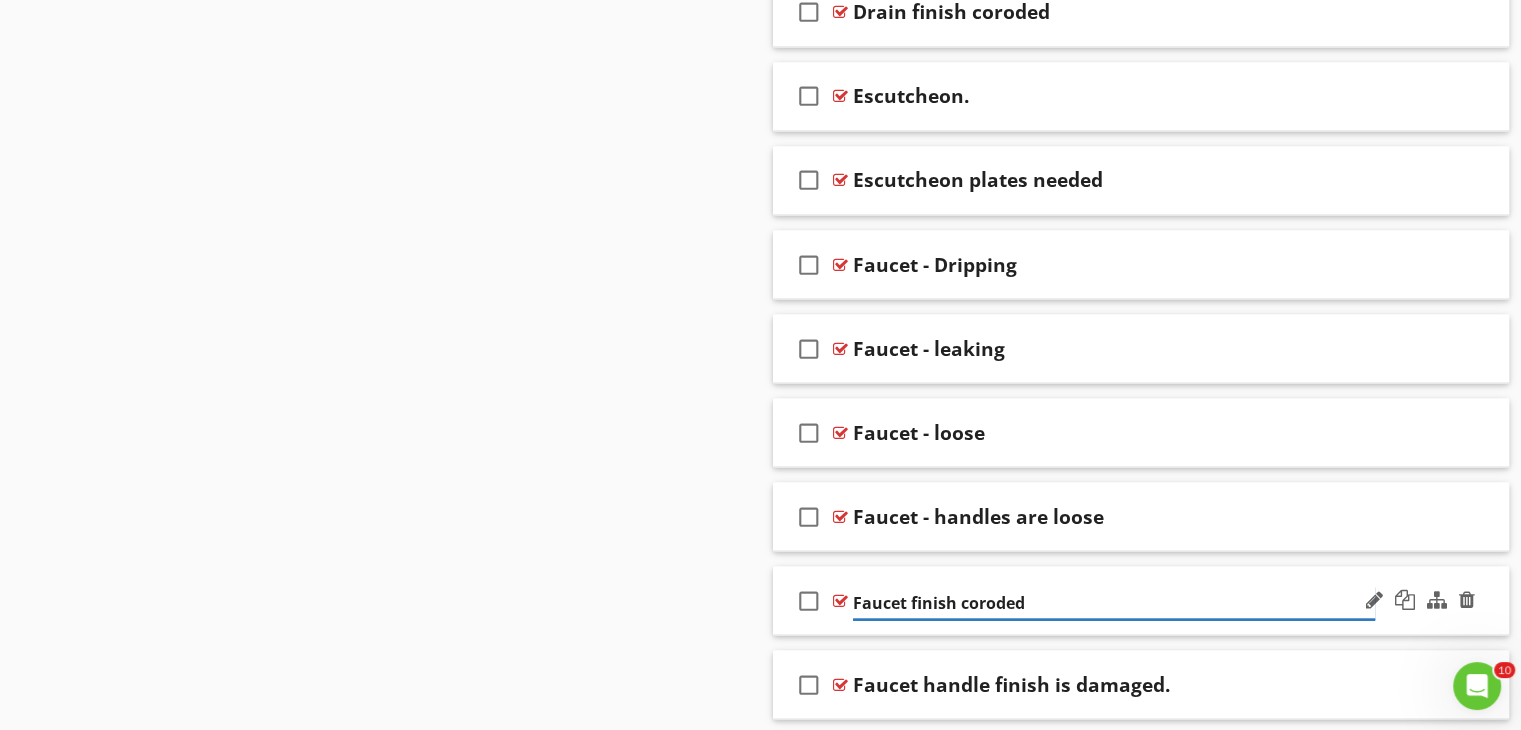 click on "Faucet finish coroded" at bounding box center [1114, 602] 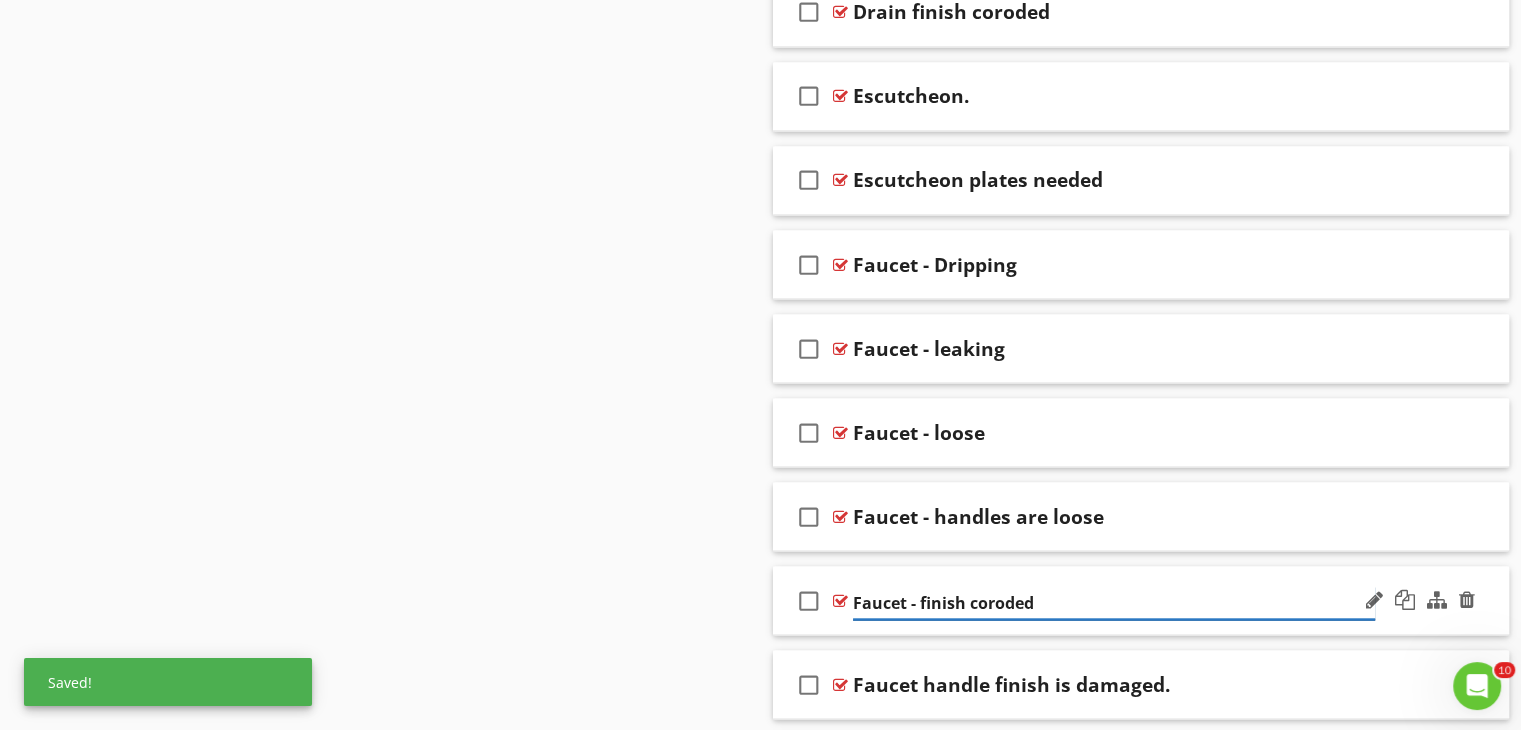 click on "Faucet - finish coroded" at bounding box center [1114, 602] 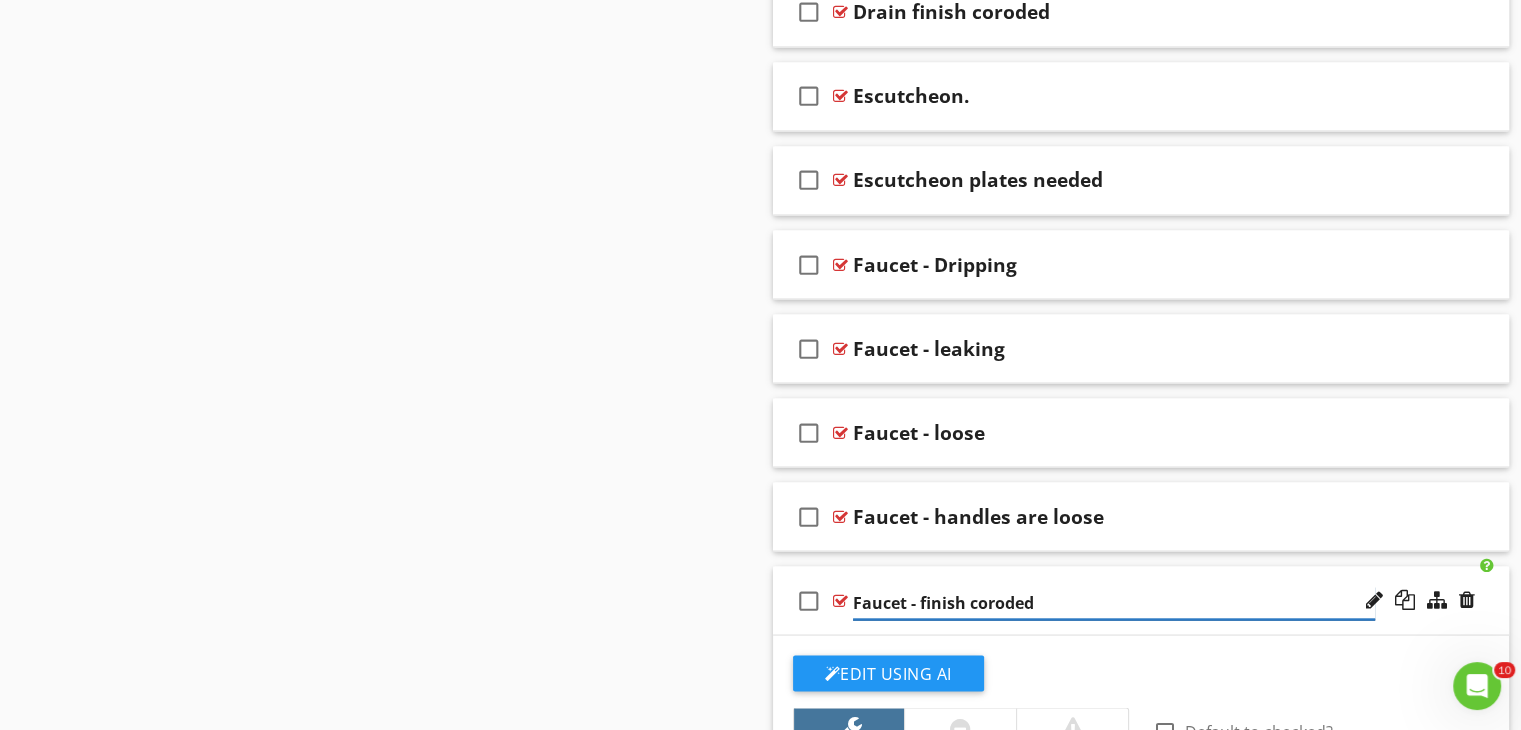click on "Faucet - finish coroded" at bounding box center (1114, 602) 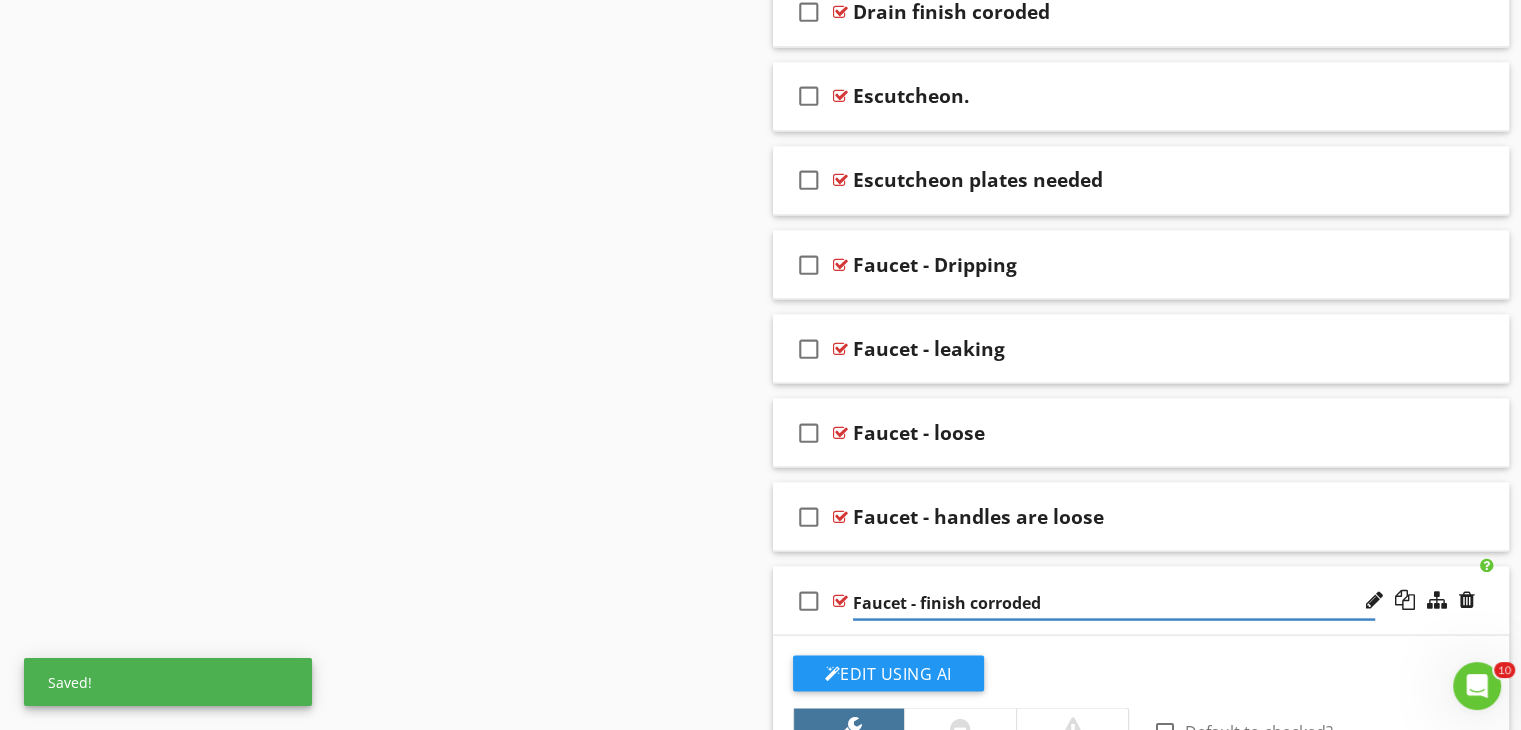 click on "check_box_outline_blank         Faucet - finish corroded" at bounding box center (1141, 600) 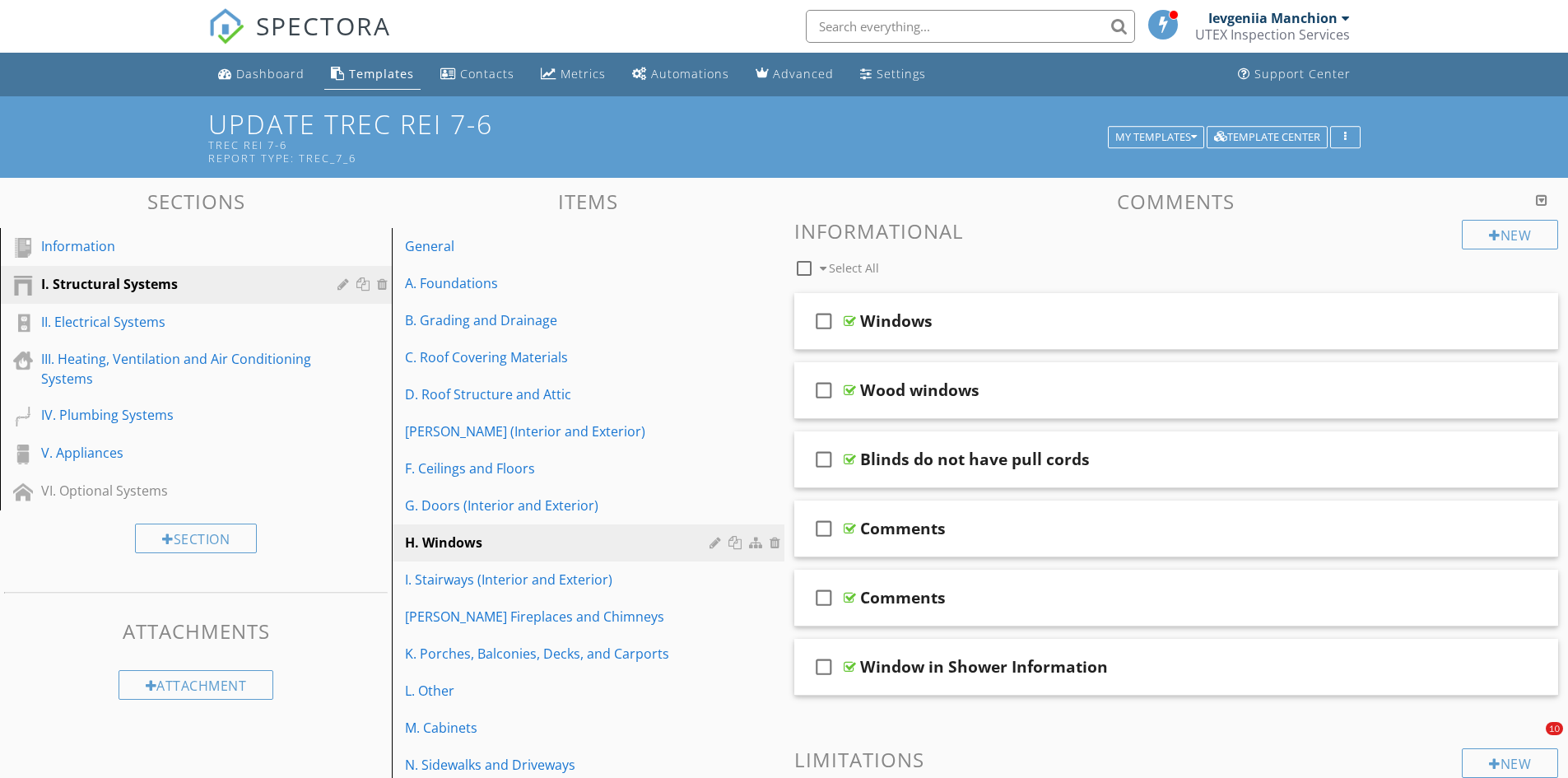 scroll, scrollTop: 0, scrollLeft: 0, axis: both 